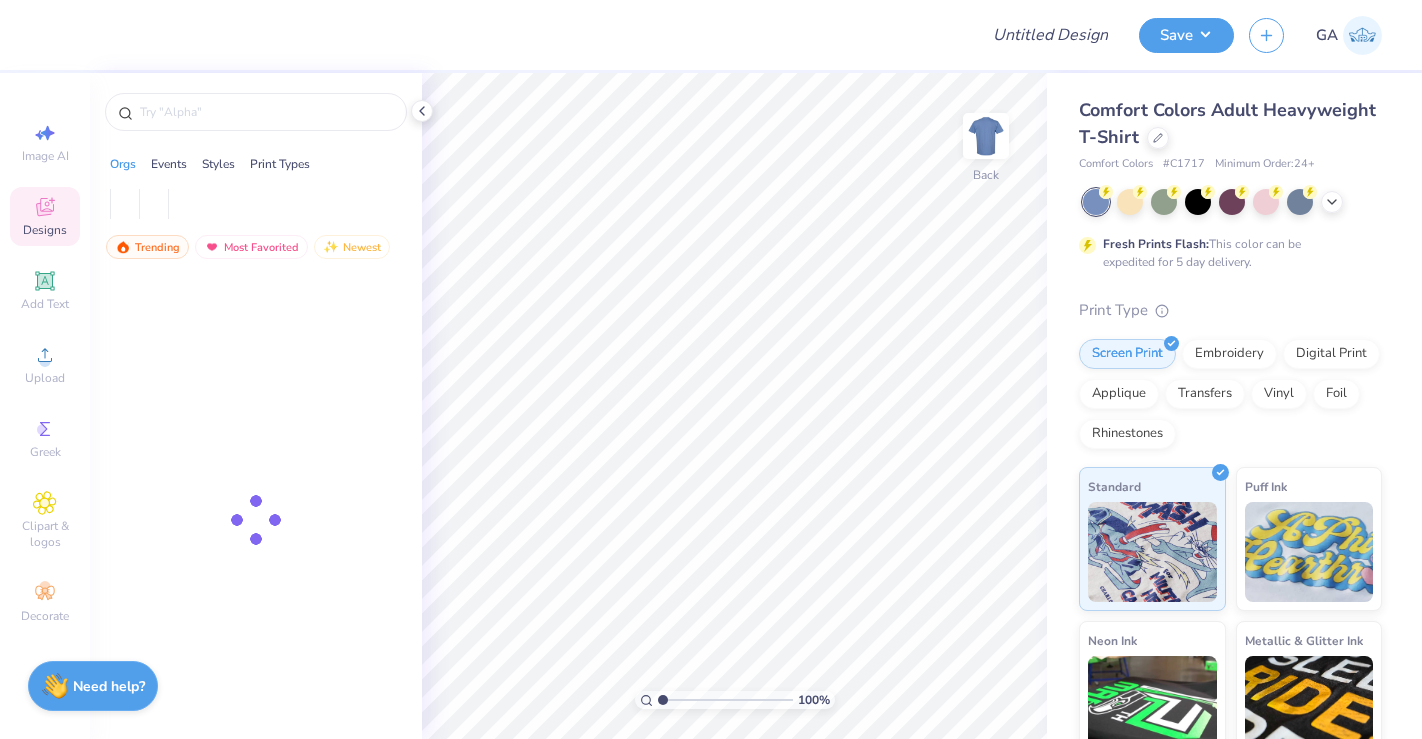 scroll, scrollTop: 0, scrollLeft: 0, axis: both 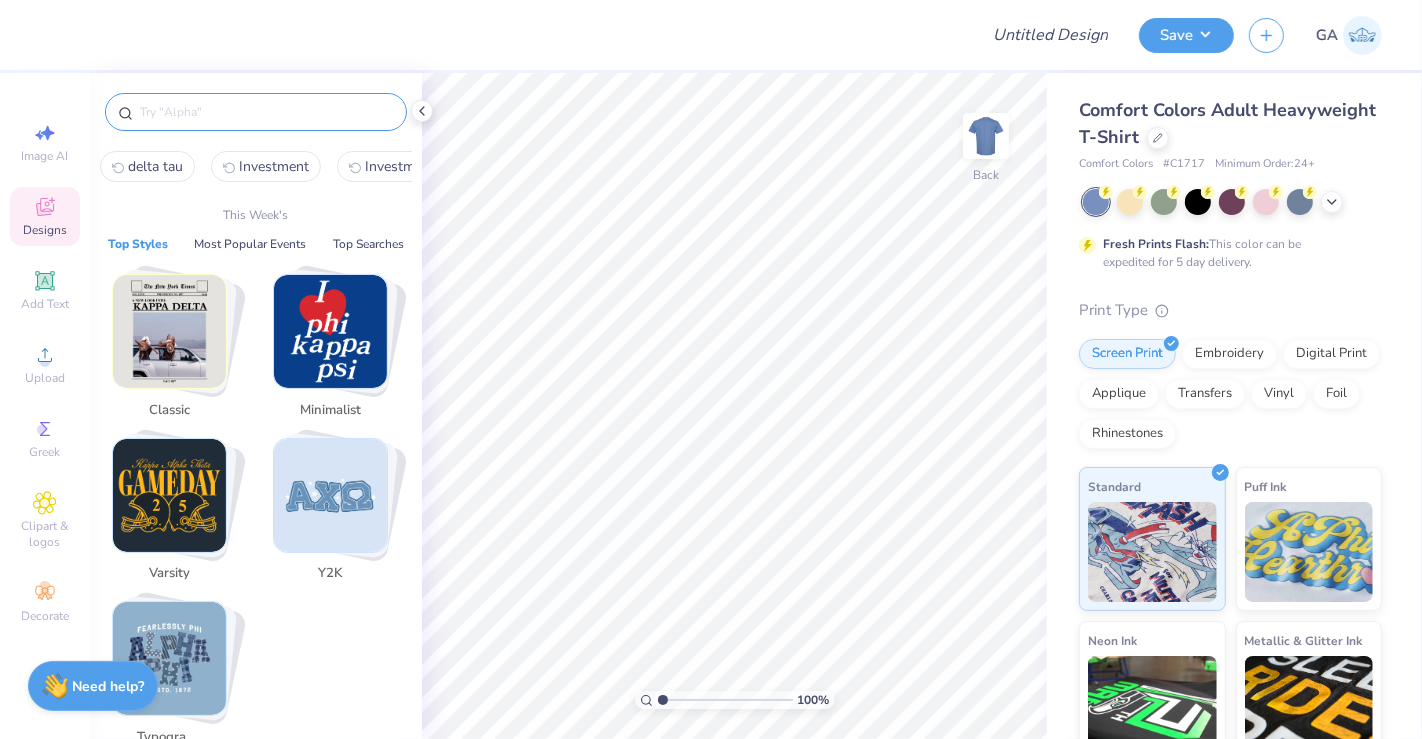 click at bounding box center [266, 112] 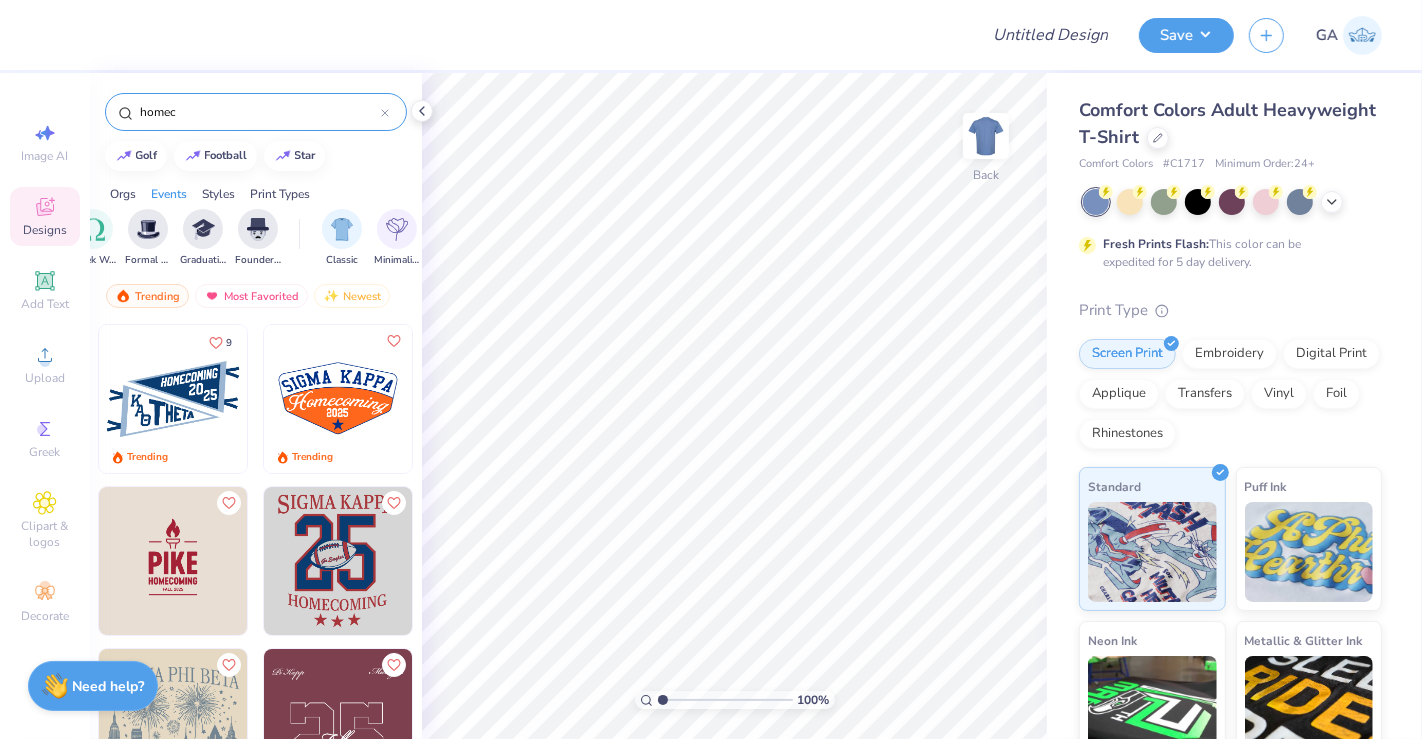 scroll, scrollTop: 0, scrollLeft: 828, axis: horizontal 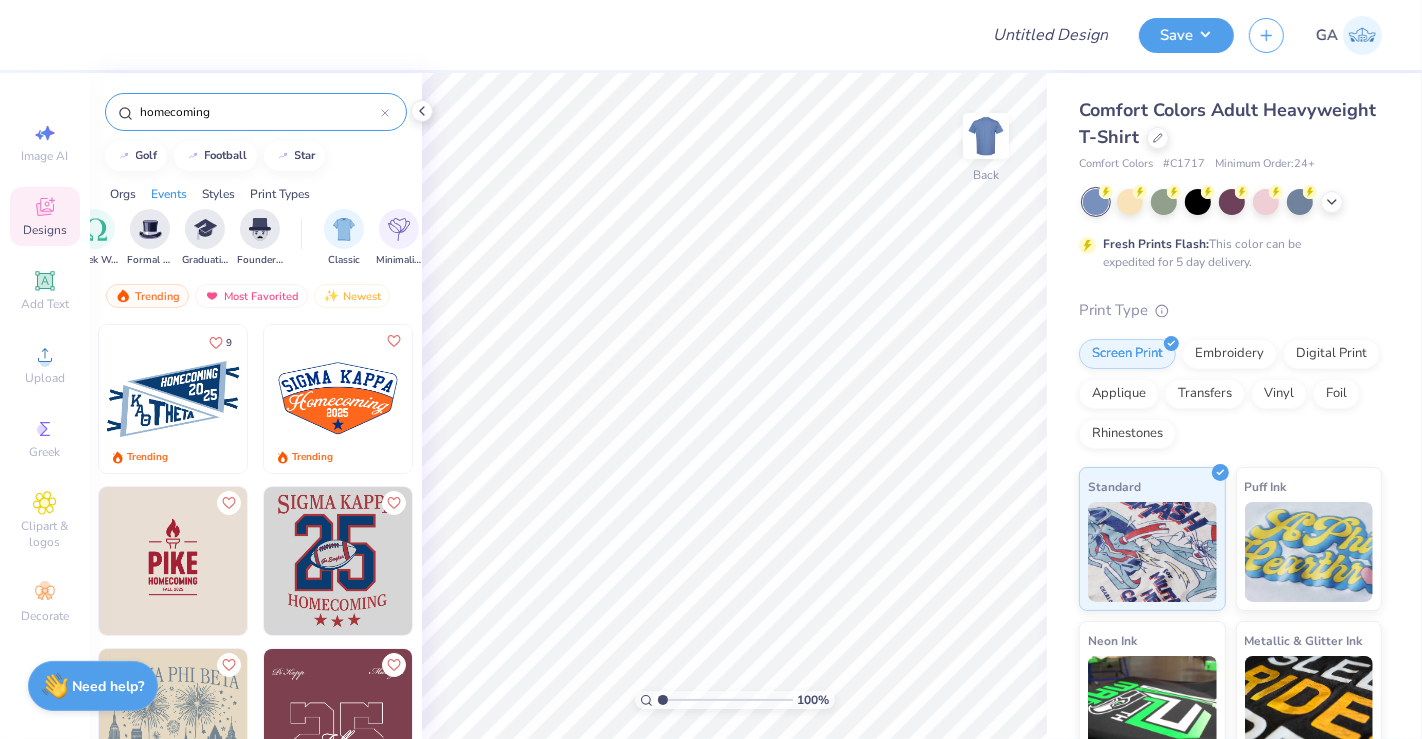 type on "homecoming" 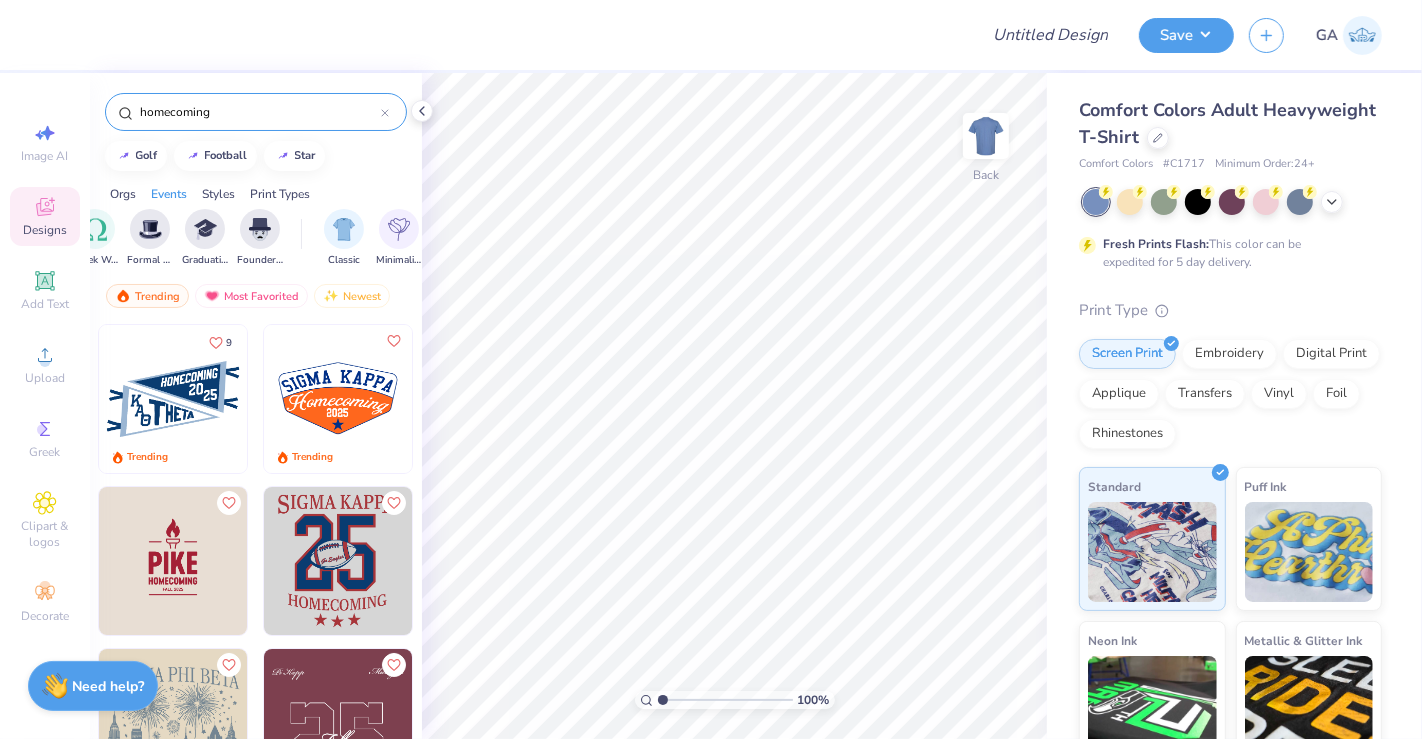 click at bounding box center (173, 399) 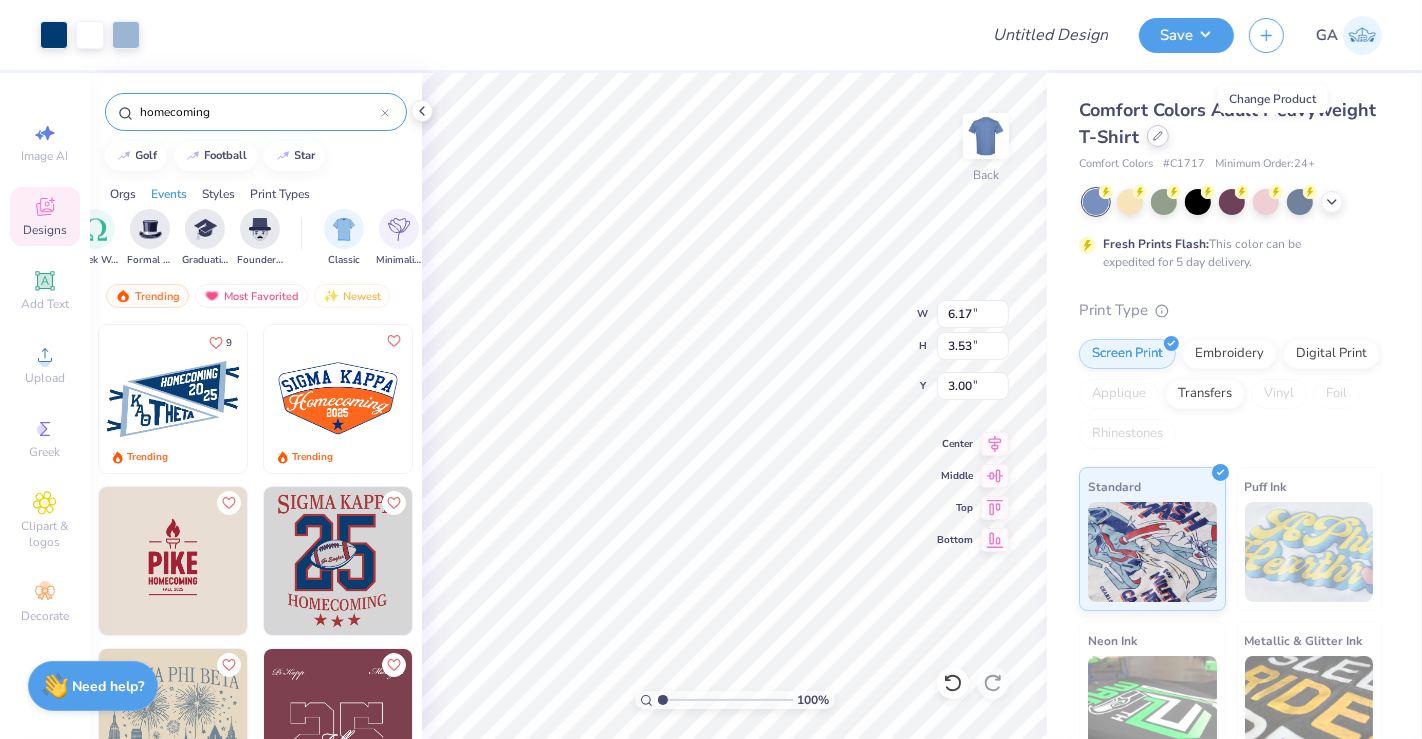 click 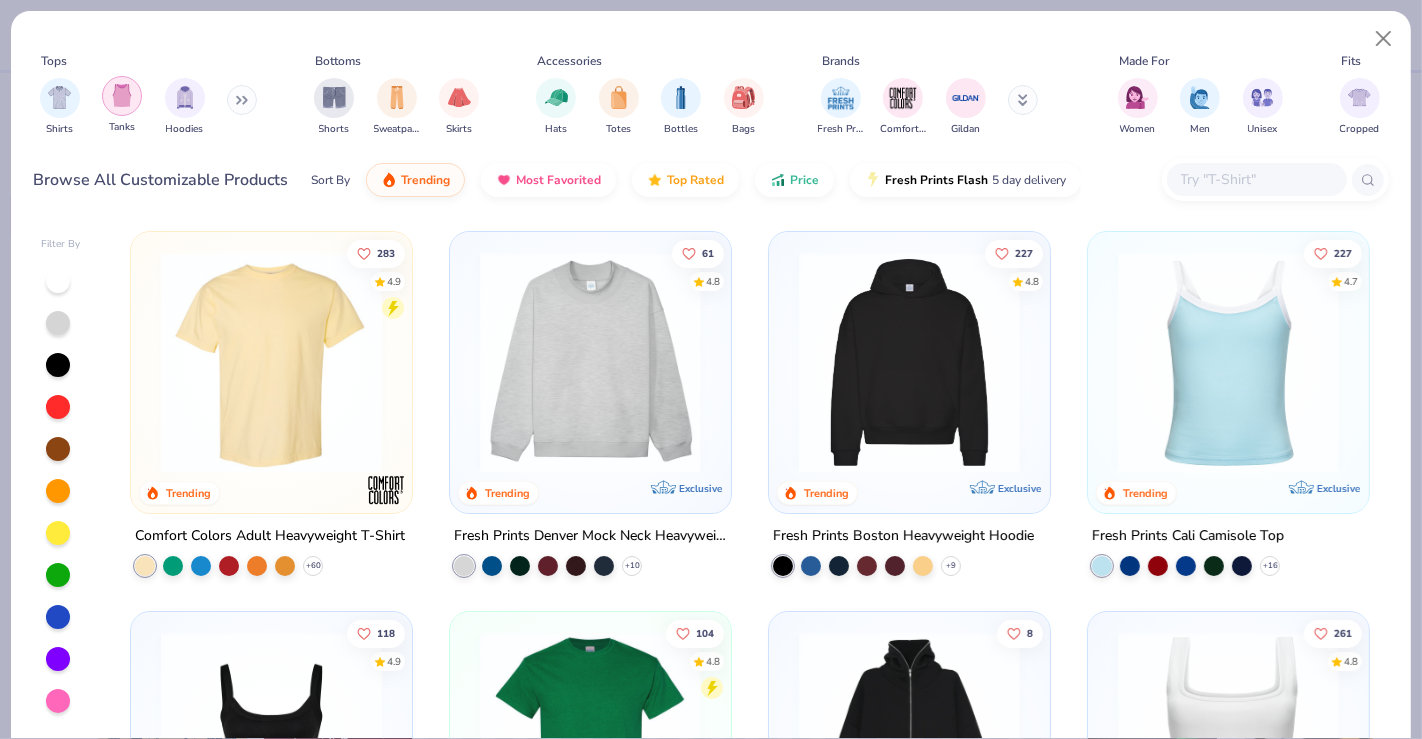click at bounding box center [122, 95] 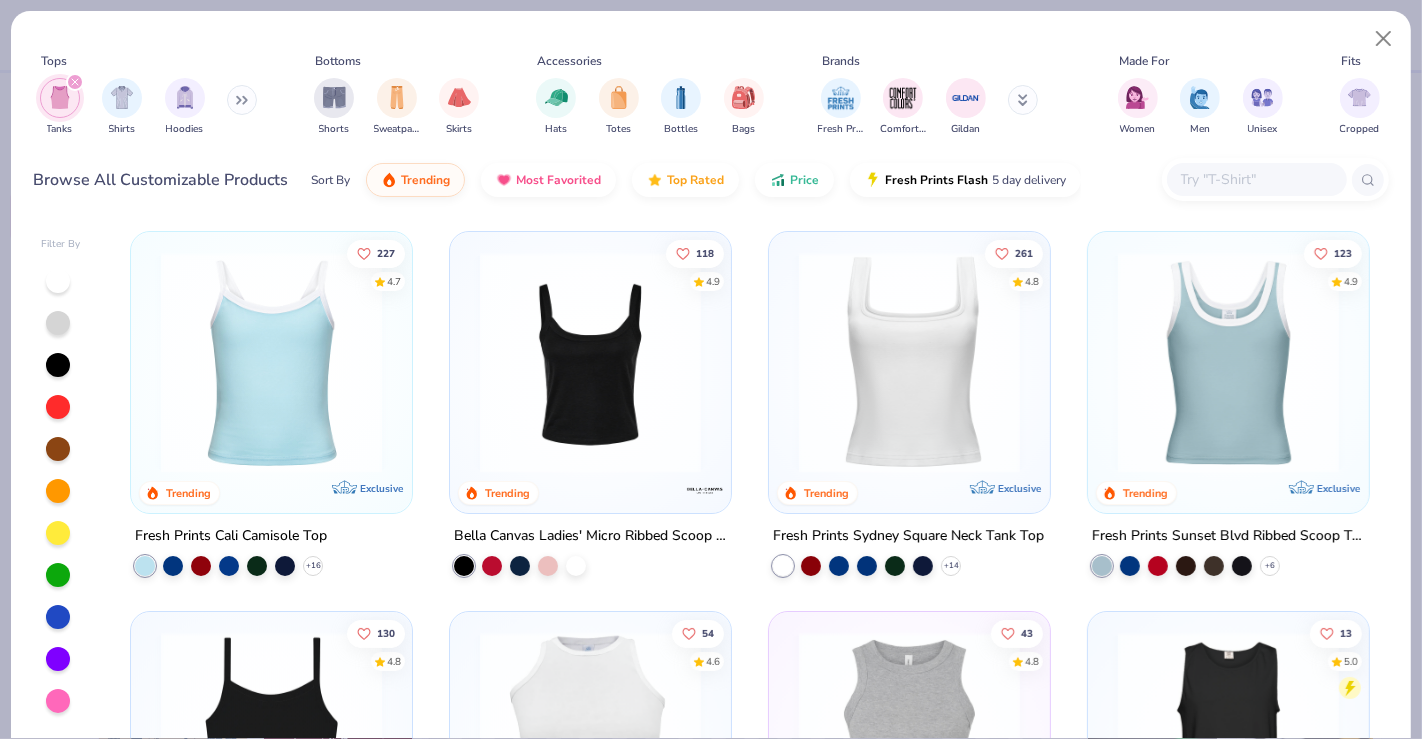 click at bounding box center (909, 362) 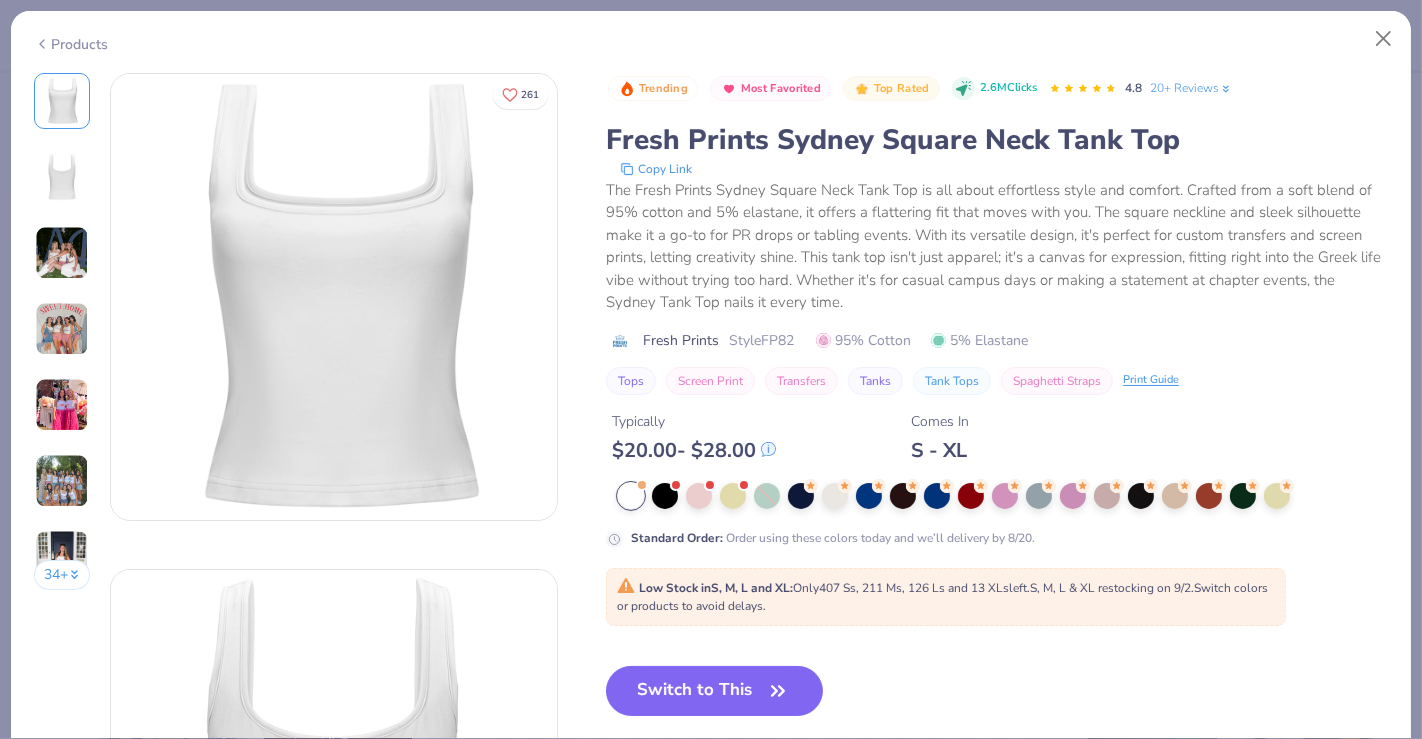 click on "Products" at bounding box center [71, 44] 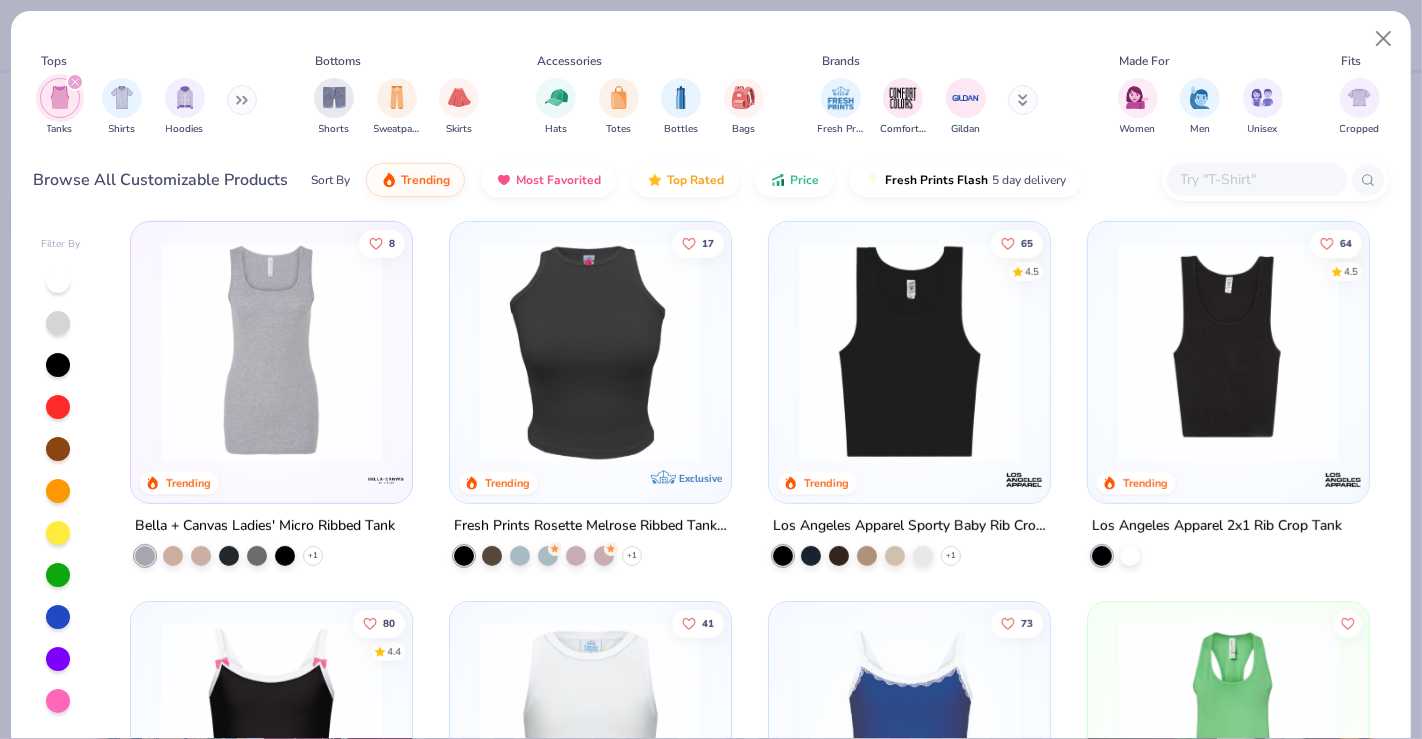 scroll, scrollTop: 768, scrollLeft: 0, axis: vertical 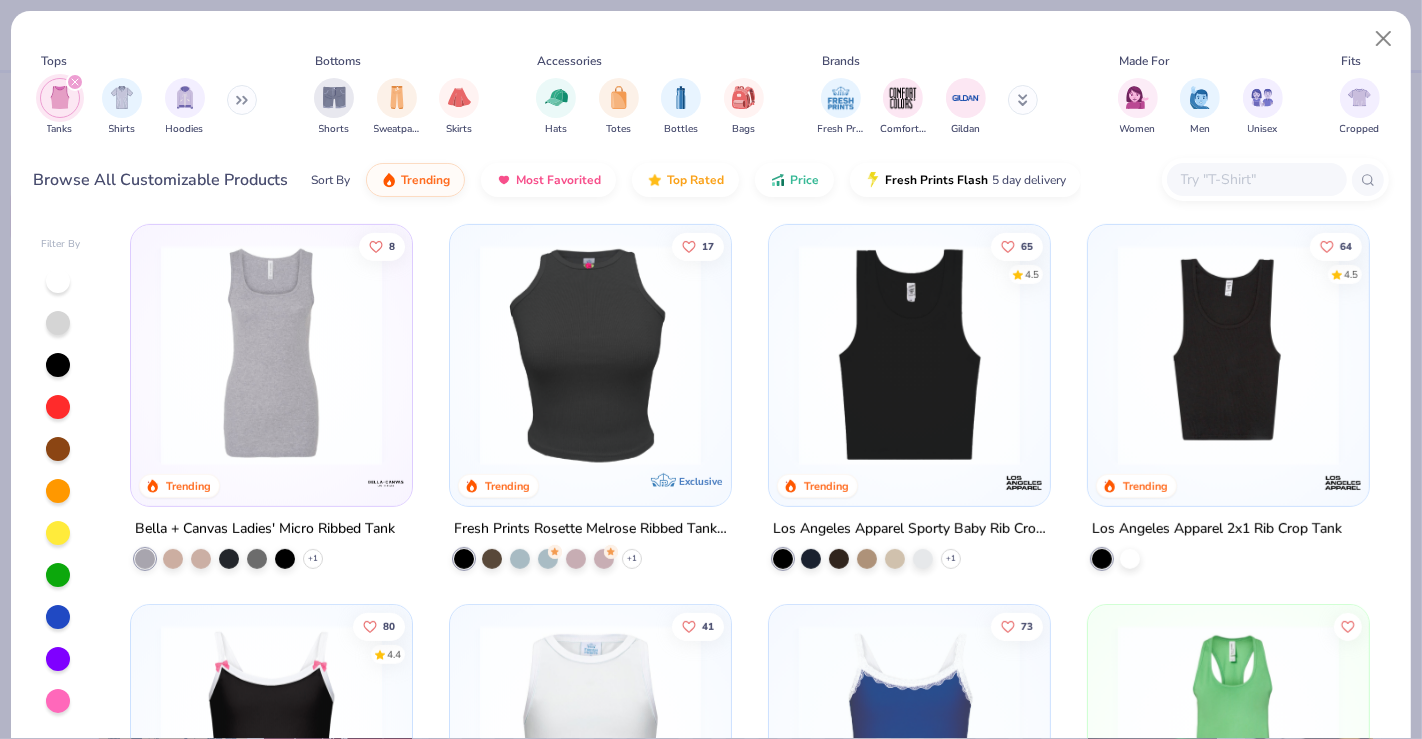 click at bounding box center (590, 354) 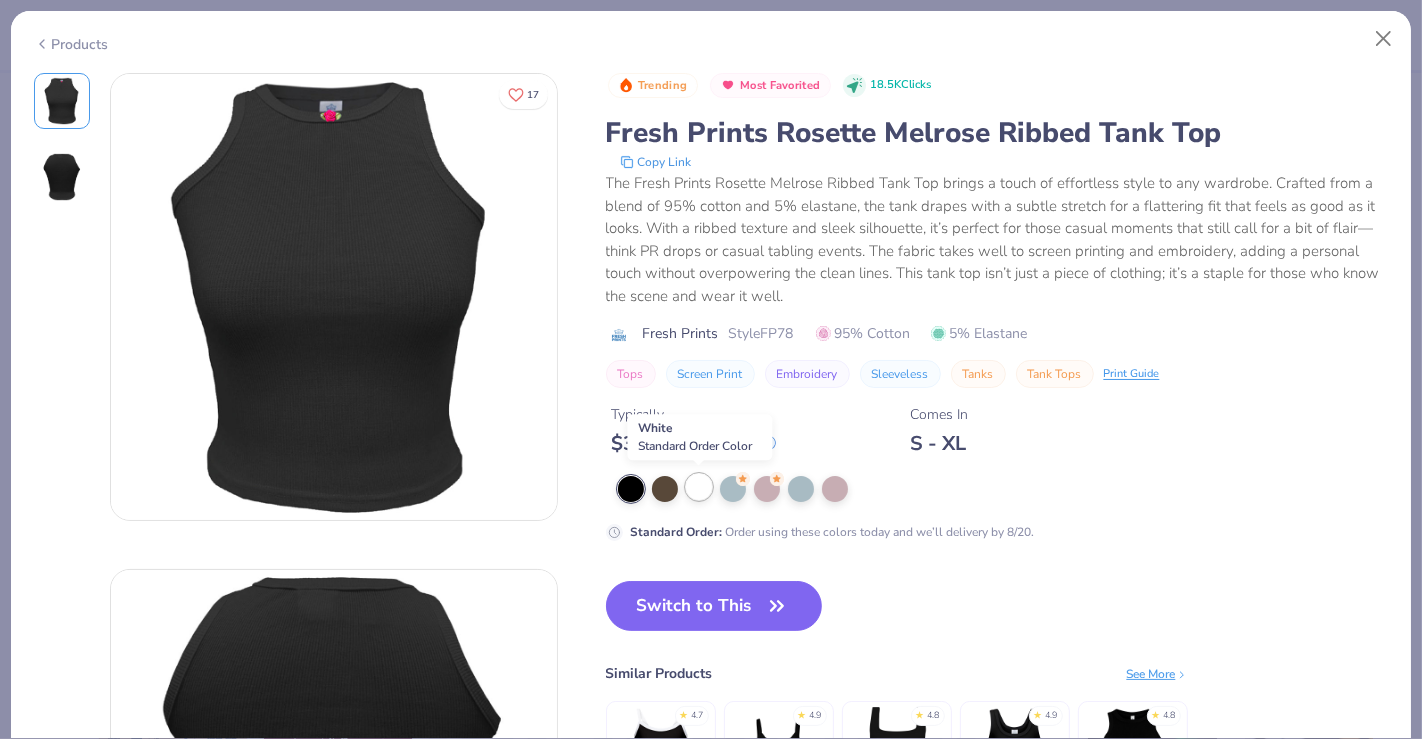 click at bounding box center [699, 487] 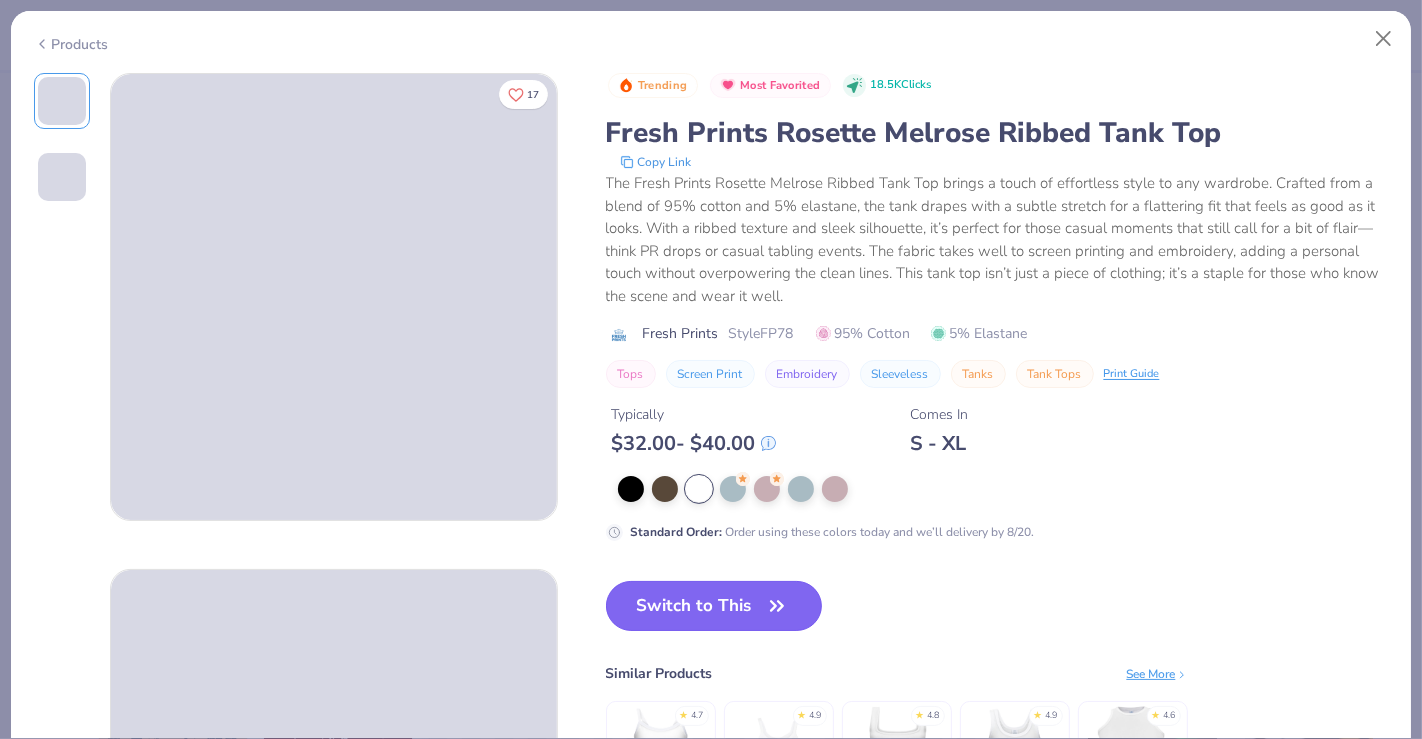 click on "Switch to This" at bounding box center (714, 606) 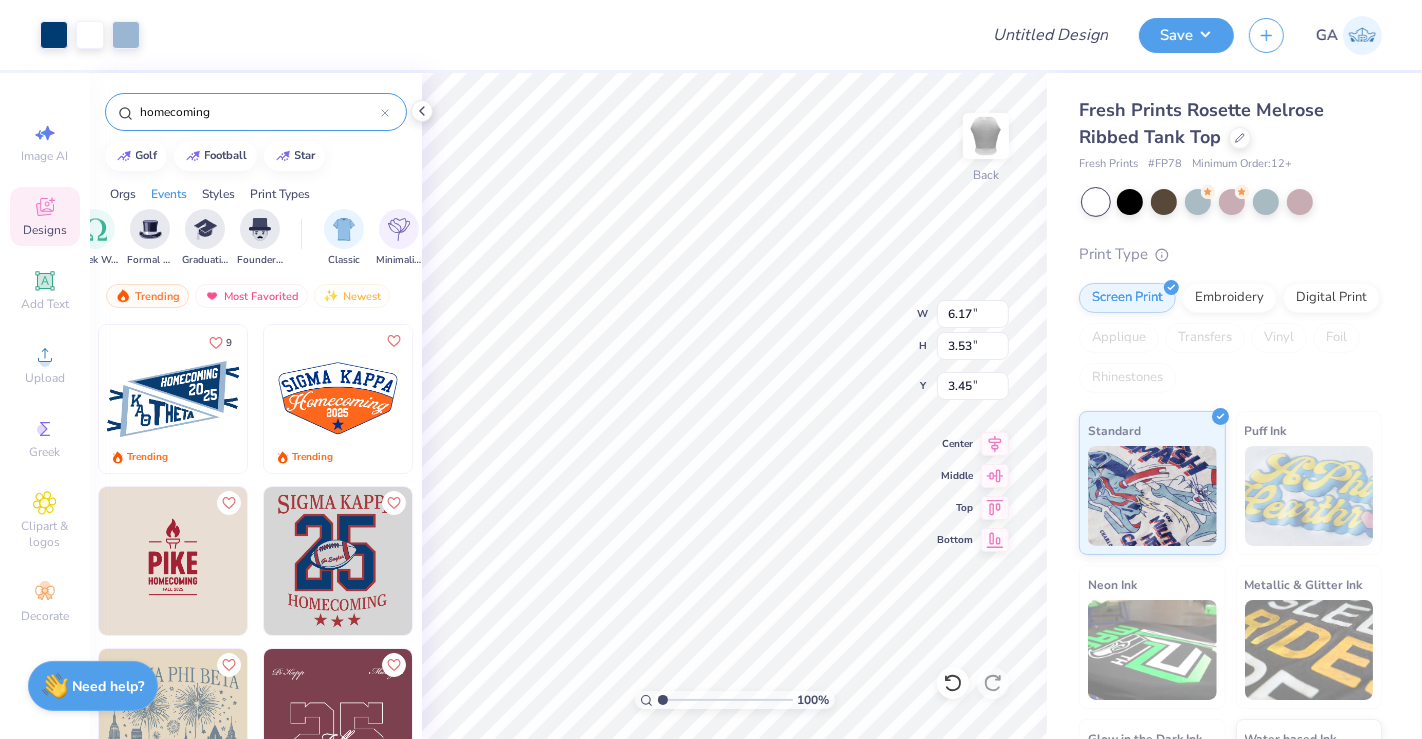 type on "3.45" 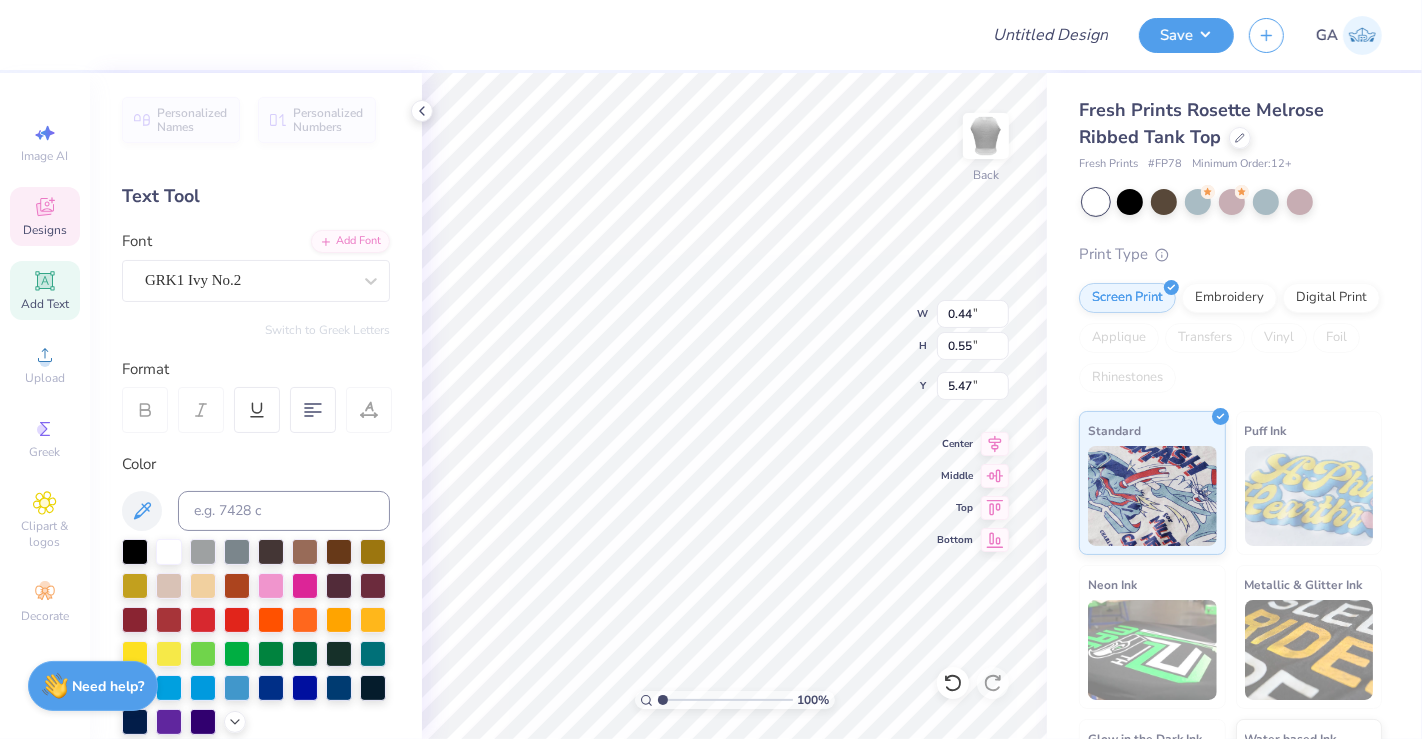 type on "0.50" 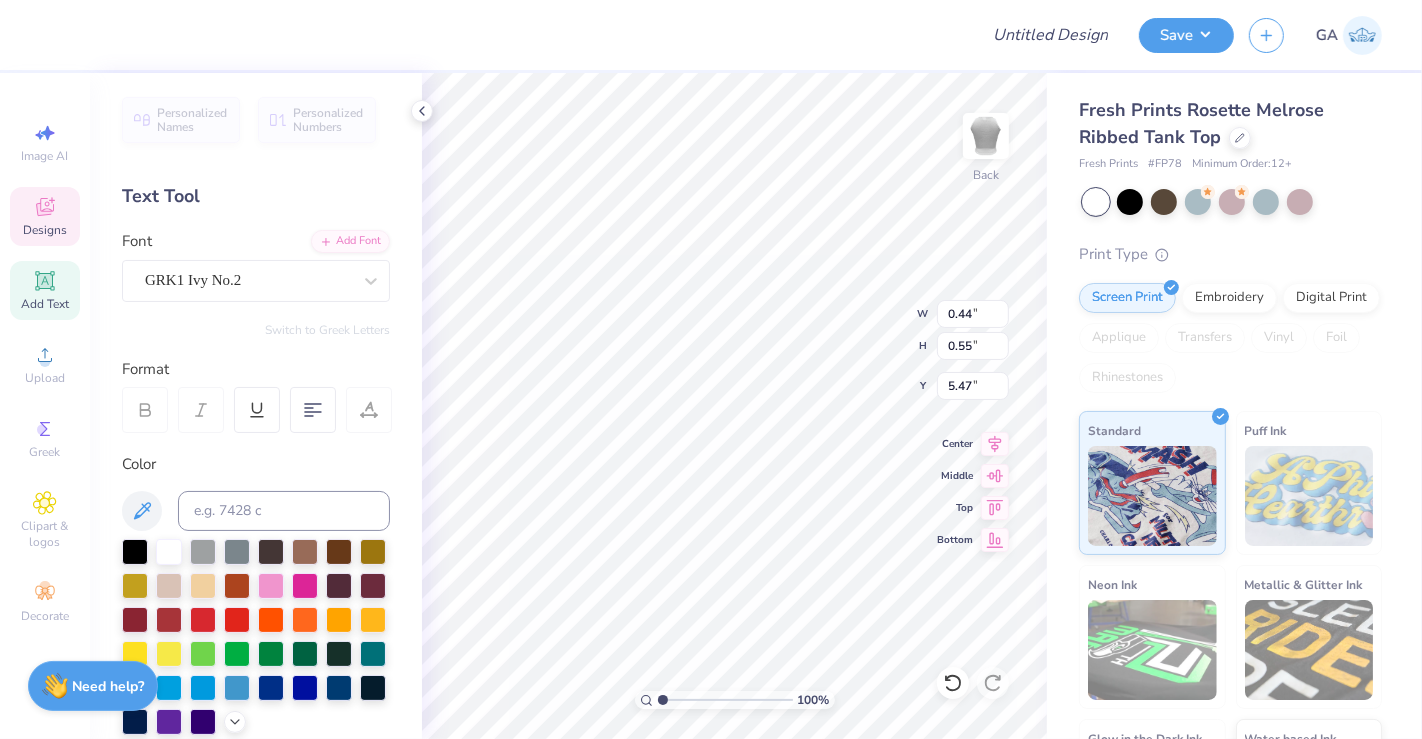 type on "5.01" 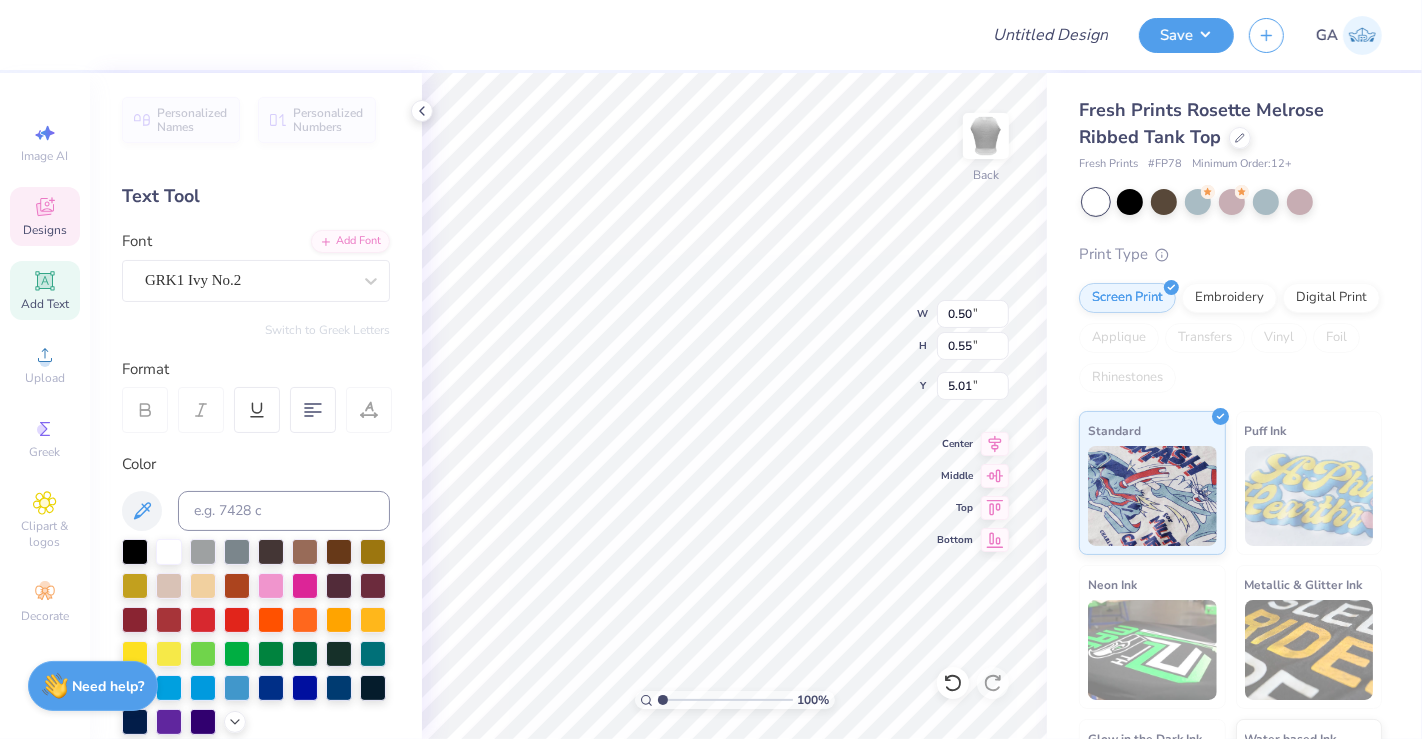 scroll, scrollTop: 18, scrollLeft: 2, axis: both 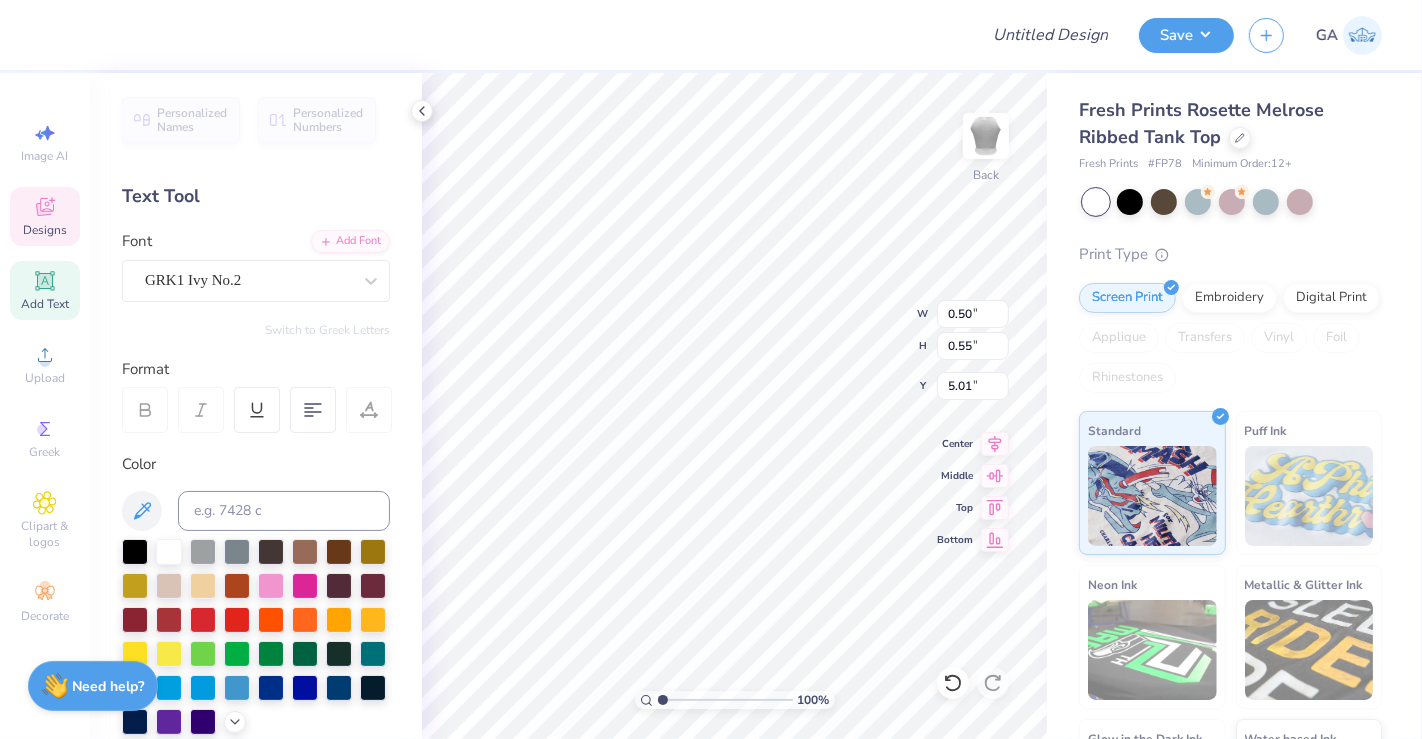 type on "Z" 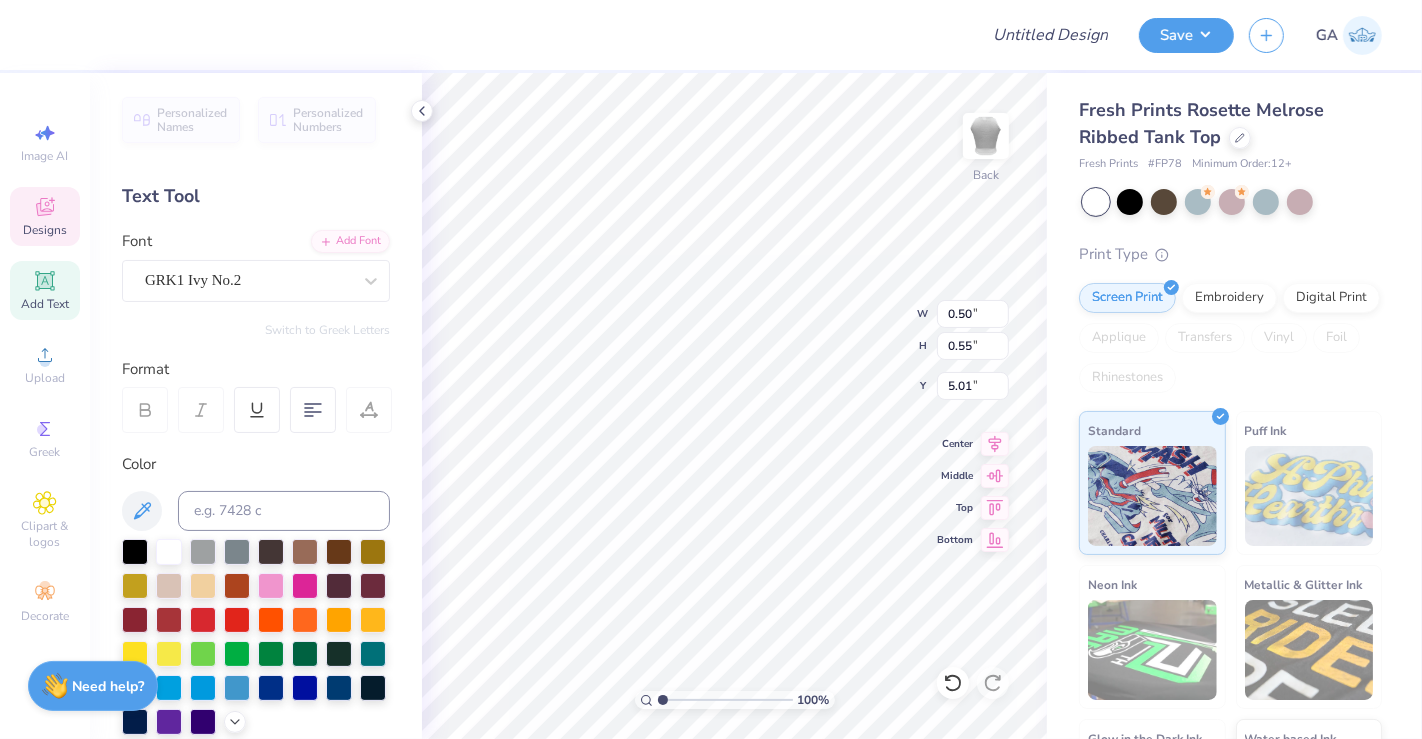type on "0.49" 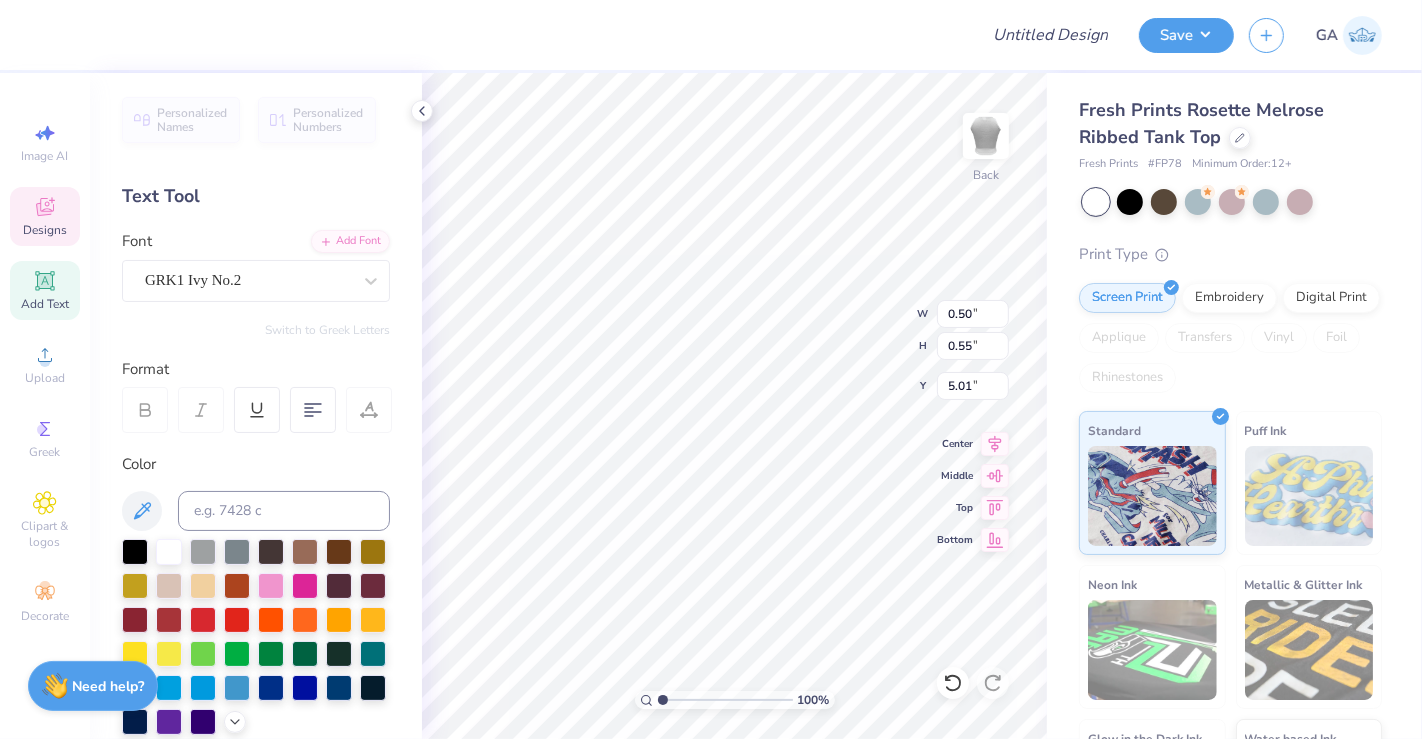 type on "5.93" 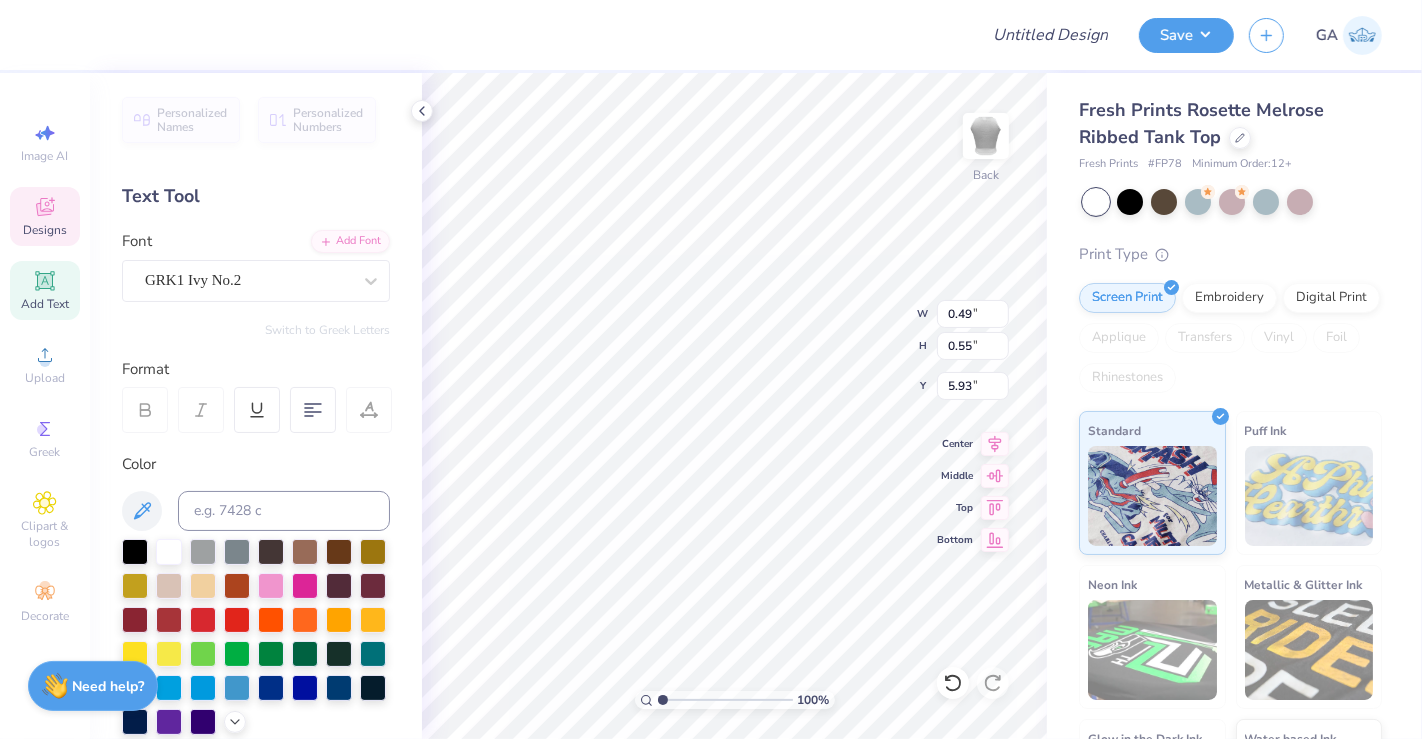 scroll, scrollTop: 18, scrollLeft: 2, axis: both 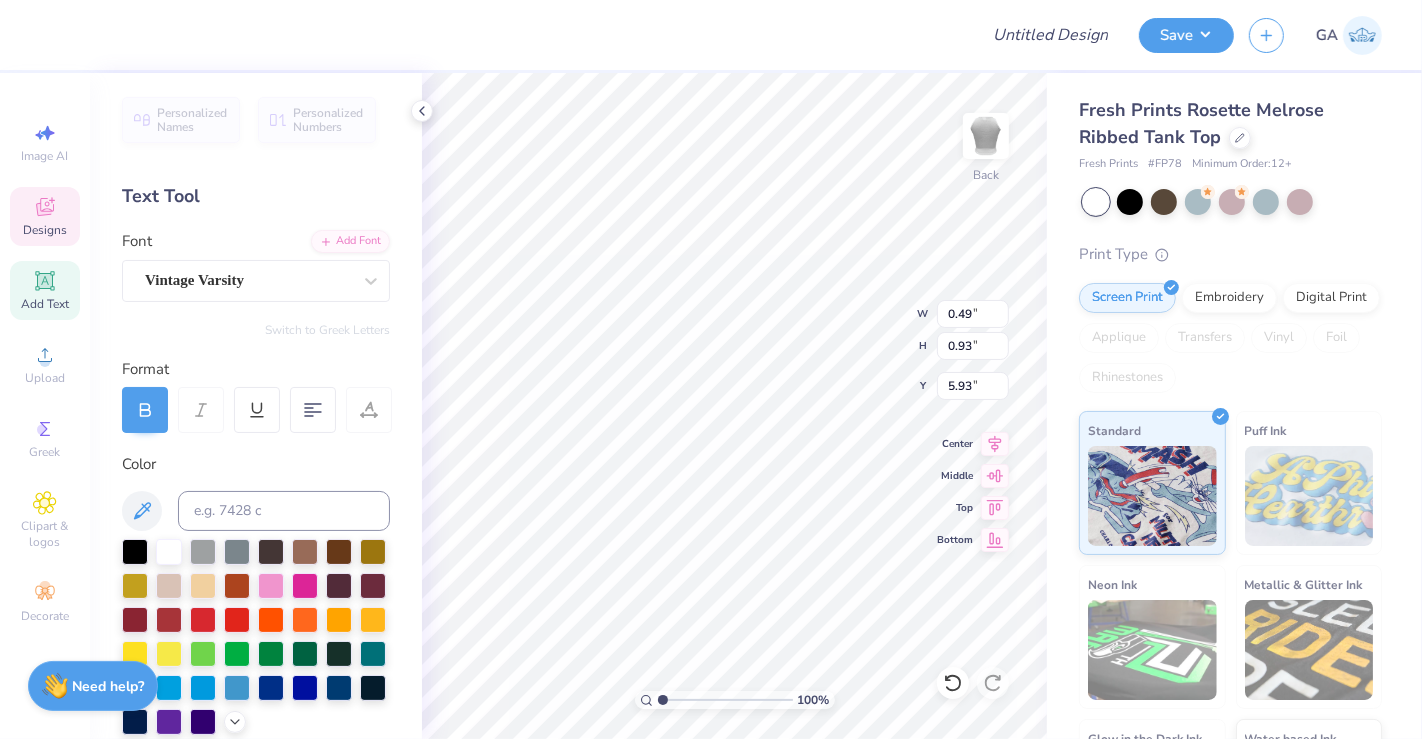type on "1.32" 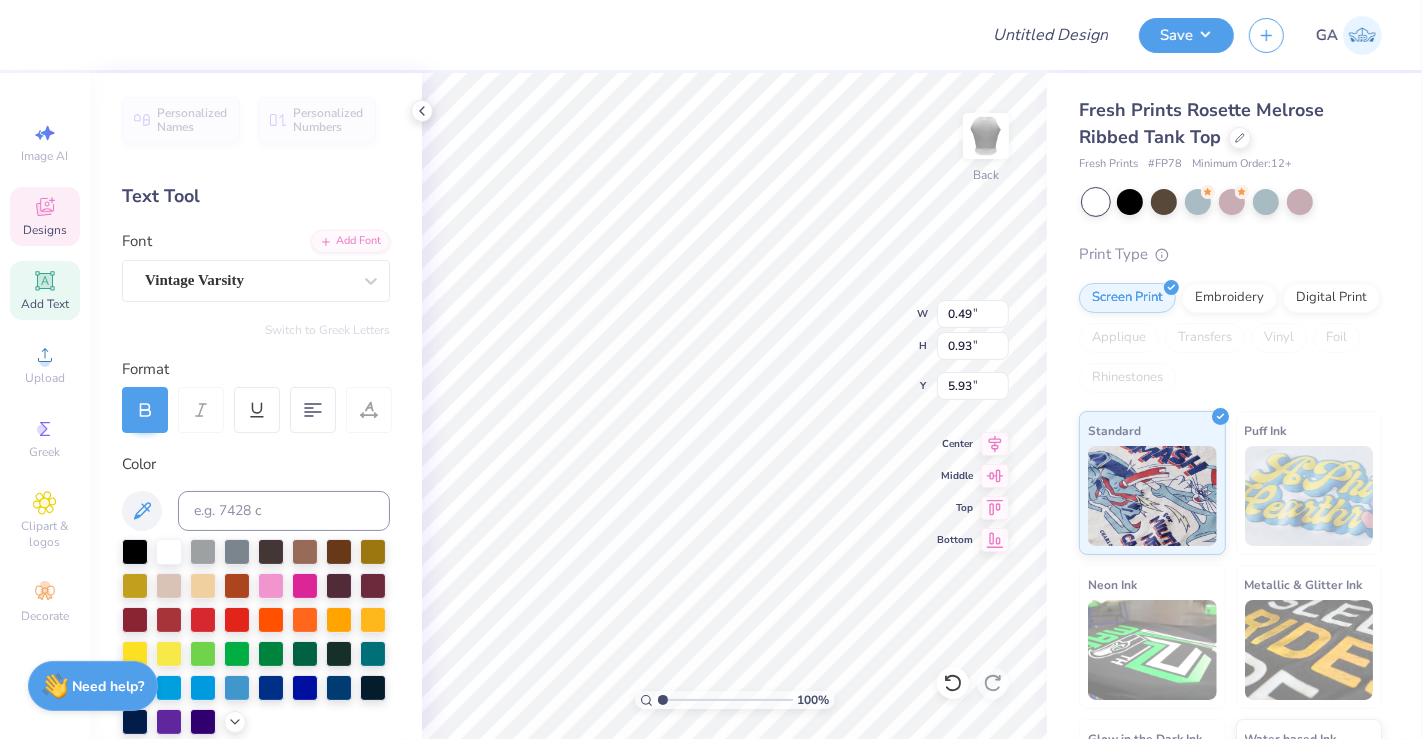 type on "0.93" 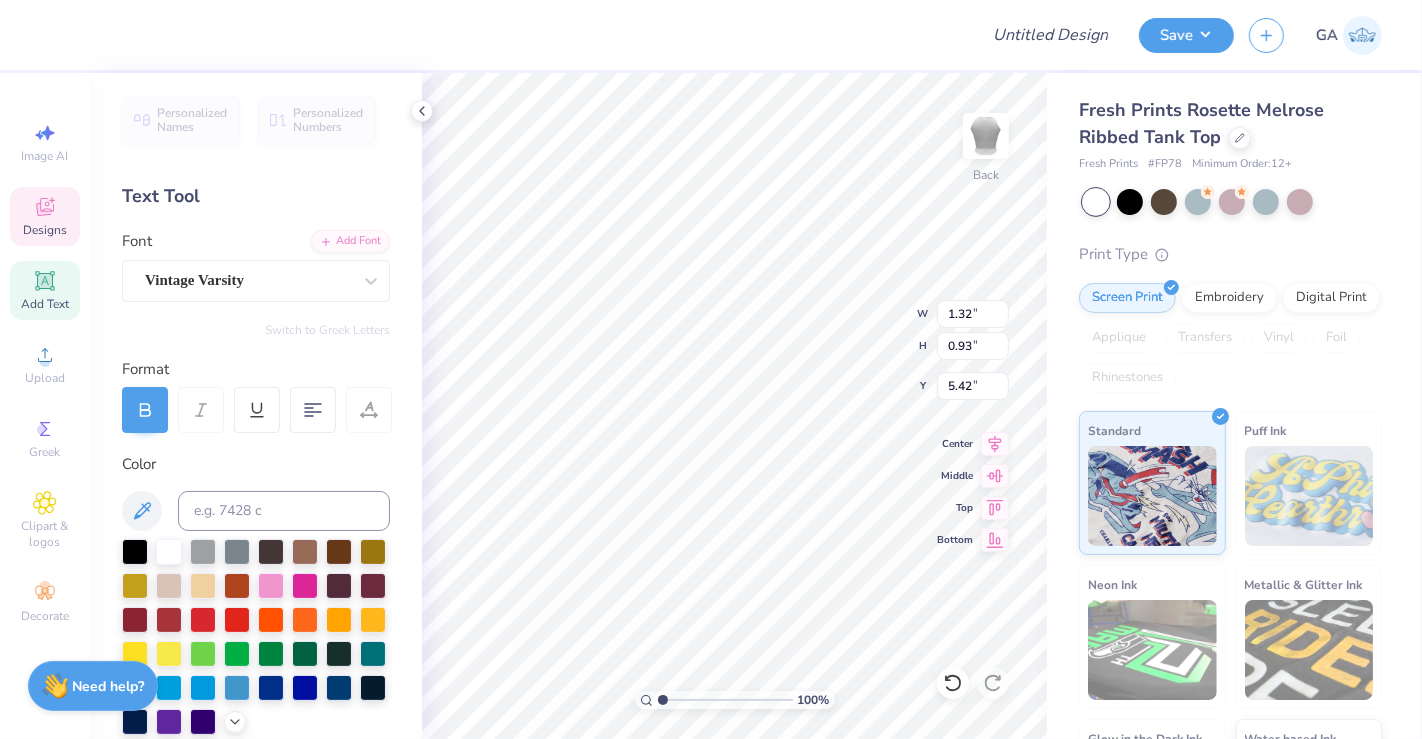 scroll, scrollTop: 18, scrollLeft: 2, axis: both 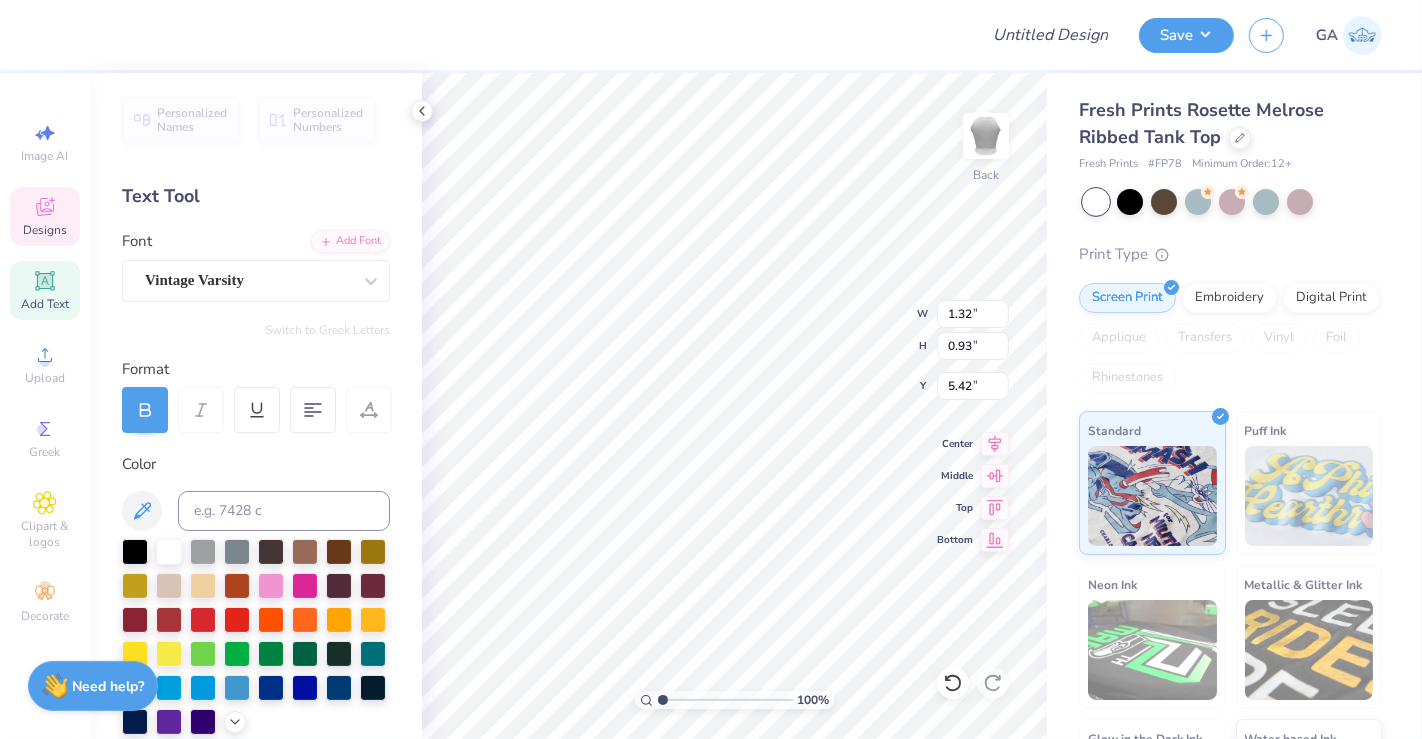 type on "0.77" 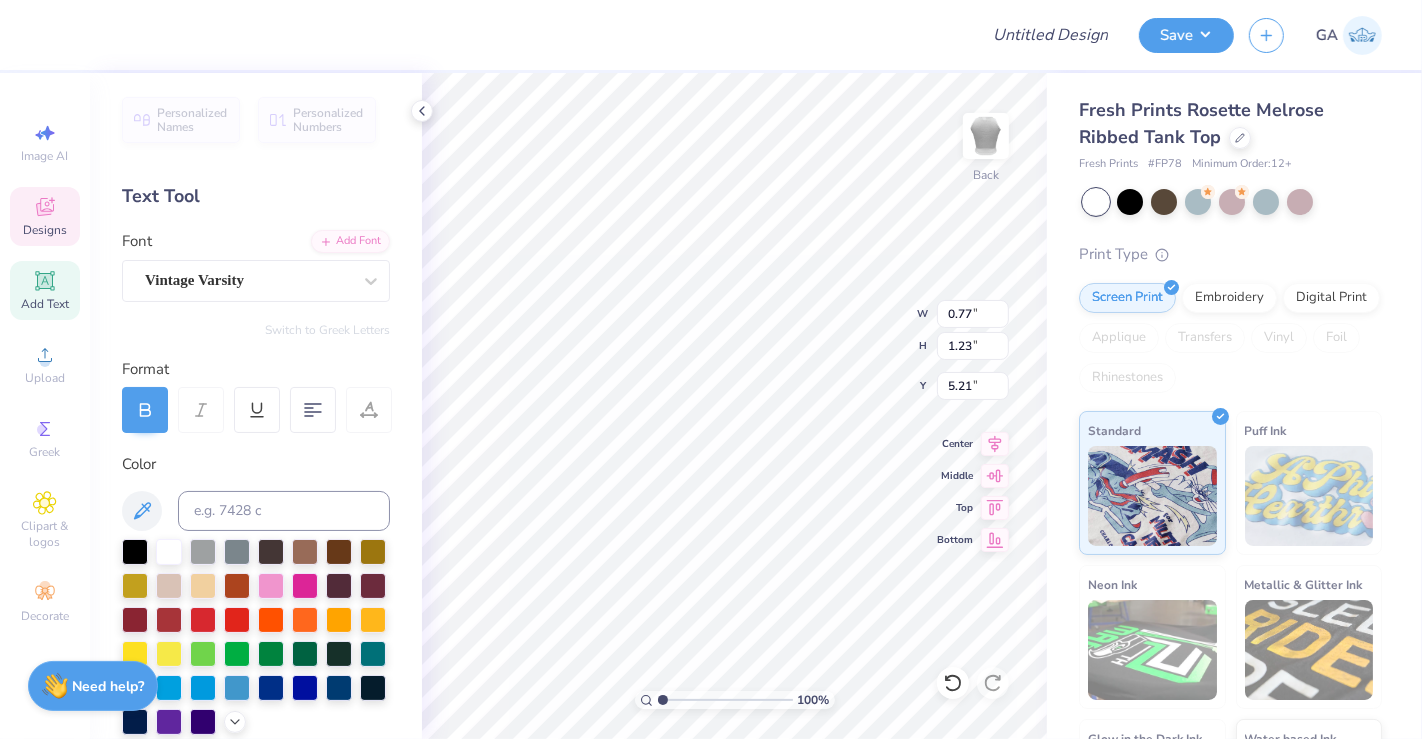 scroll, scrollTop: 18, scrollLeft: 2, axis: both 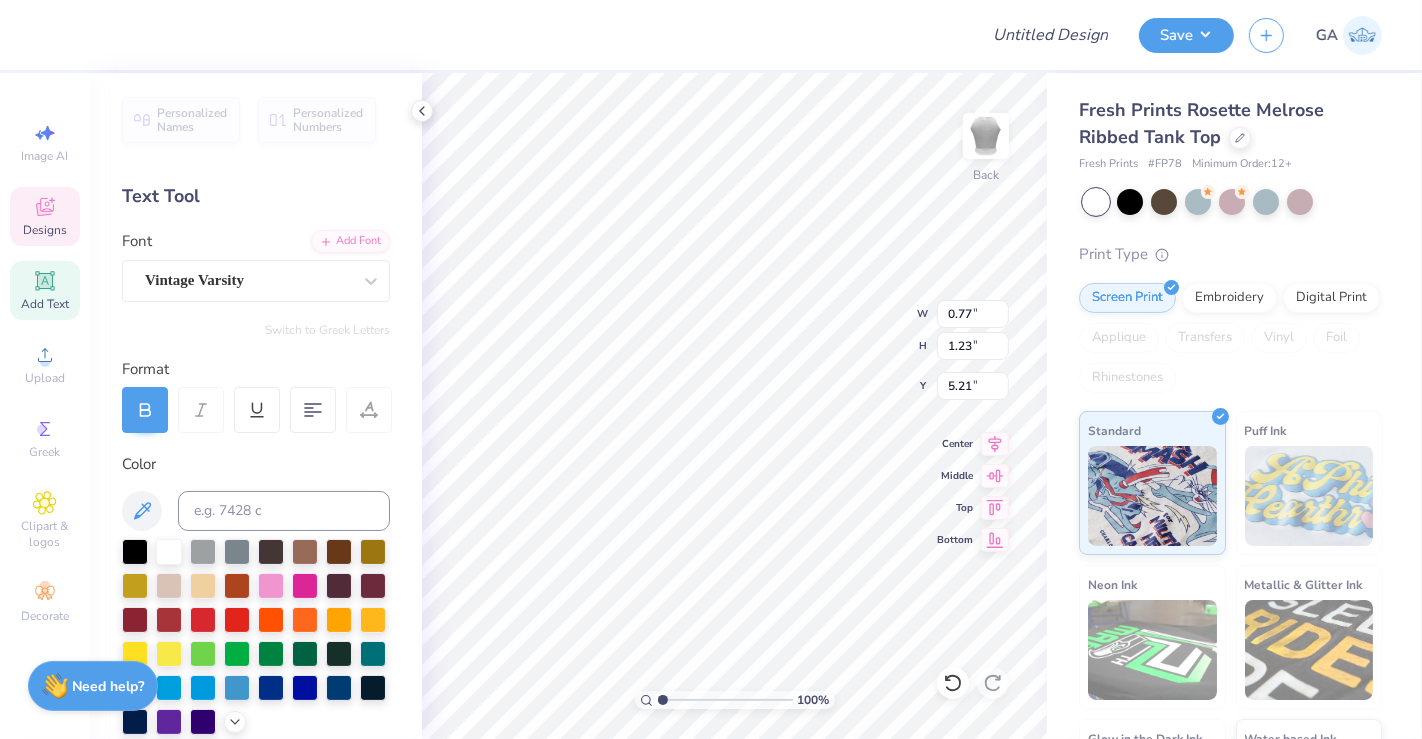 type on "1.32" 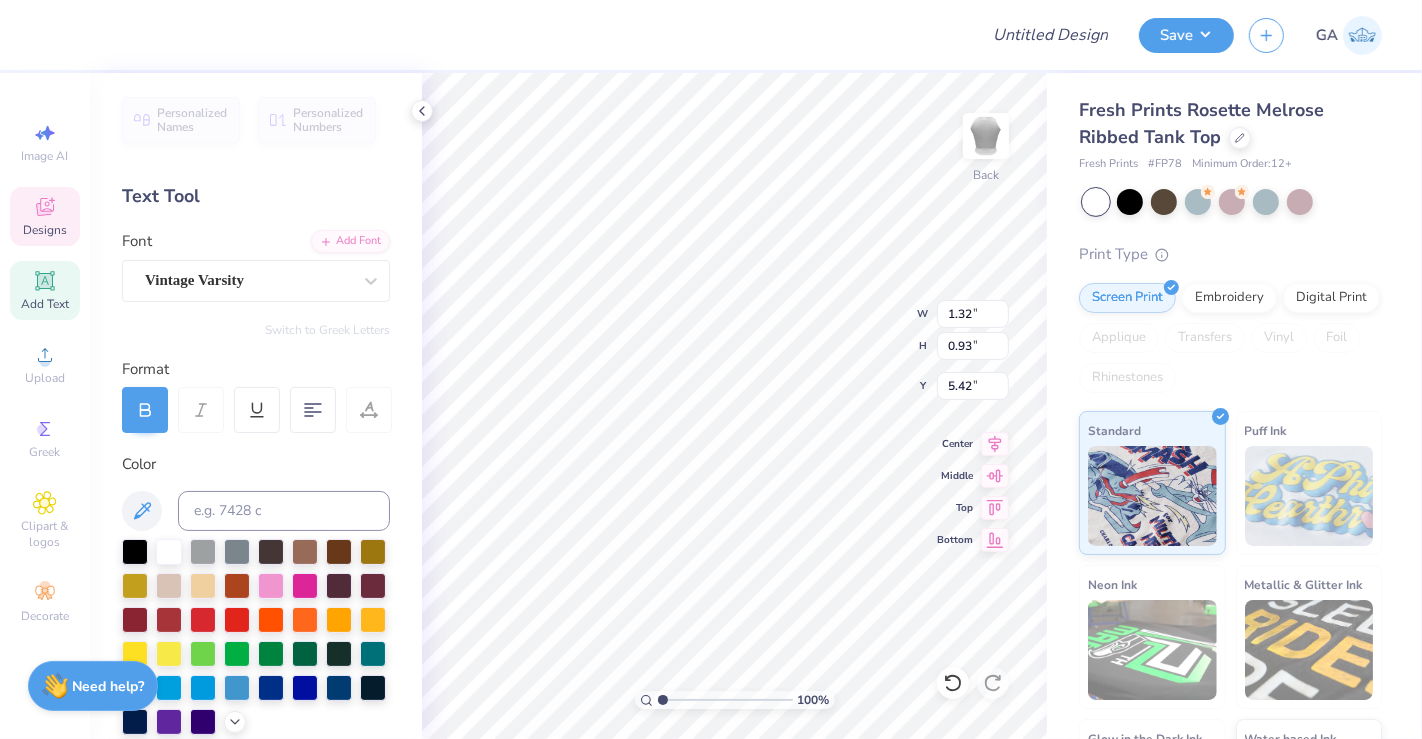 scroll, scrollTop: 18, scrollLeft: 2, axis: both 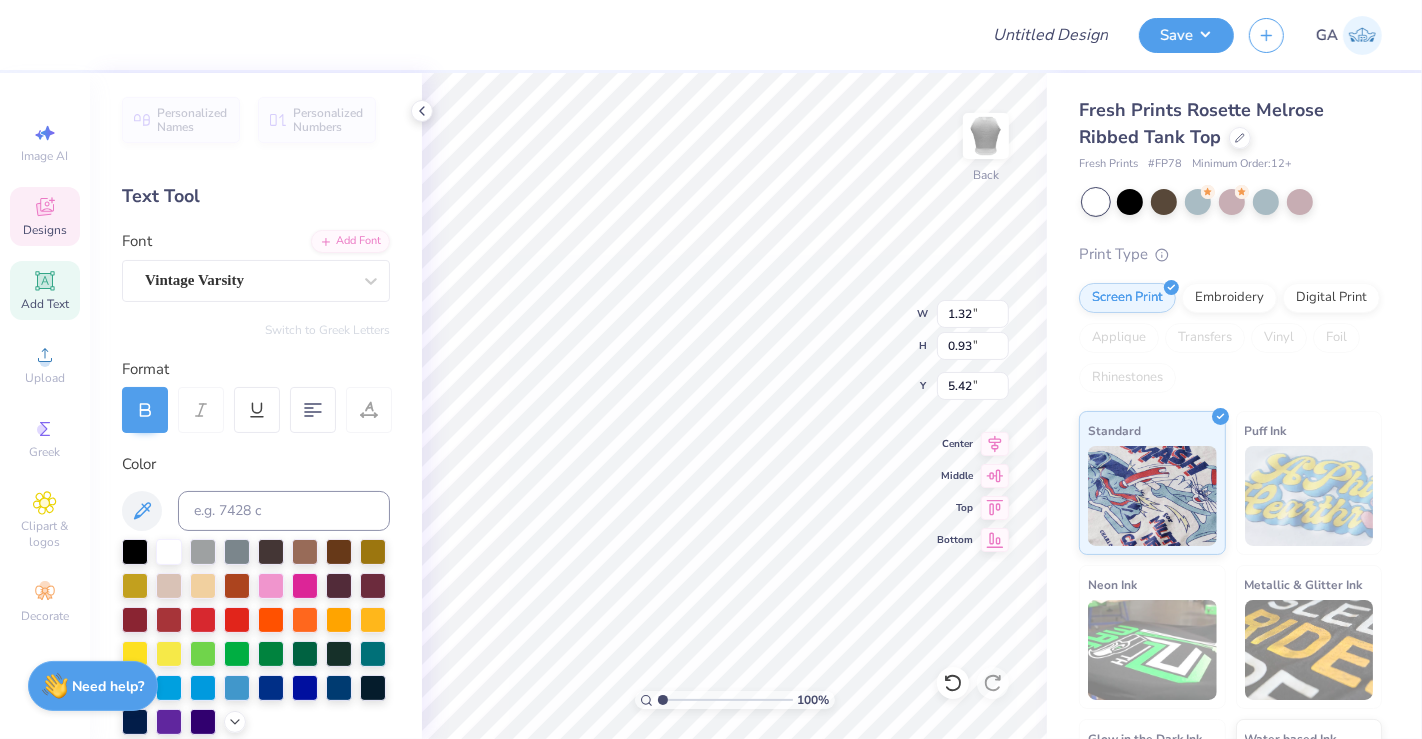 type on "H" 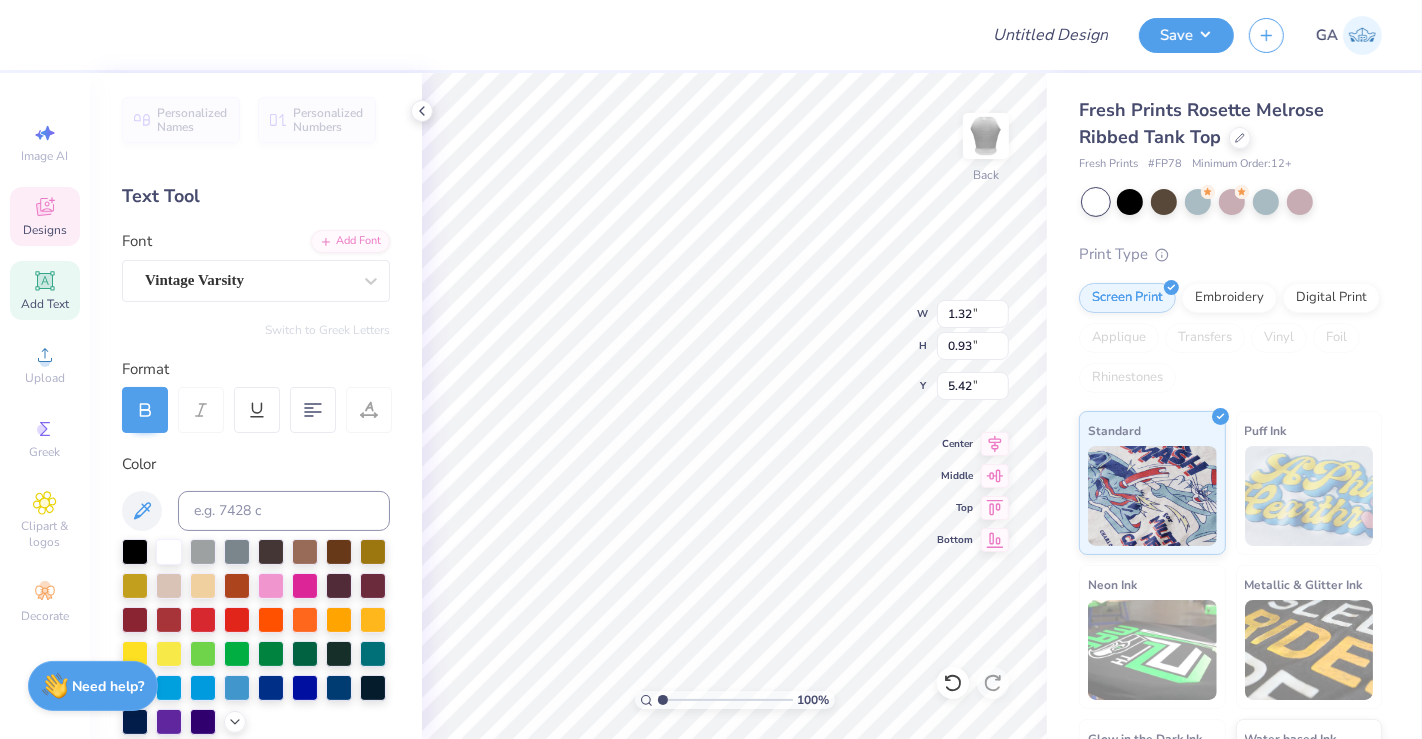 scroll, scrollTop: 18, scrollLeft: 2, axis: both 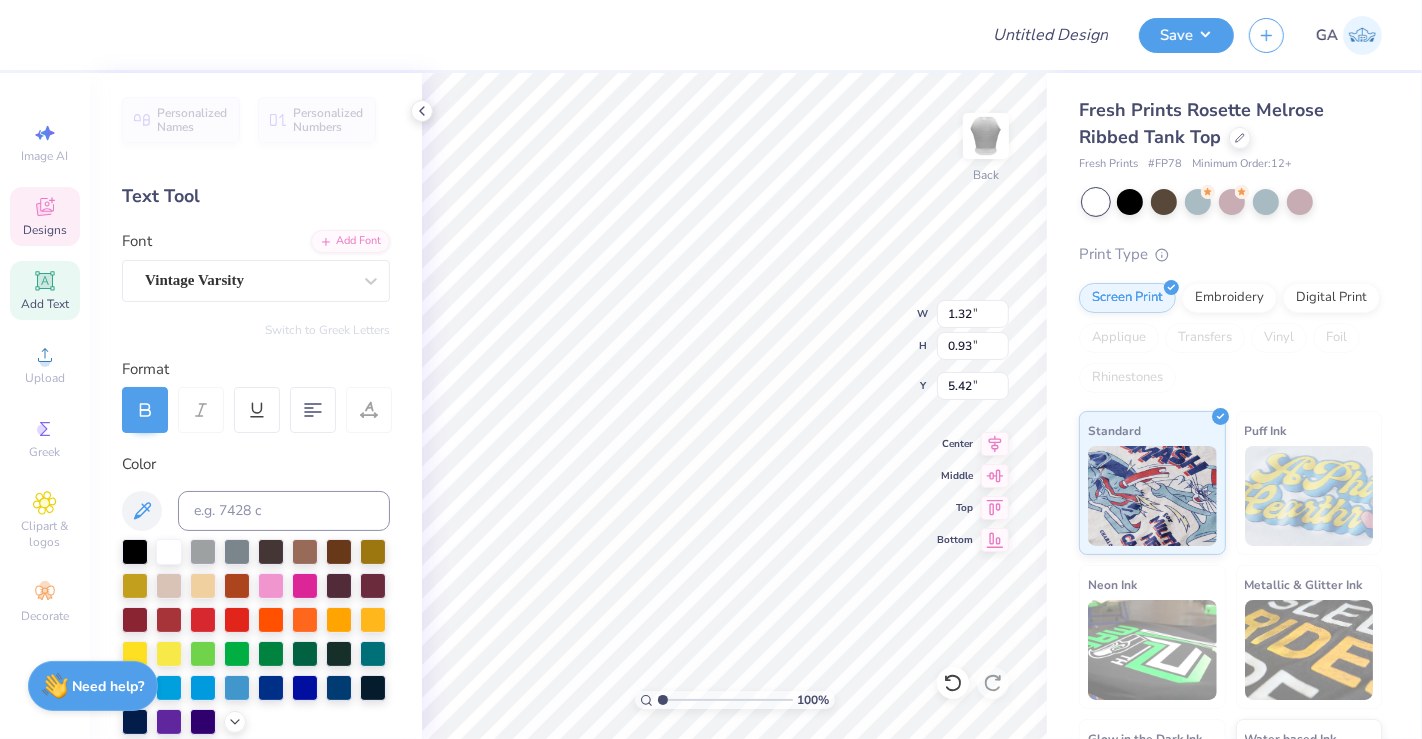 type on "TA" 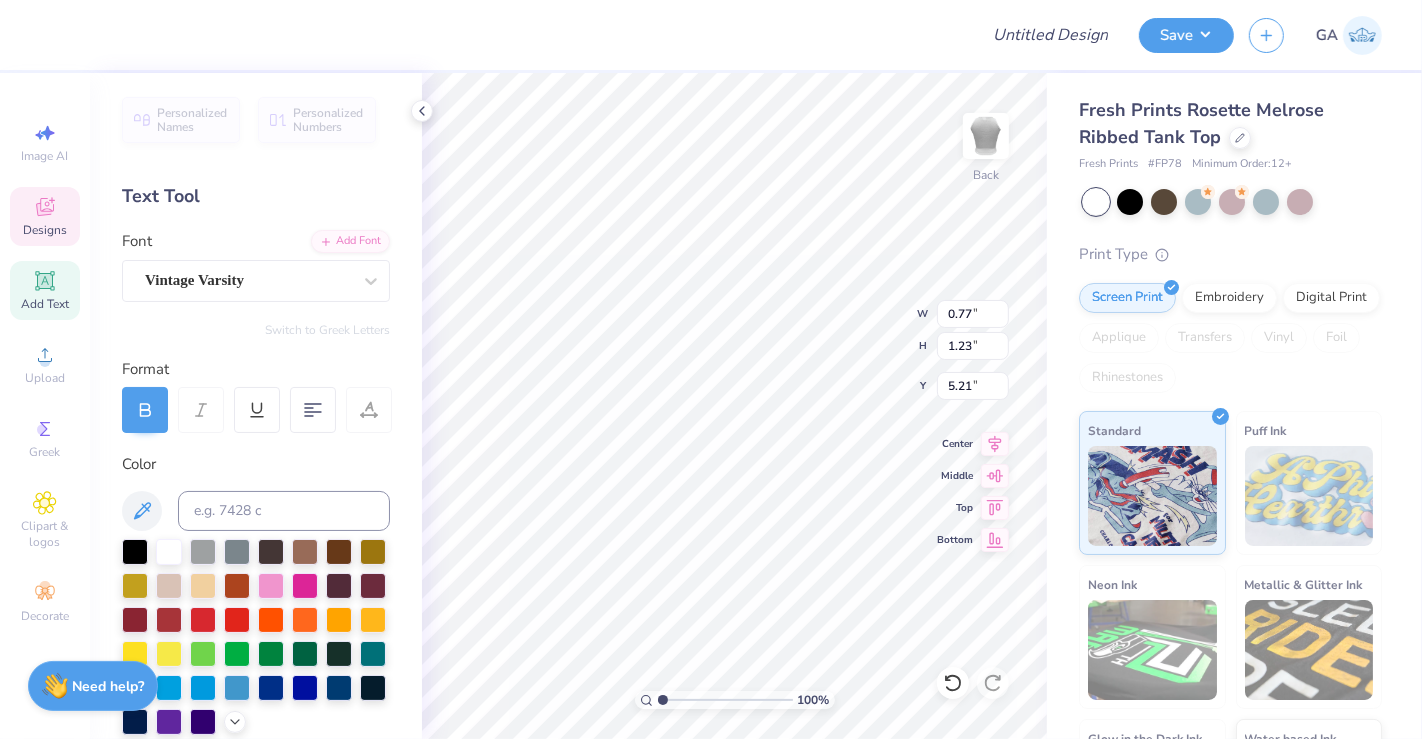 scroll, scrollTop: 18, scrollLeft: 2, axis: both 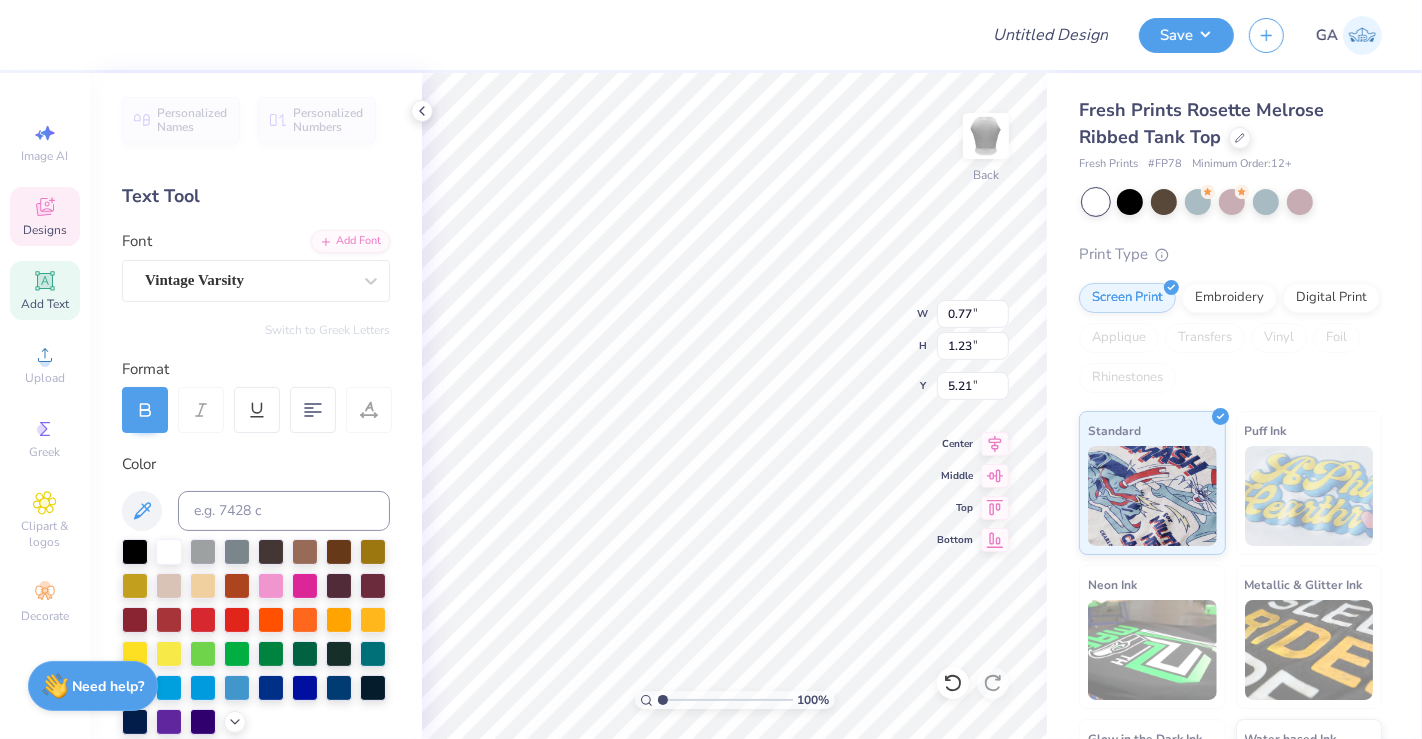 type on "Z" 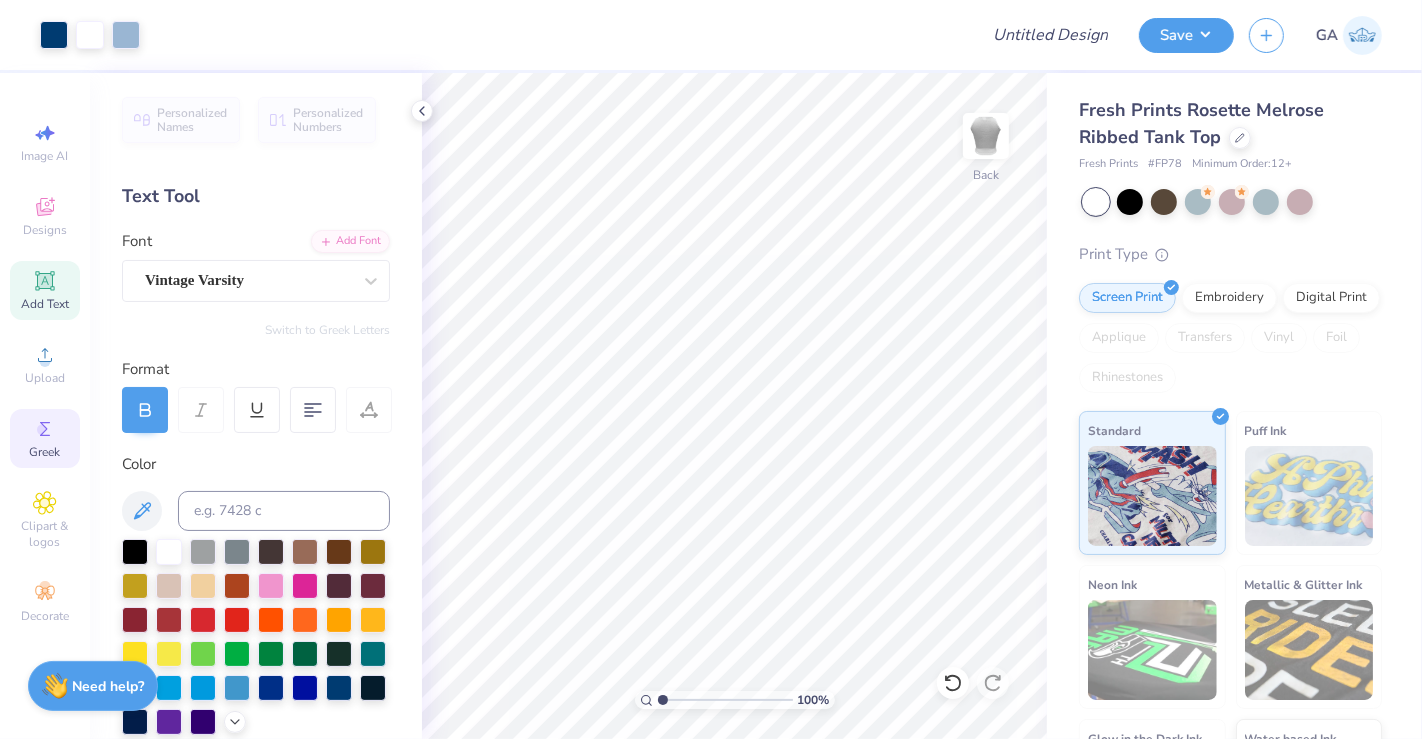 click 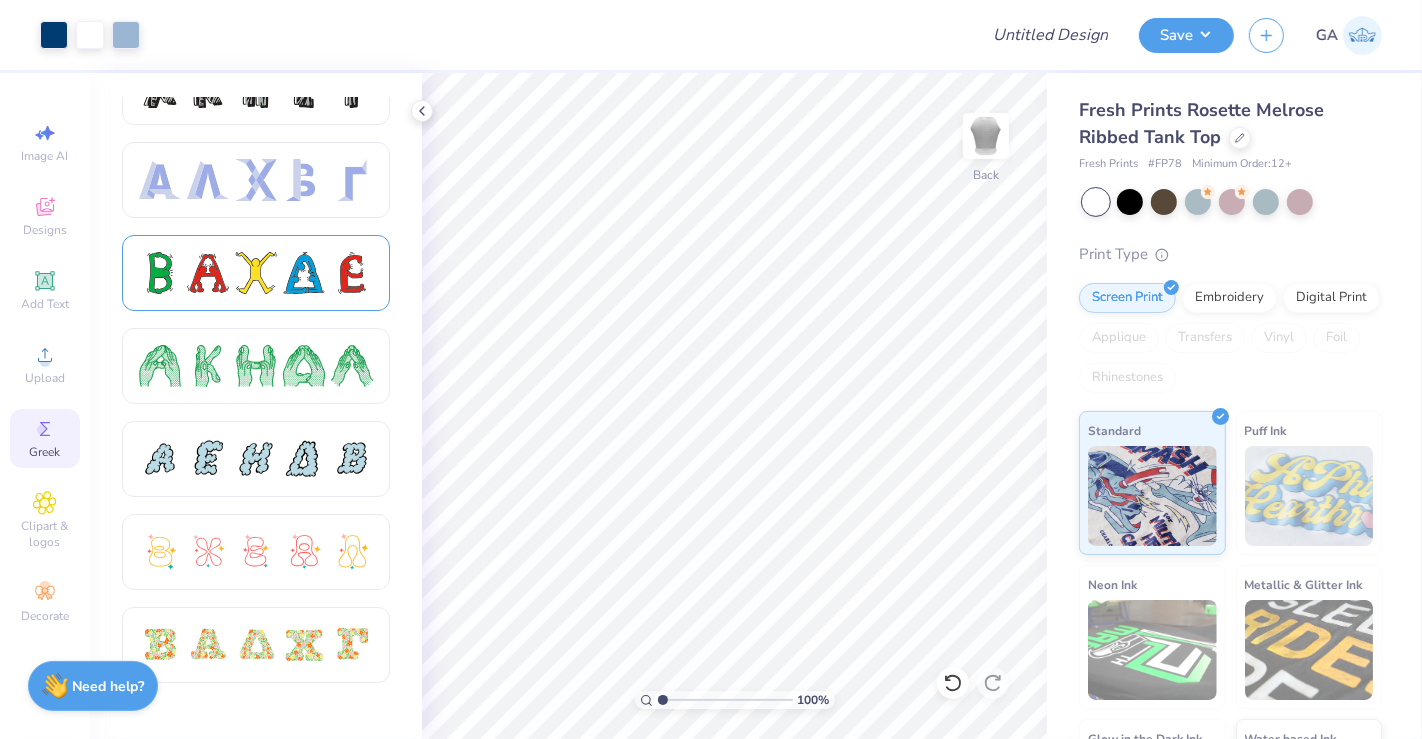 scroll, scrollTop: 0, scrollLeft: 0, axis: both 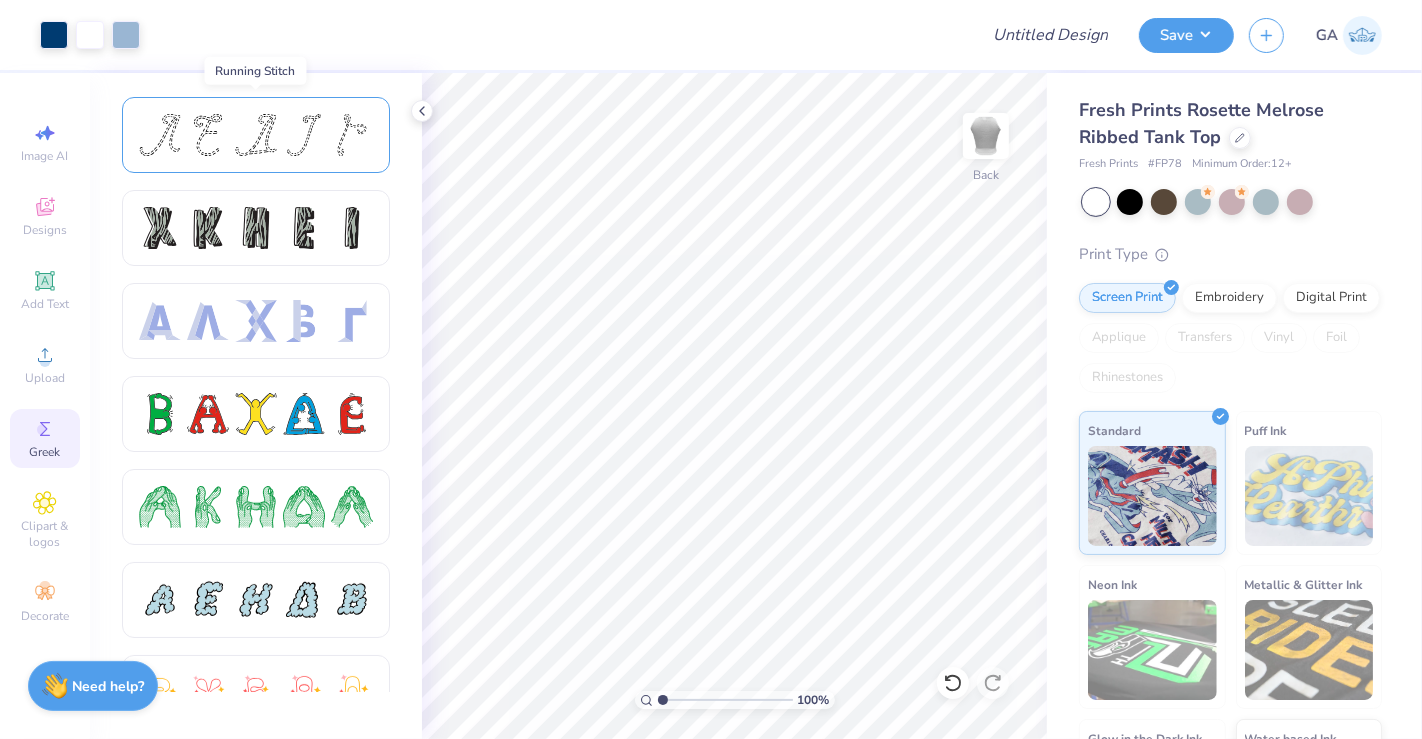 click at bounding box center [256, 135] 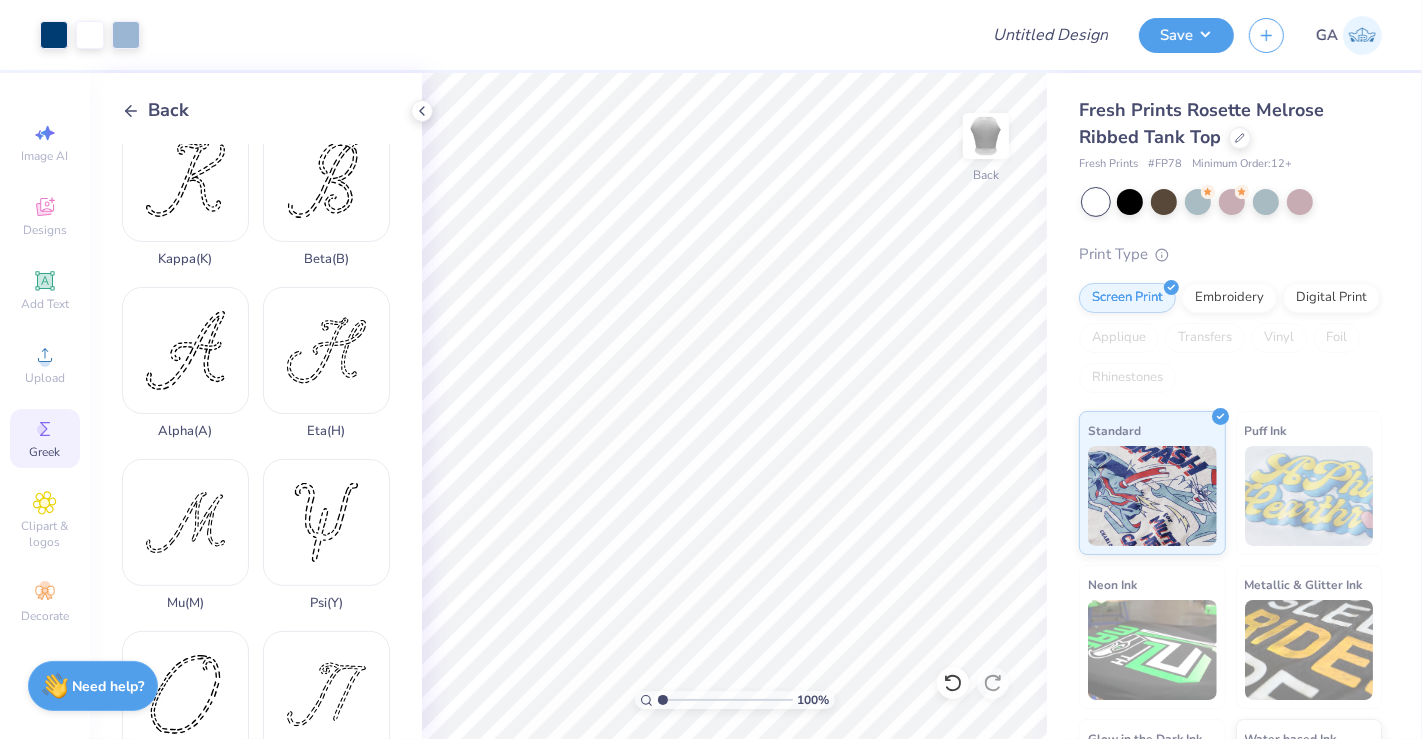 scroll, scrollTop: 537, scrollLeft: 0, axis: vertical 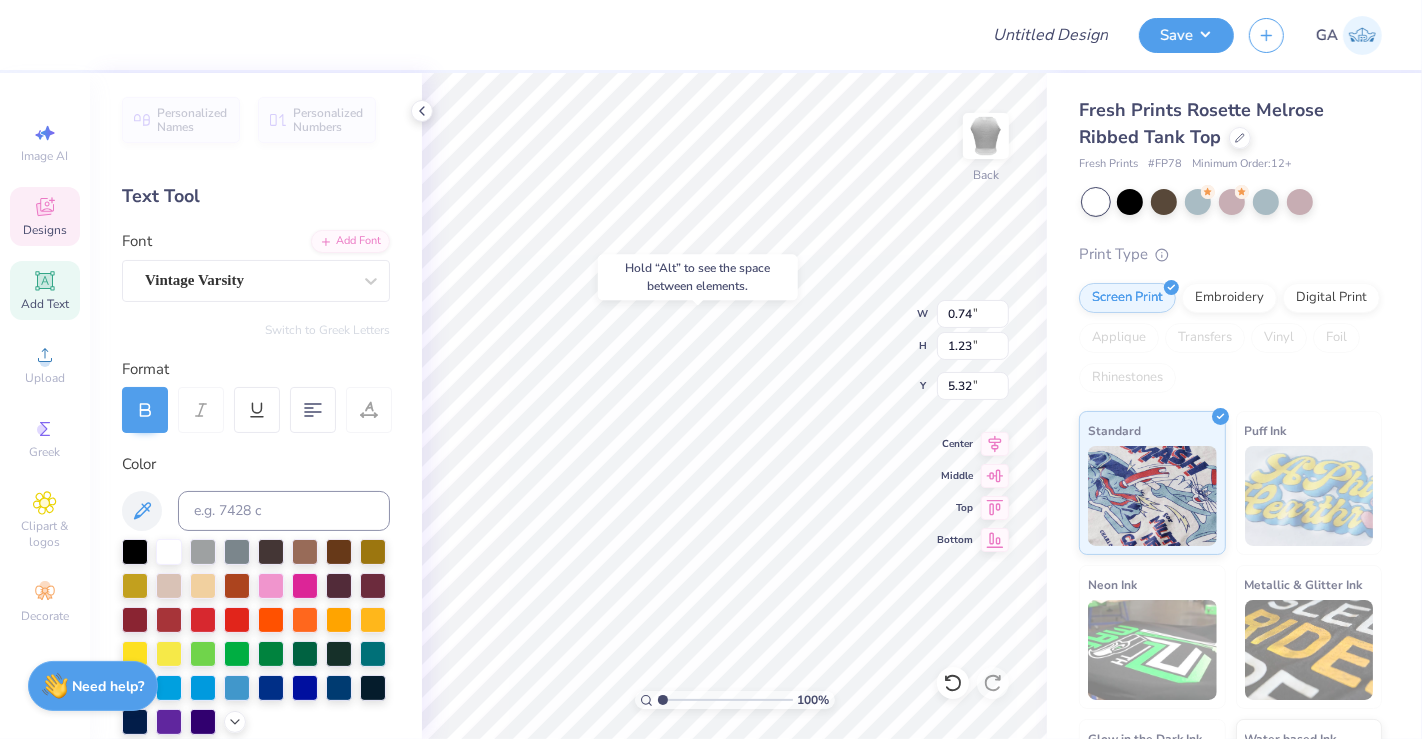 type on "5.32" 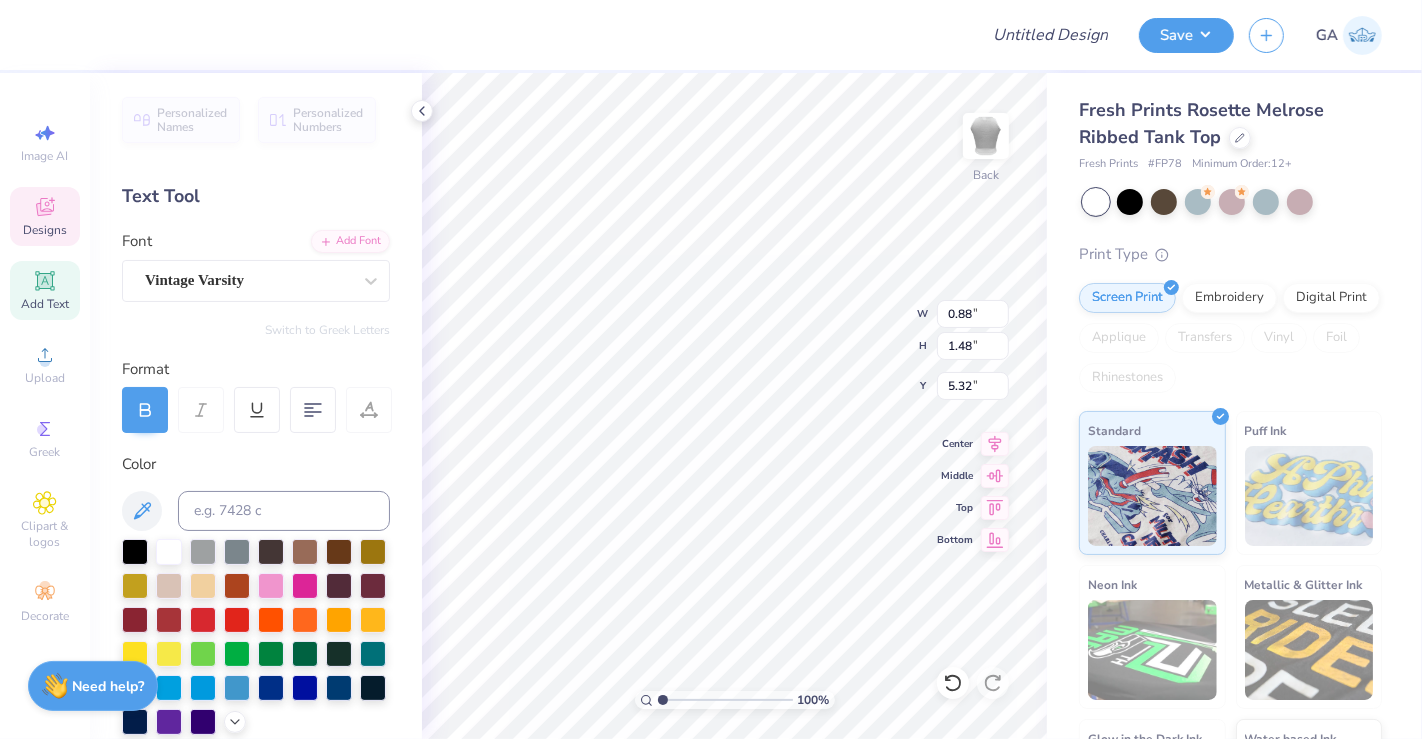 type on "0.88" 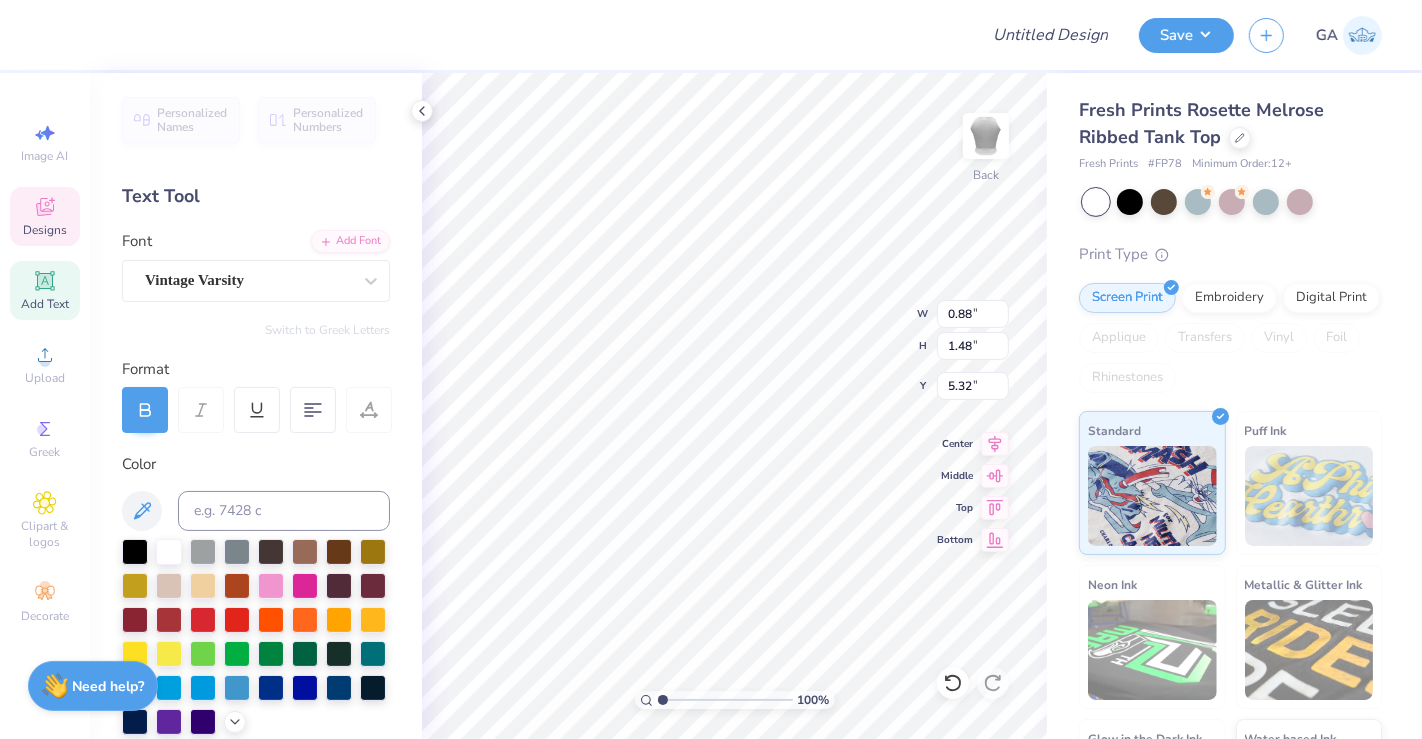 type on "1.48" 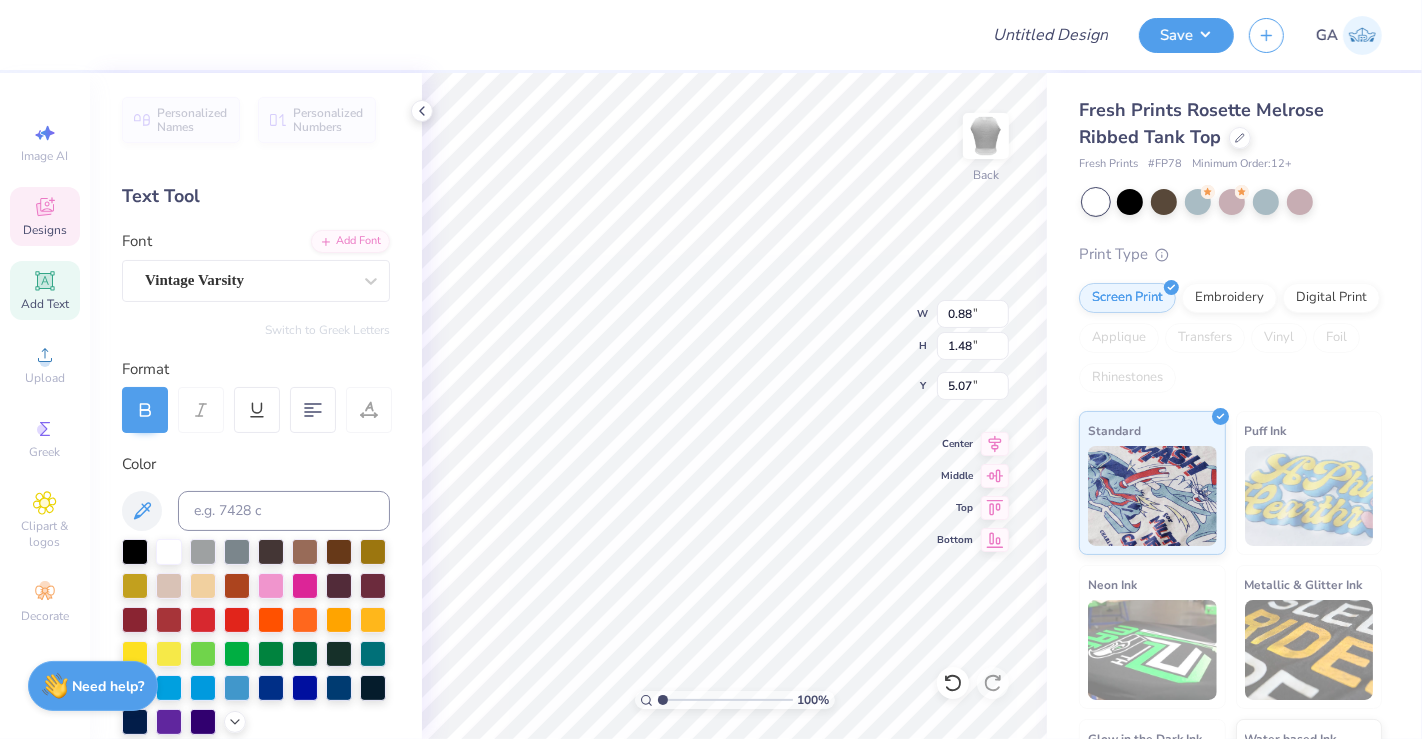 type on "5.03" 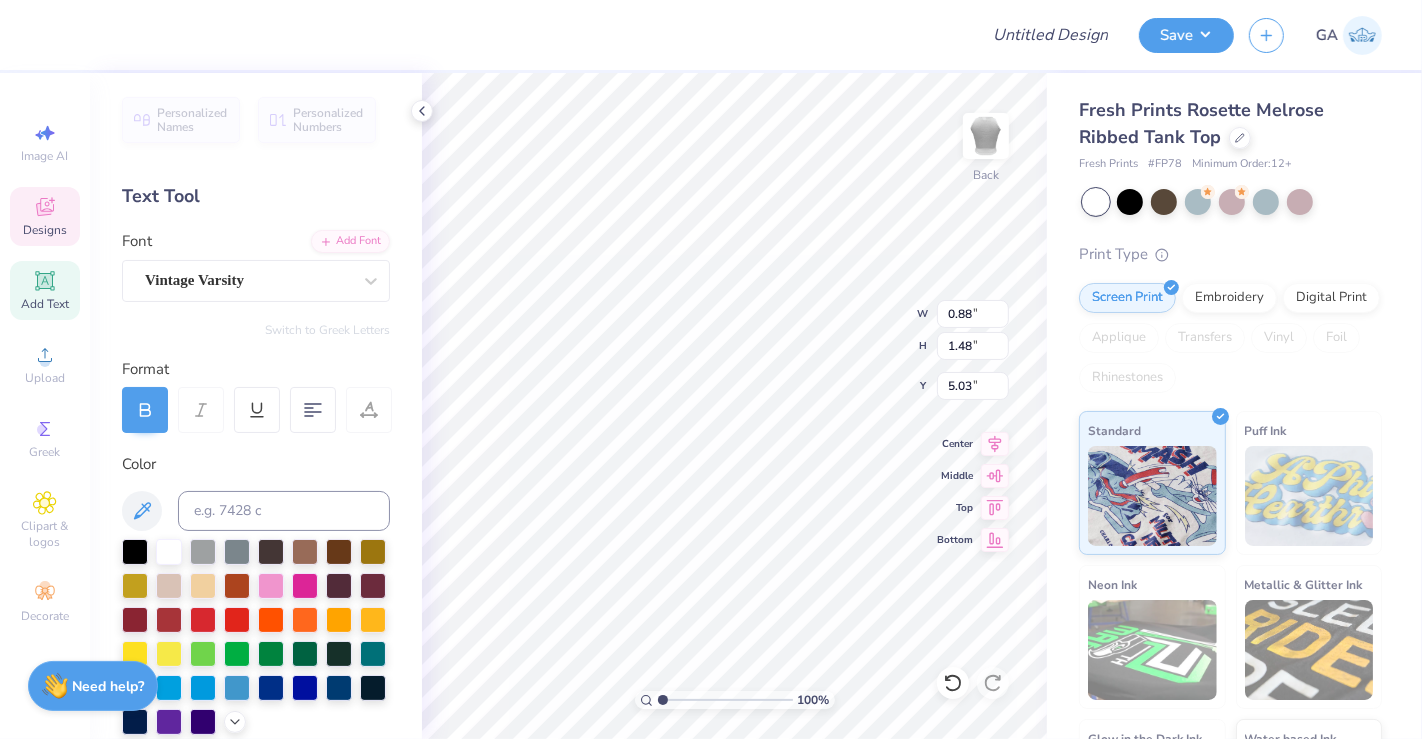 type on "1.31" 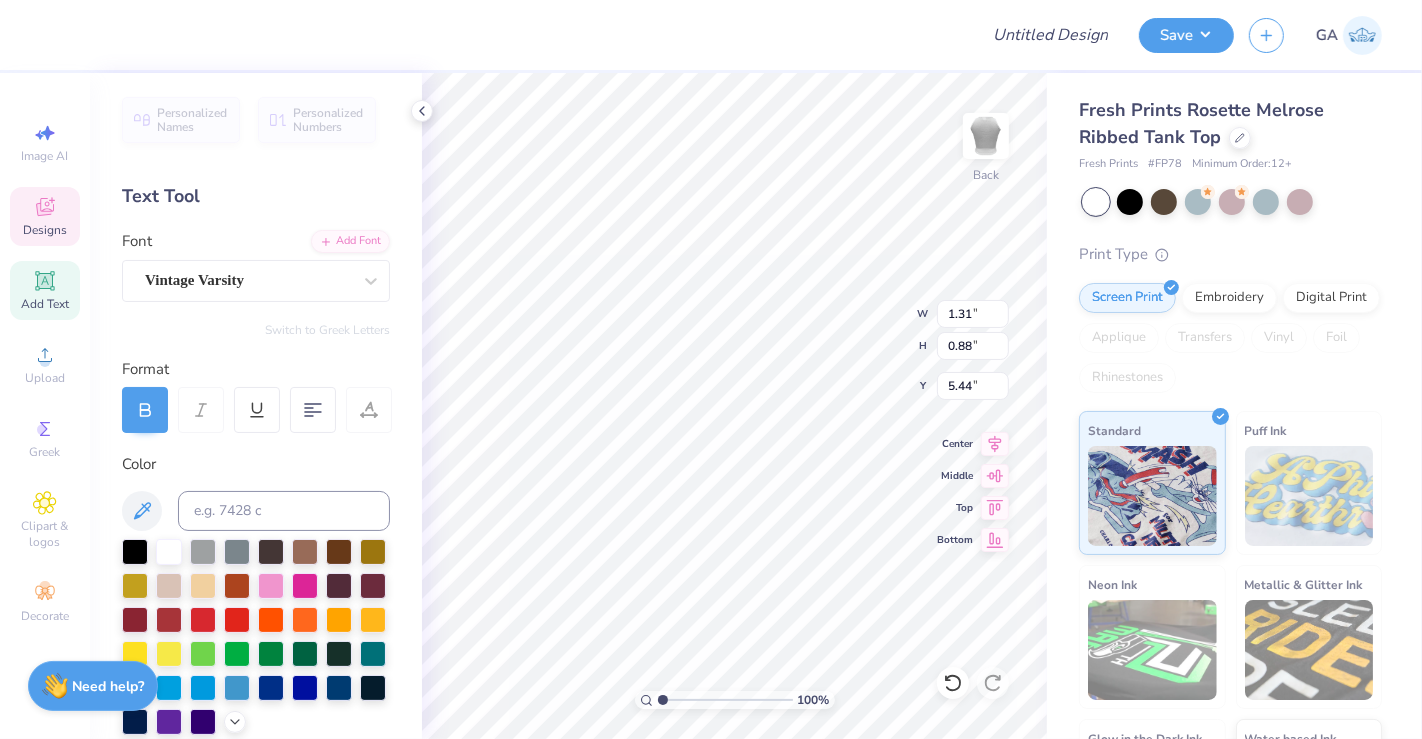 type on "1.72" 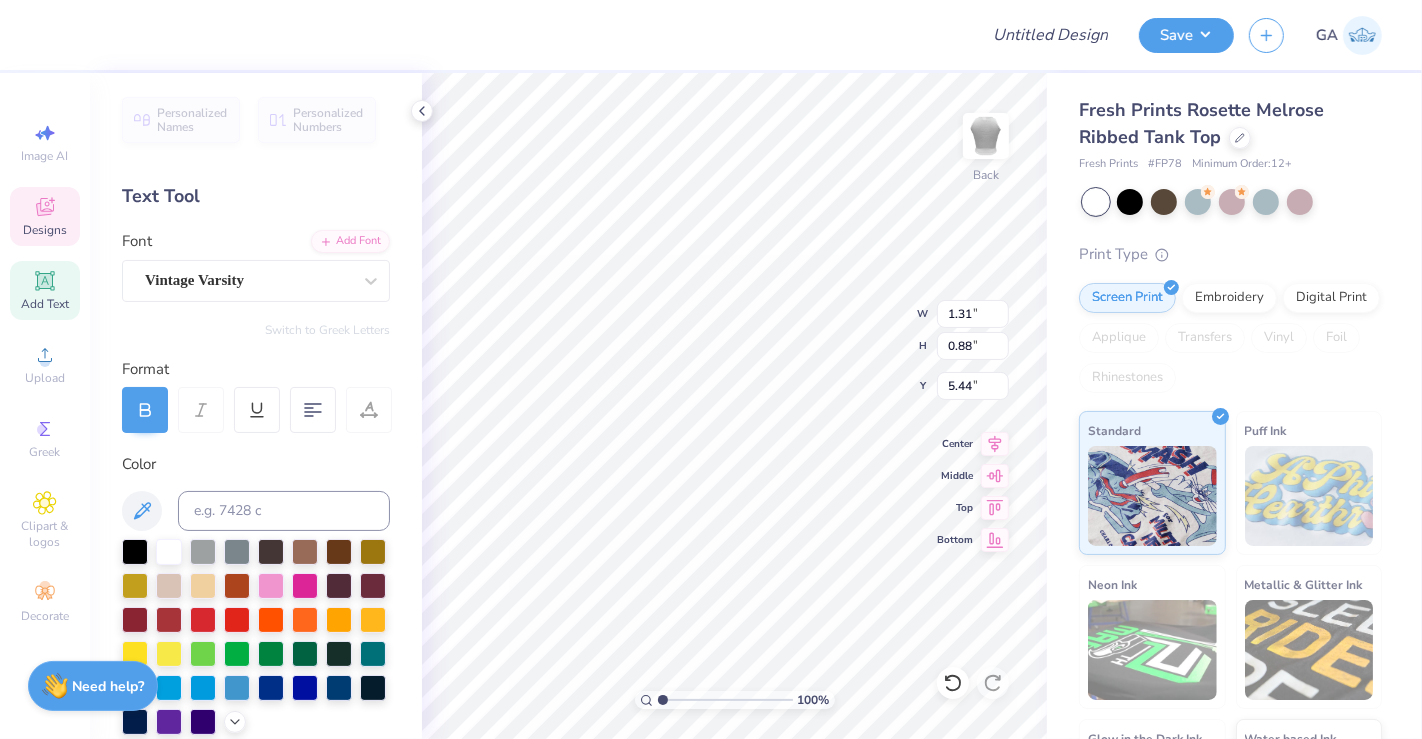 type on "1.15" 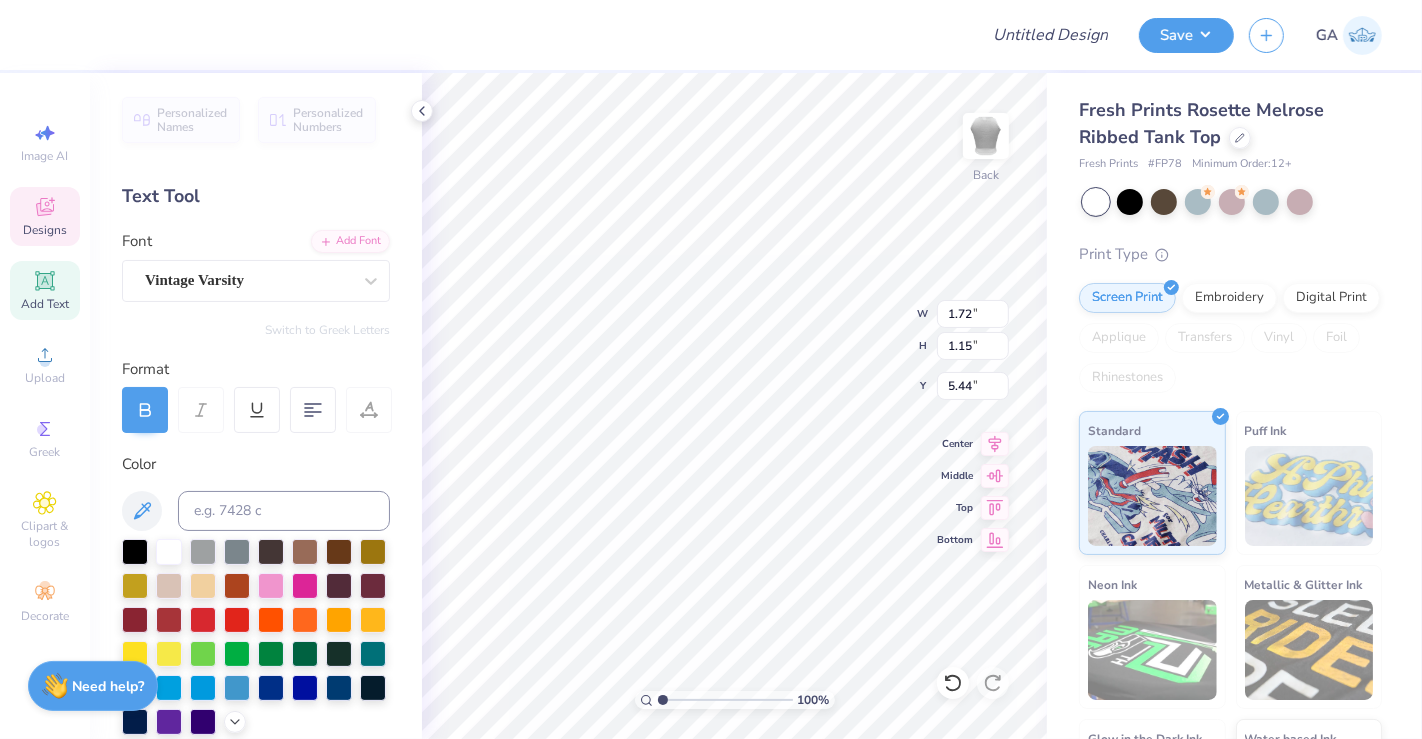 type on "5.32" 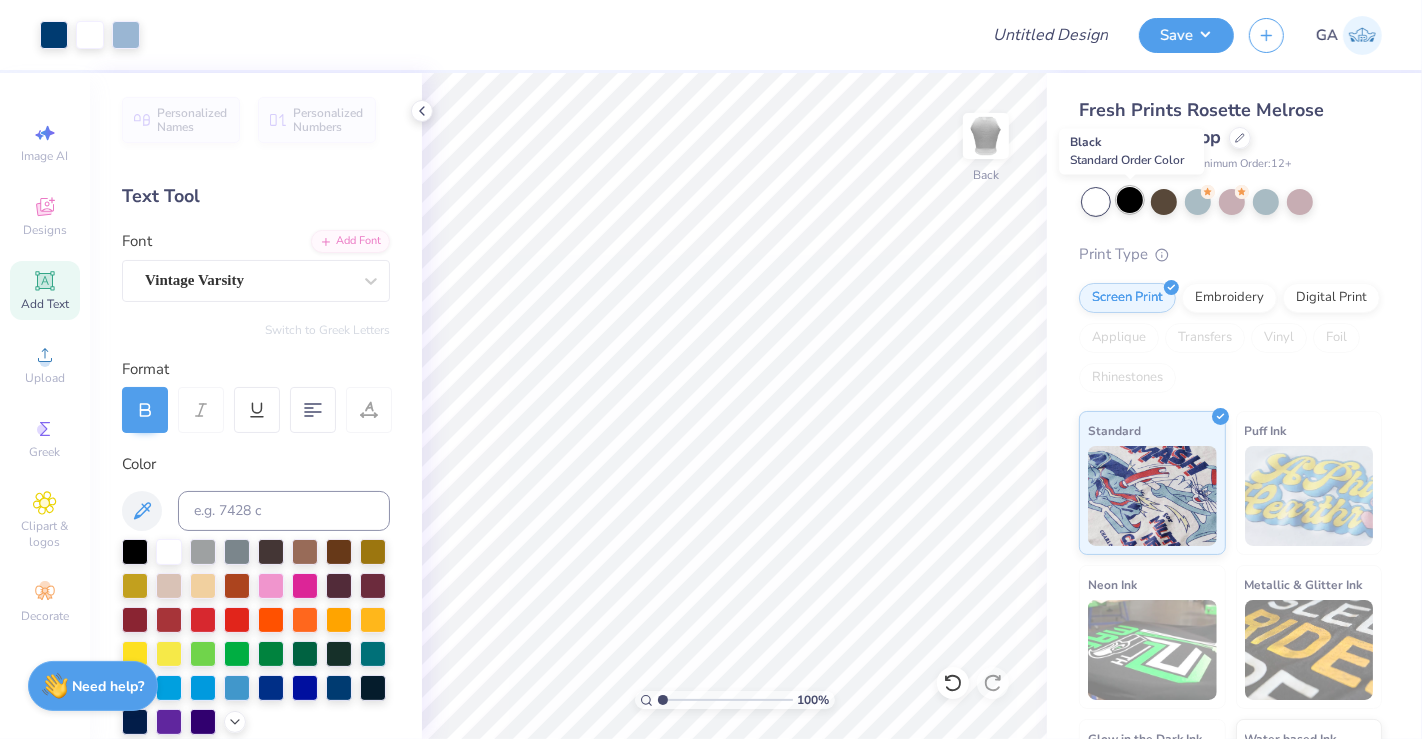 click at bounding box center [1130, 200] 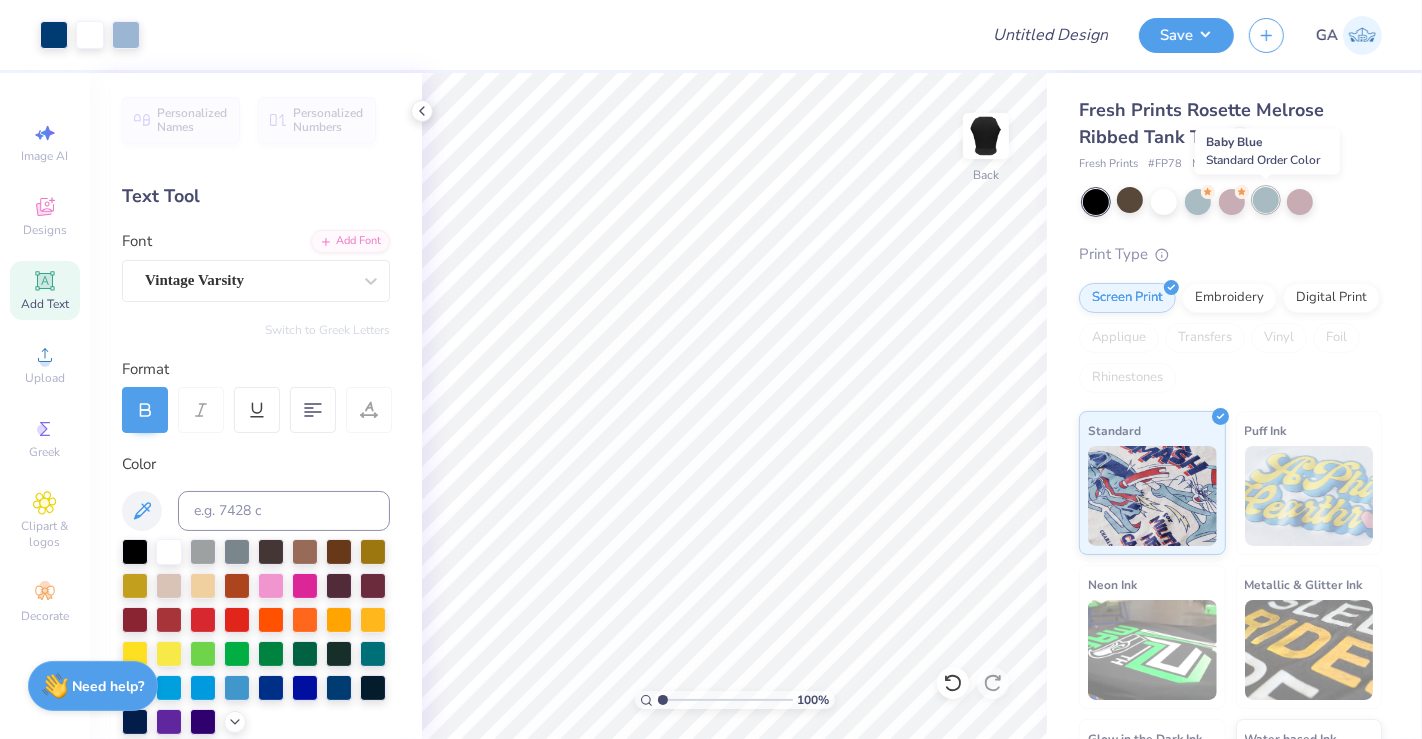 click at bounding box center (1266, 200) 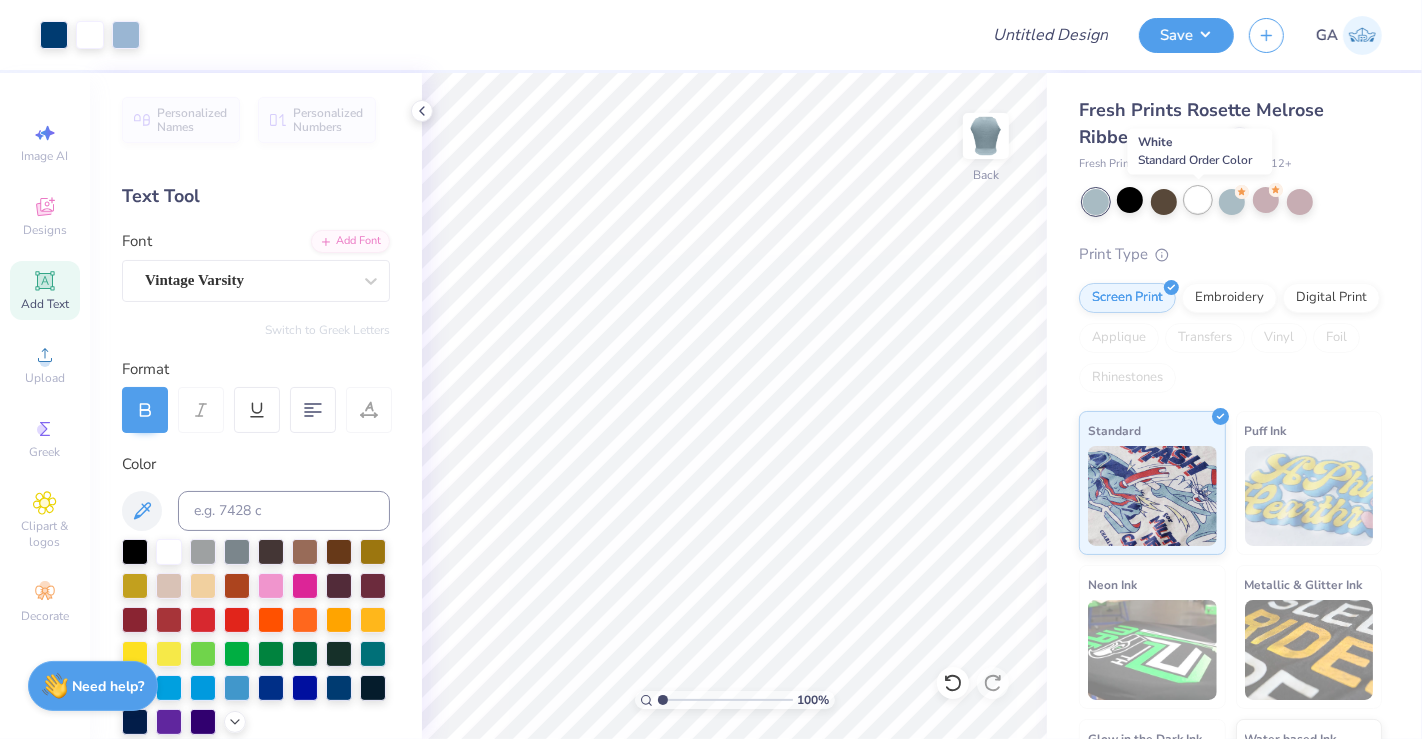 click at bounding box center [1198, 200] 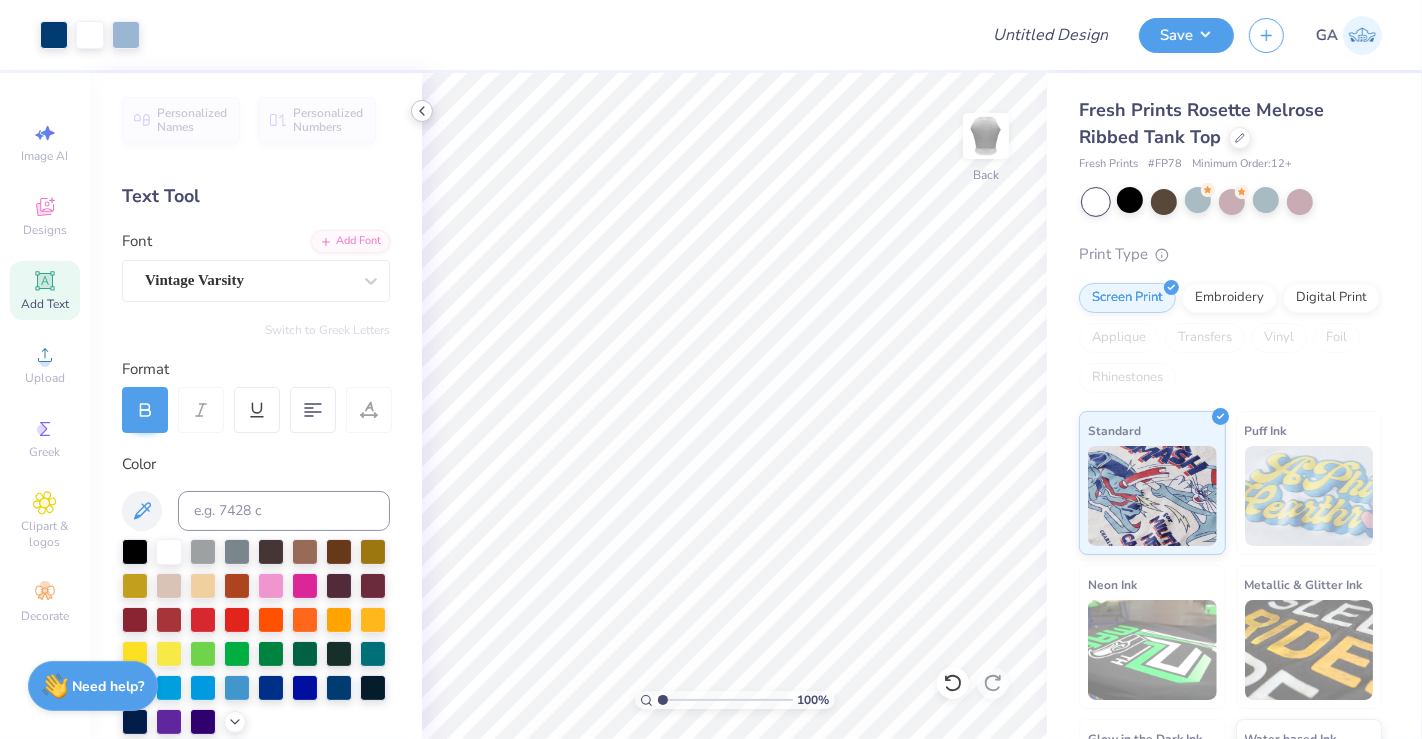 click at bounding box center [422, 111] 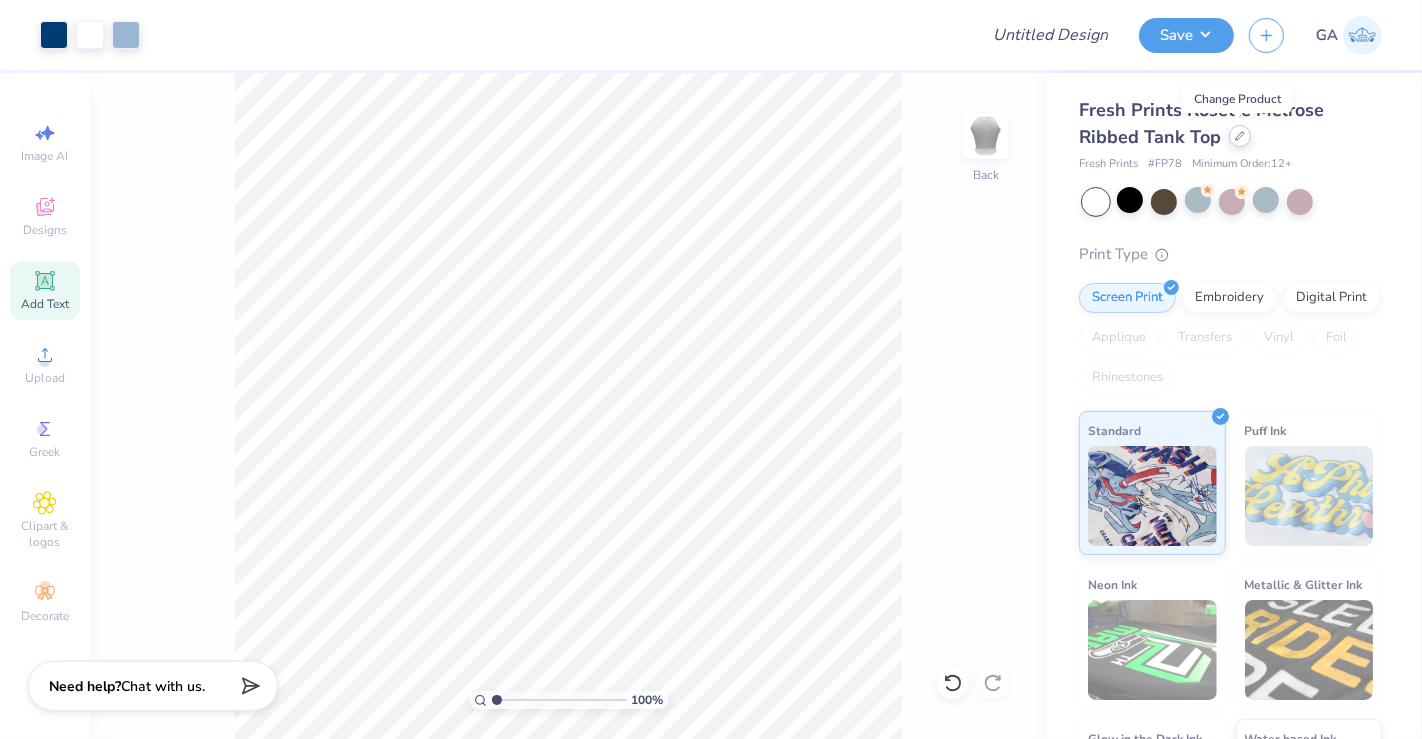 click 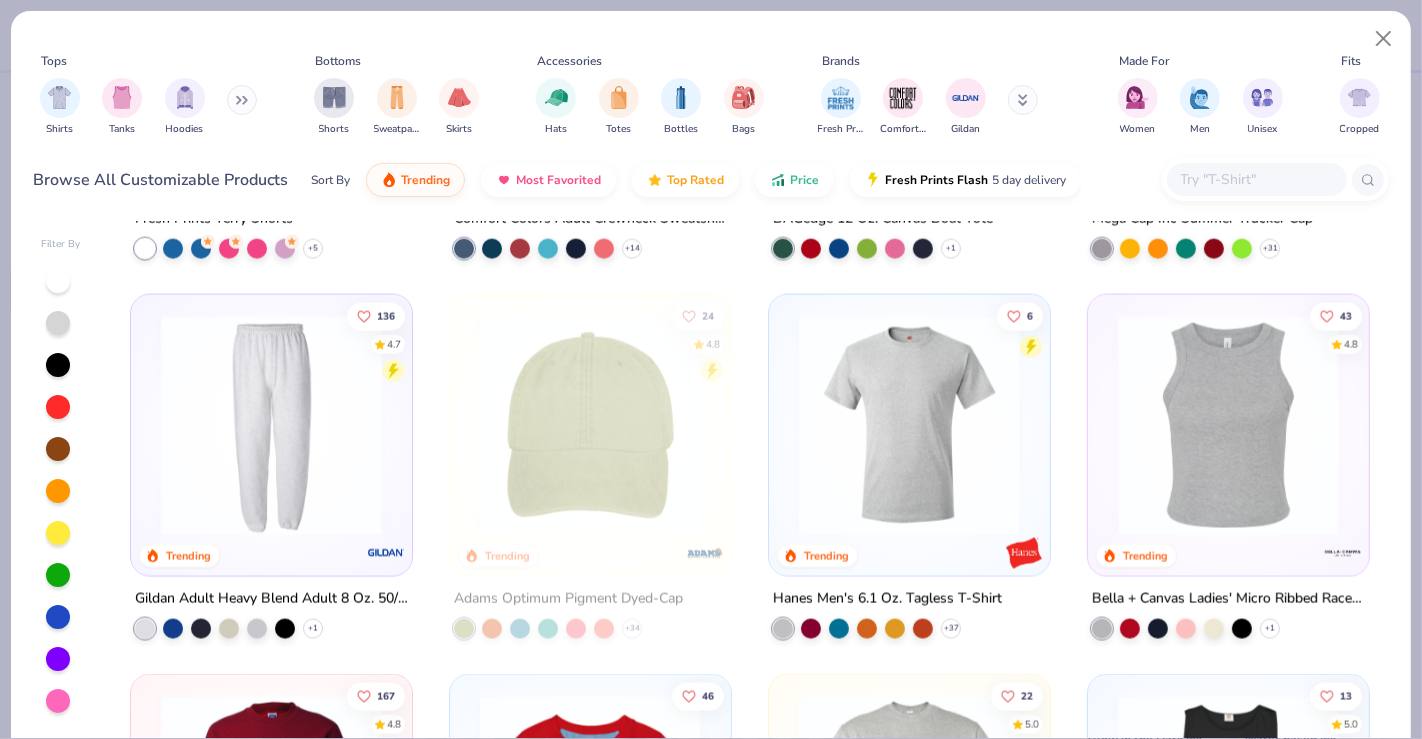 scroll, scrollTop: 2605, scrollLeft: 0, axis: vertical 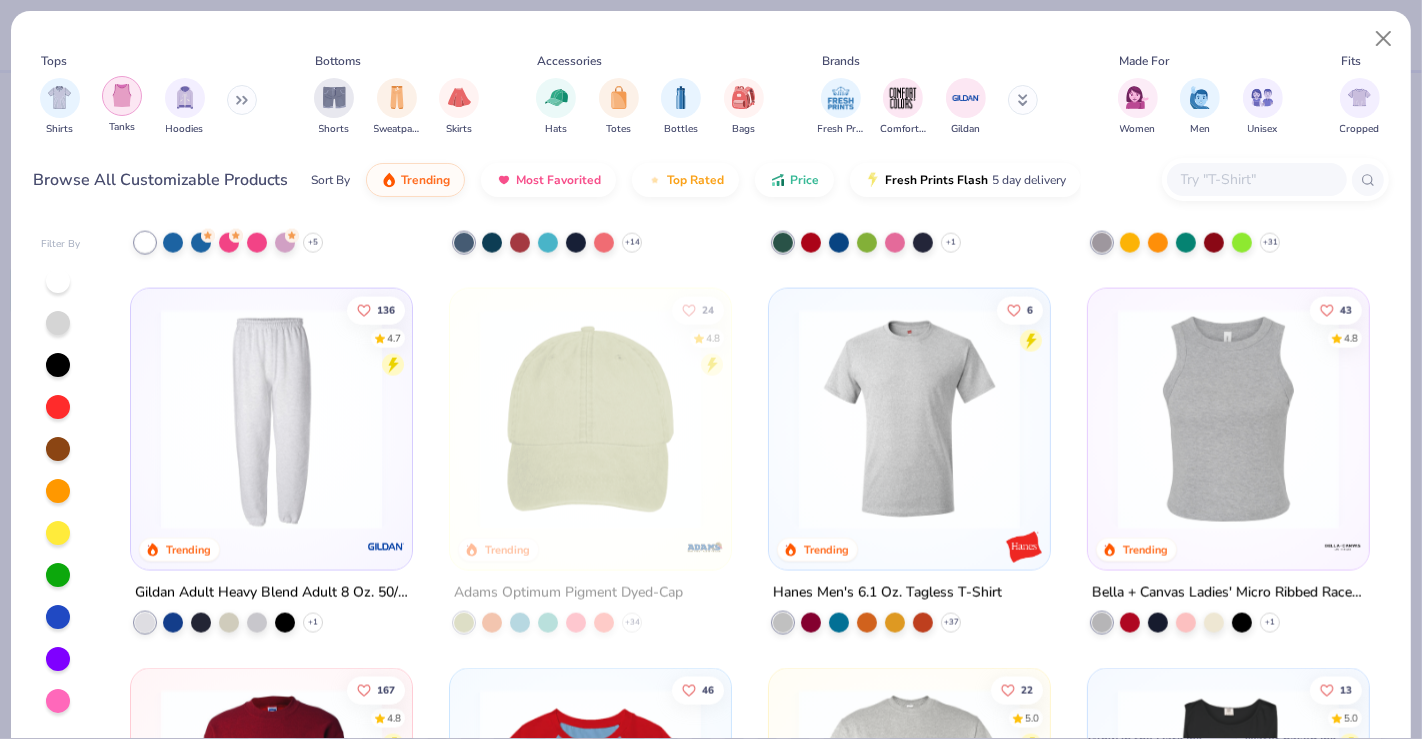 click at bounding box center [122, 96] 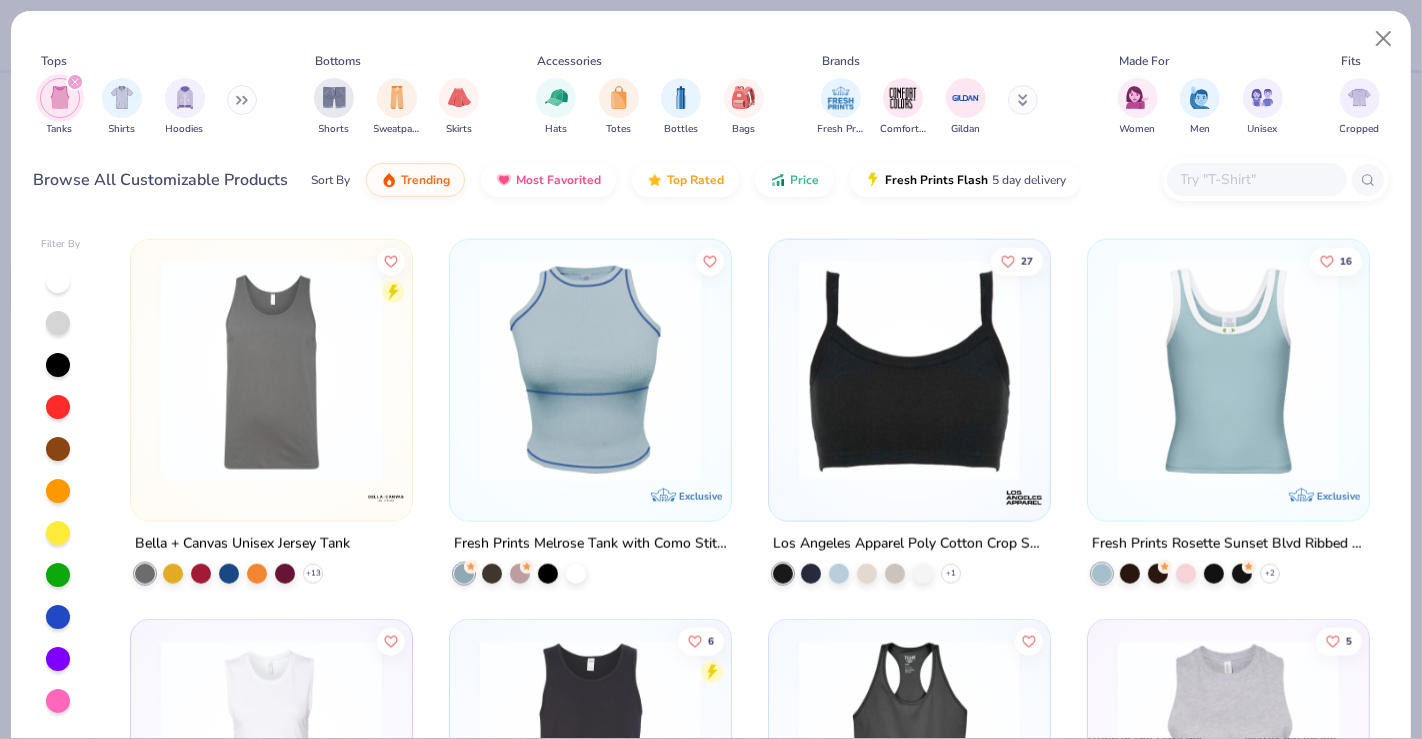 scroll, scrollTop: 2282, scrollLeft: 0, axis: vertical 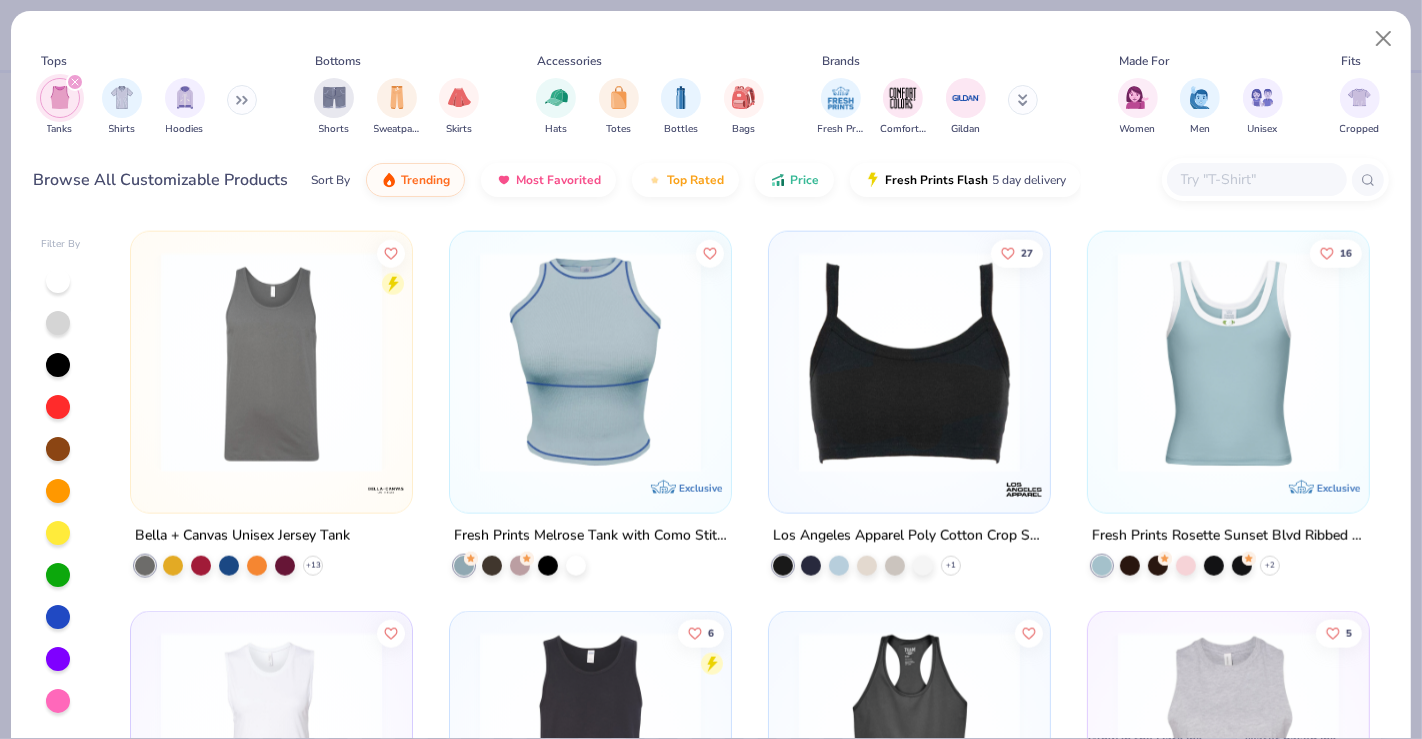 click at bounding box center (590, 361) 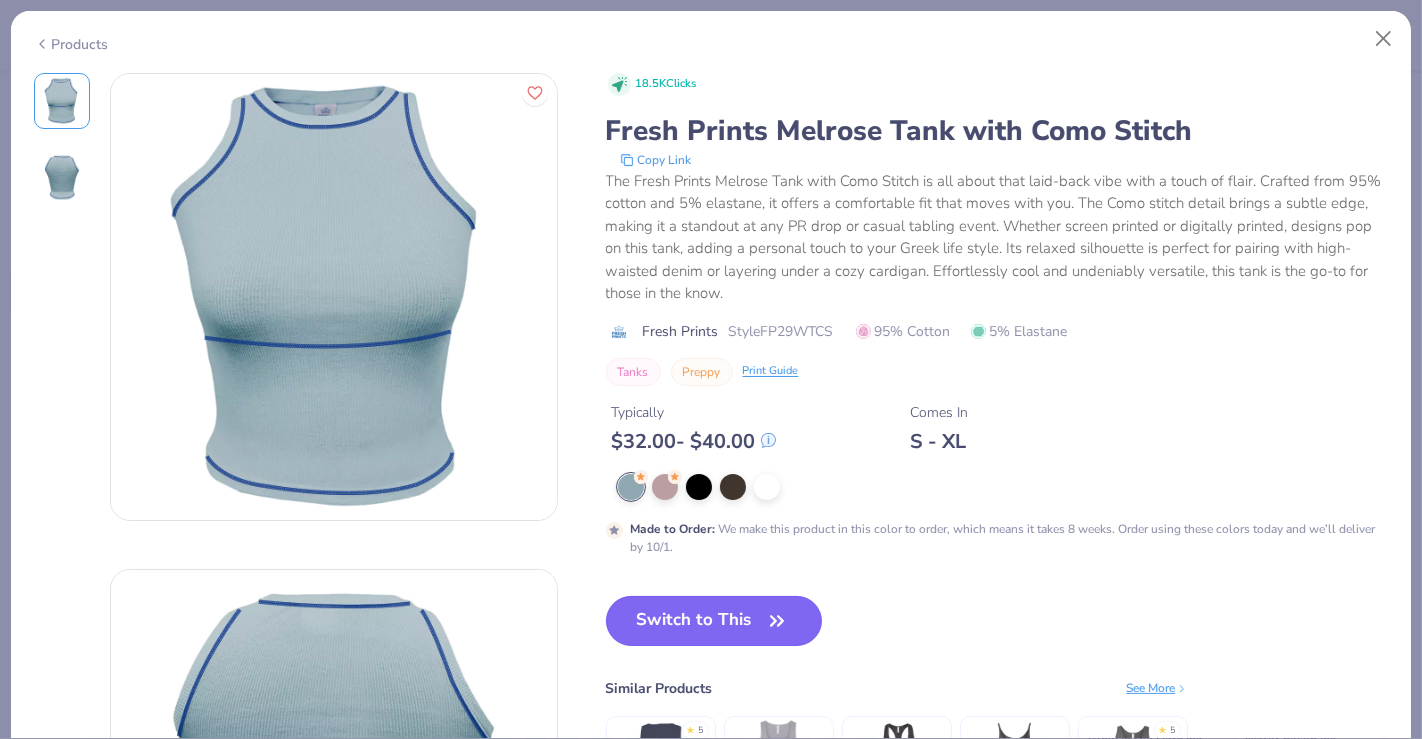 click on "Switch to This" at bounding box center (714, 621) 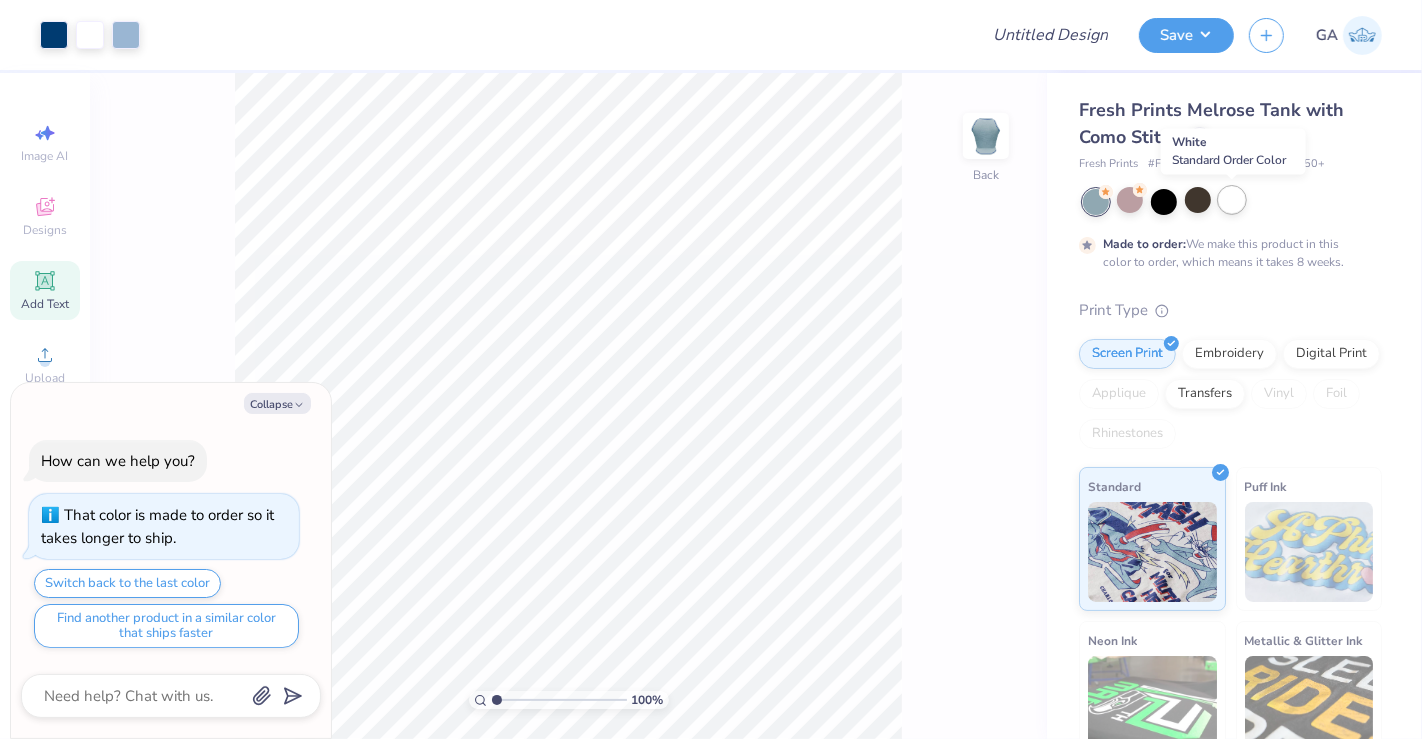 click at bounding box center (1232, 200) 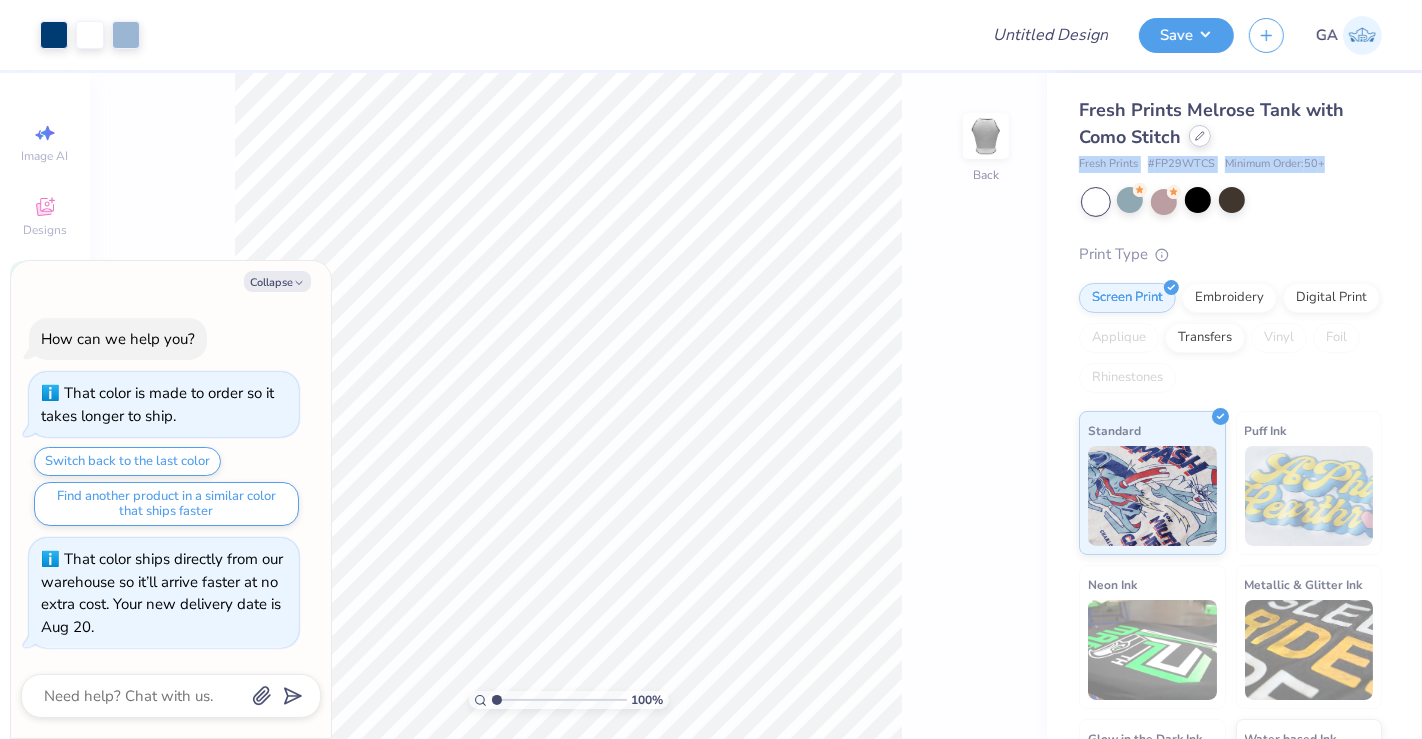 drag, startPoint x: 1226, startPoint y: 196, endPoint x: 1199, endPoint y: 141, distance: 61.269894 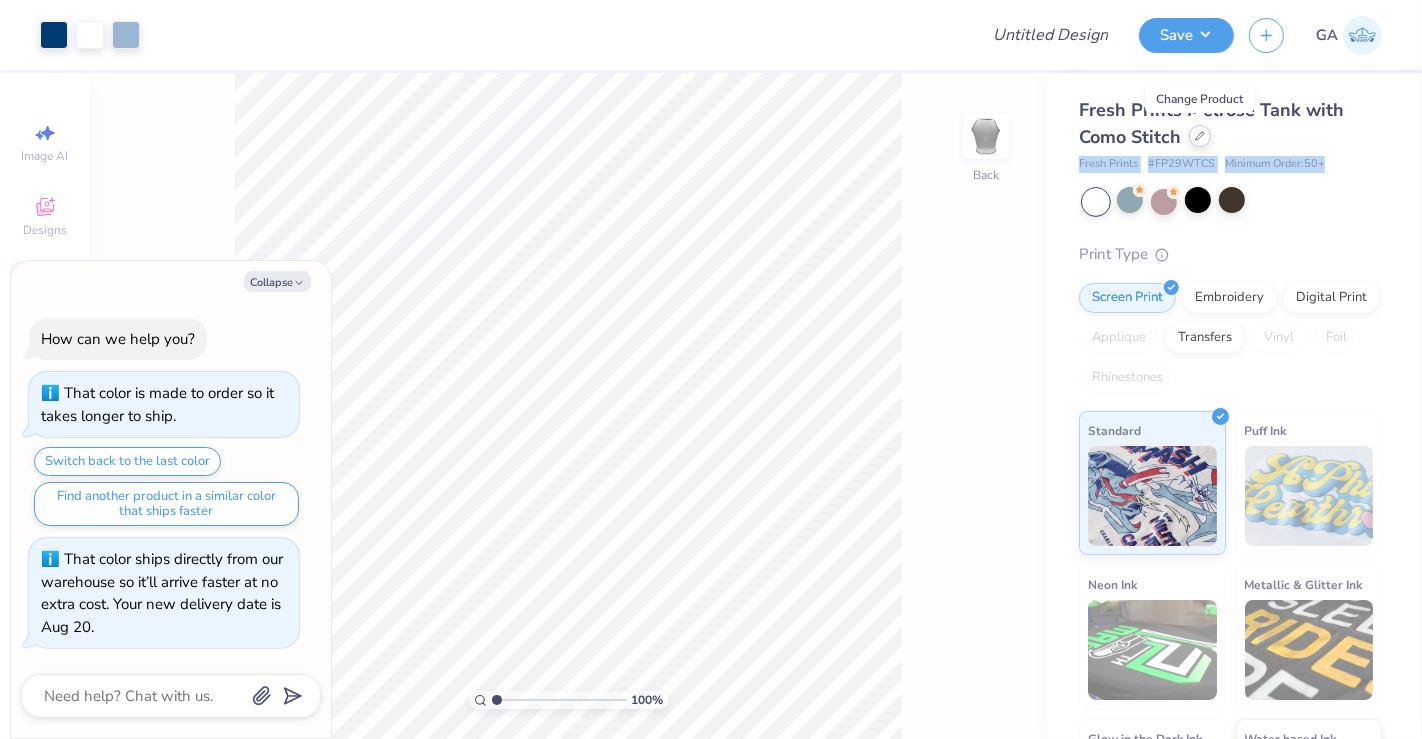 click 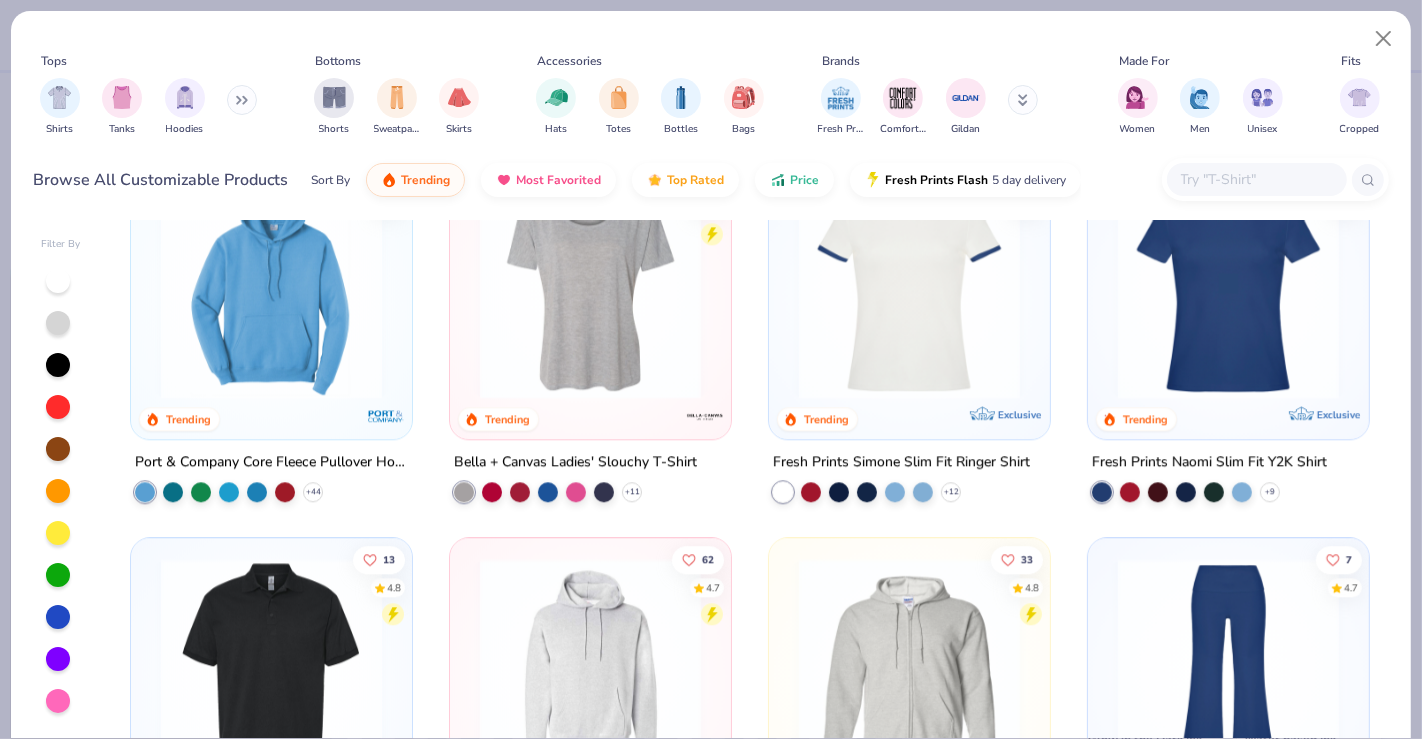 scroll, scrollTop: 4255, scrollLeft: 0, axis: vertical 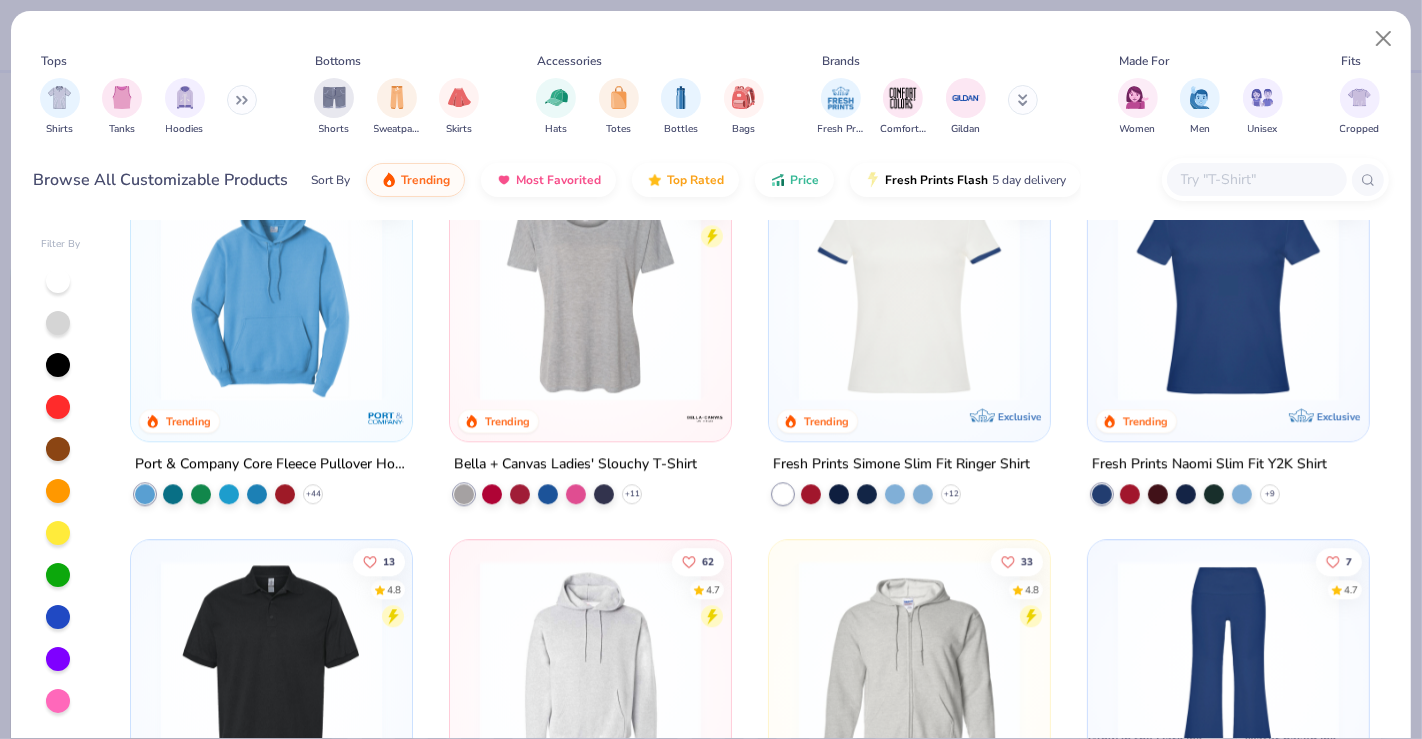 click at bounding box center [909, 290] 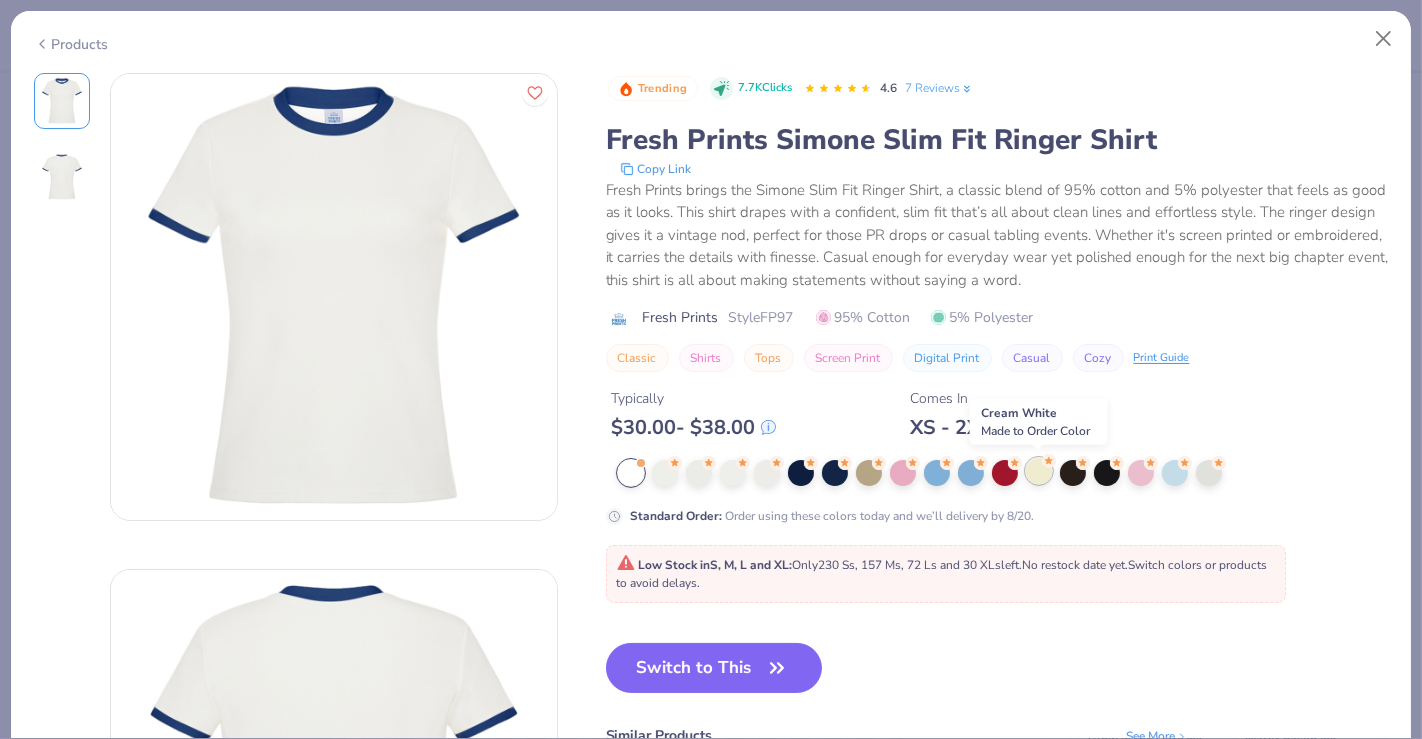 click at bounding box center (1039, 471) 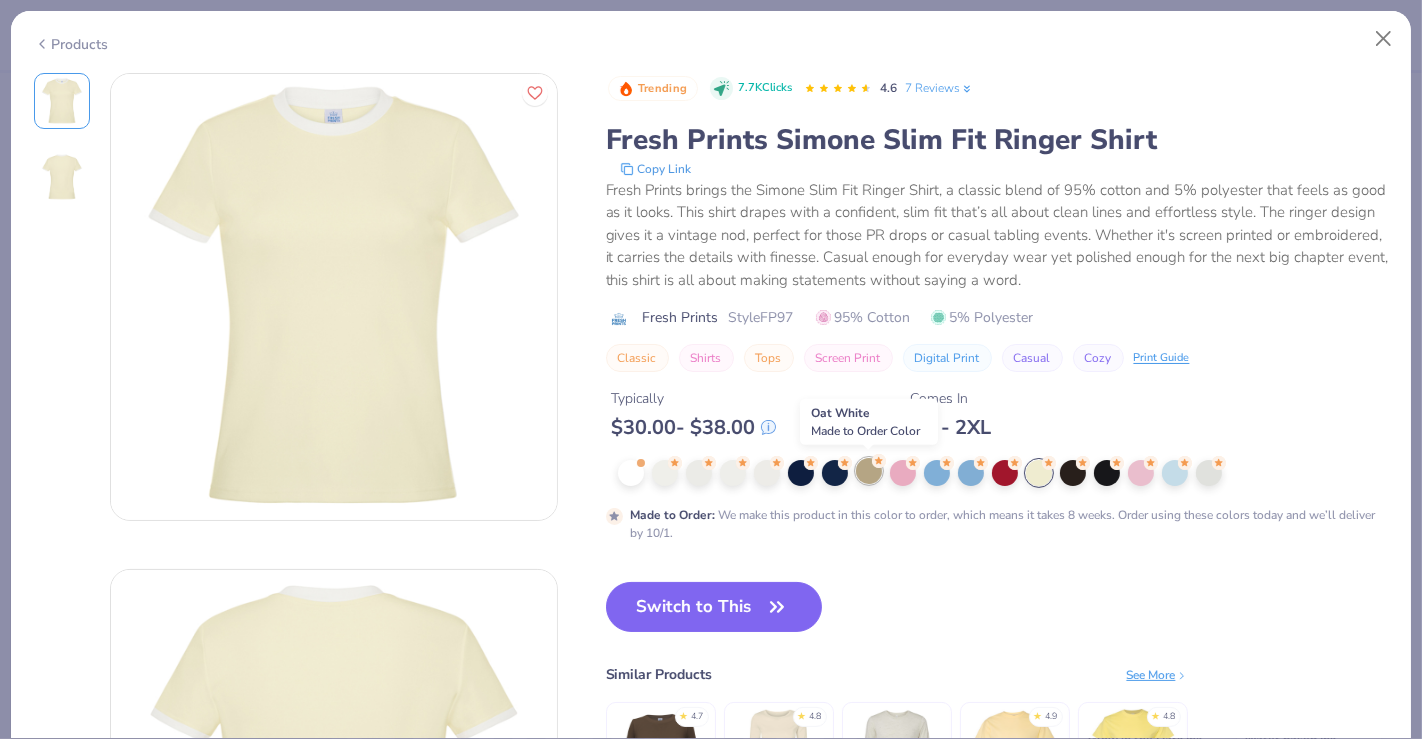 click at bounding box center [869, 471] 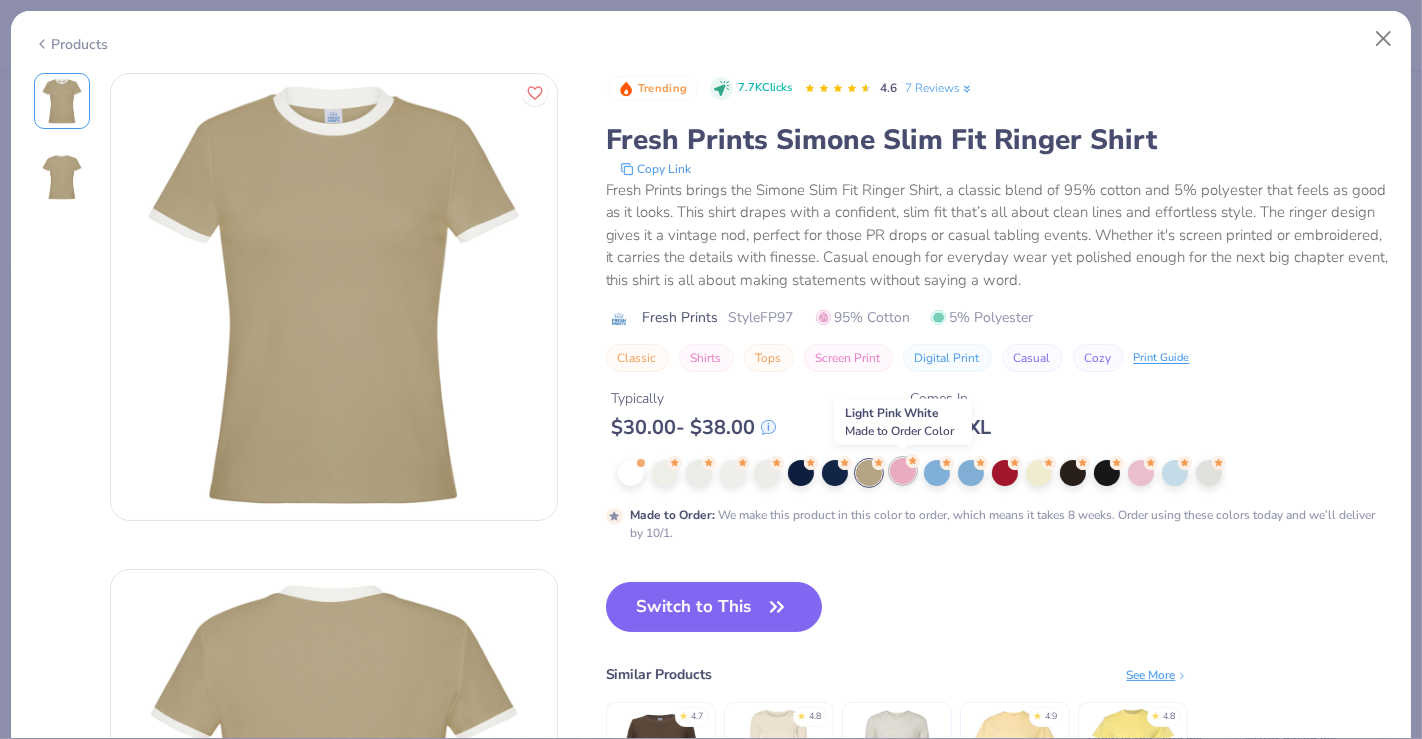 click at bounding box center [903, 471] 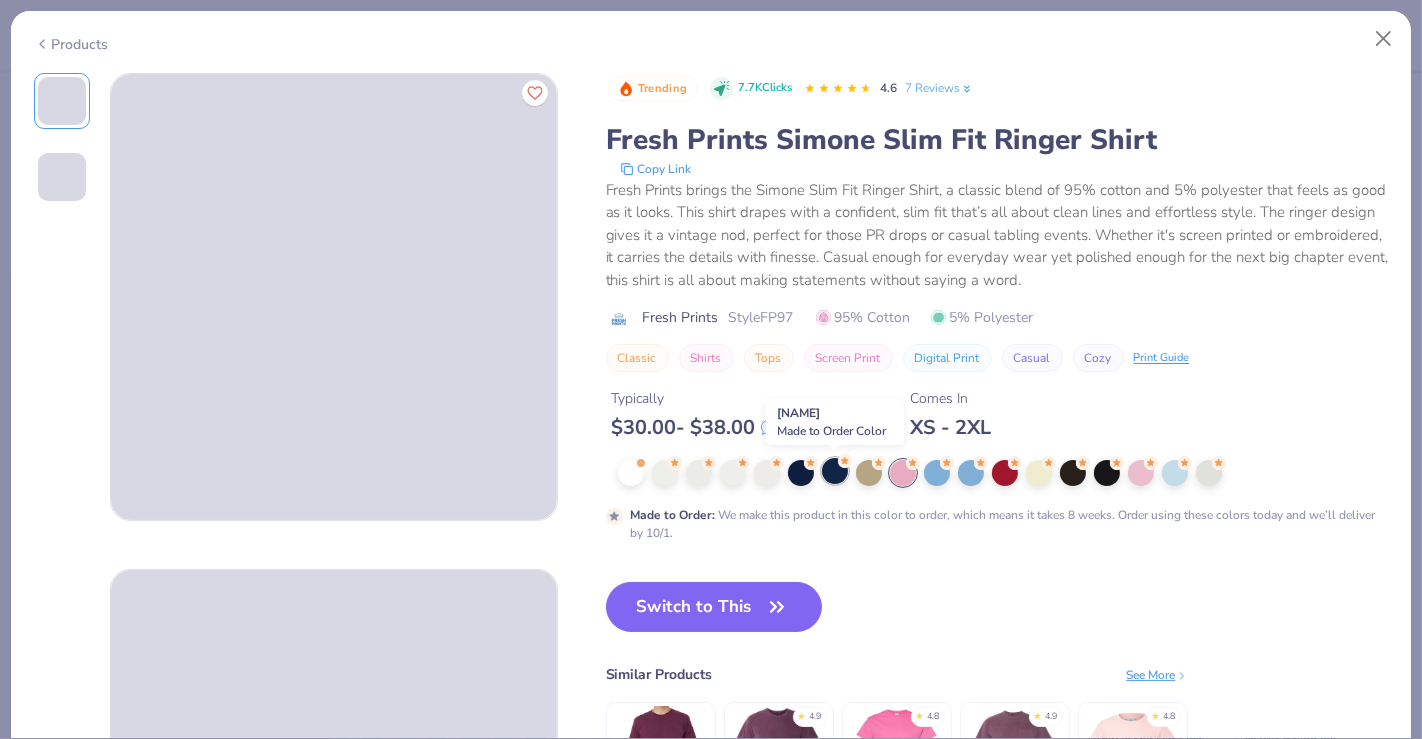 click at bounding box center [835, 471] 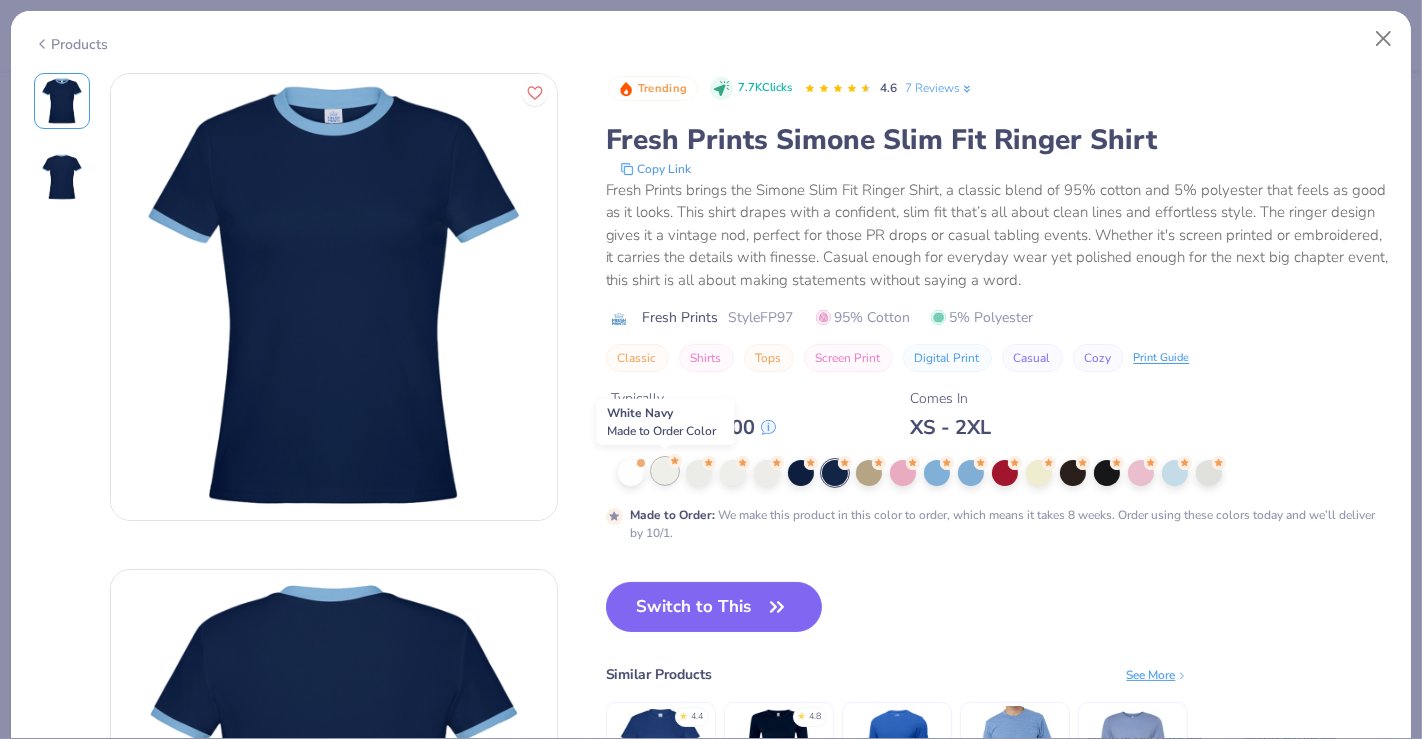 click 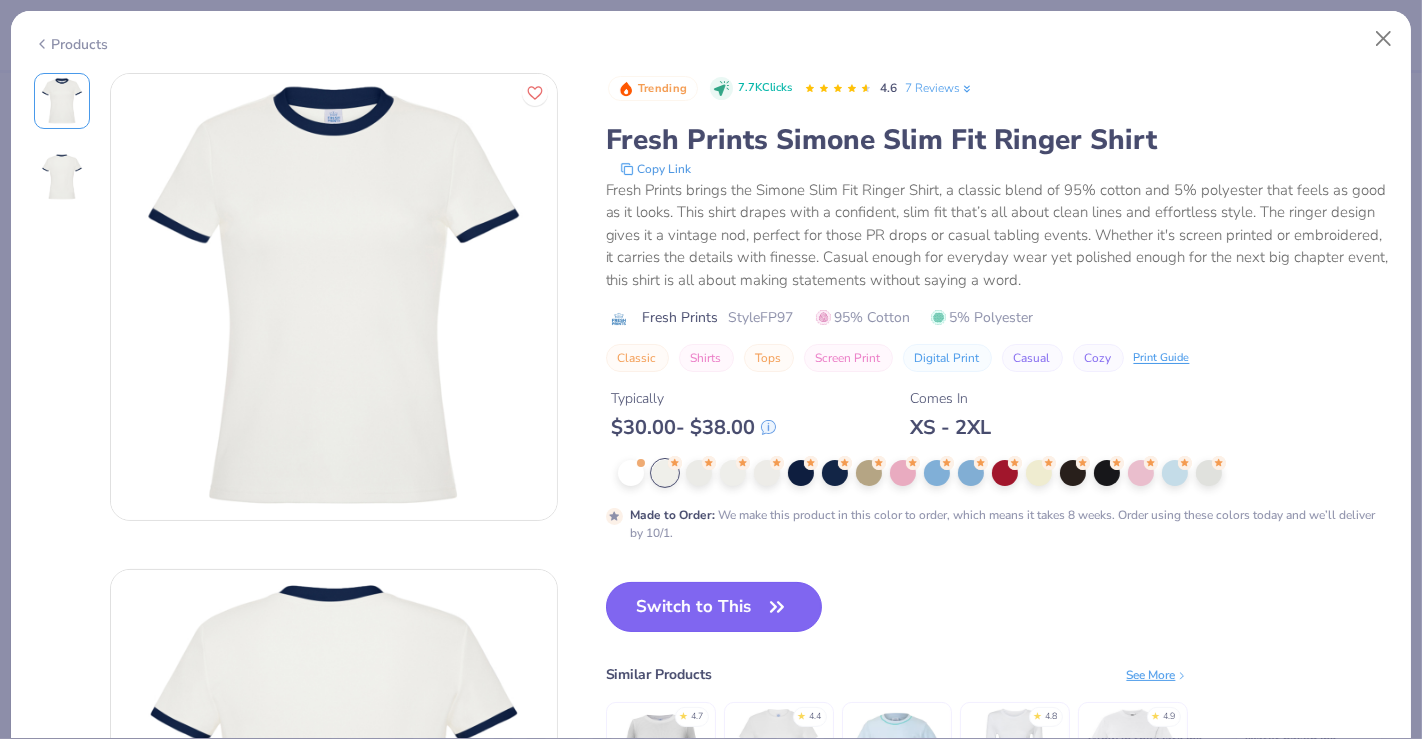 click on "Switch to This" at bounding box center [714, 607] 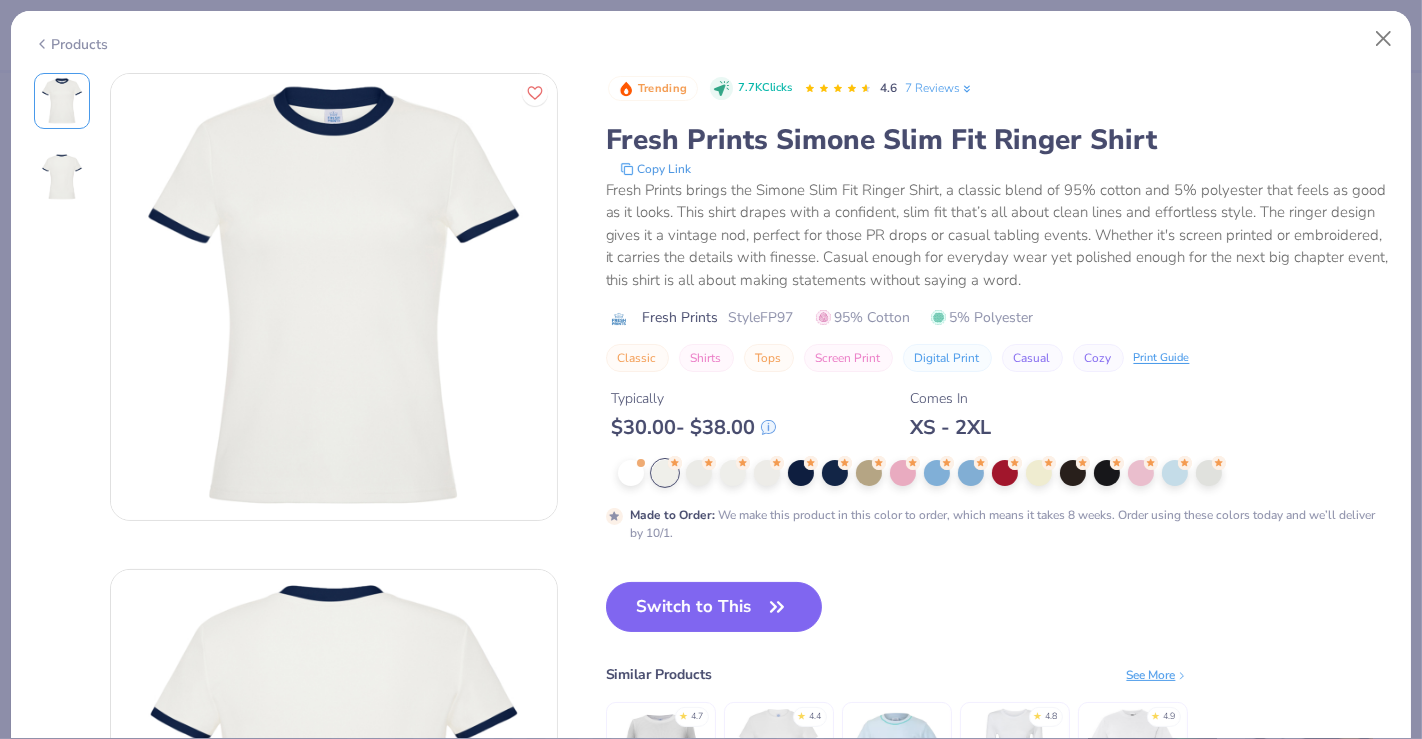 scroll, scrollTop: 62, scrollLeft: 0, axis: vertical 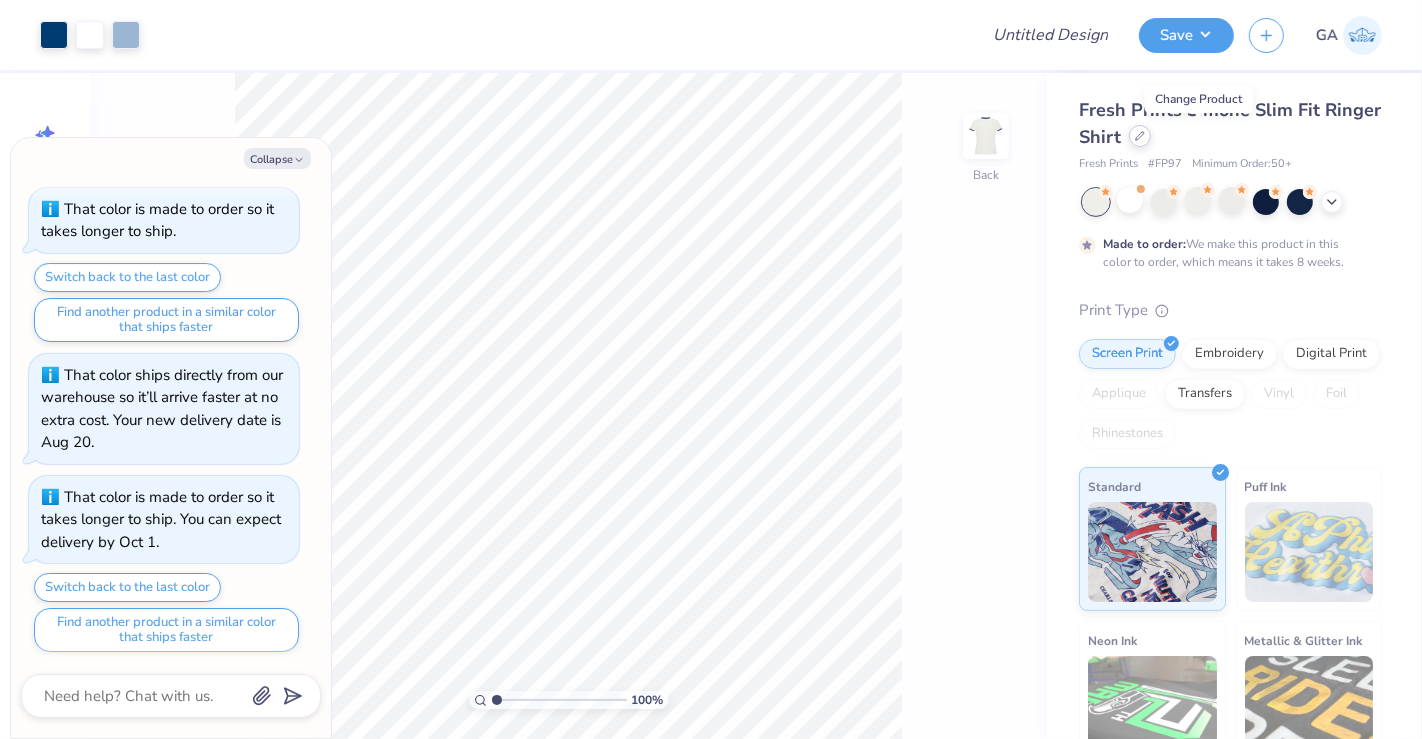 click at bounding box center (1140, 136) 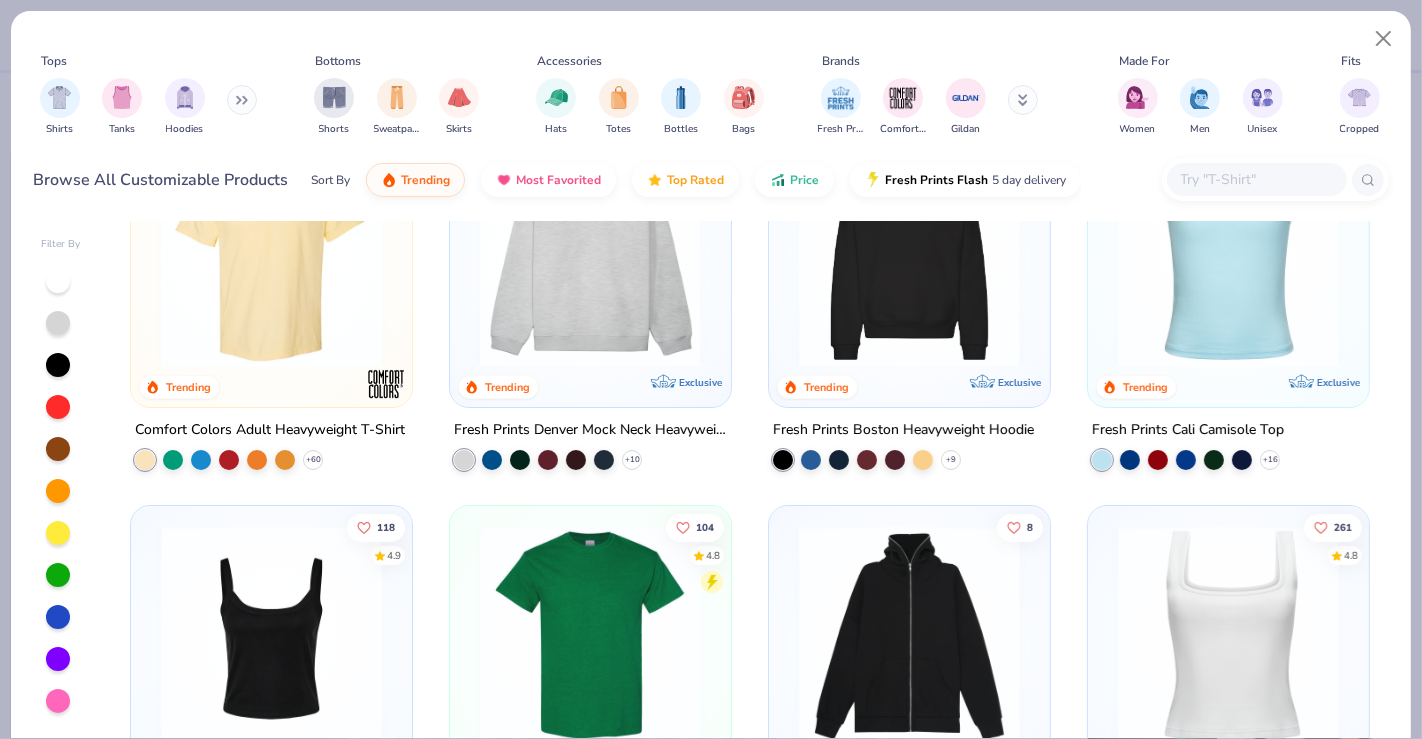 scroll, scrollTop: 0, scrollLeft: 0, axis: both 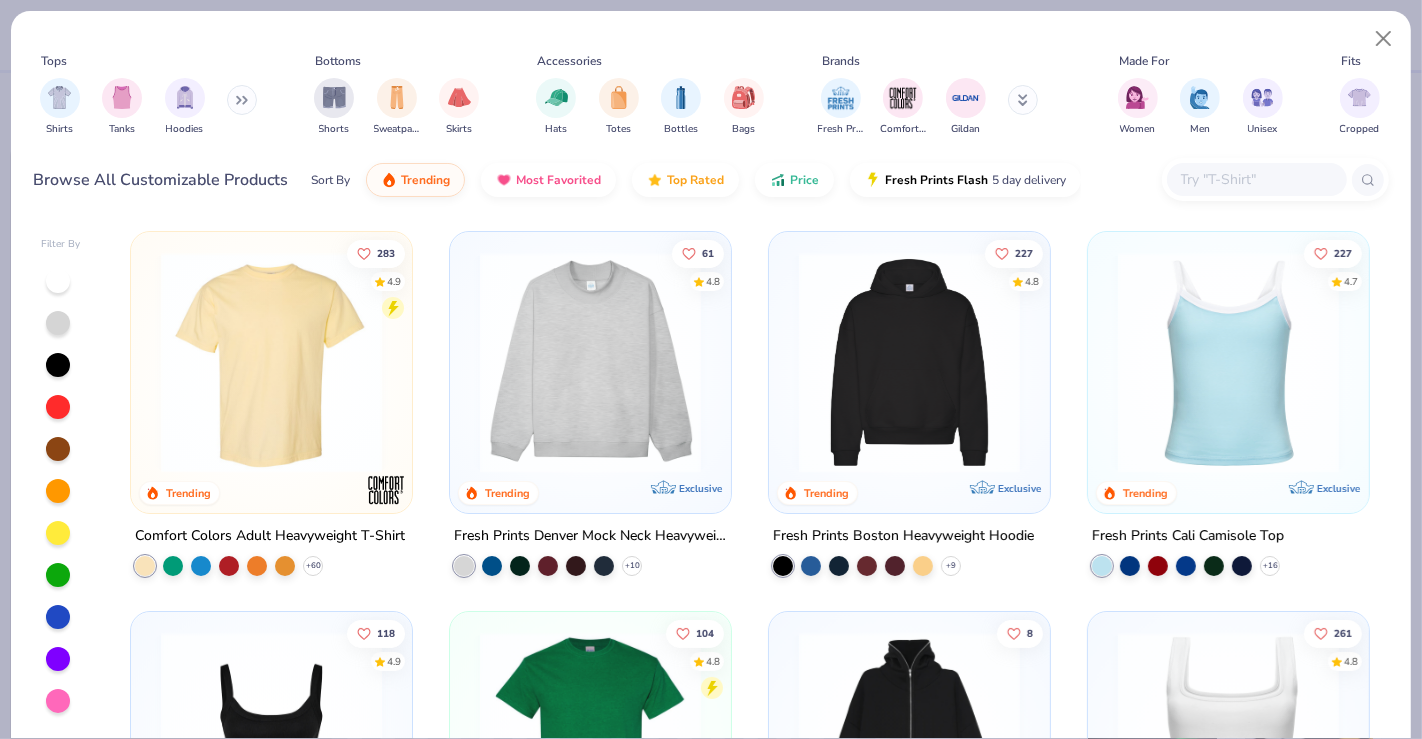 click at bounding box center (909, 362) 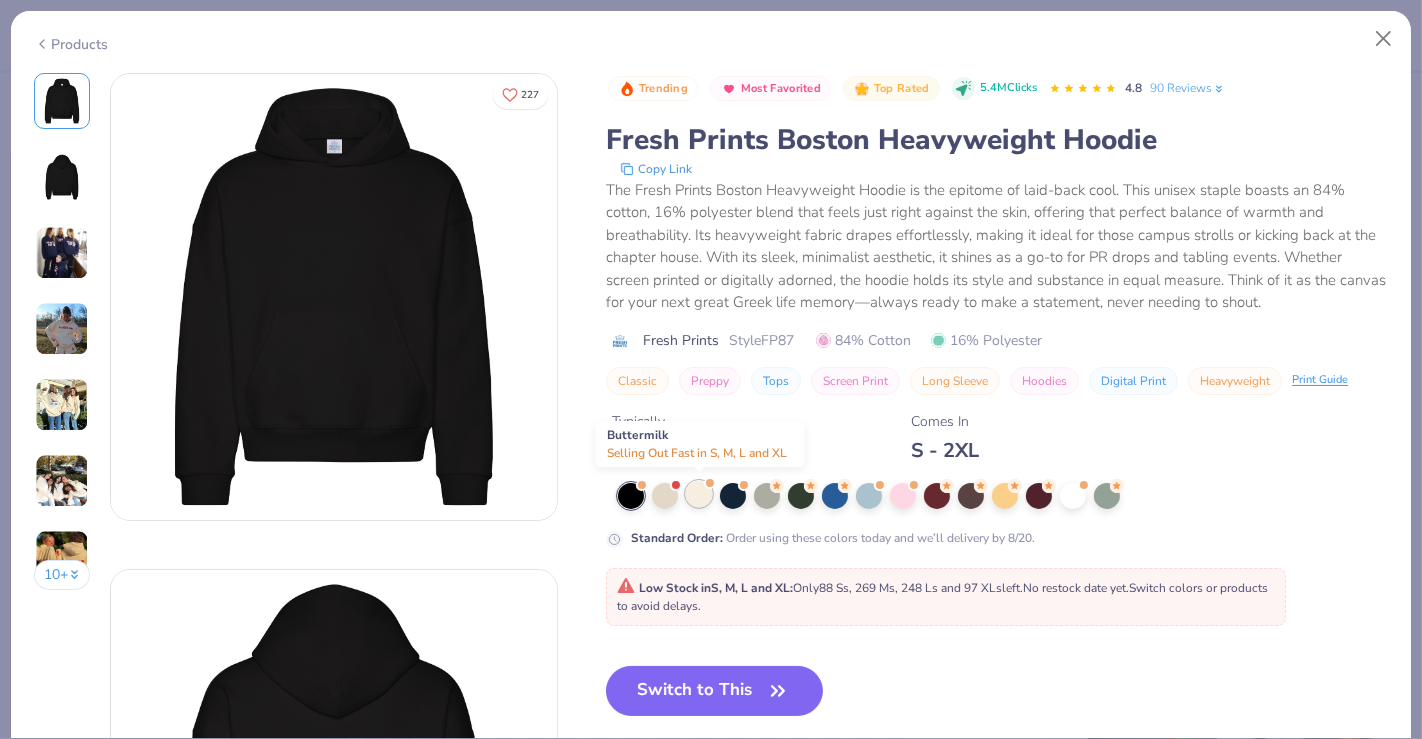 click at bounding box center [699, 494] 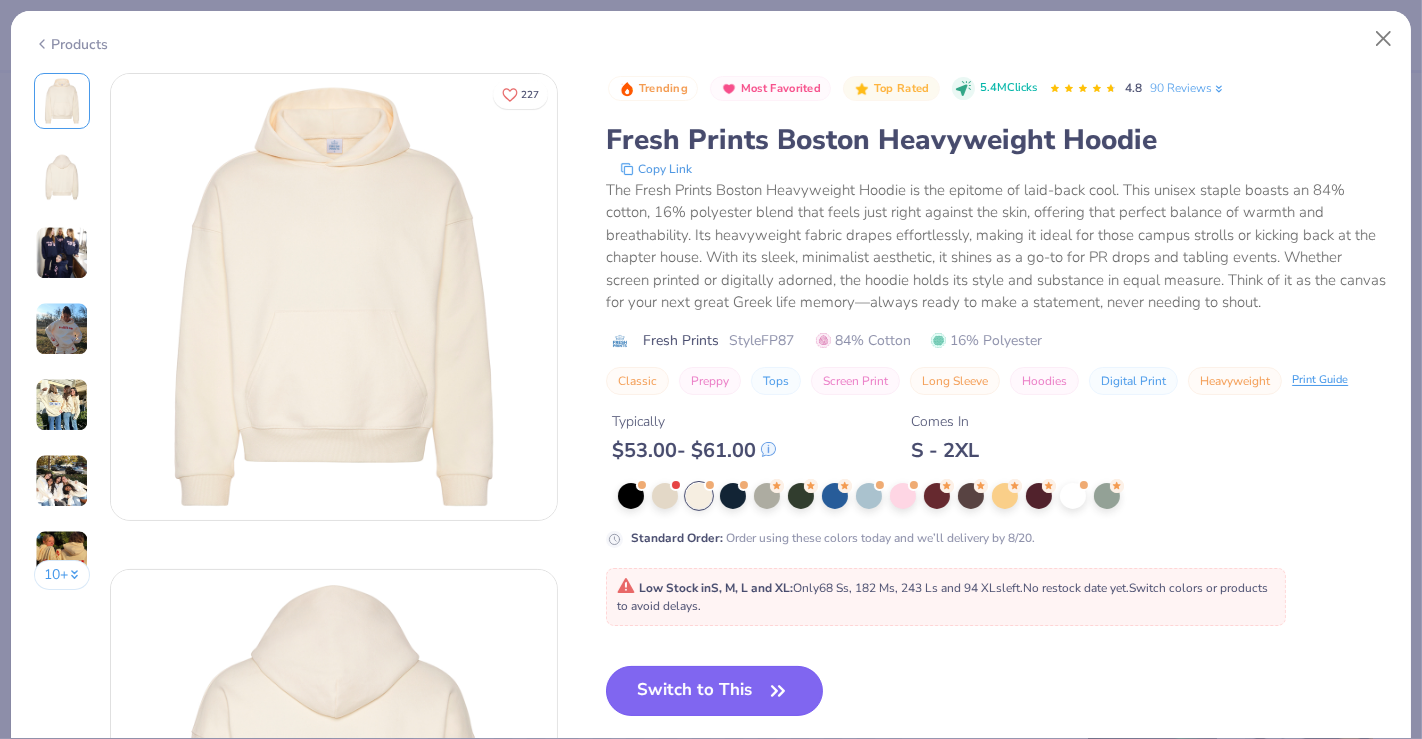 click on "Switch to This" at bounding box center (714, 691) 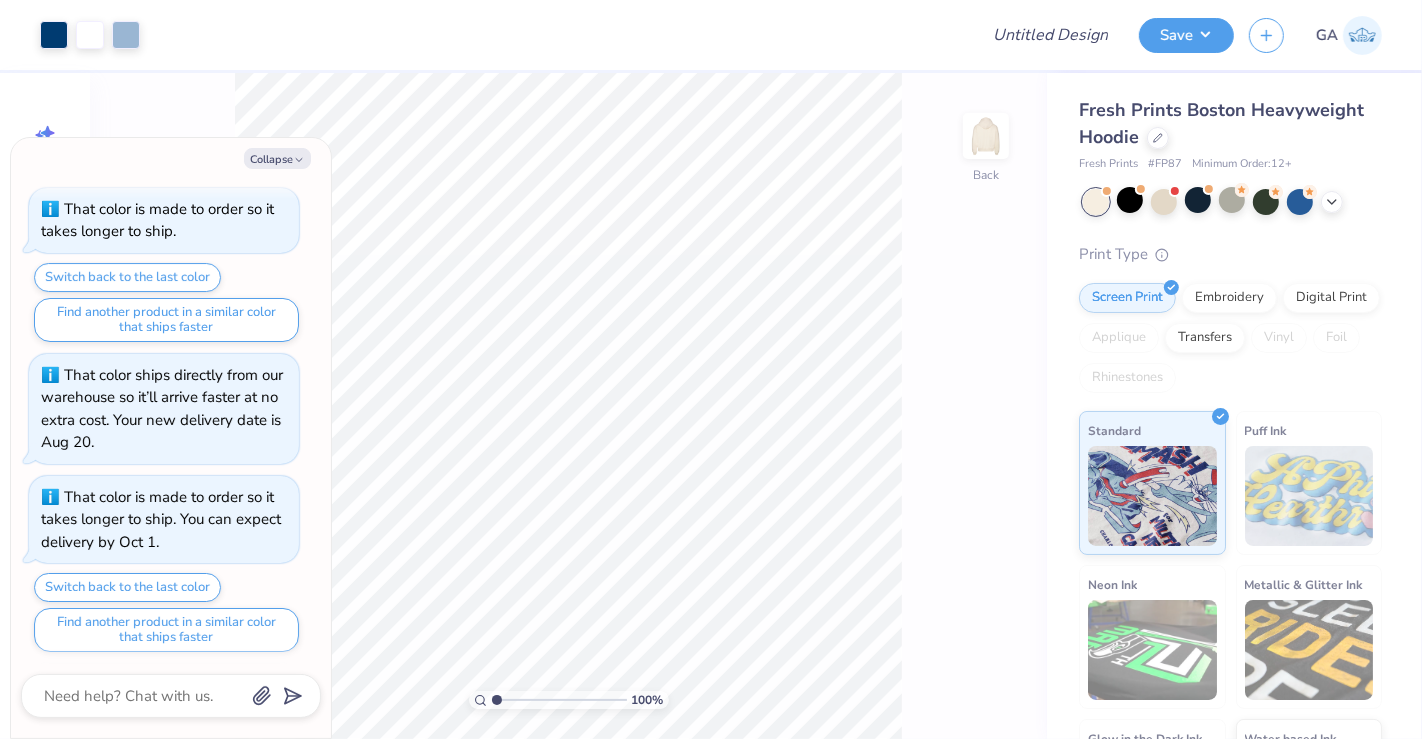 scroll, scrollTop: 184, scrollLeft: 0, axis: vertical 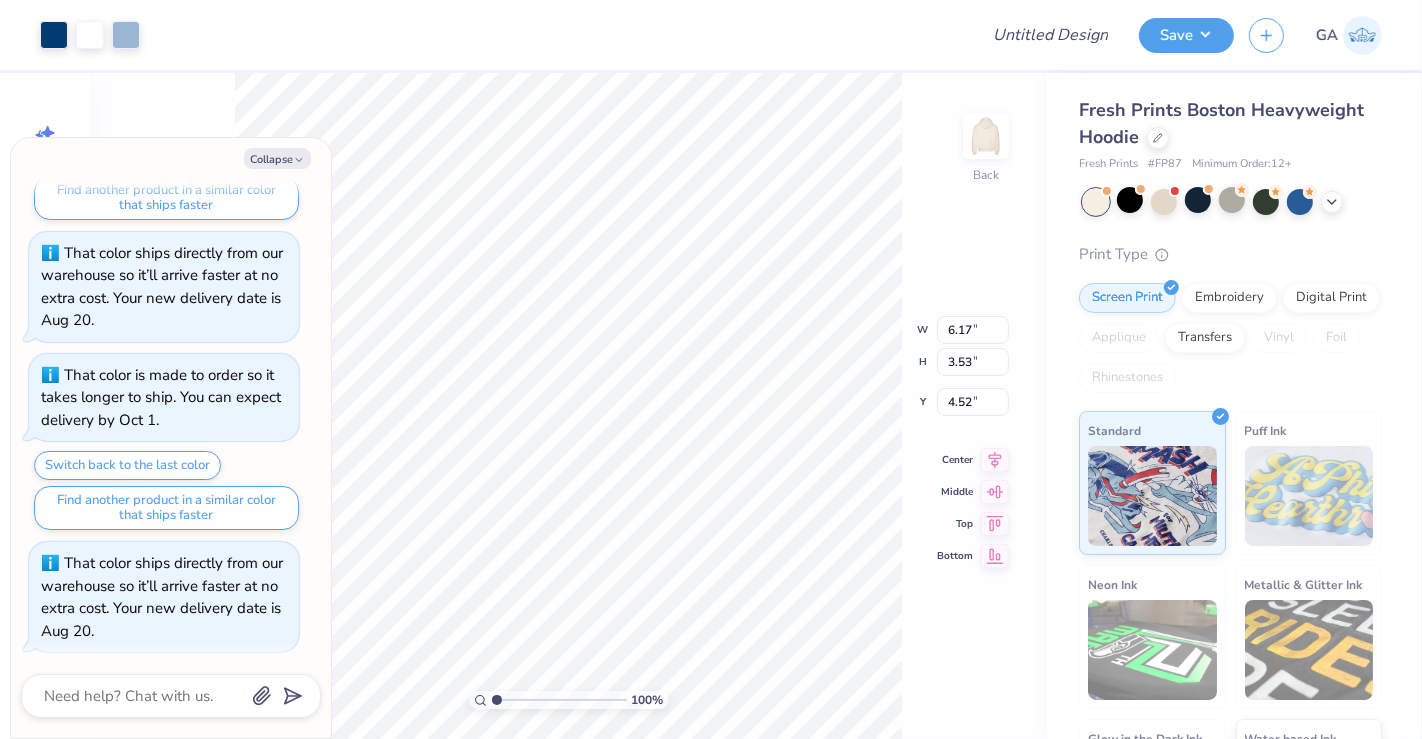 type on "x" 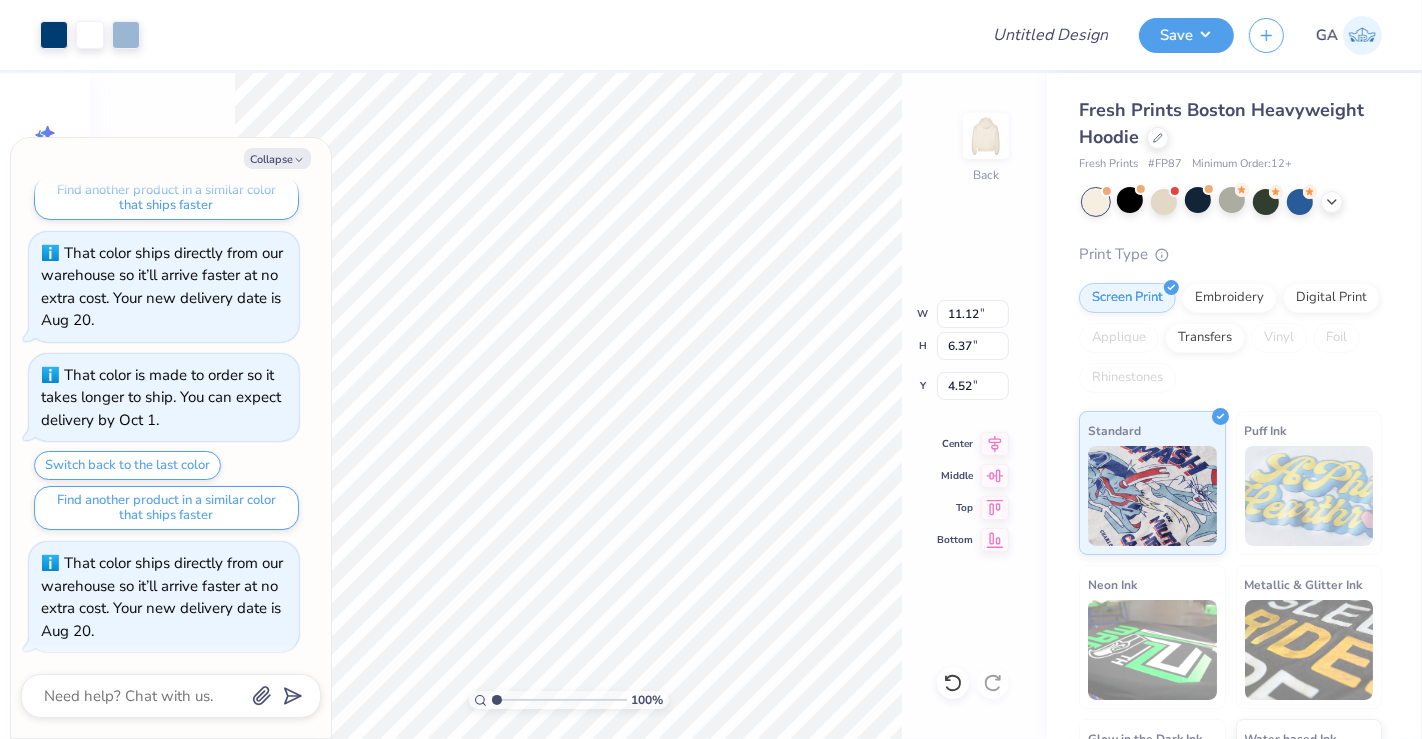 type on "x" 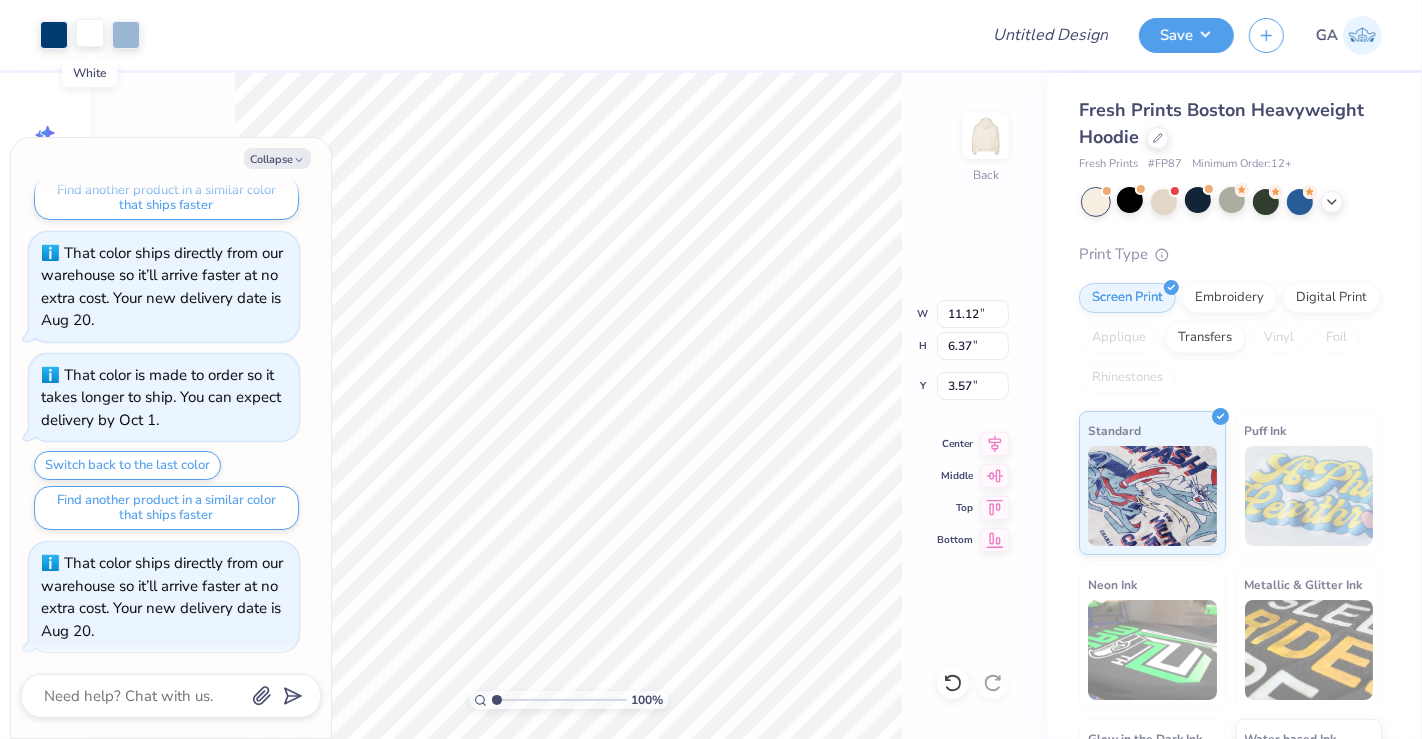 click at bounding box center (90, 33) 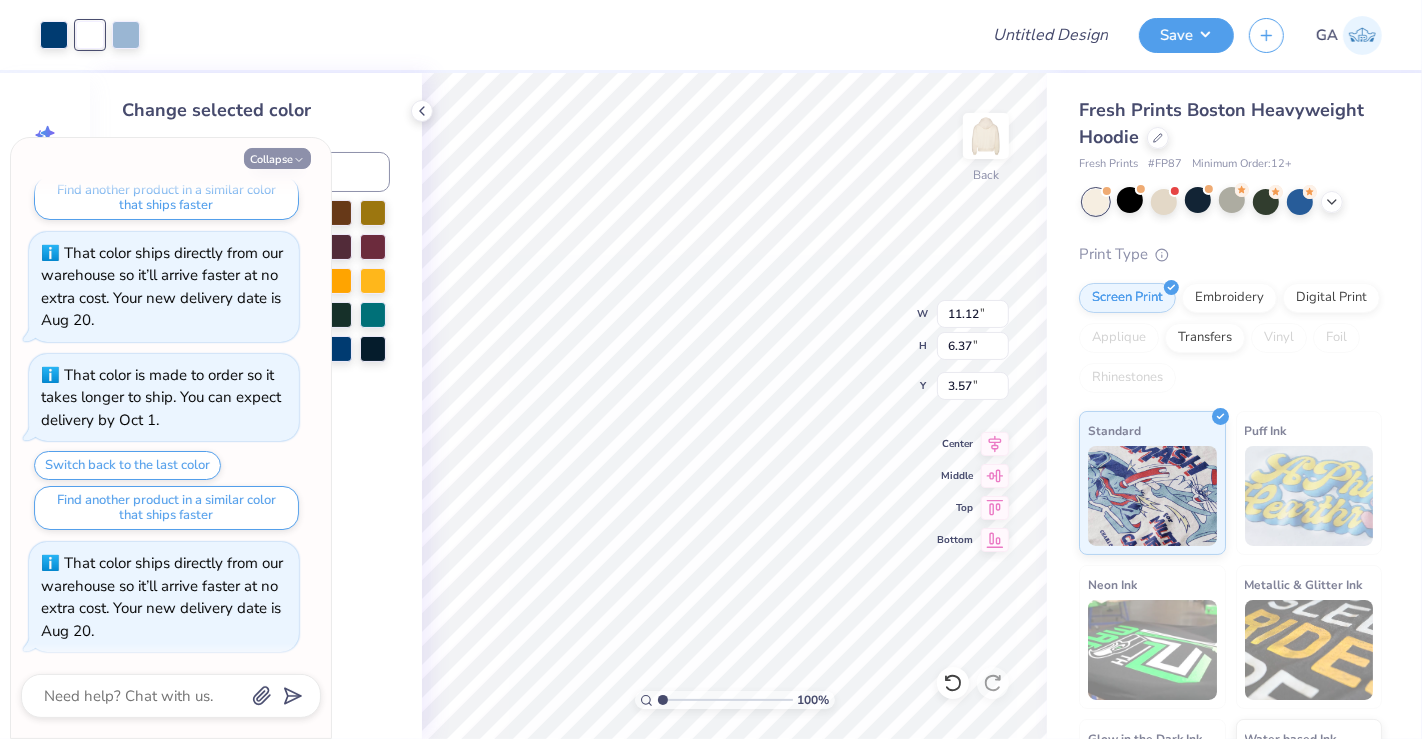 click on "Collapse" at bounding box center [277, 158] 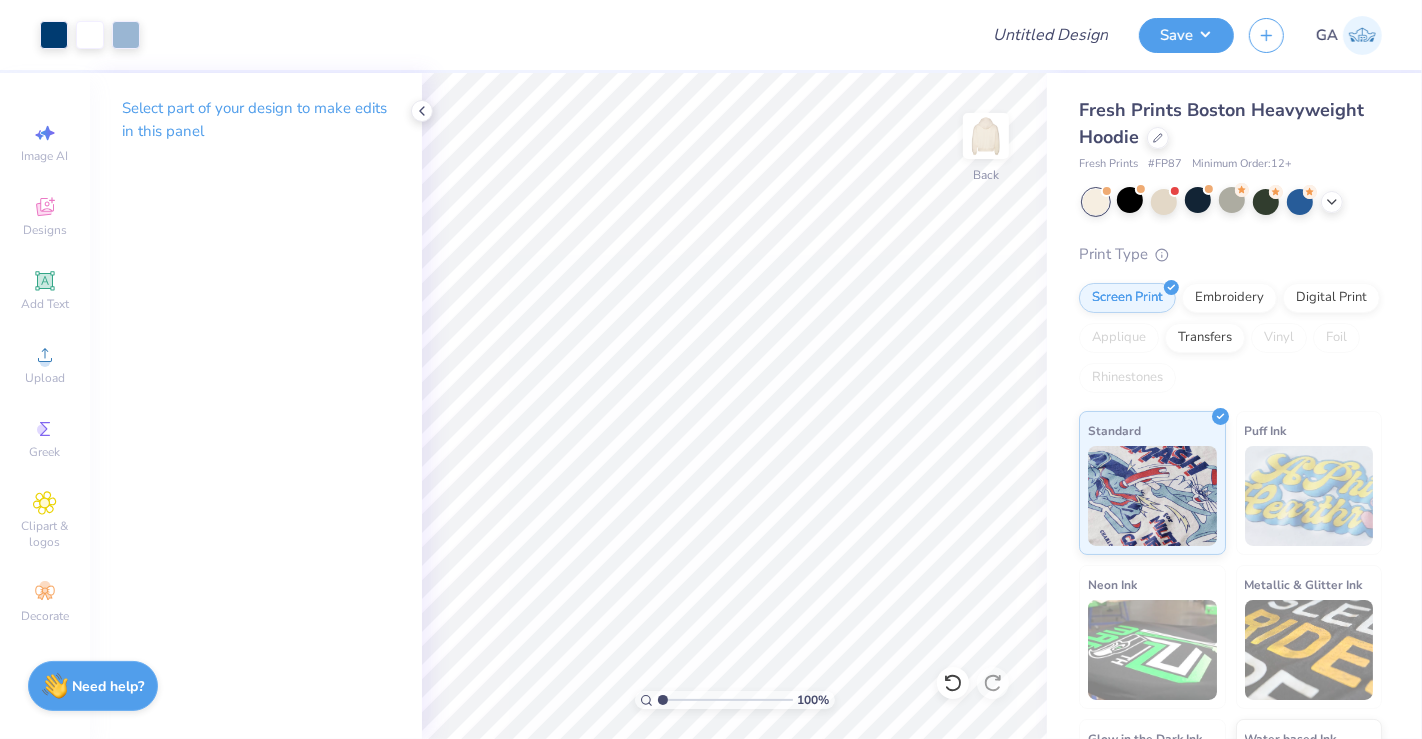 click on "Save GA" at bounding box center (1280, 35) 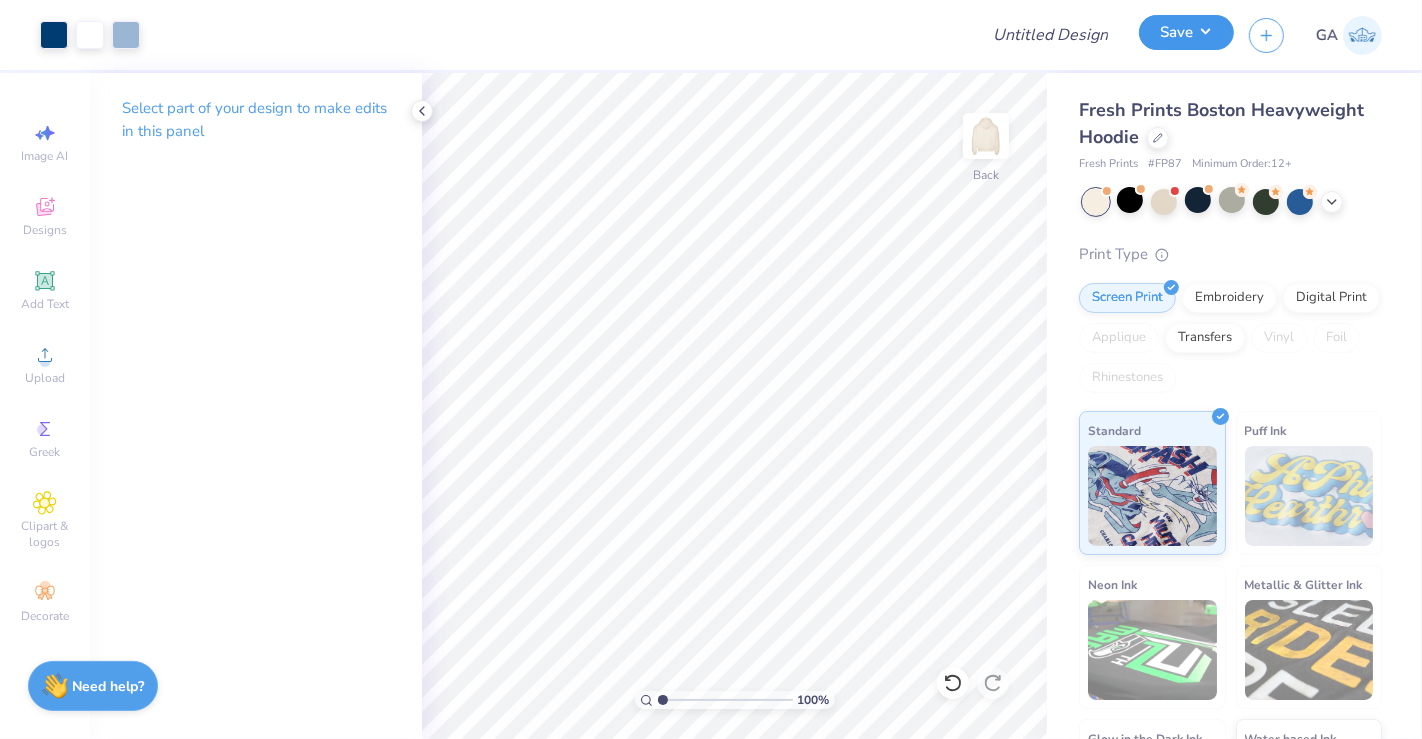 click on "Save" at bounding box center (1186, 32) 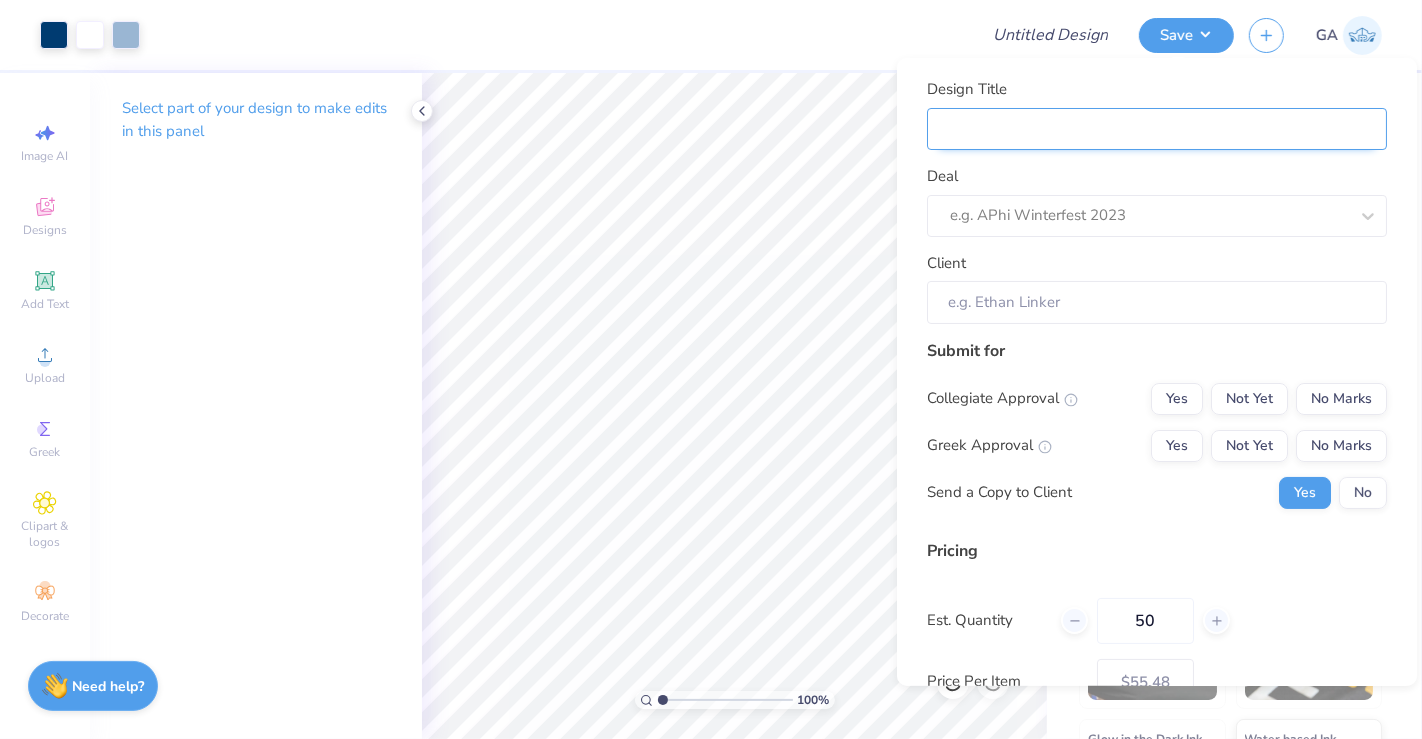 click on "Design Title" at bounding box center (1157, 128) 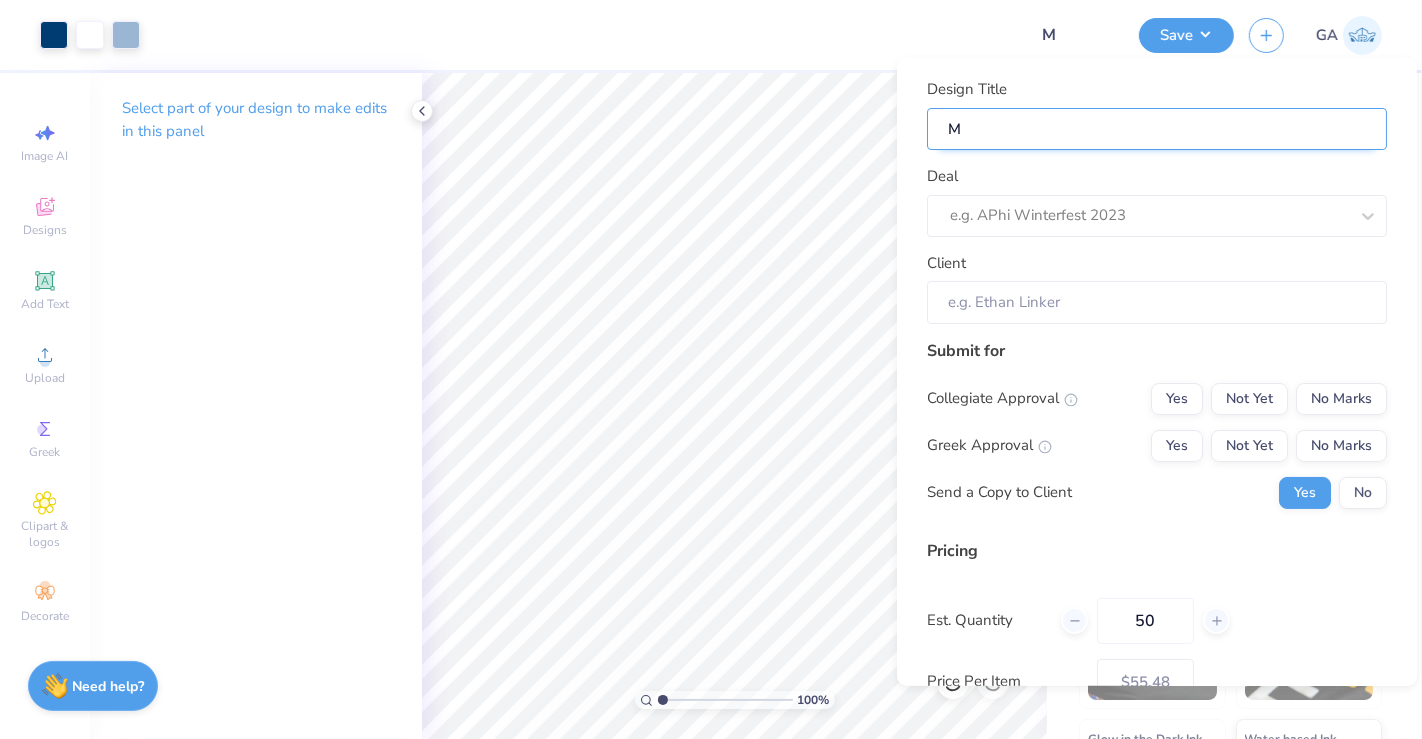 type on "Me" 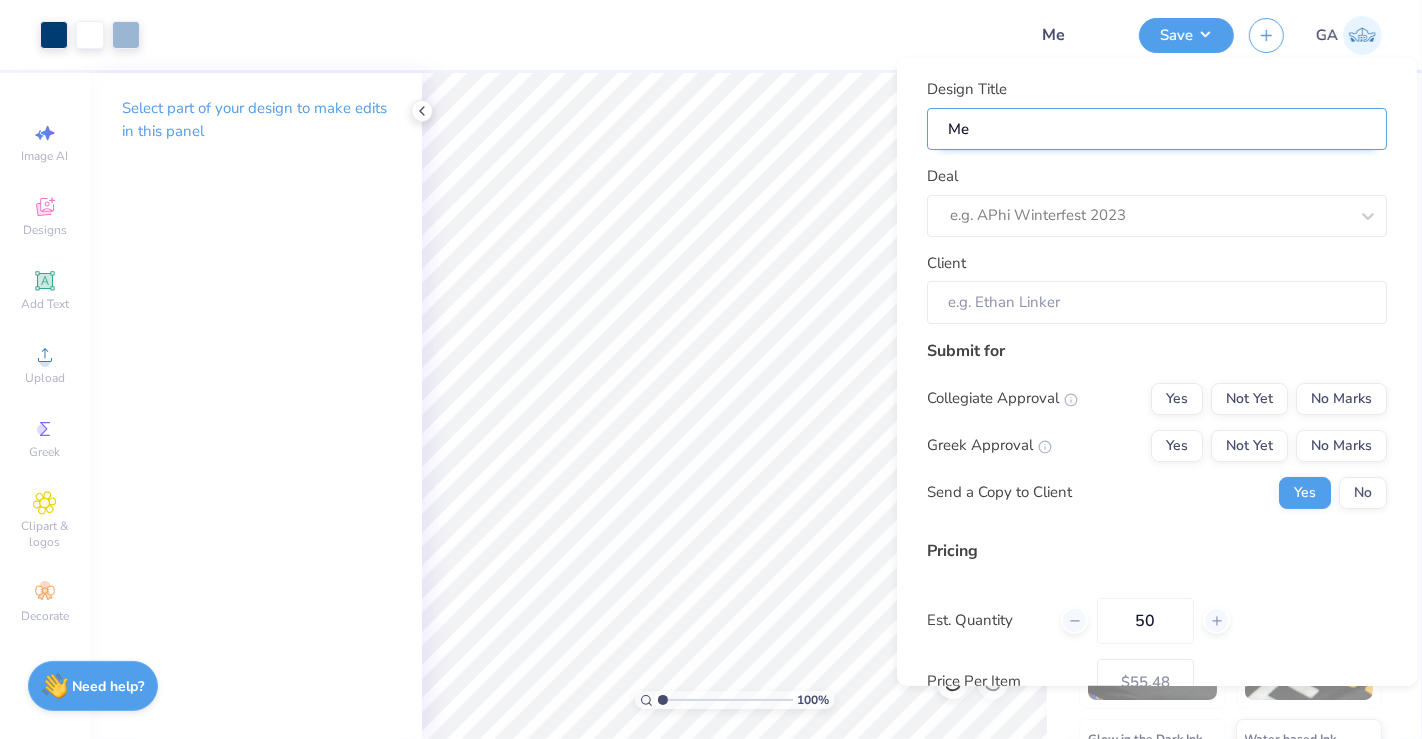 type on "Mer" 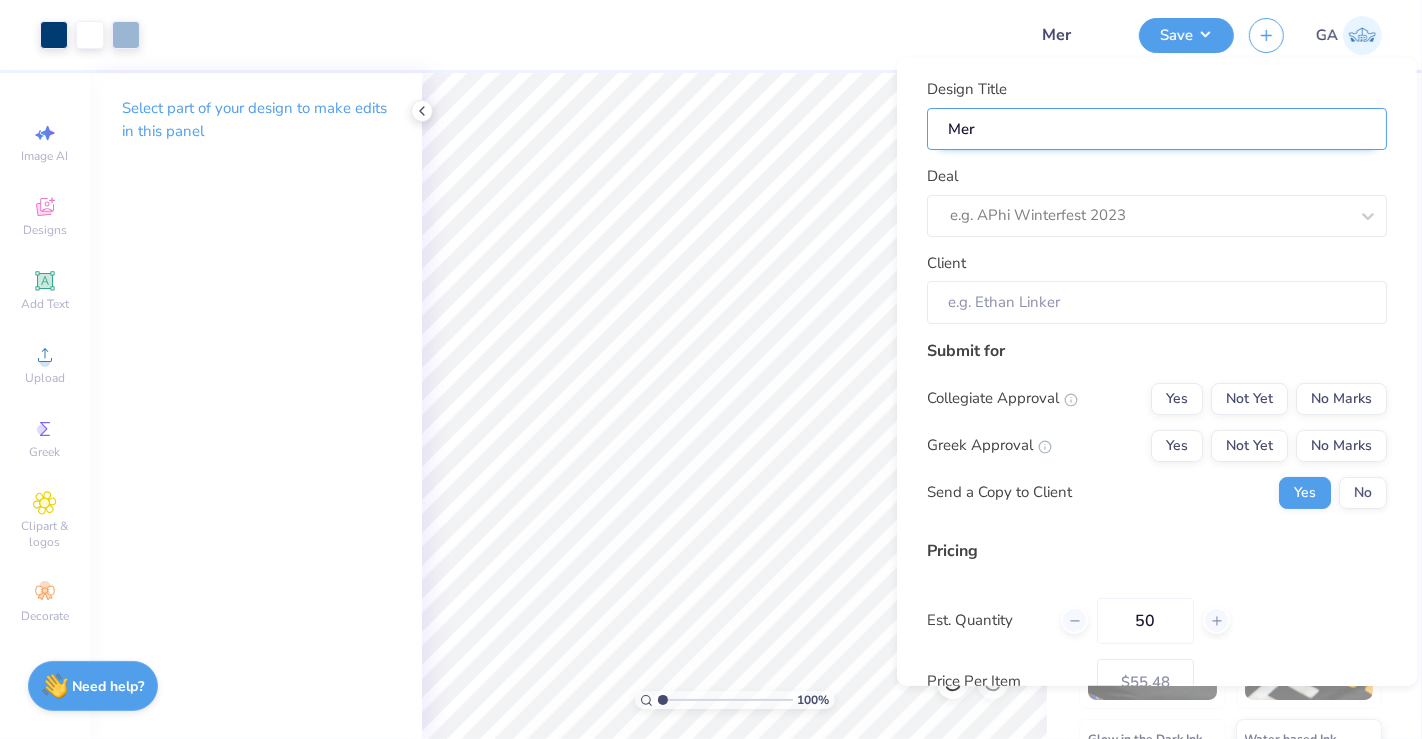type on "Merc" 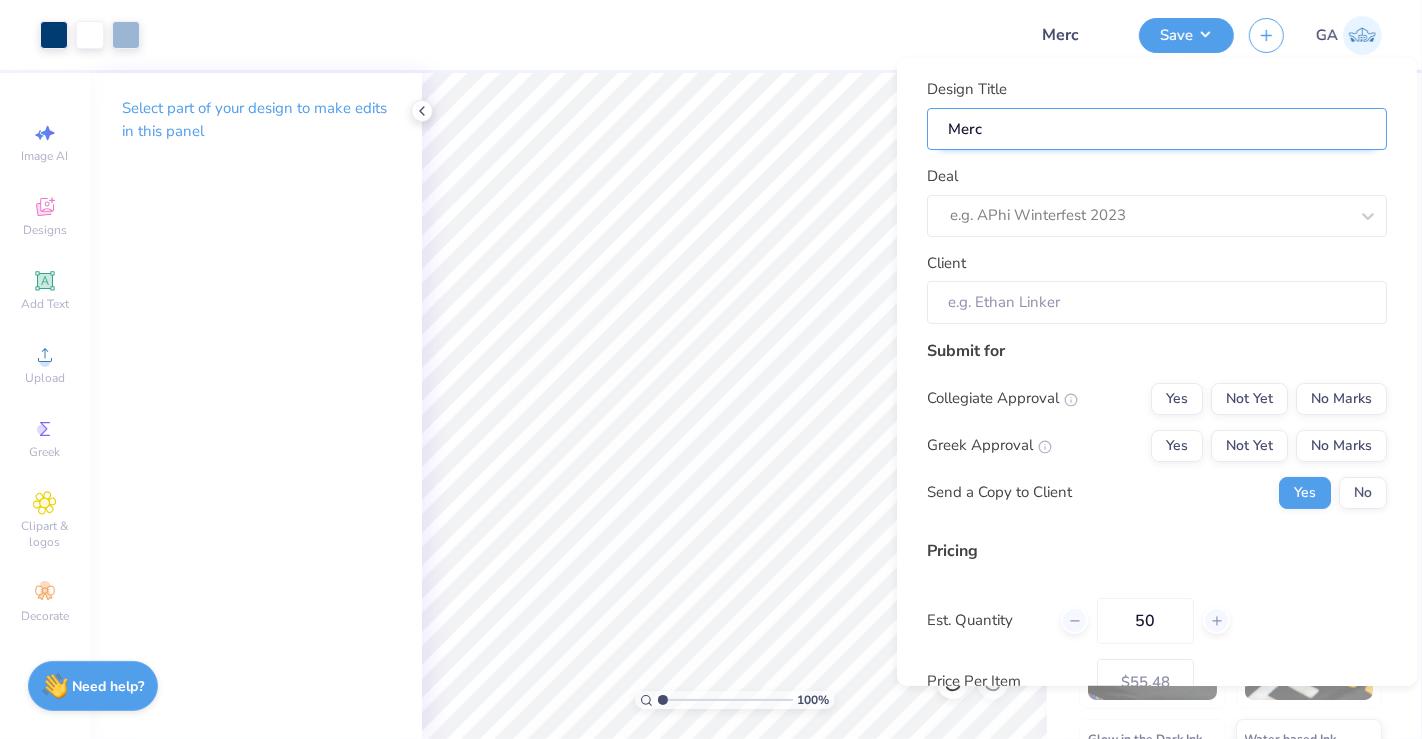 type on "Merch" 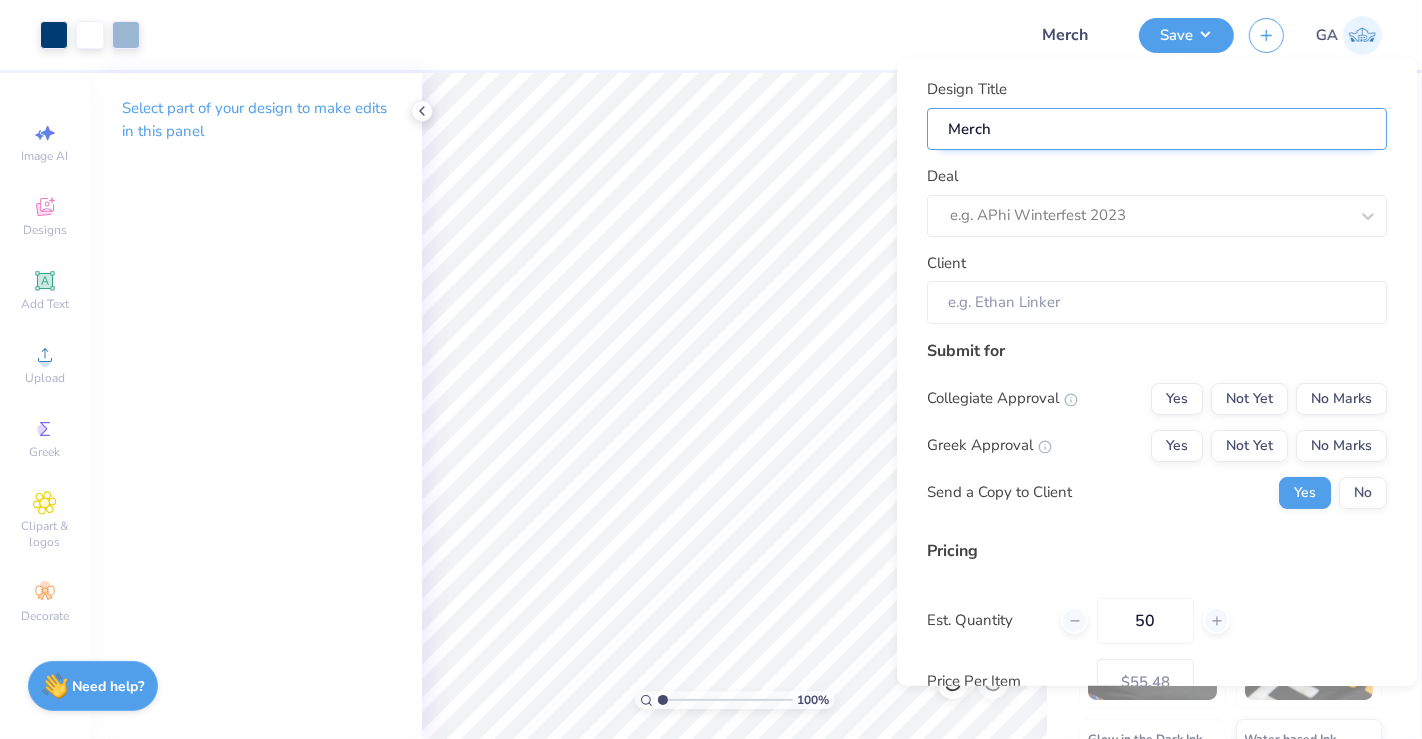 type on "Merch" 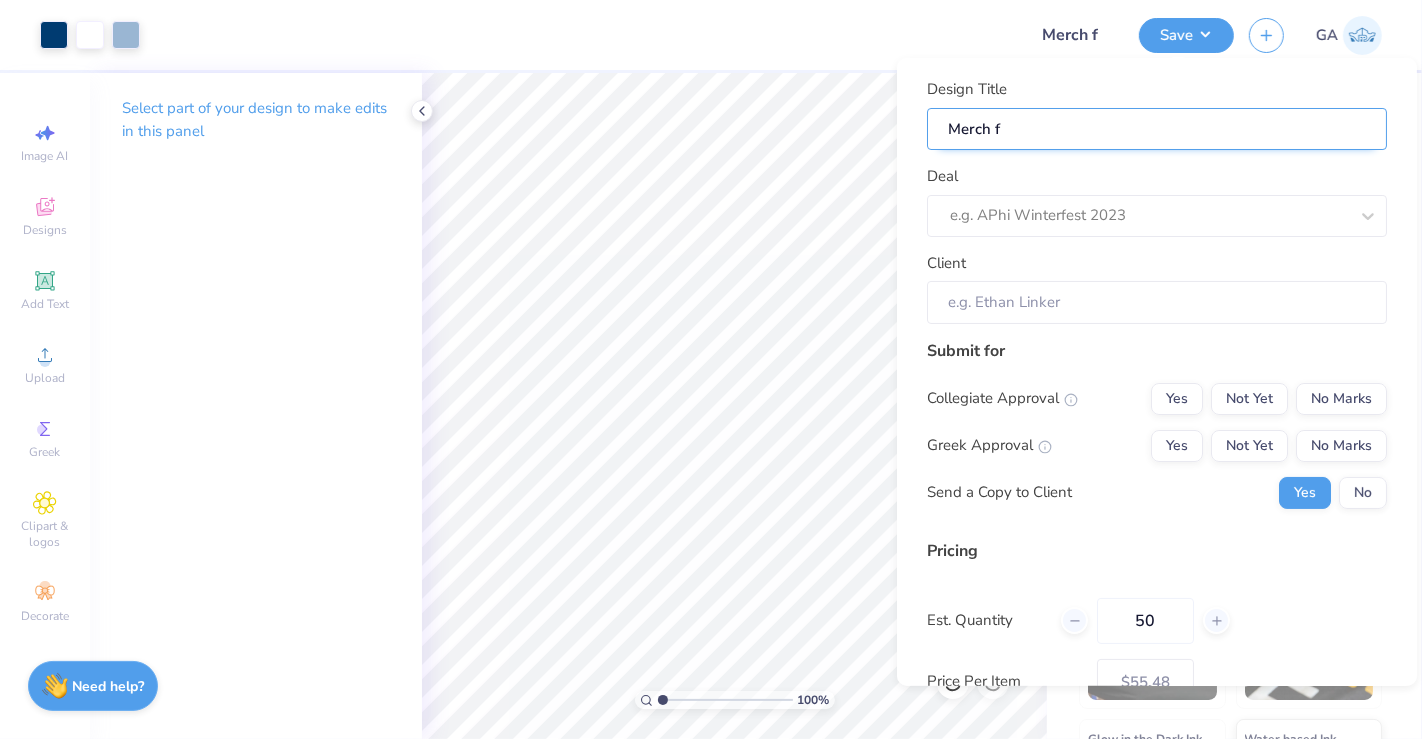 type on "Merch fo" 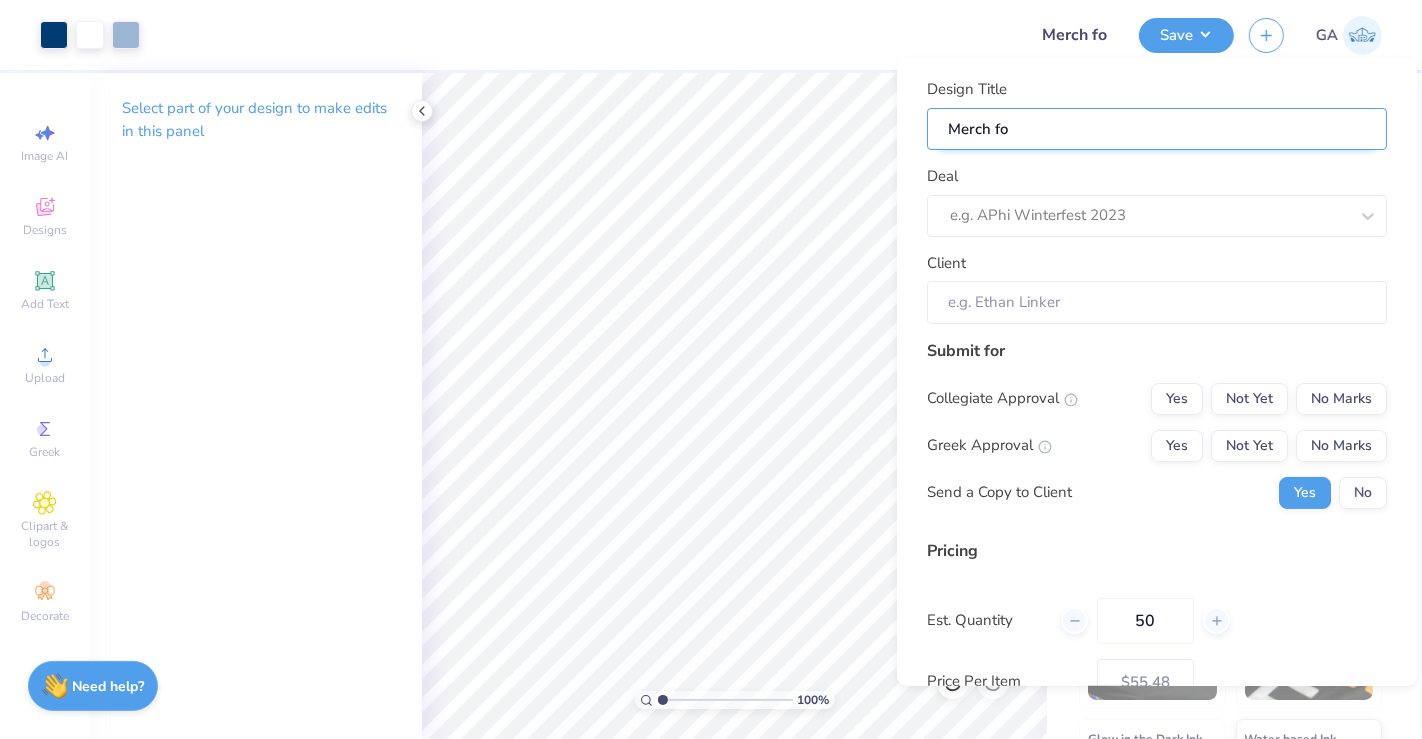 type on "Merch for" 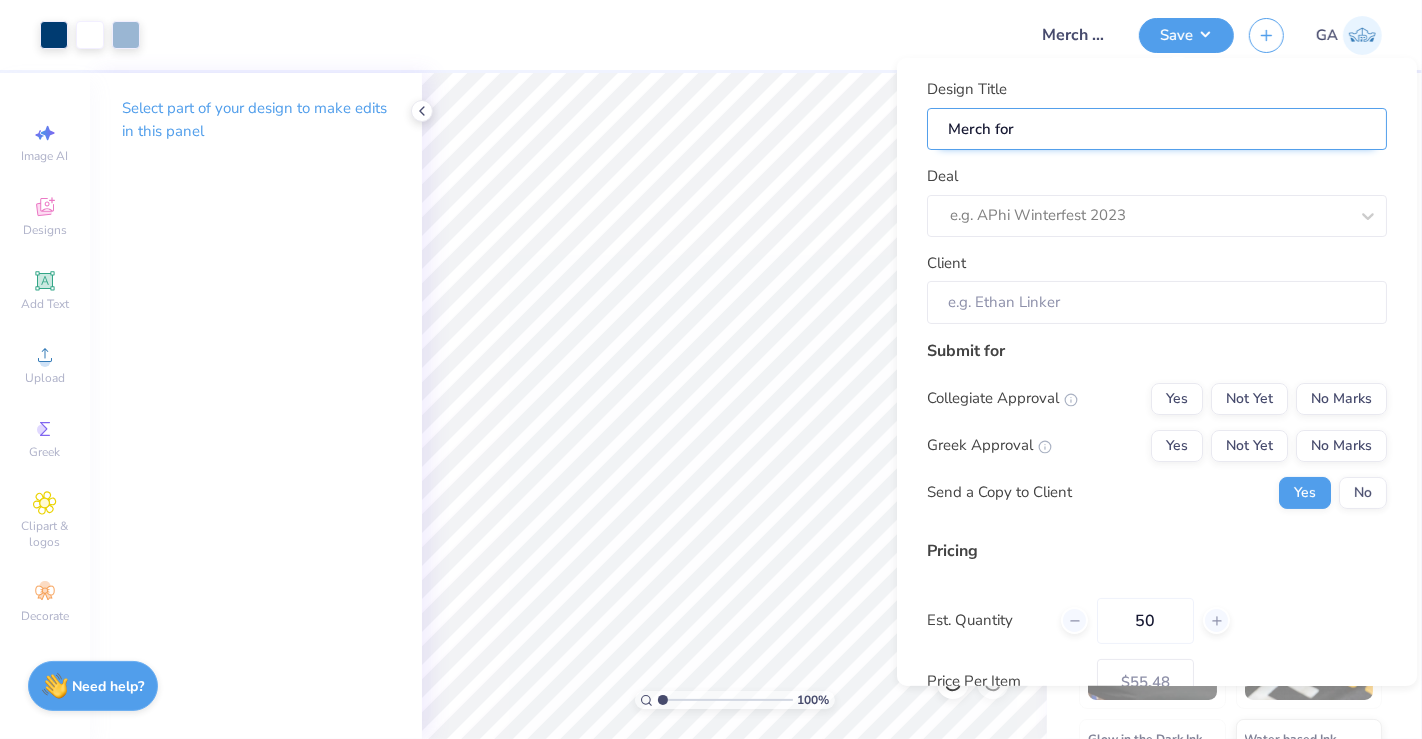 type on "Merch for" 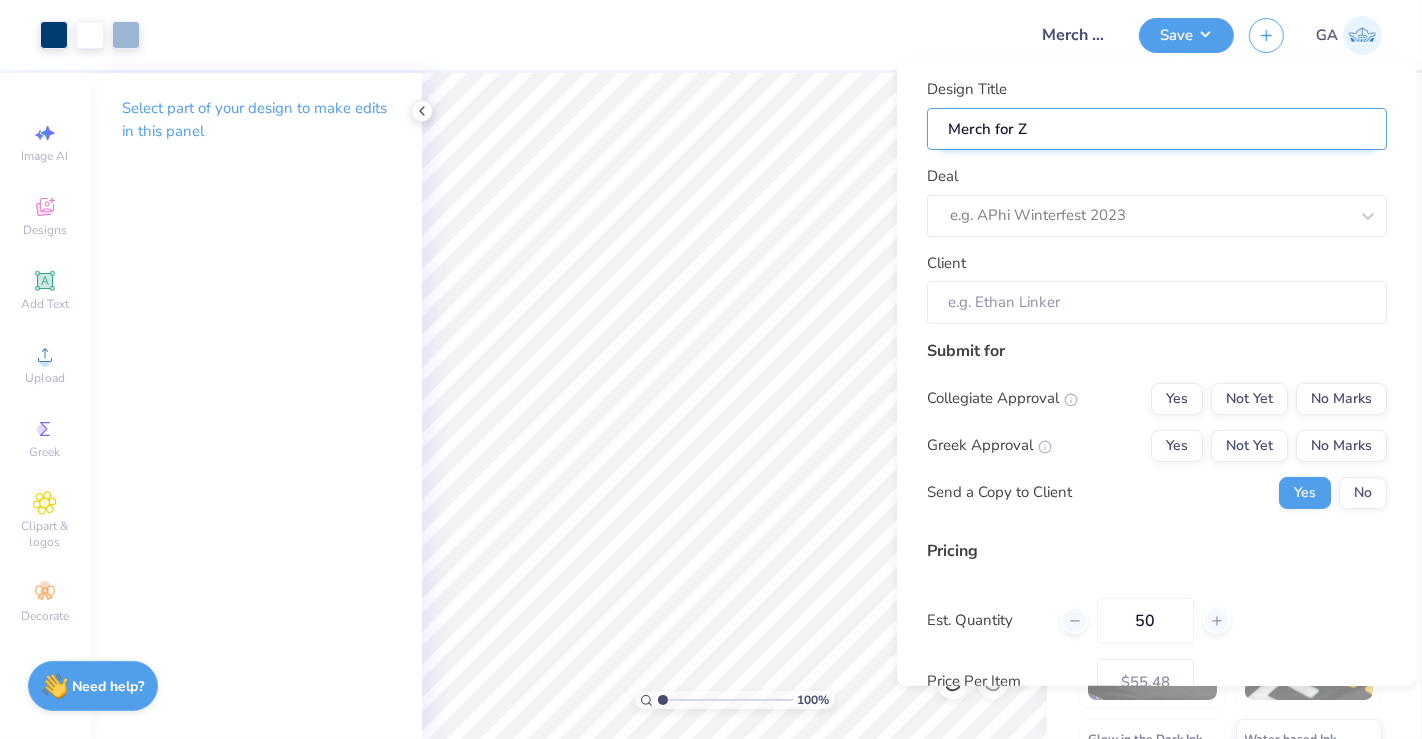 type on "Merch for ZT" 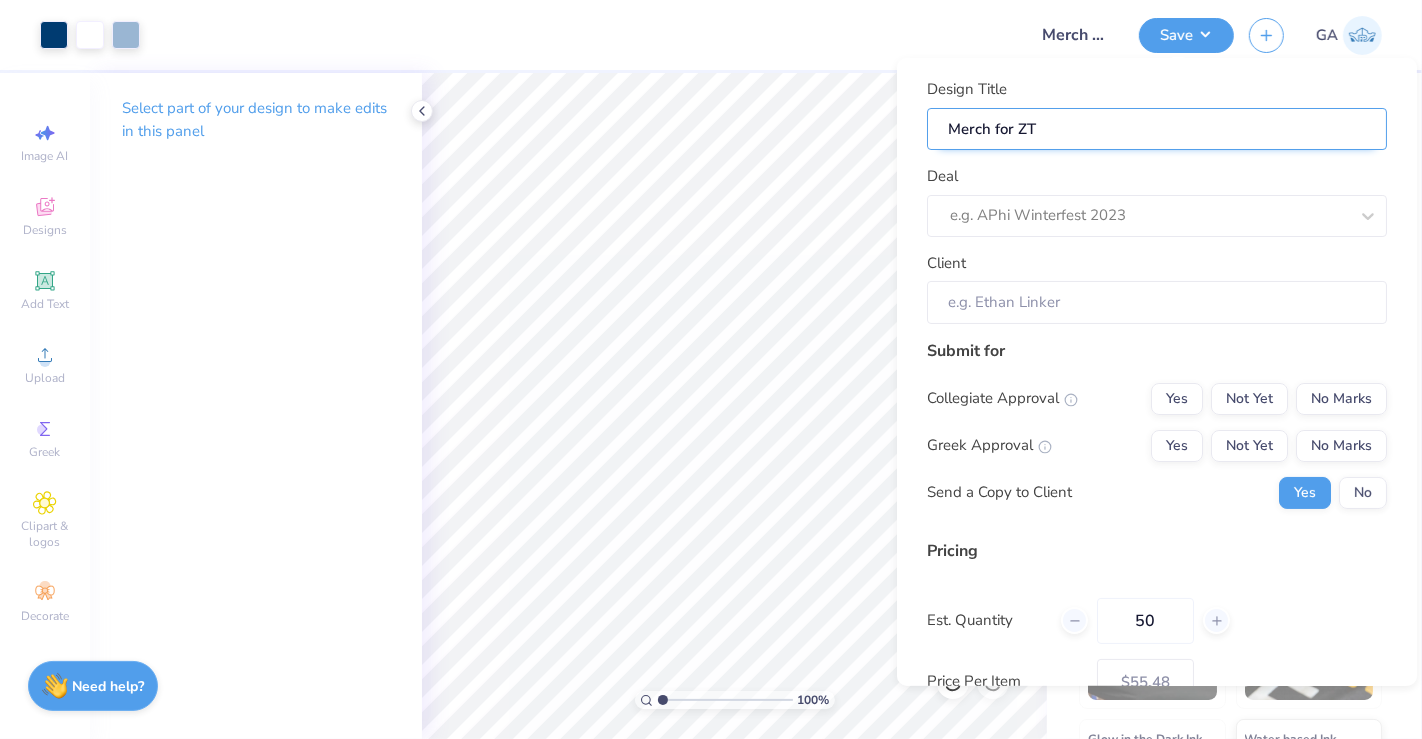 type on "Merch for ZTA" 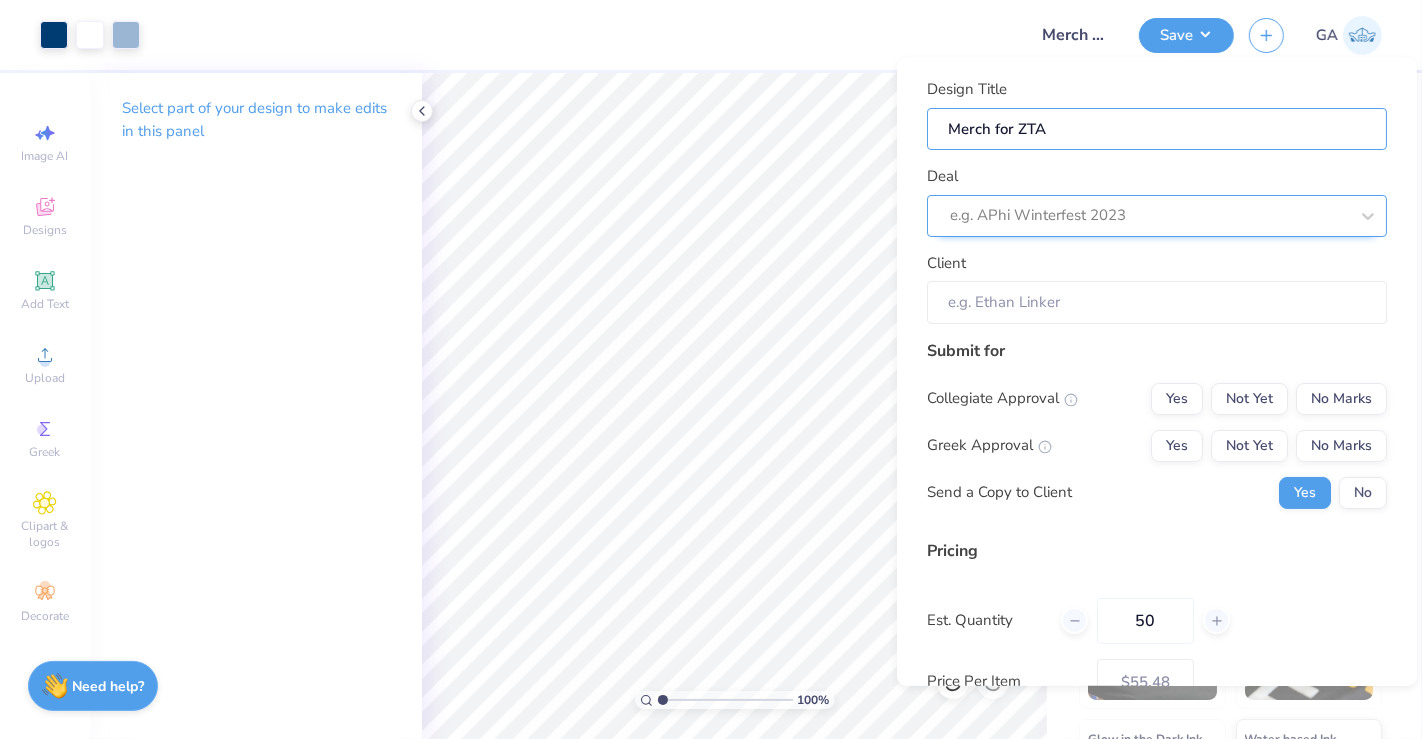 type on "Merch for ZTA" 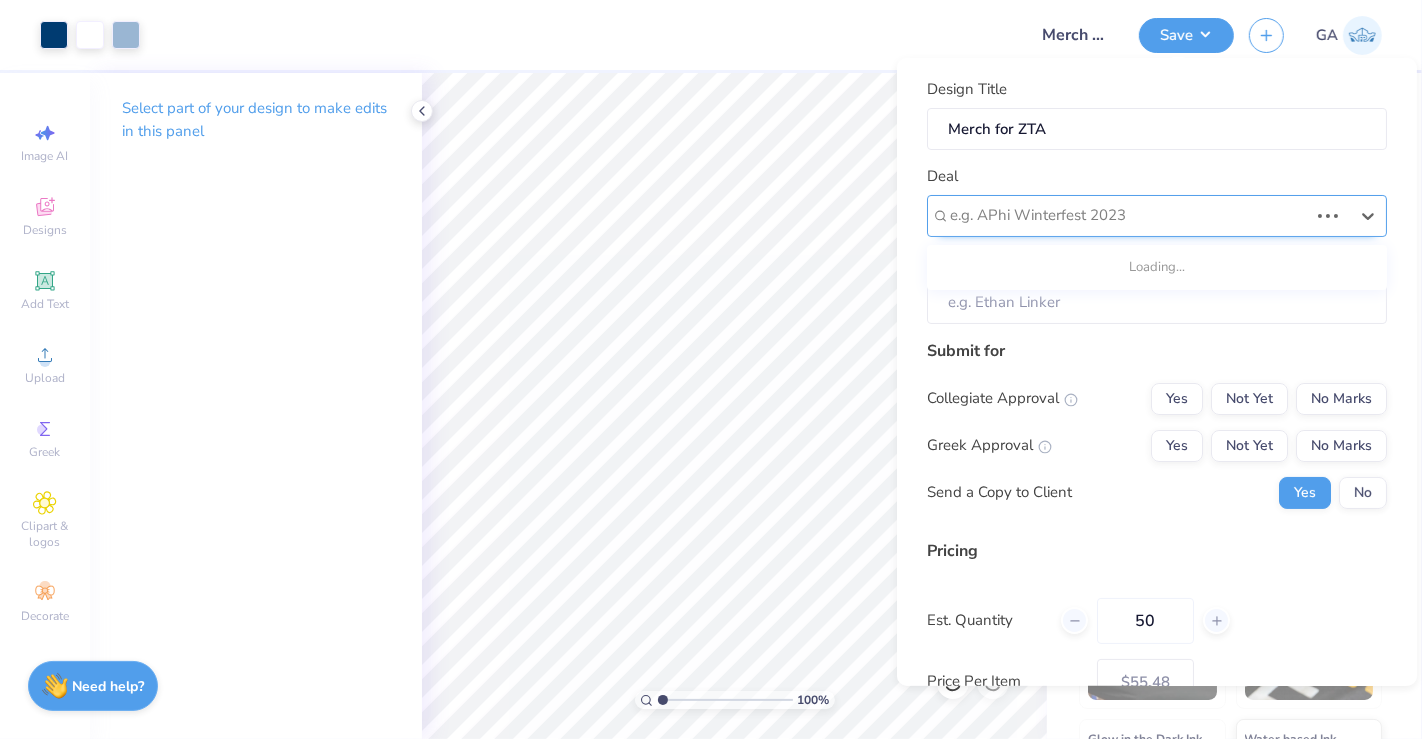click on "e.g. APhi Winterfest 2023" at bounding box center (1157, 215) 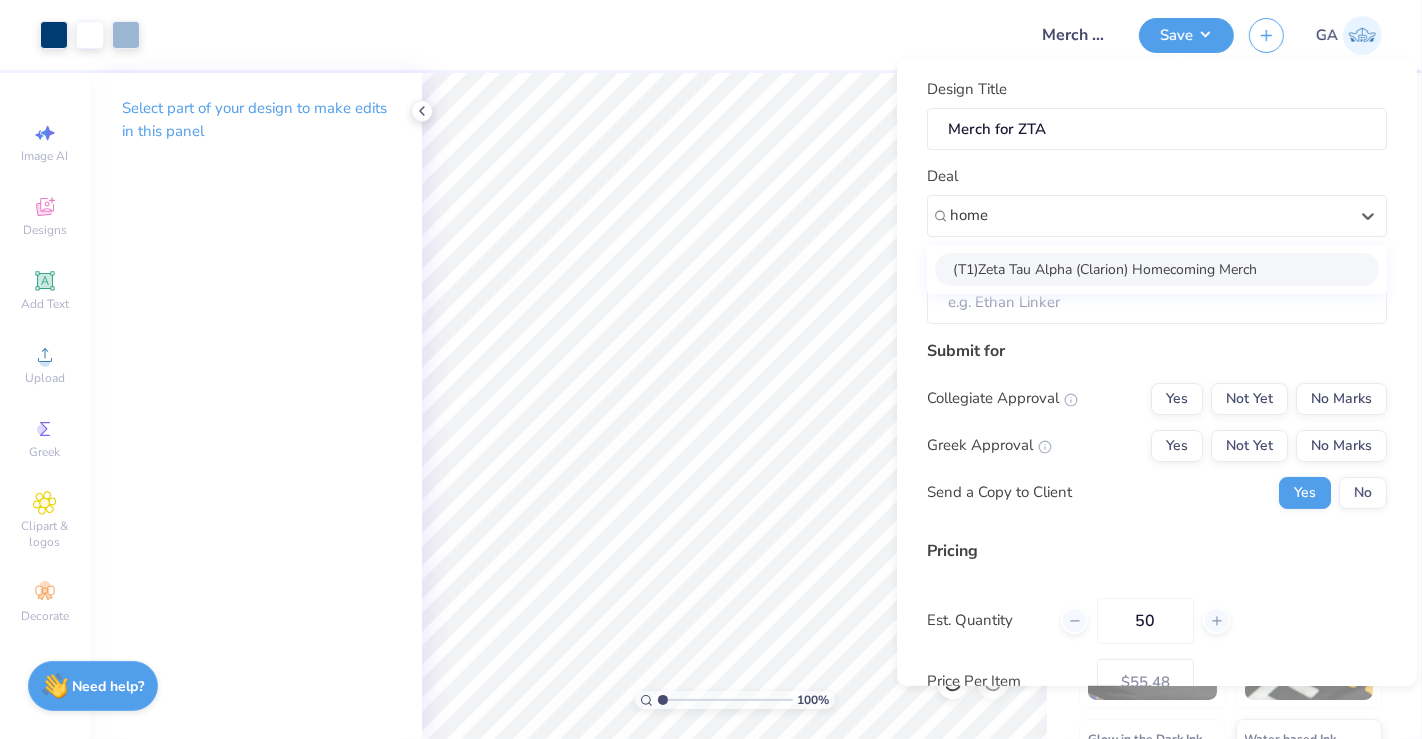 click on "(T1)Zeta Tau Alpha (Clarion) Homecoming Merch" at bounding box center [1157, 268] 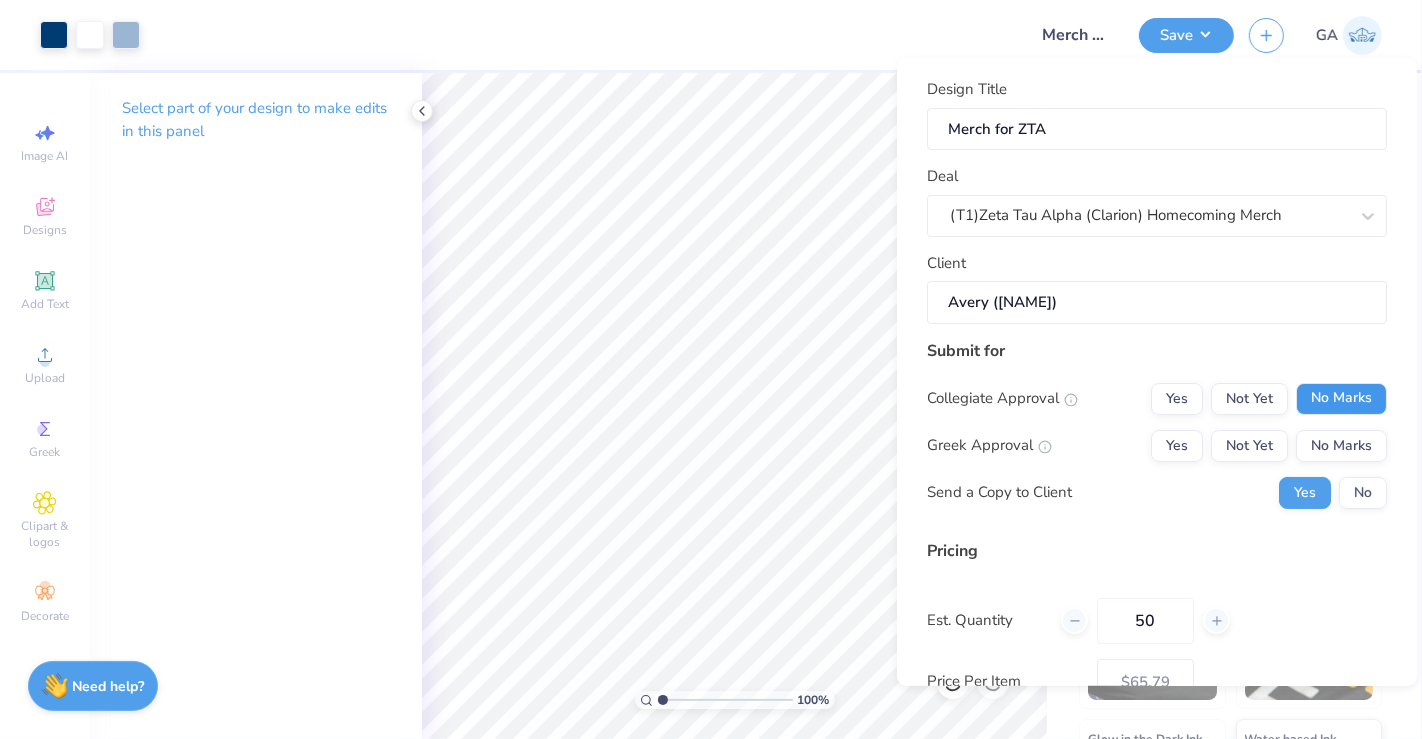 click on "No Marks" at bounding box center (1341, 398) 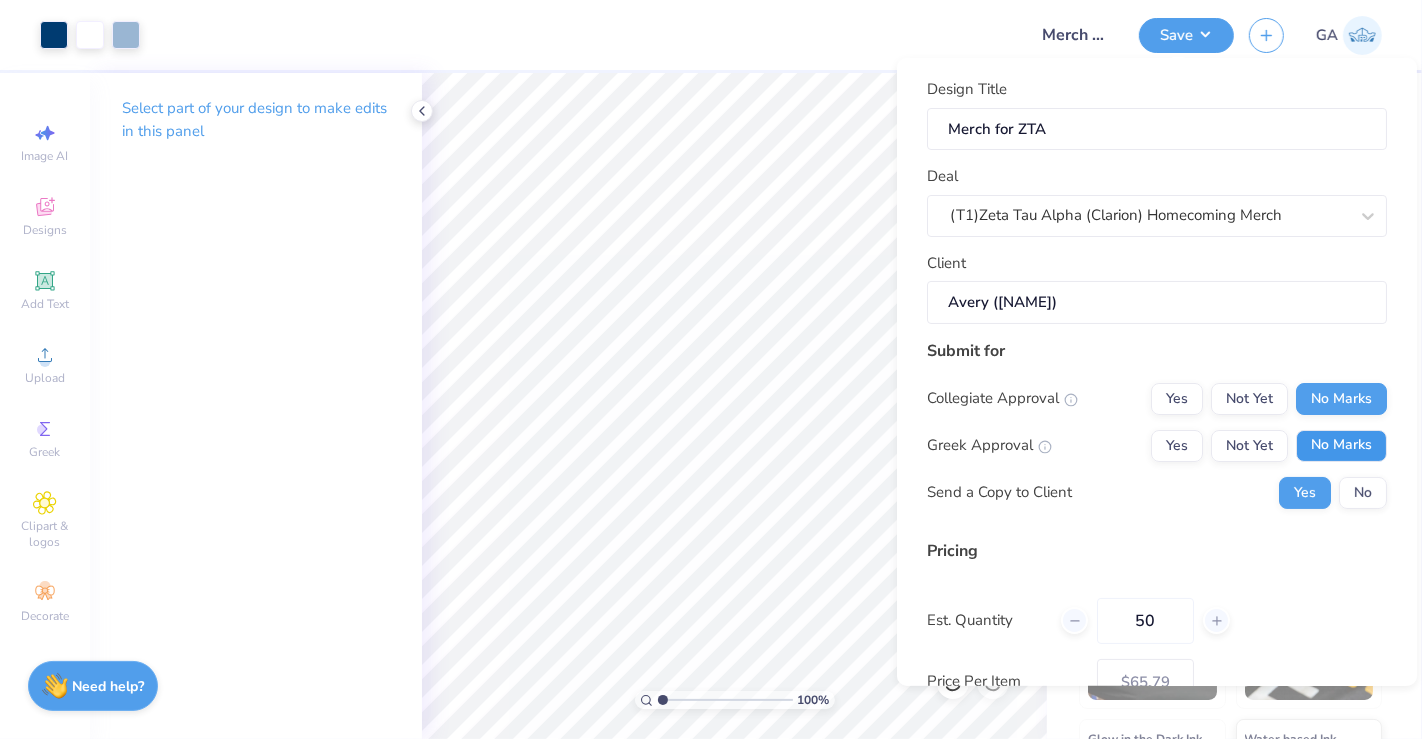 click on "No Marks" at bounding box center [1341, 445] 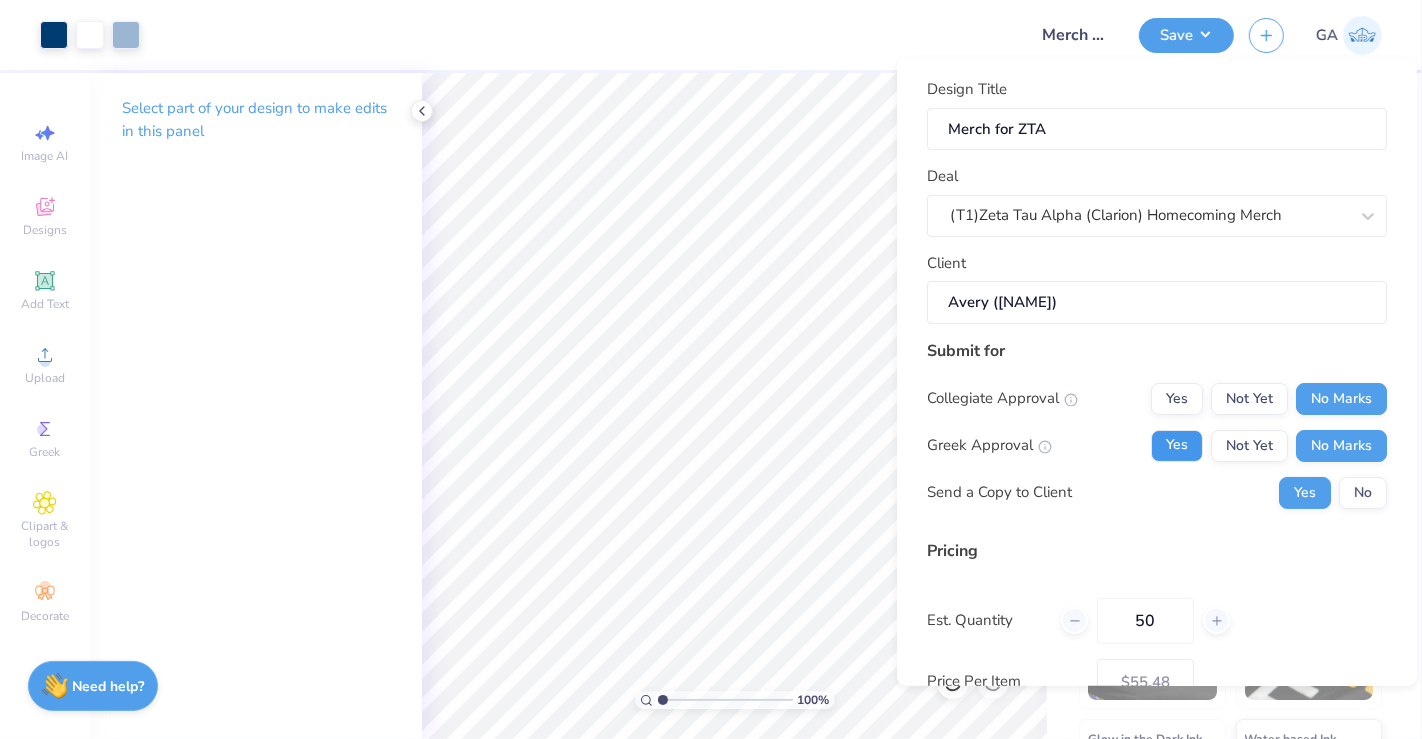 click on "Yes" at bounding box center [1177, 445] 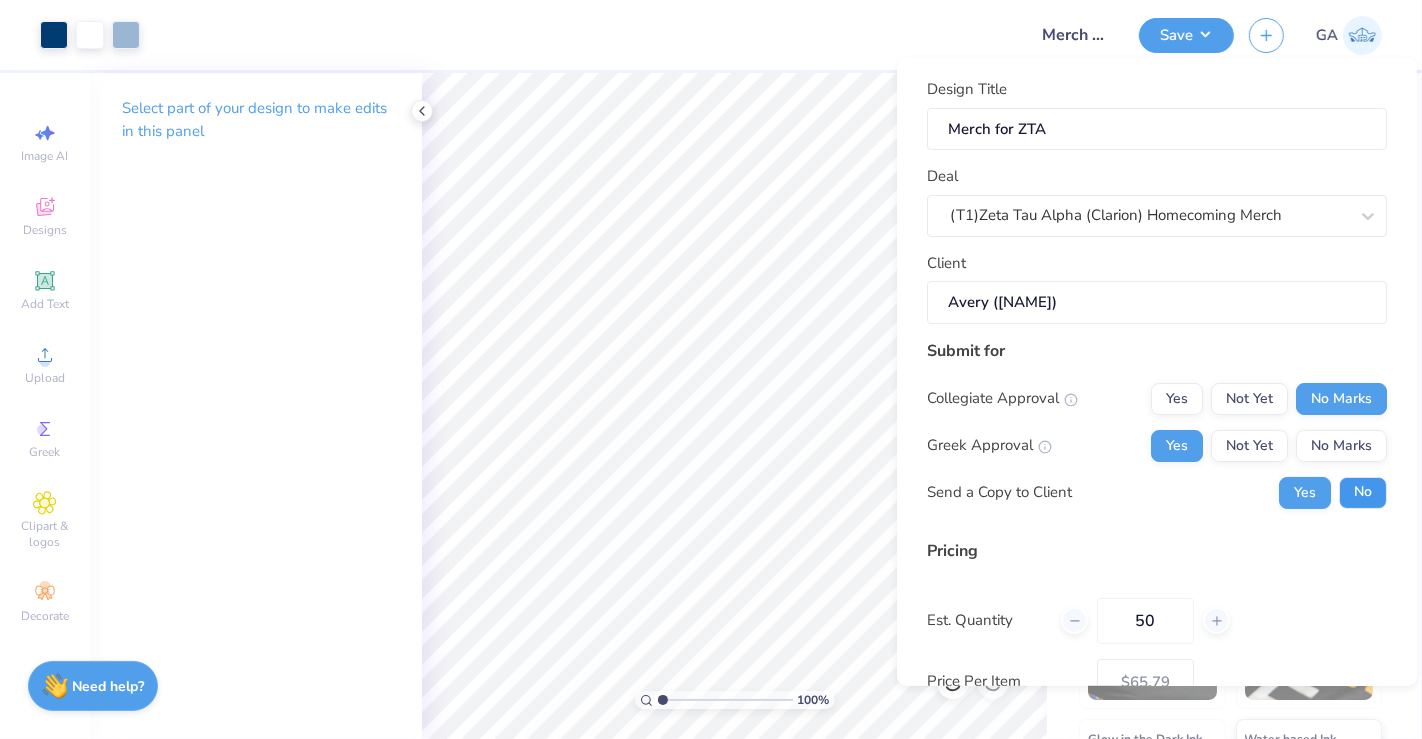 click on "No" at bounding box center (1363, 492) 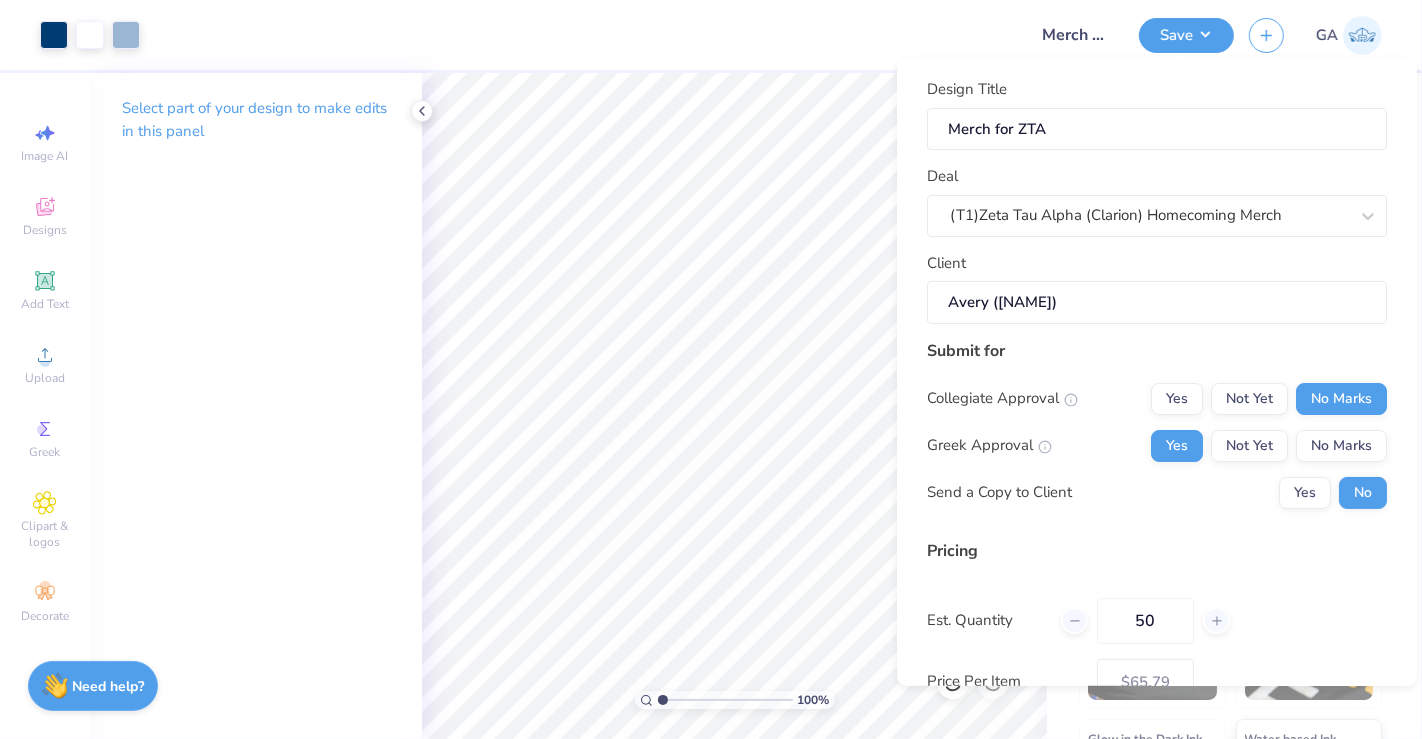scroll, scrollTop: 174, scrollLeft: 0, axis: vertical 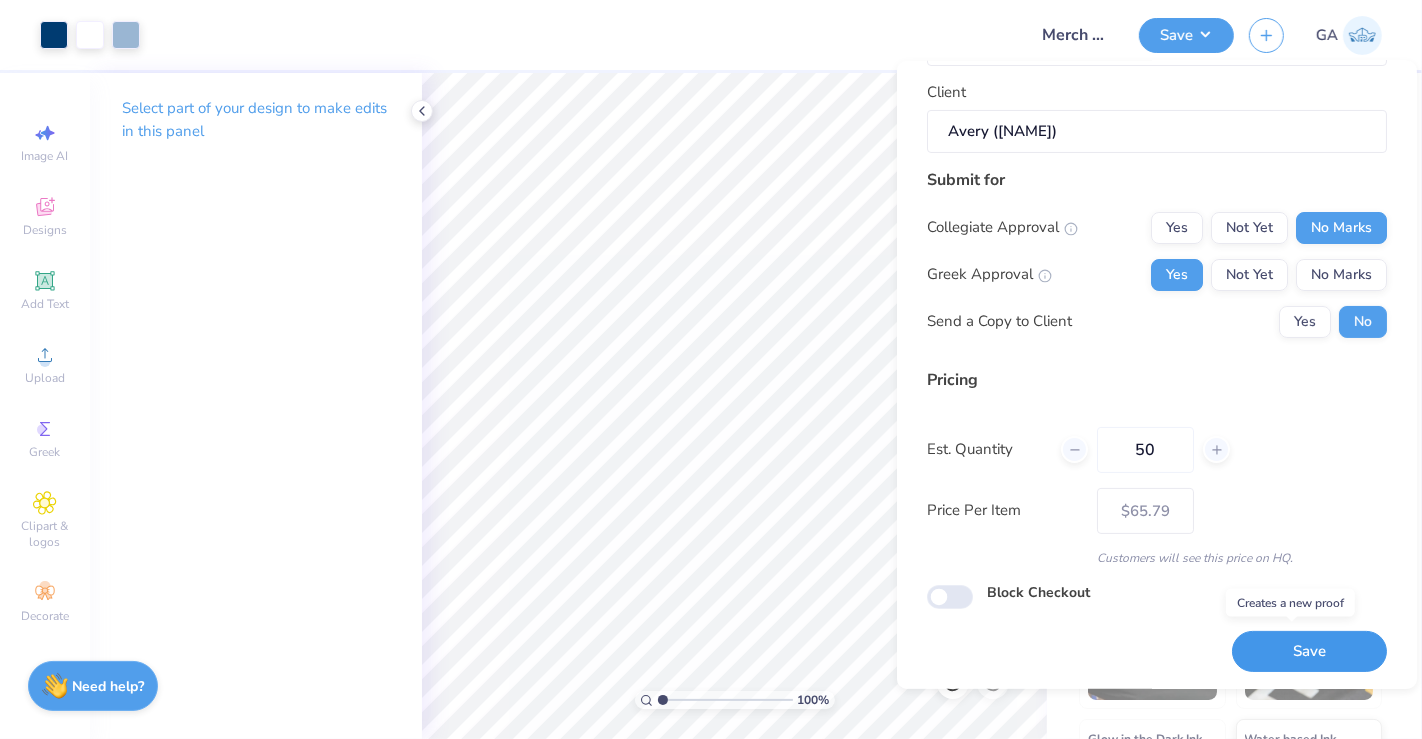 click on "Save" at bounding box center [1309, 651] 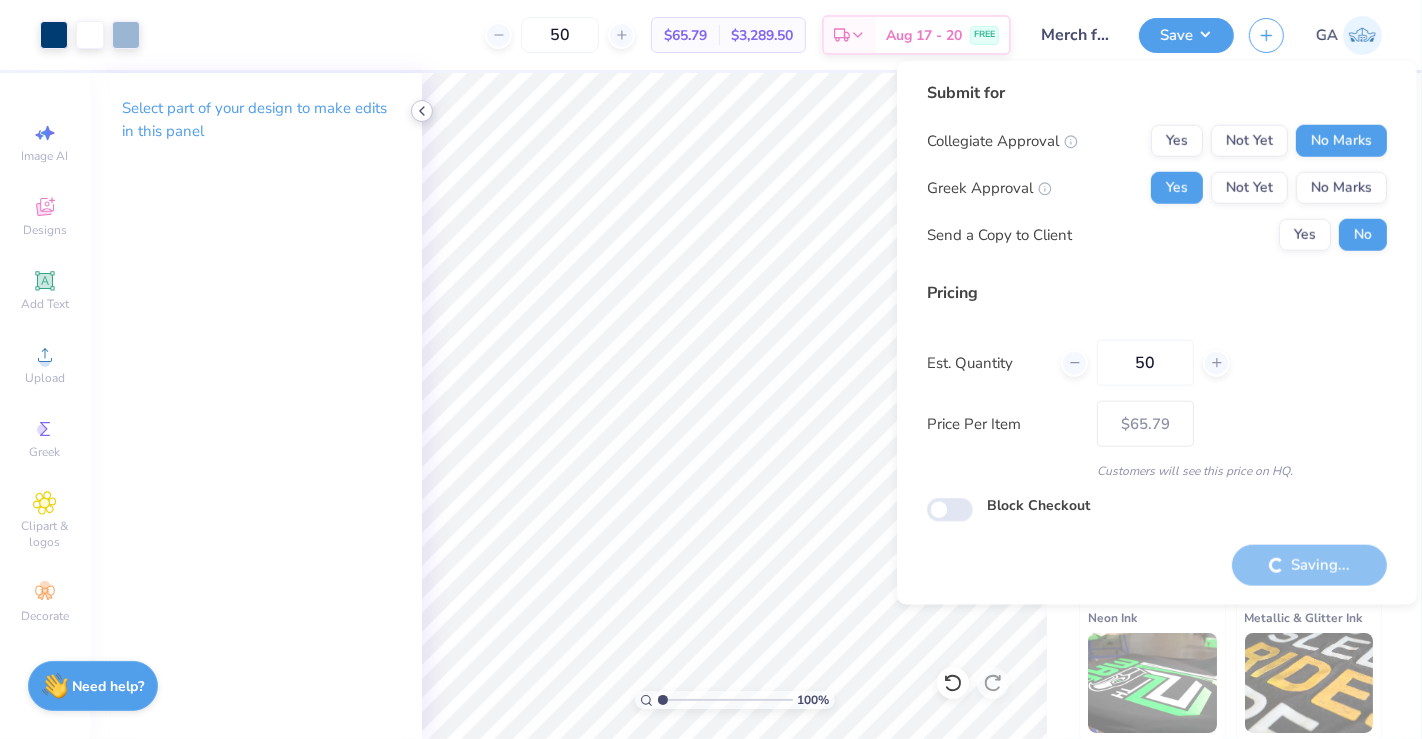 type on "– –" 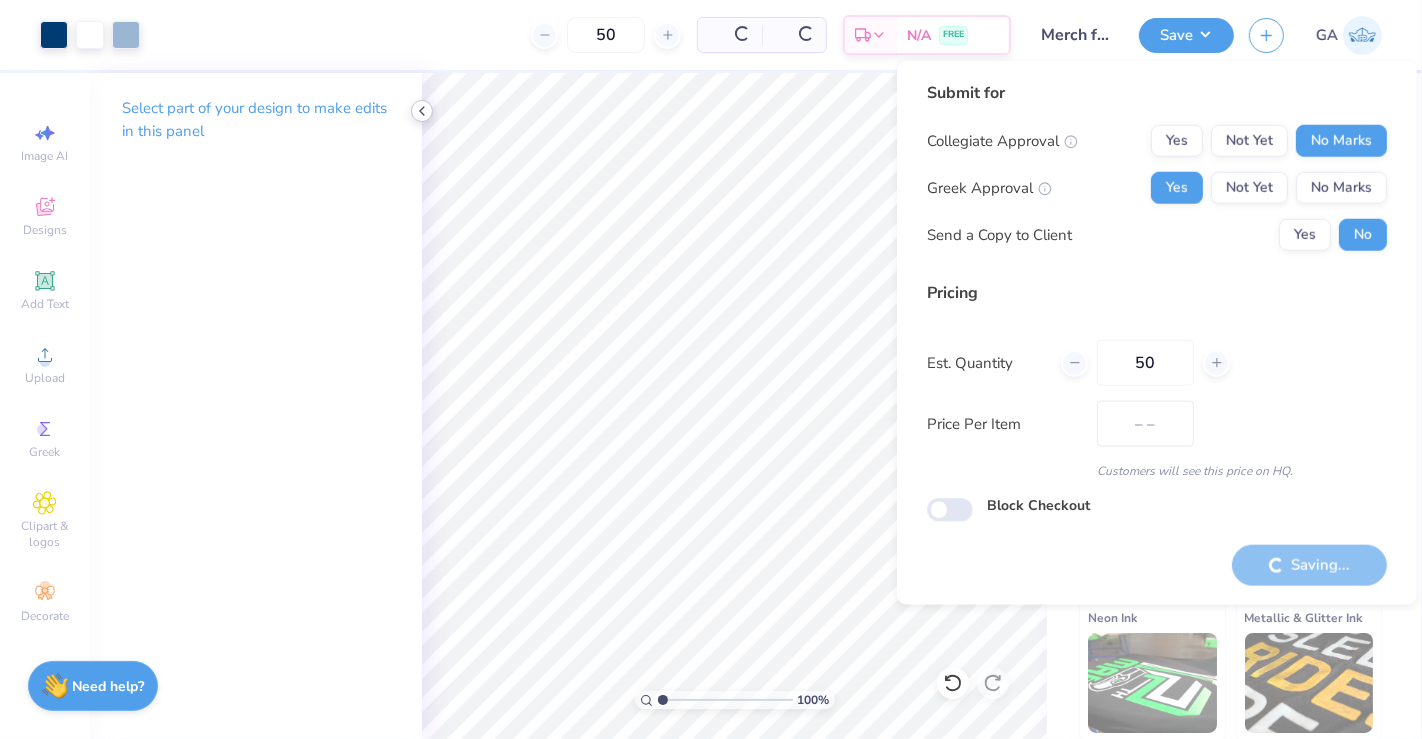 scroll, scrollTop: 0, scrollLeft: 0, axis: both 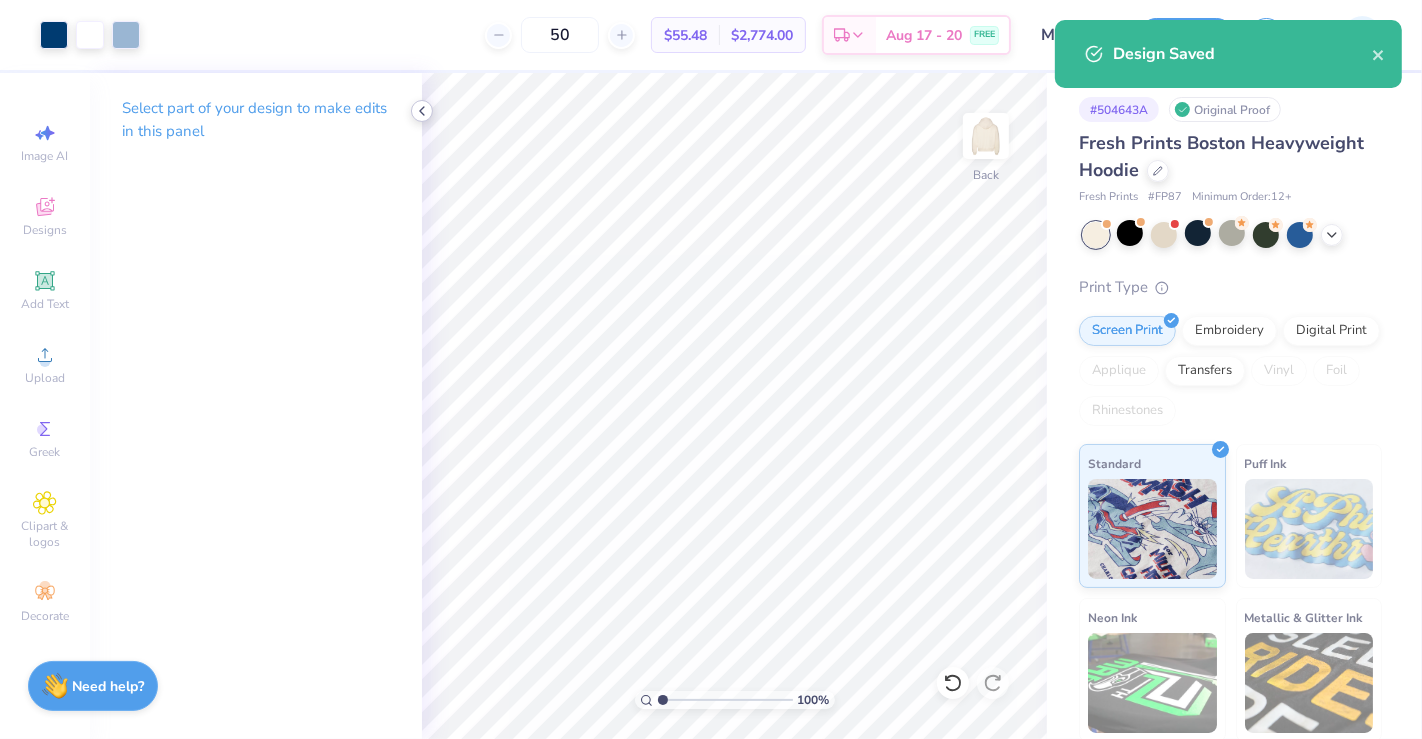 click 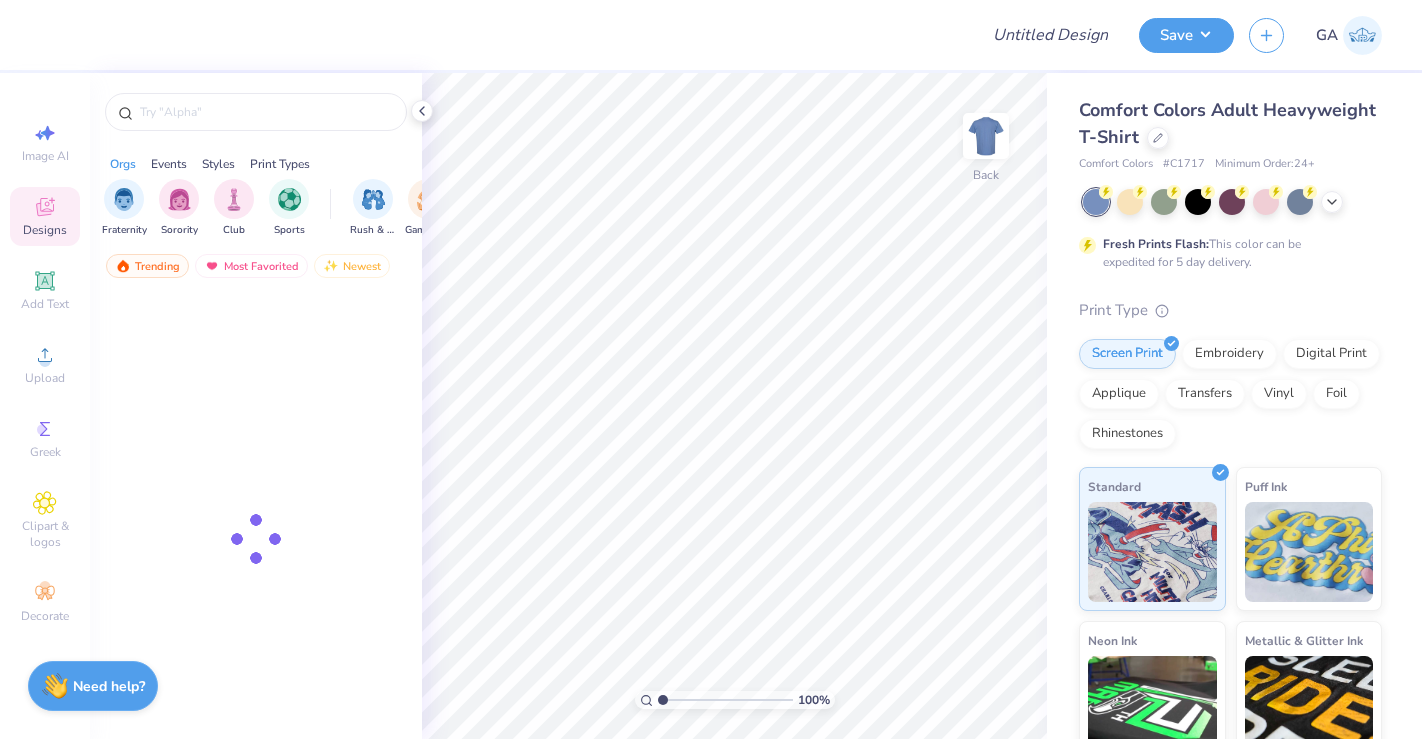 scroll, scrollTop: 0, scrollLeft: 0, axis: both 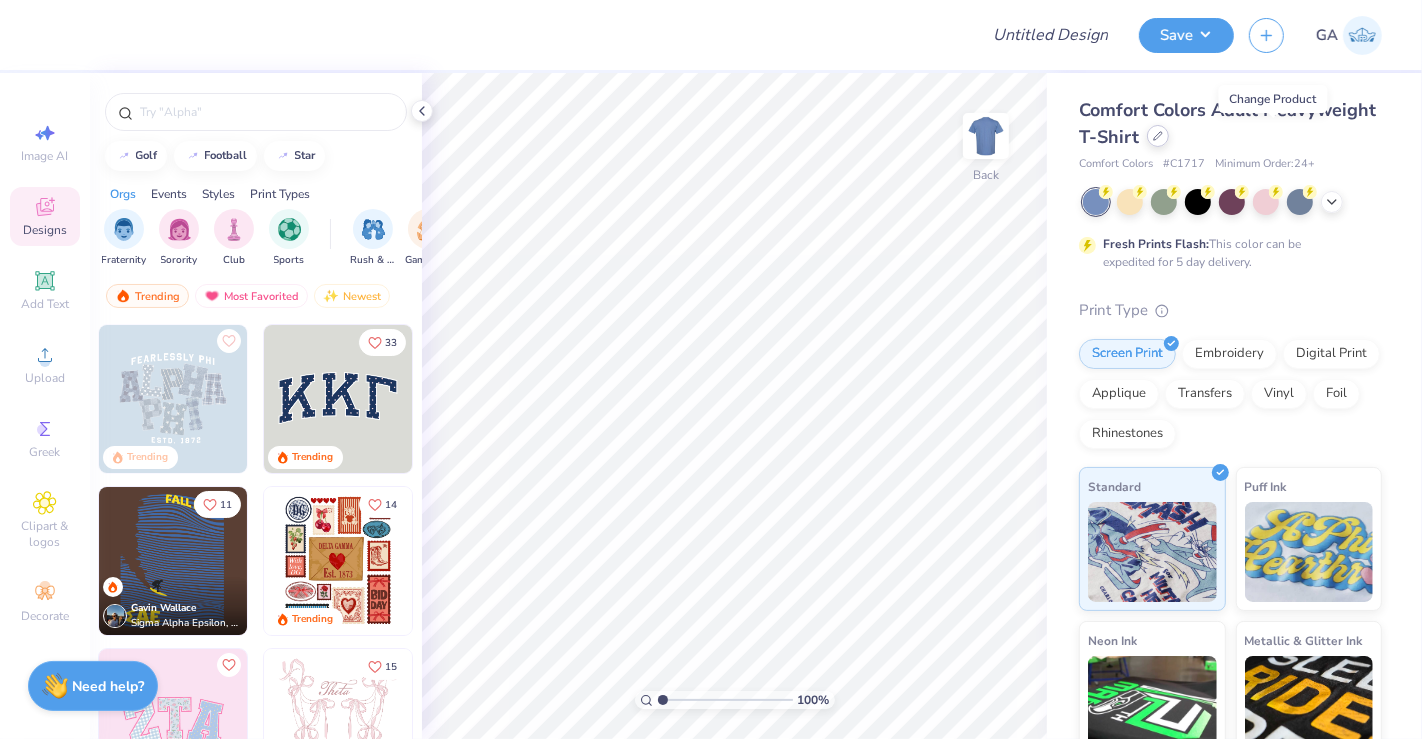 click 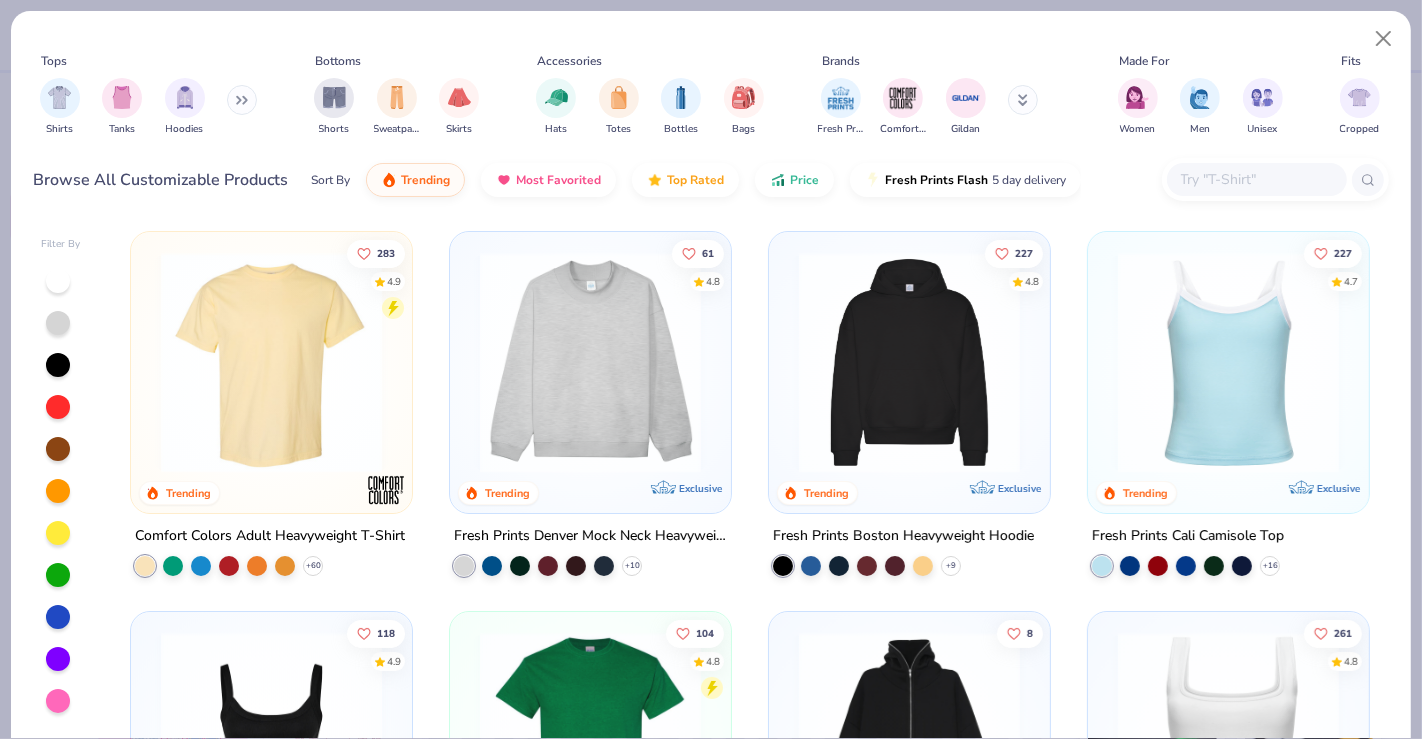 click at bounding box center [590, 362] 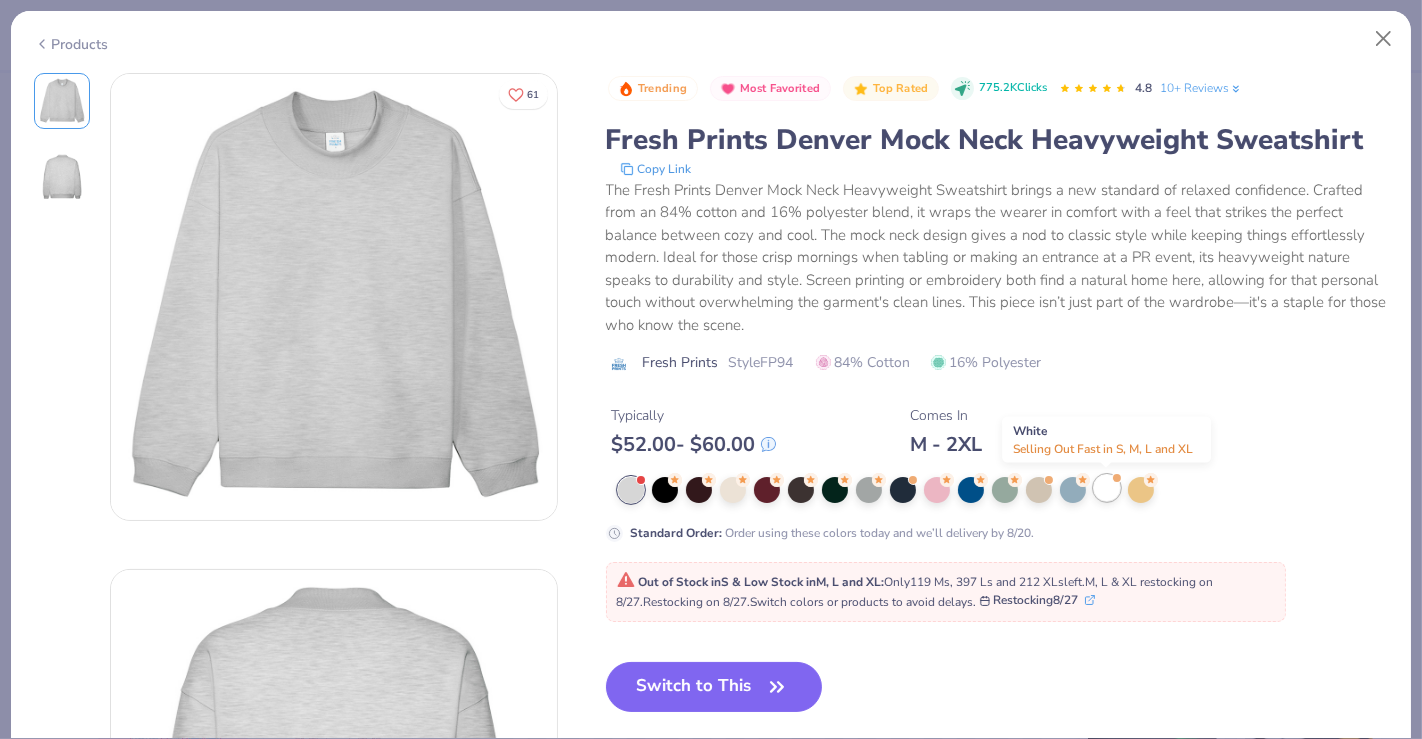 click at bounding box center [1107, 488] 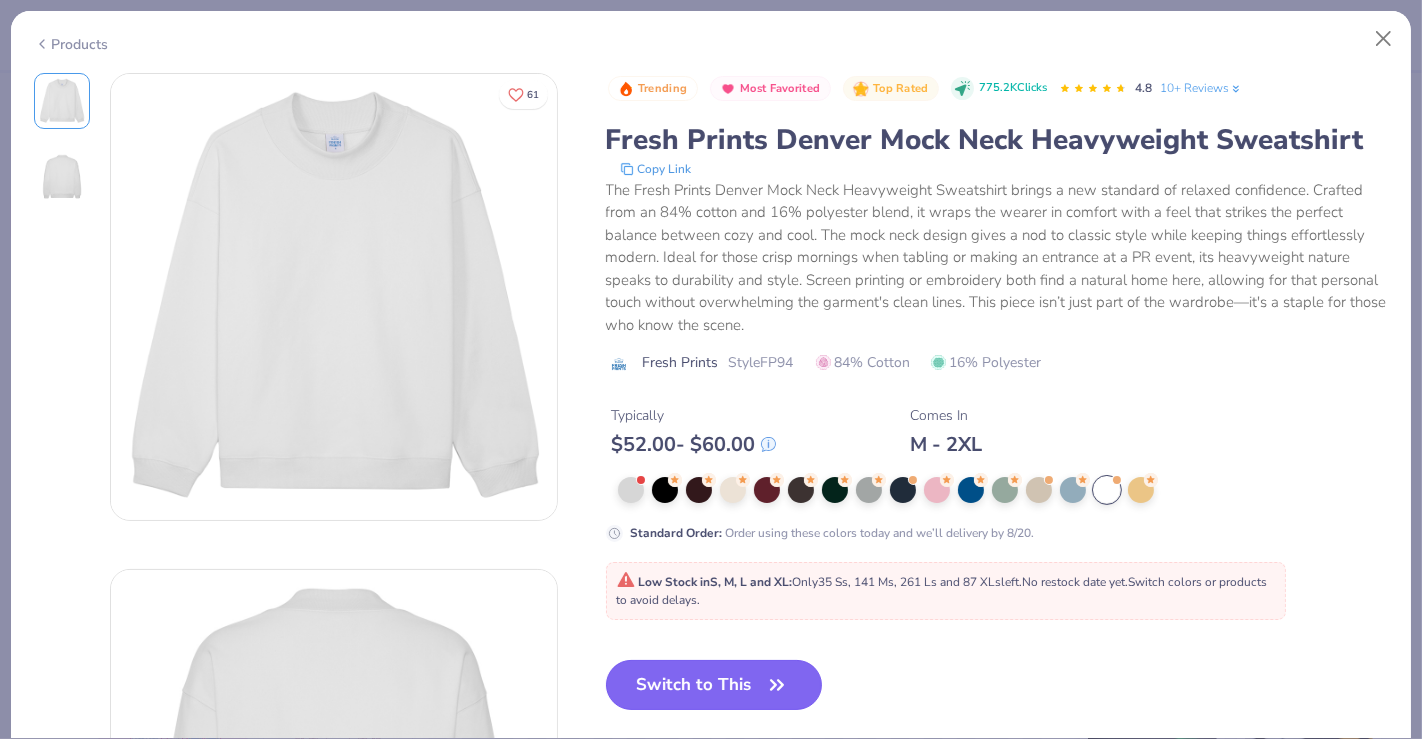 click on "Switch to This" at bounding box center [714, 685] 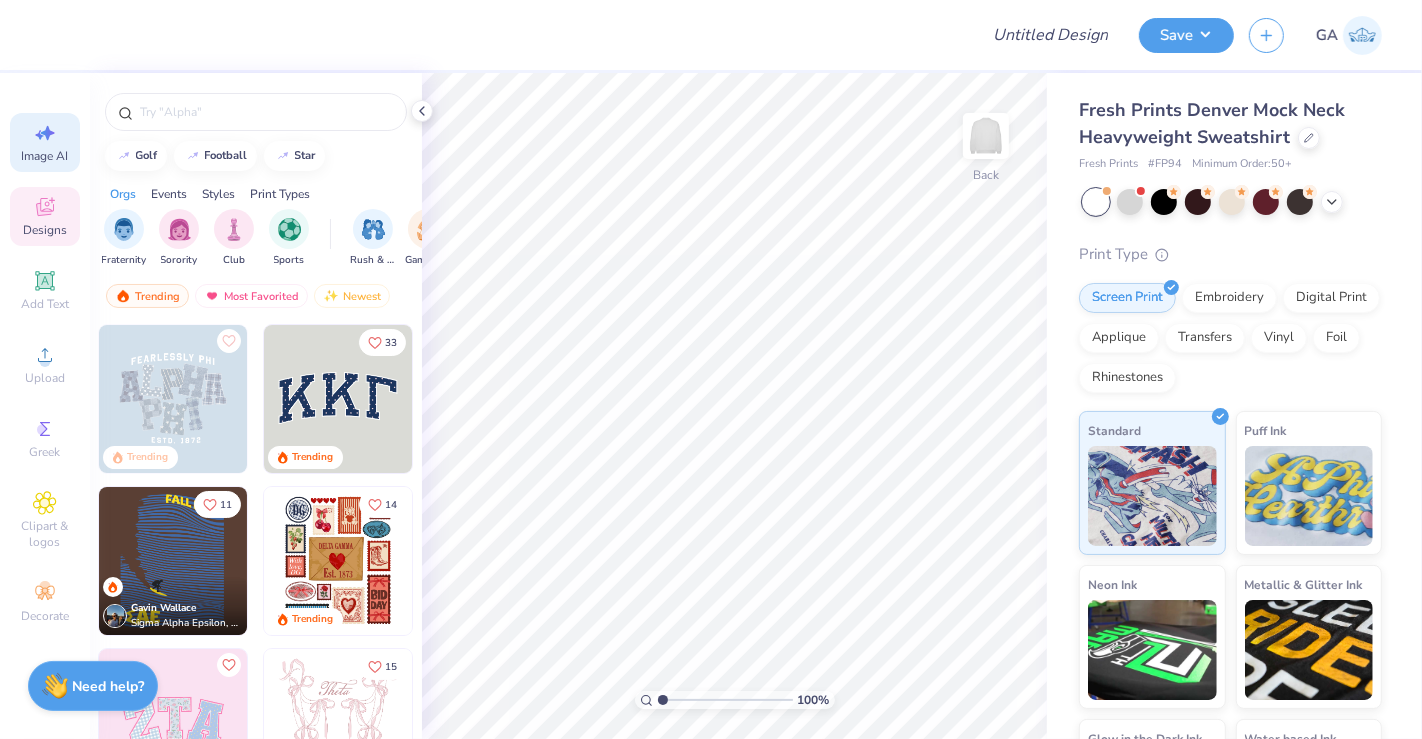 click 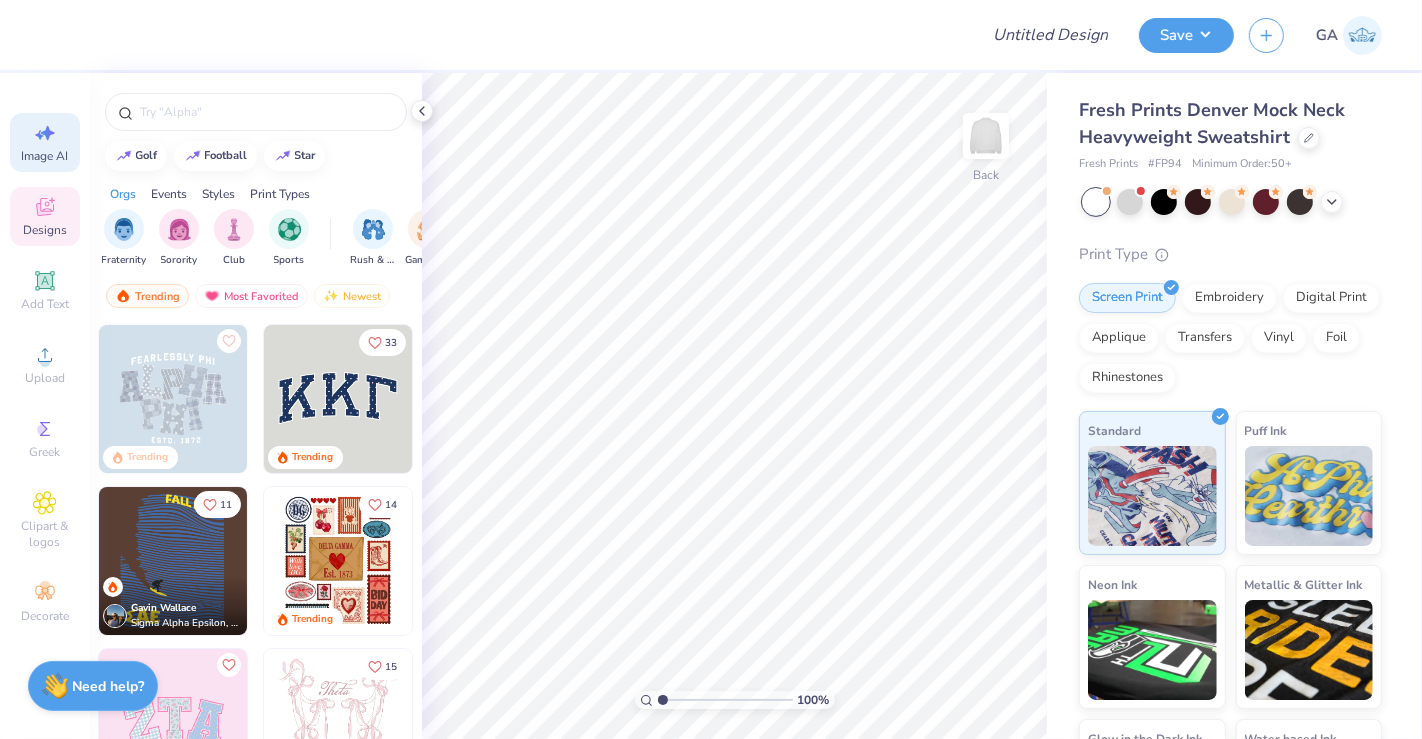 select on "4" 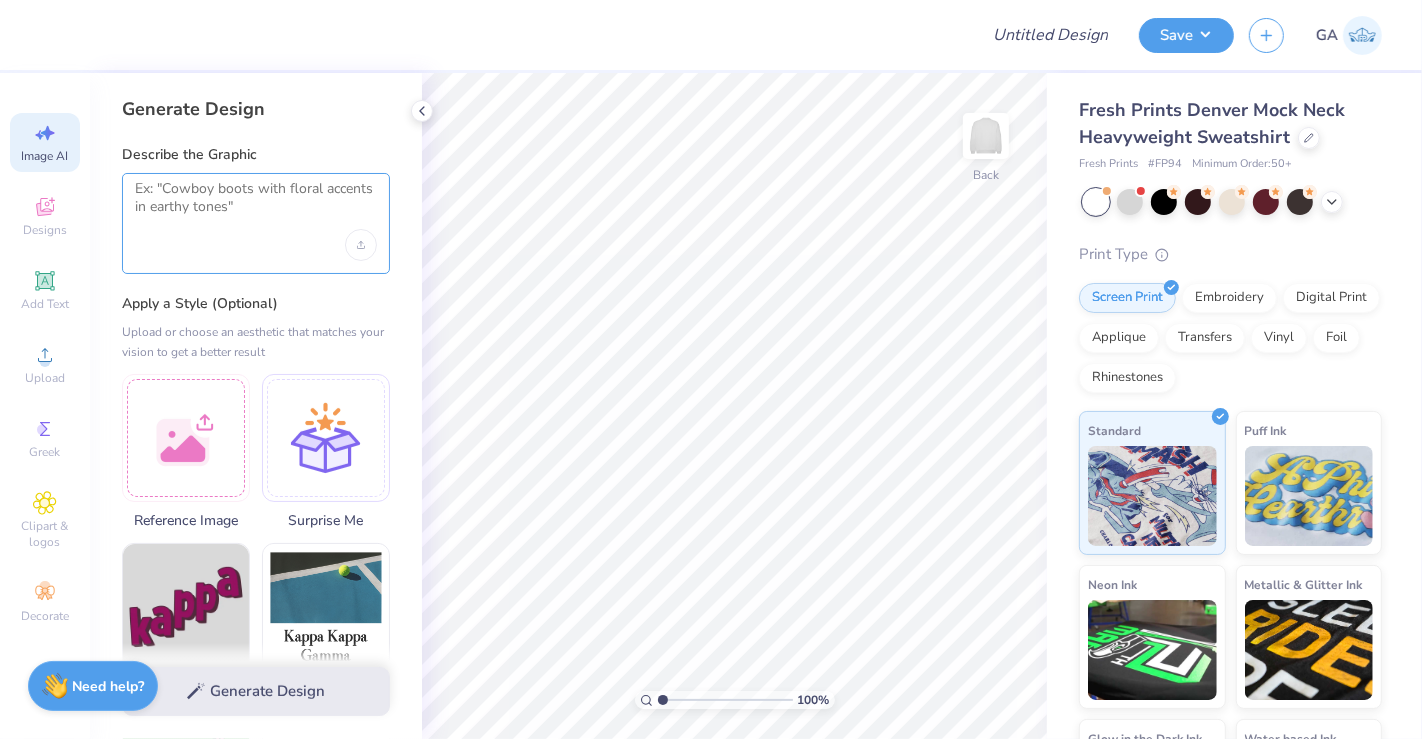 click at bounding box center [256, 205] 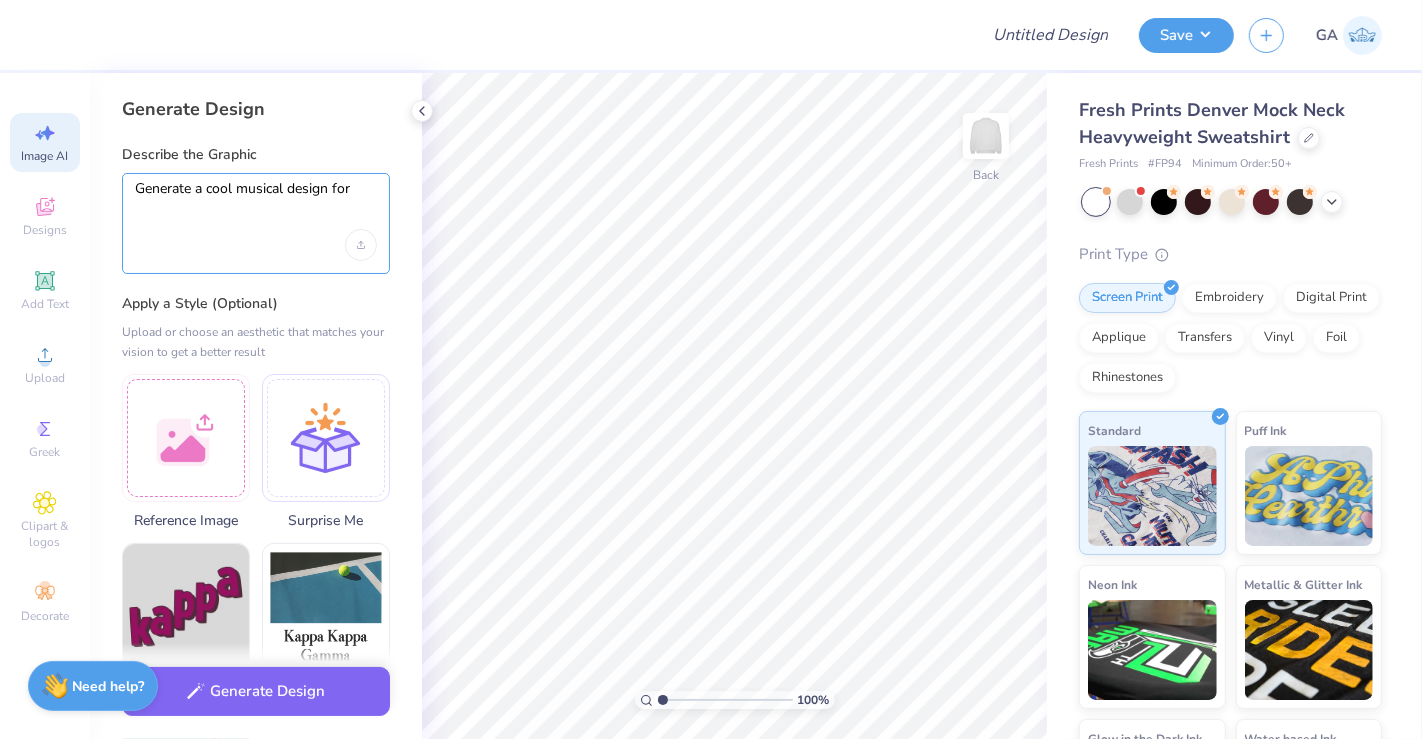 paste 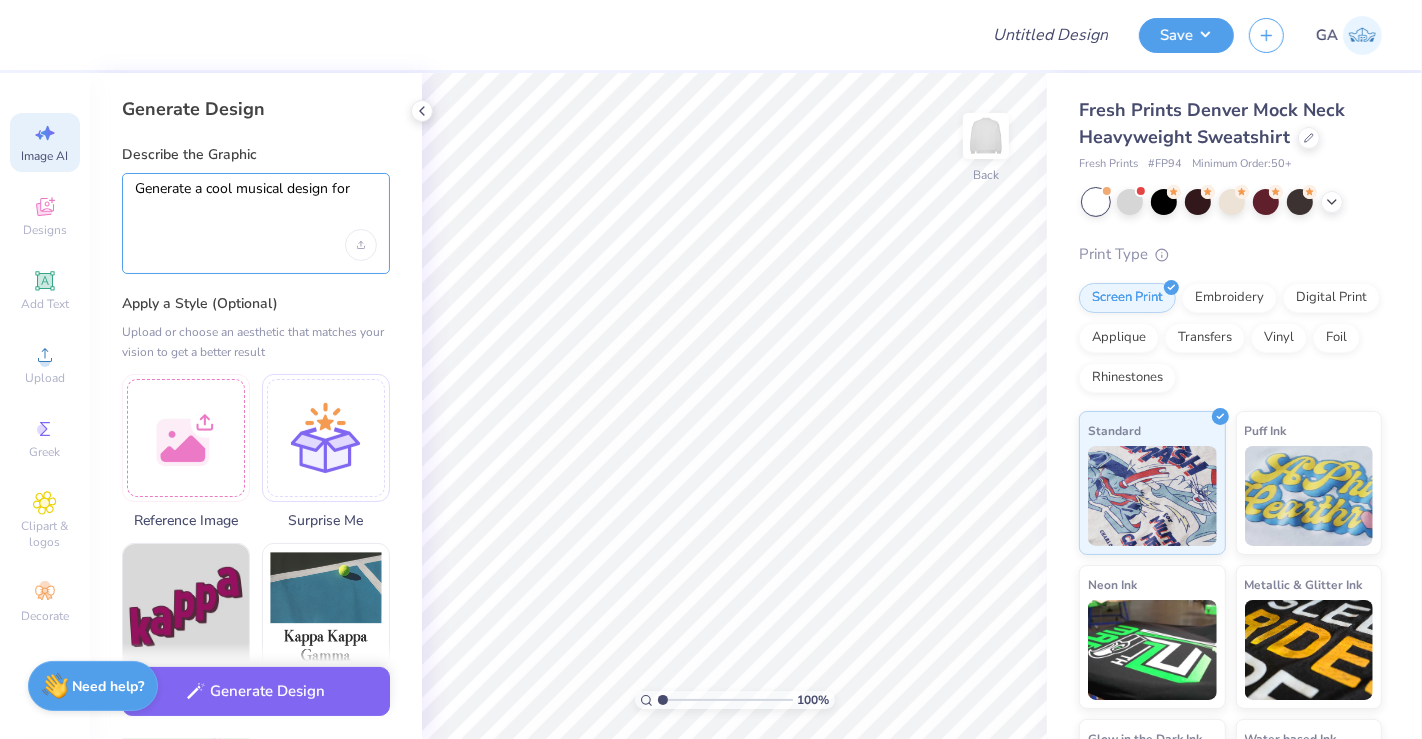 paste on "Acabellas
College Of Charleston" 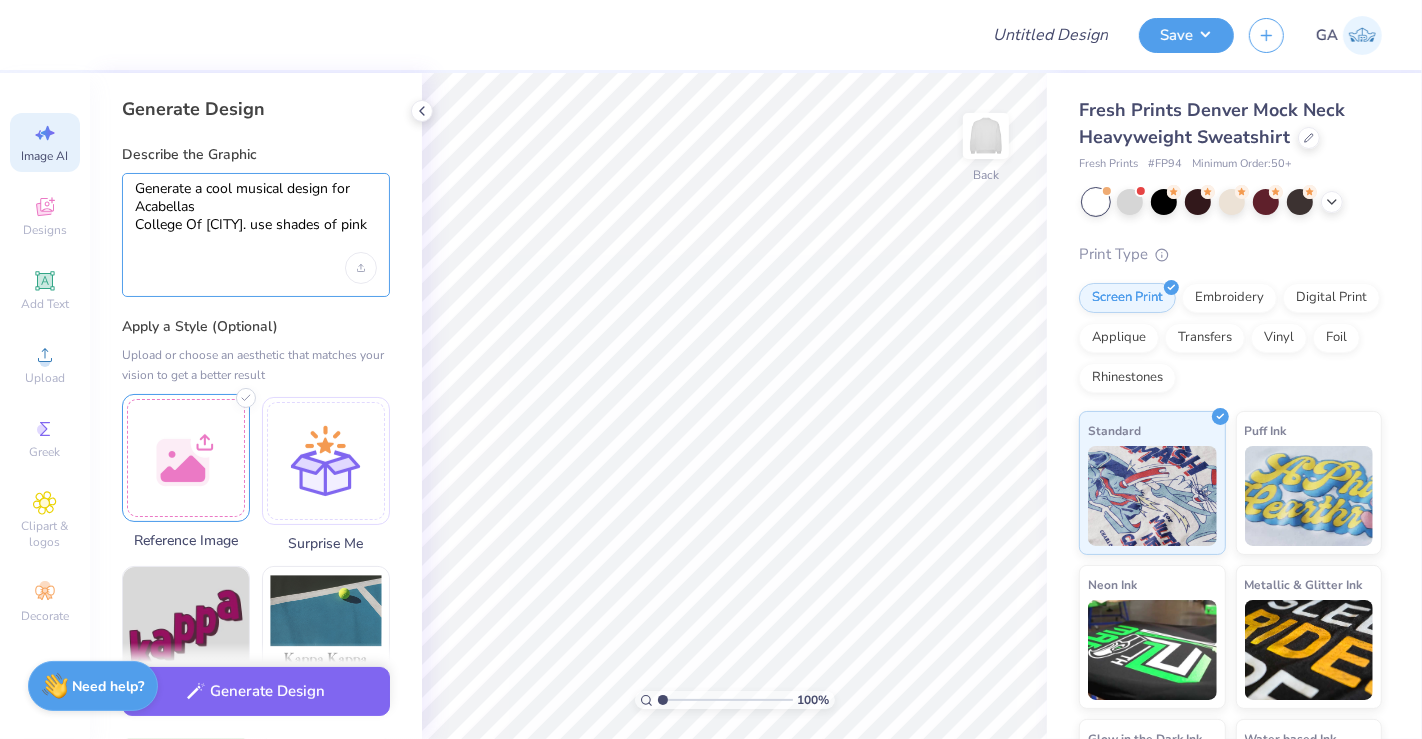 type on "Generate a cool musical design for Acabellas
College Of Charleston. use shades of pink" 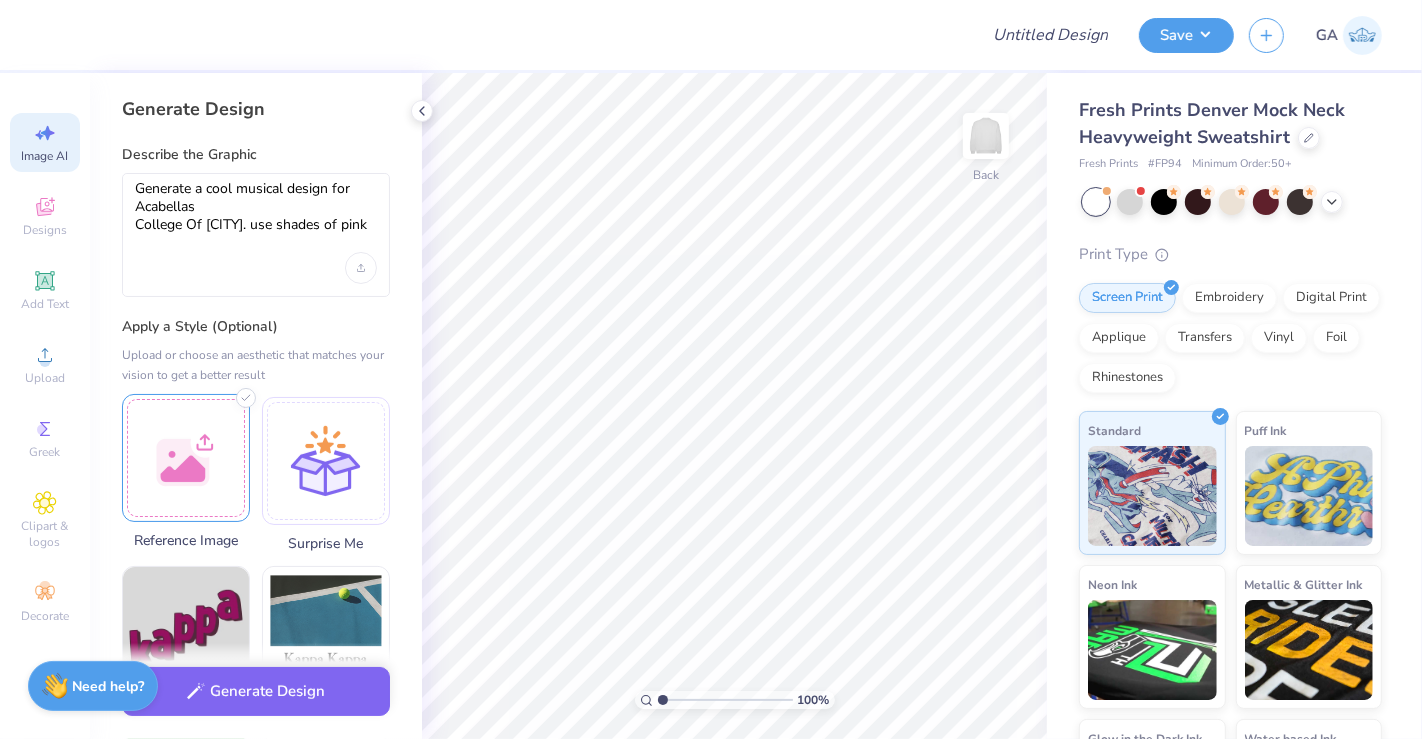 click at bounding box center (186, 458) 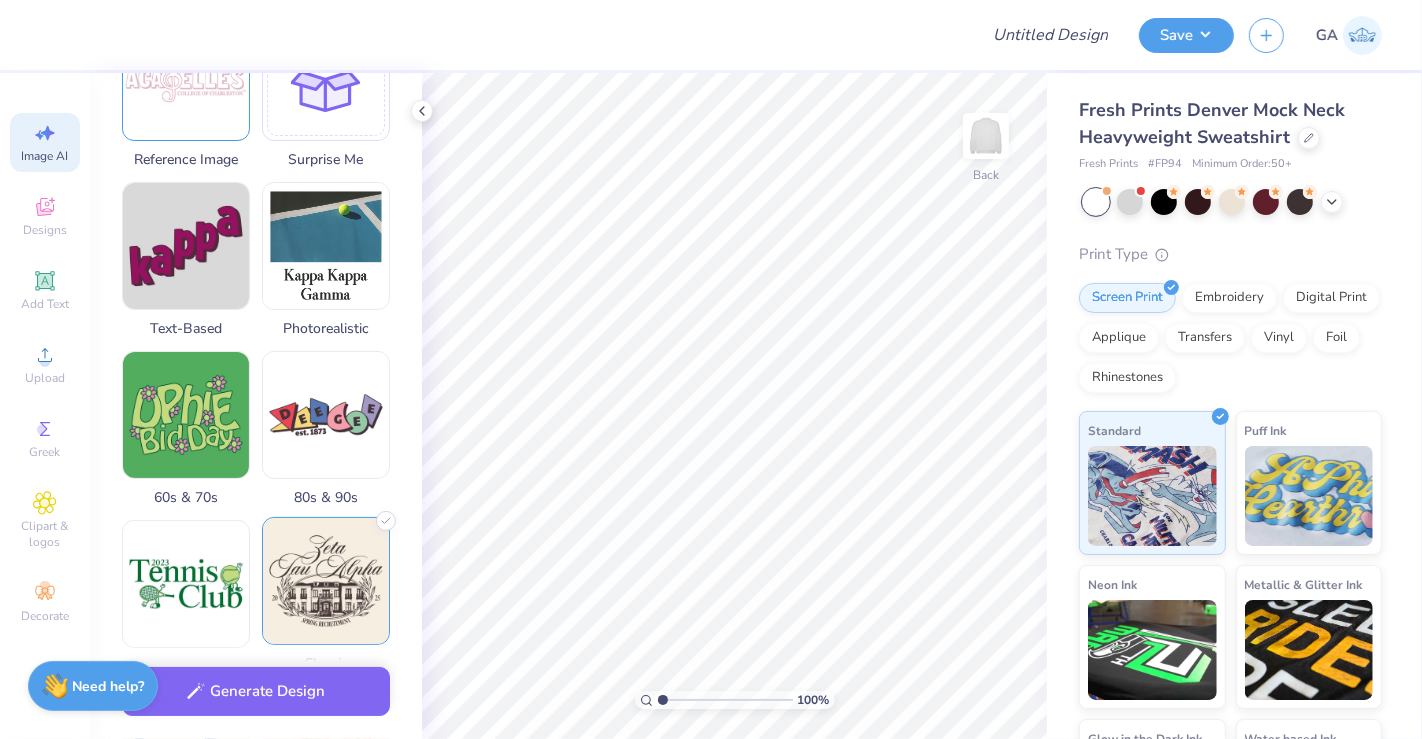 scroll, scrollTop: 400, scrollLeft: 0, axis: vertical 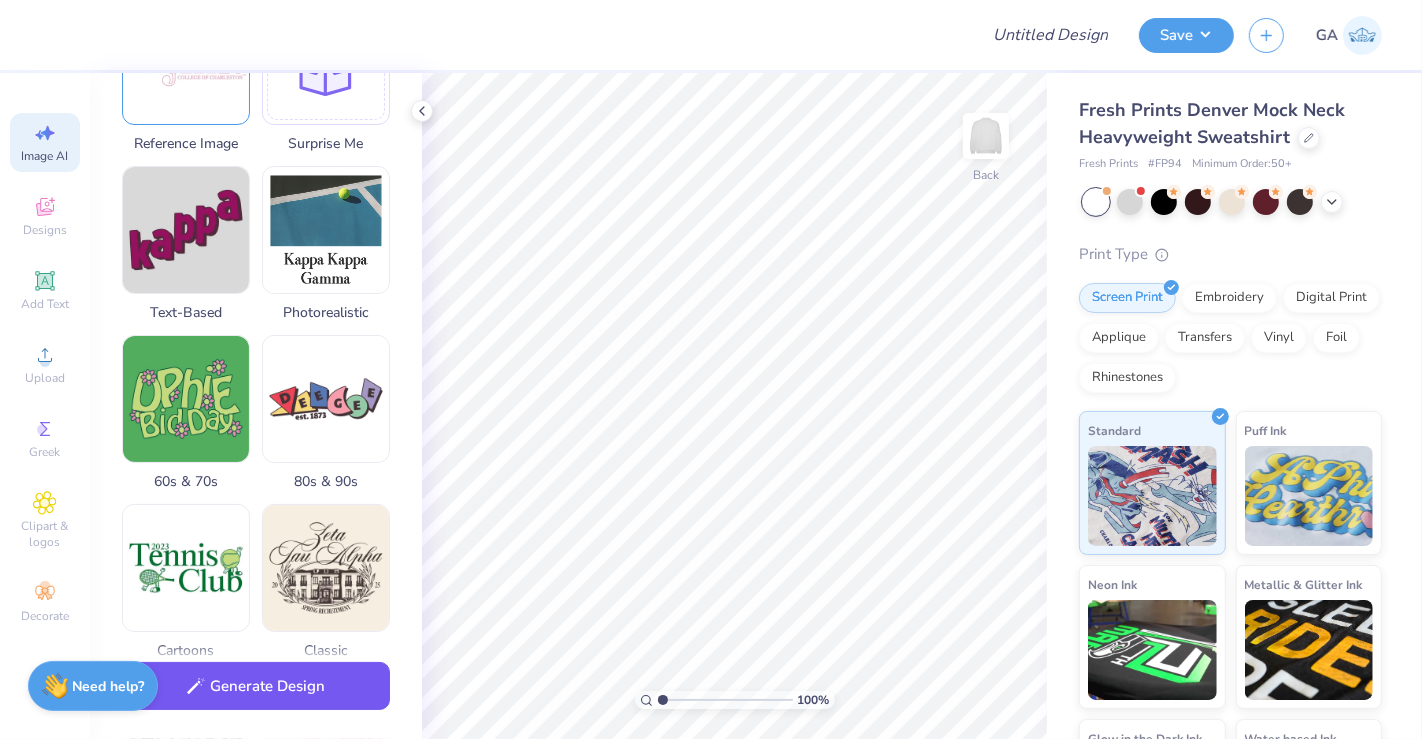 click on "Generate Design" at bounding box center [256, 686] 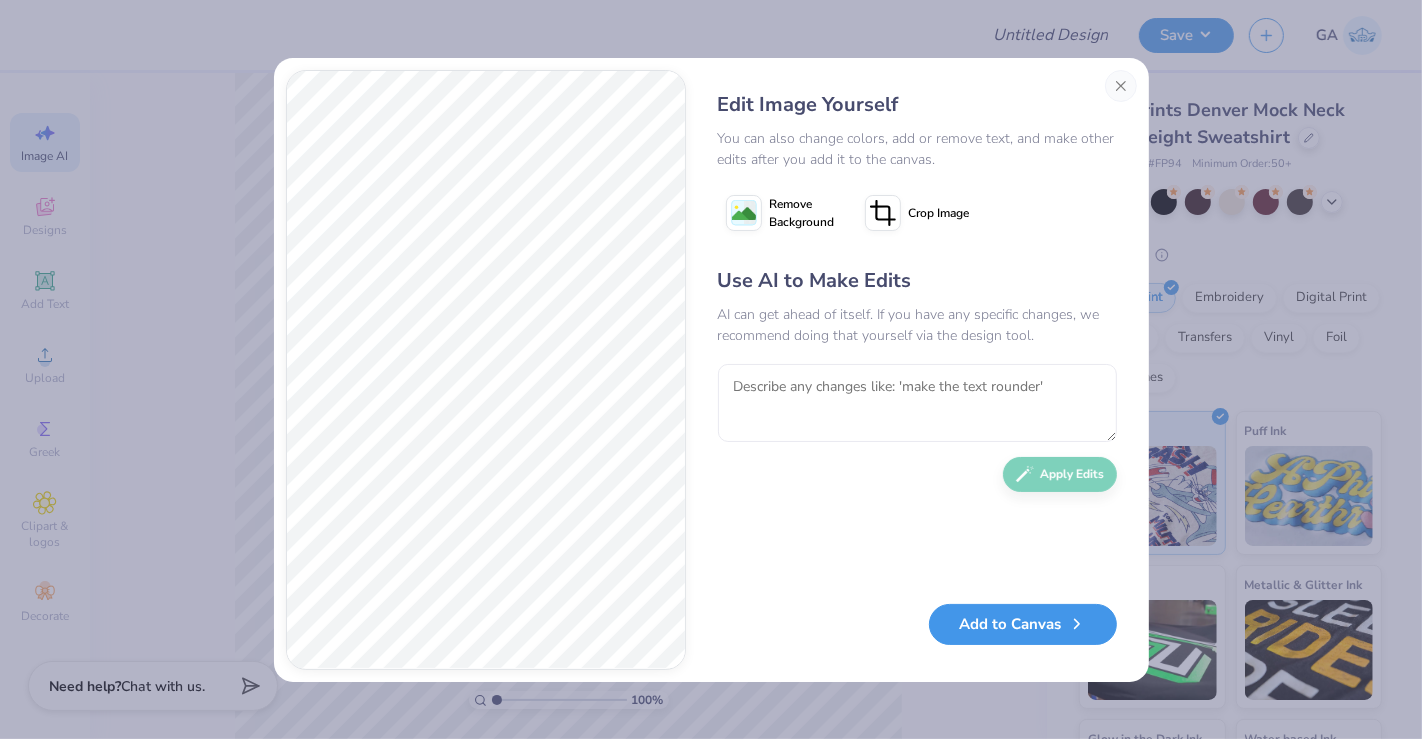 click on "Add to Canvas" at bounding box center [1023, 624] 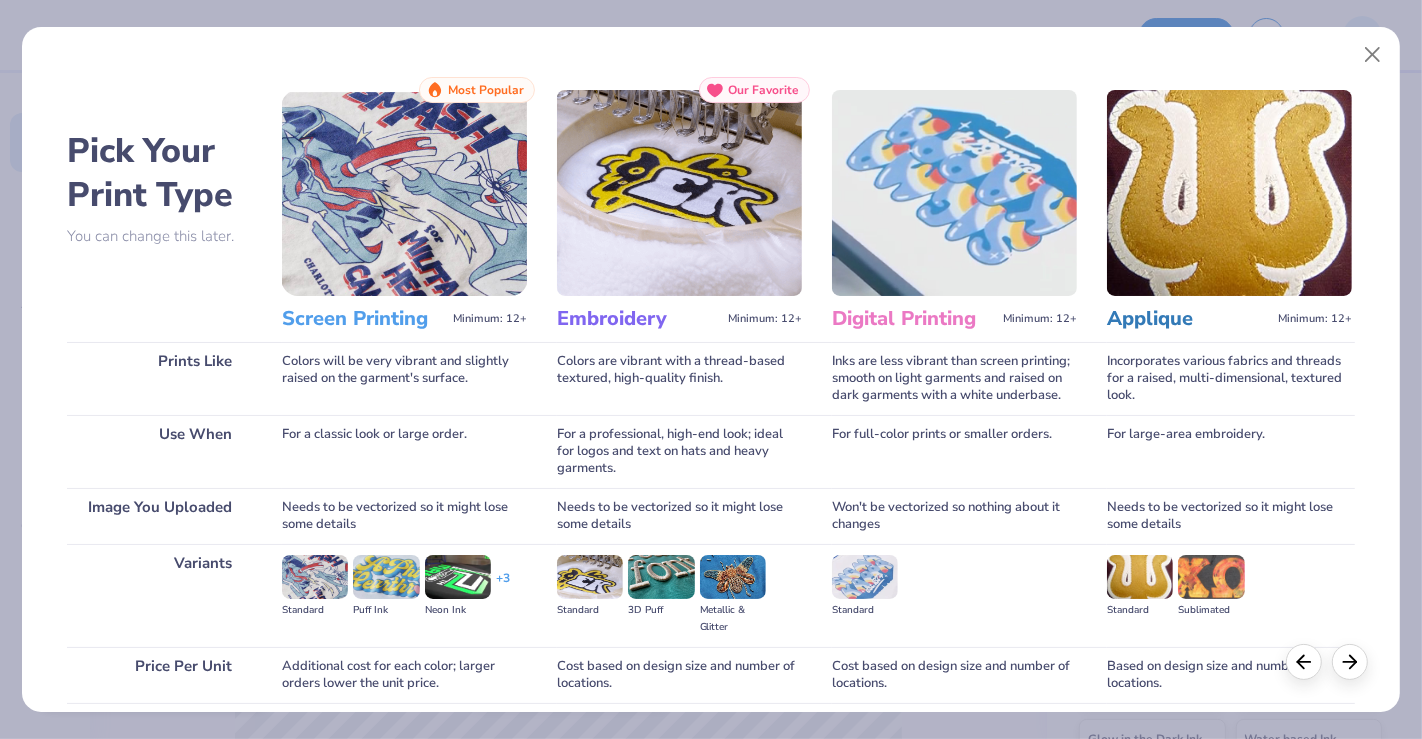 scroll, scrollTop: 157, scrollLeft: 0, axis: vertical 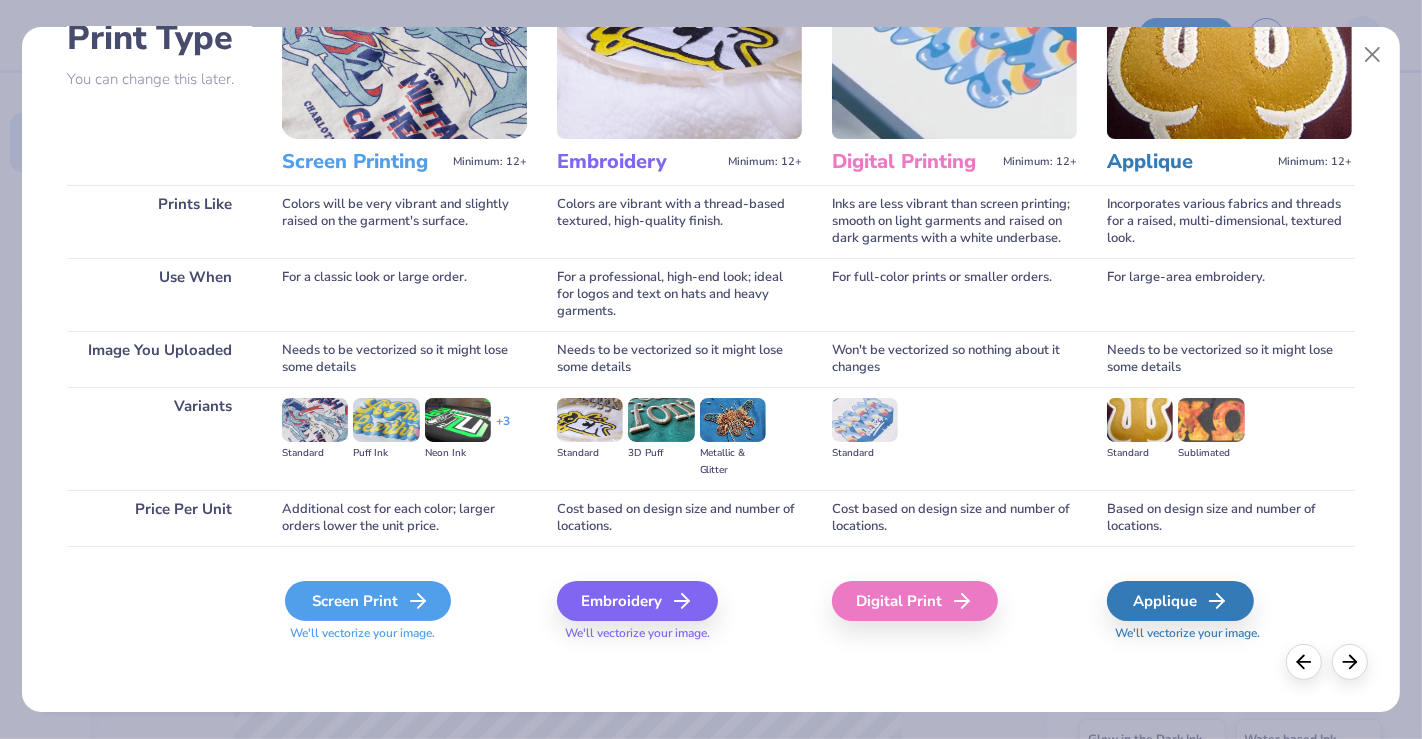 click on "Screen Print" at bounding box center [368, 601] 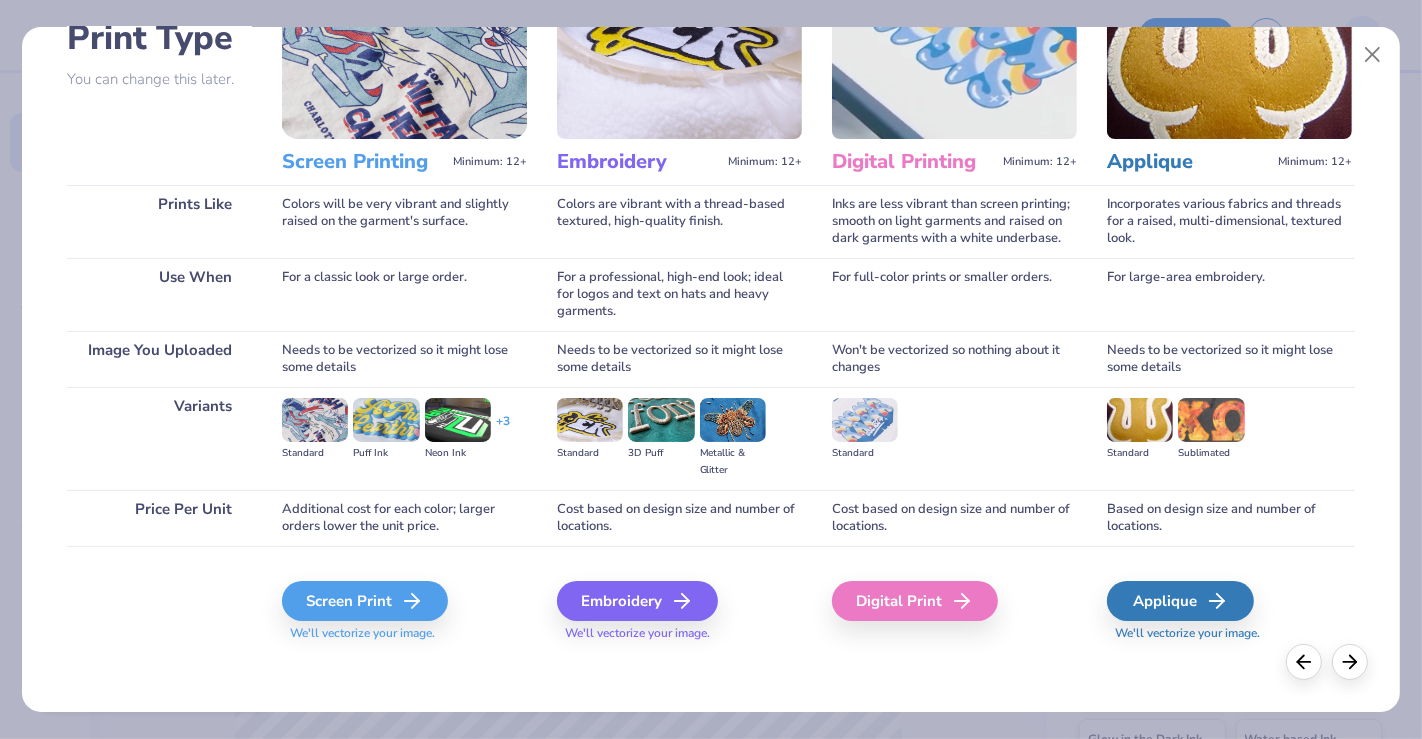 type 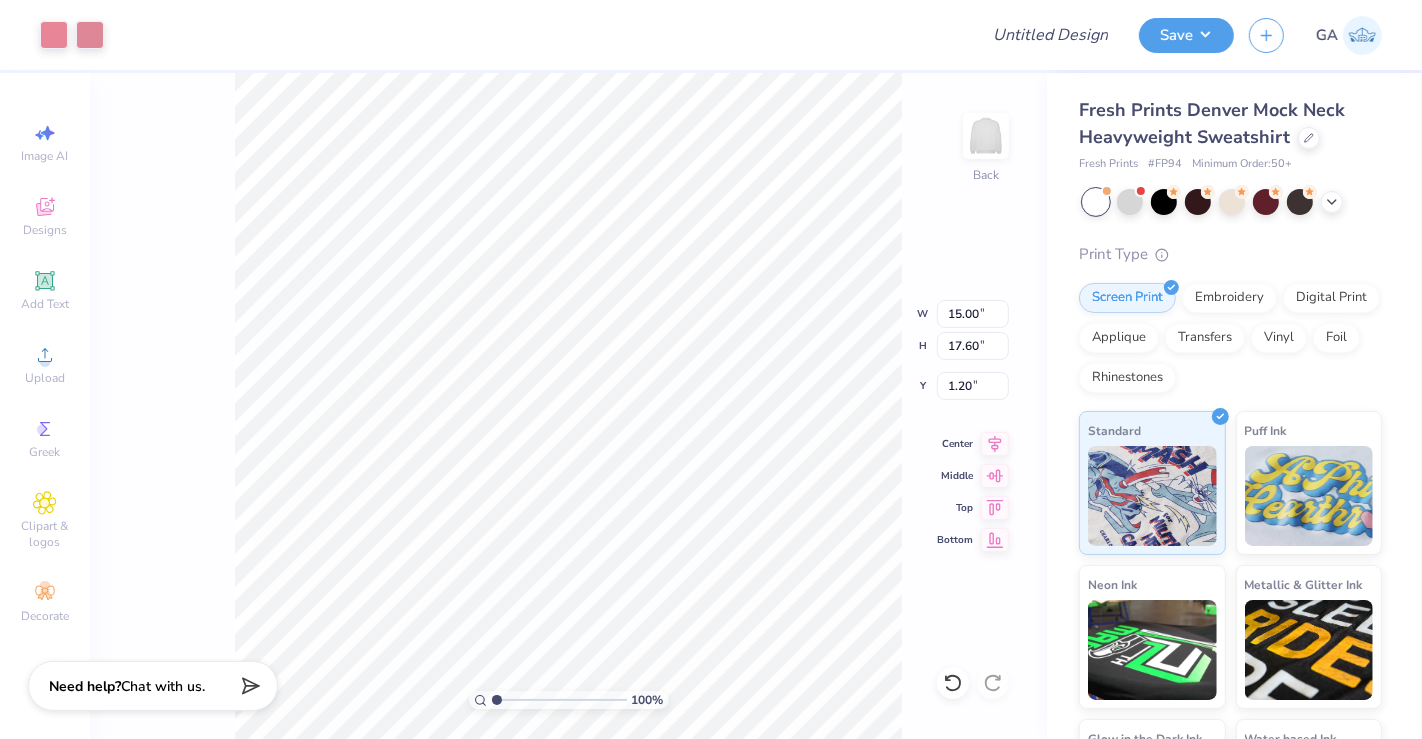type on "6.76" 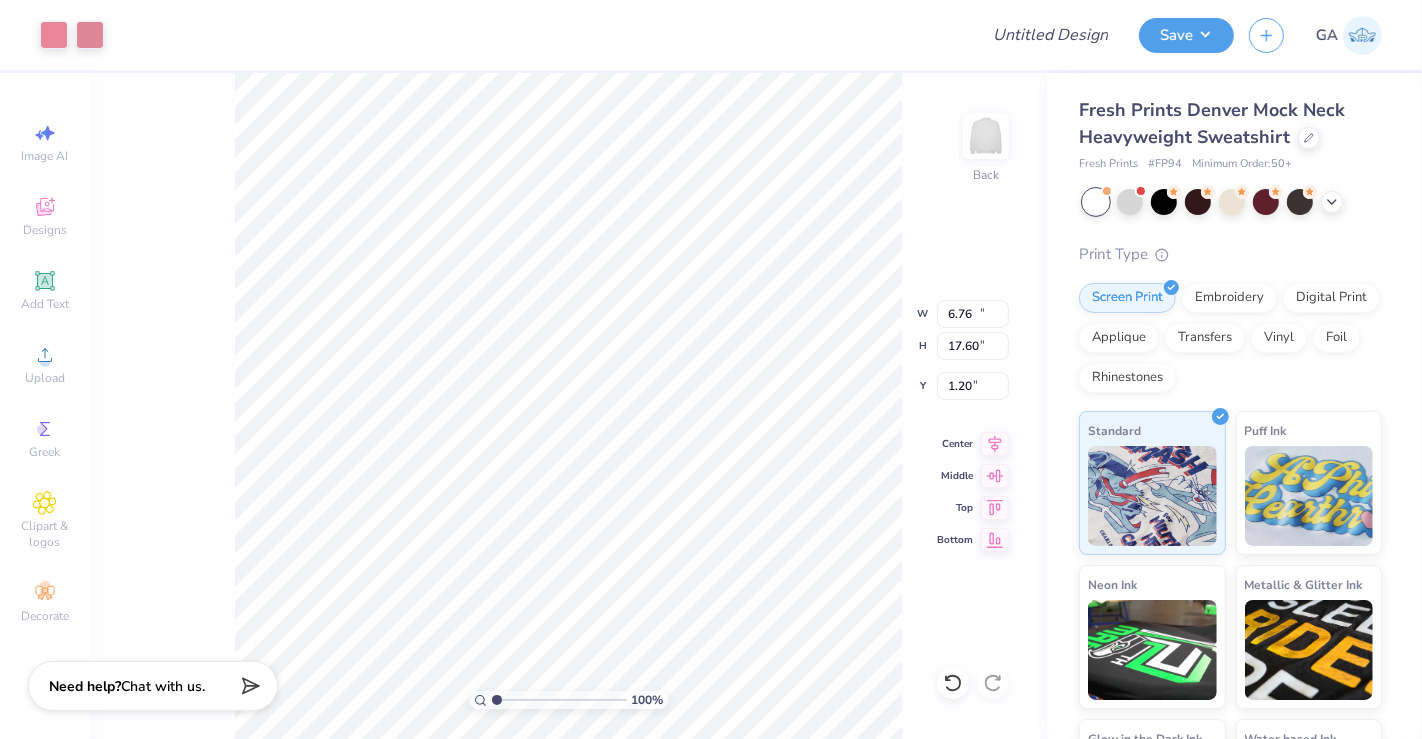 type on "7.93" 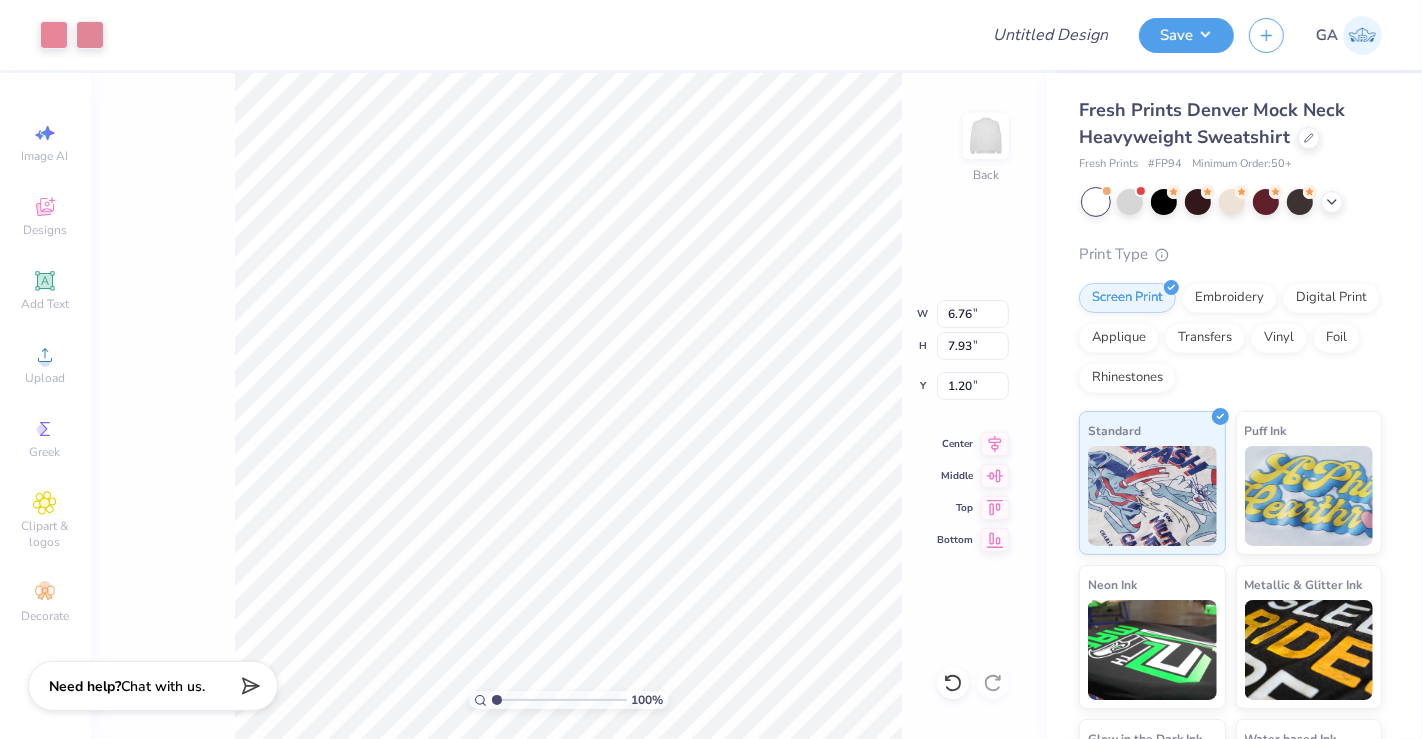 type on "3.00" 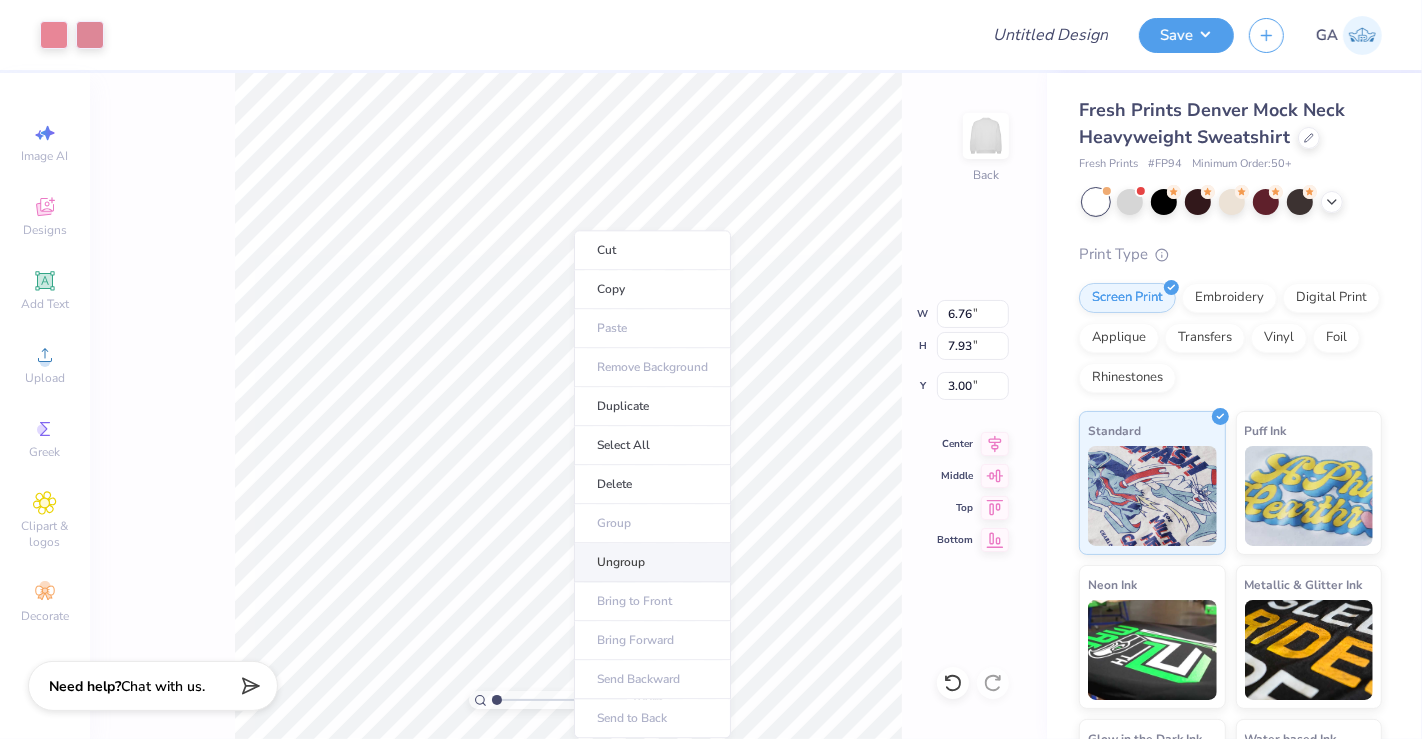 click on "Ungroup" at bounding box center [652, 562] 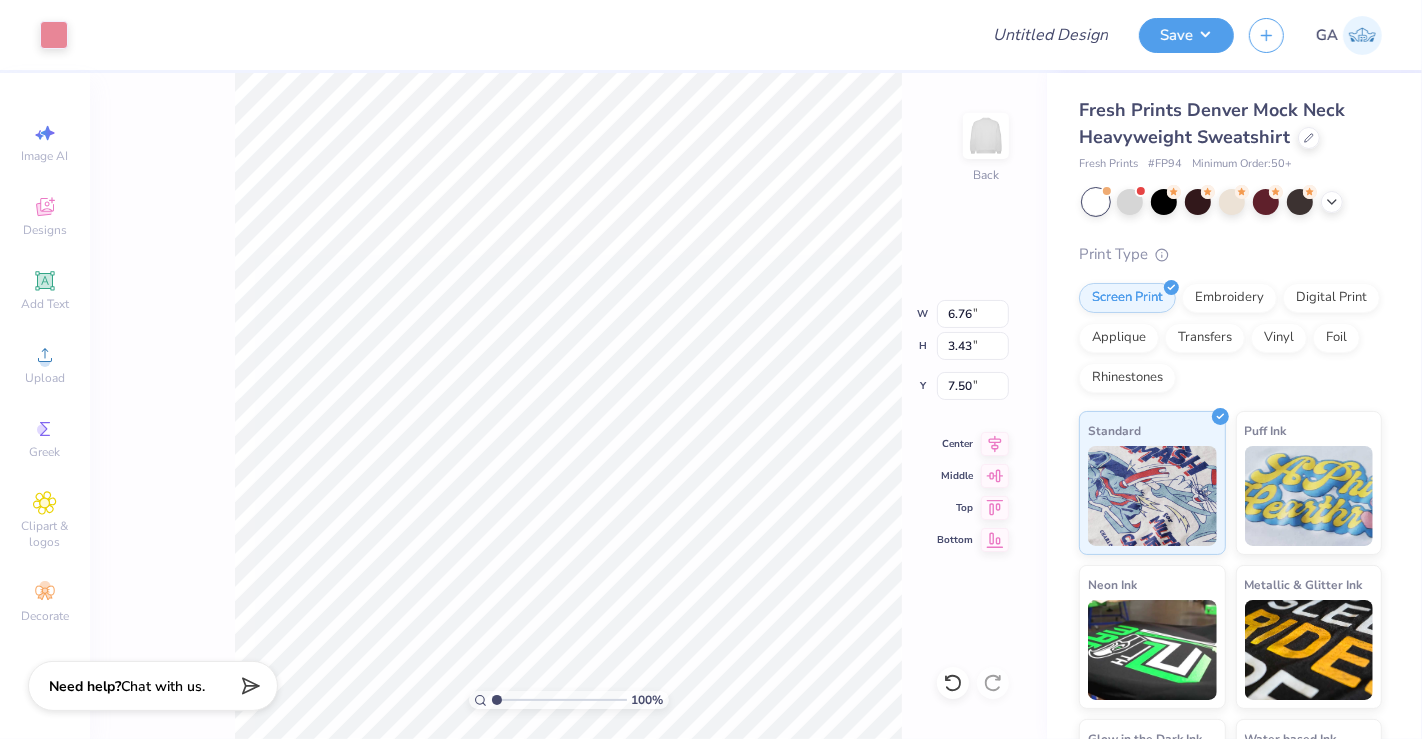 type on "2.81" 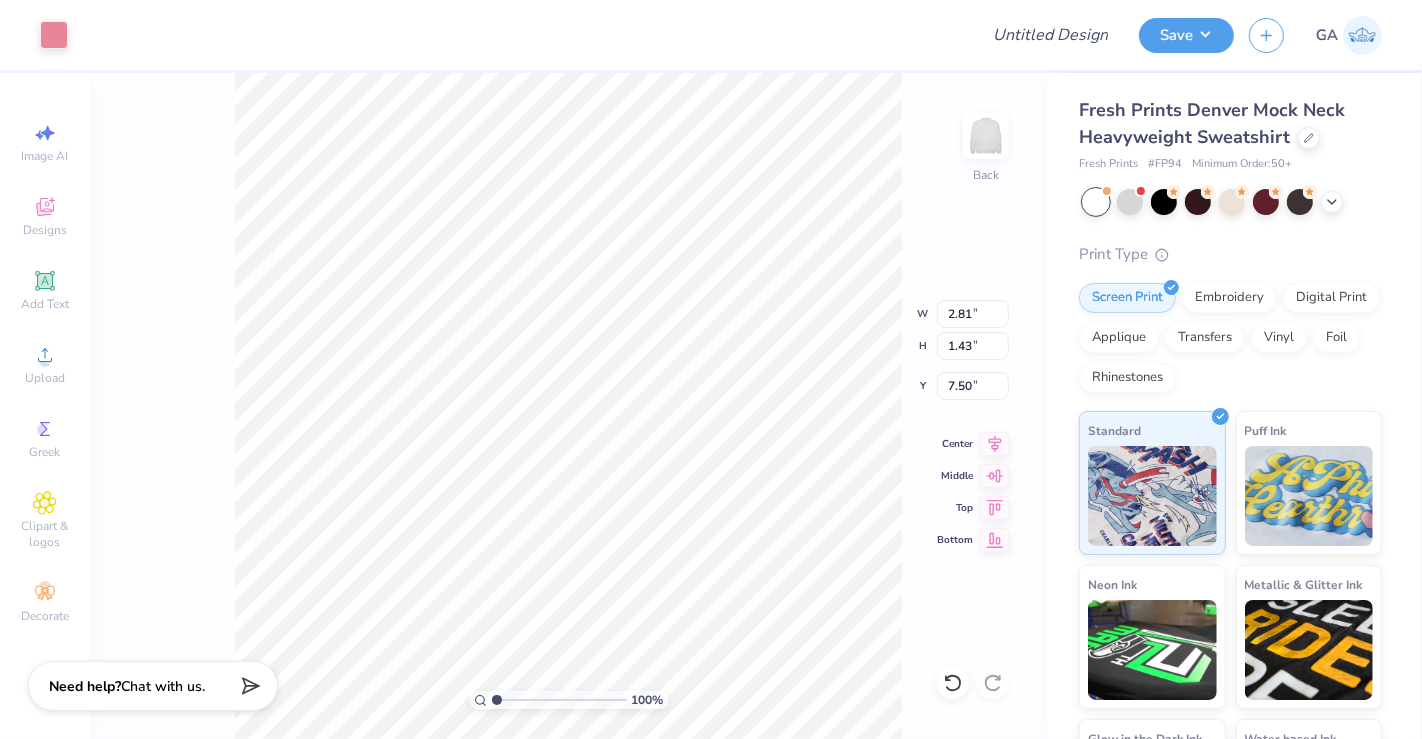 type on "3.00" 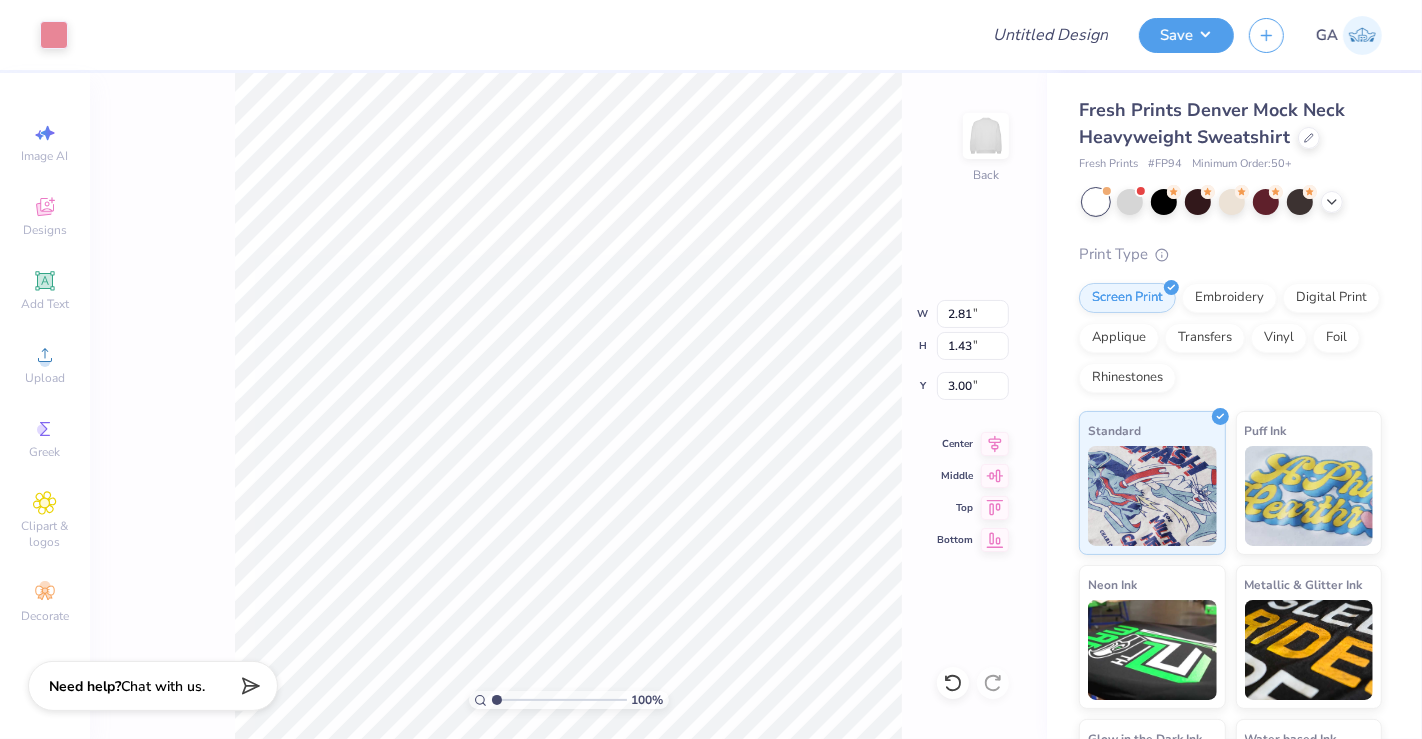 type on "5.63" 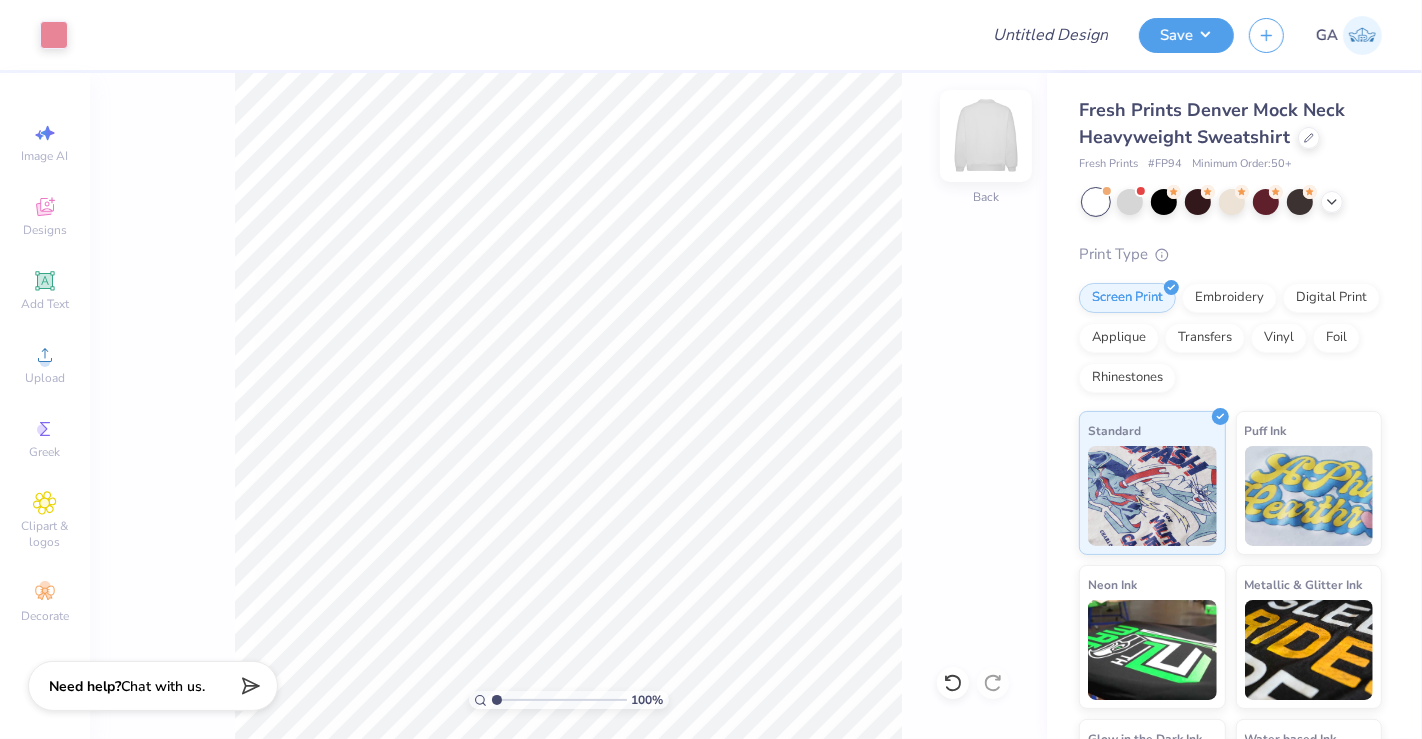 click at bounding box center (986, 136) 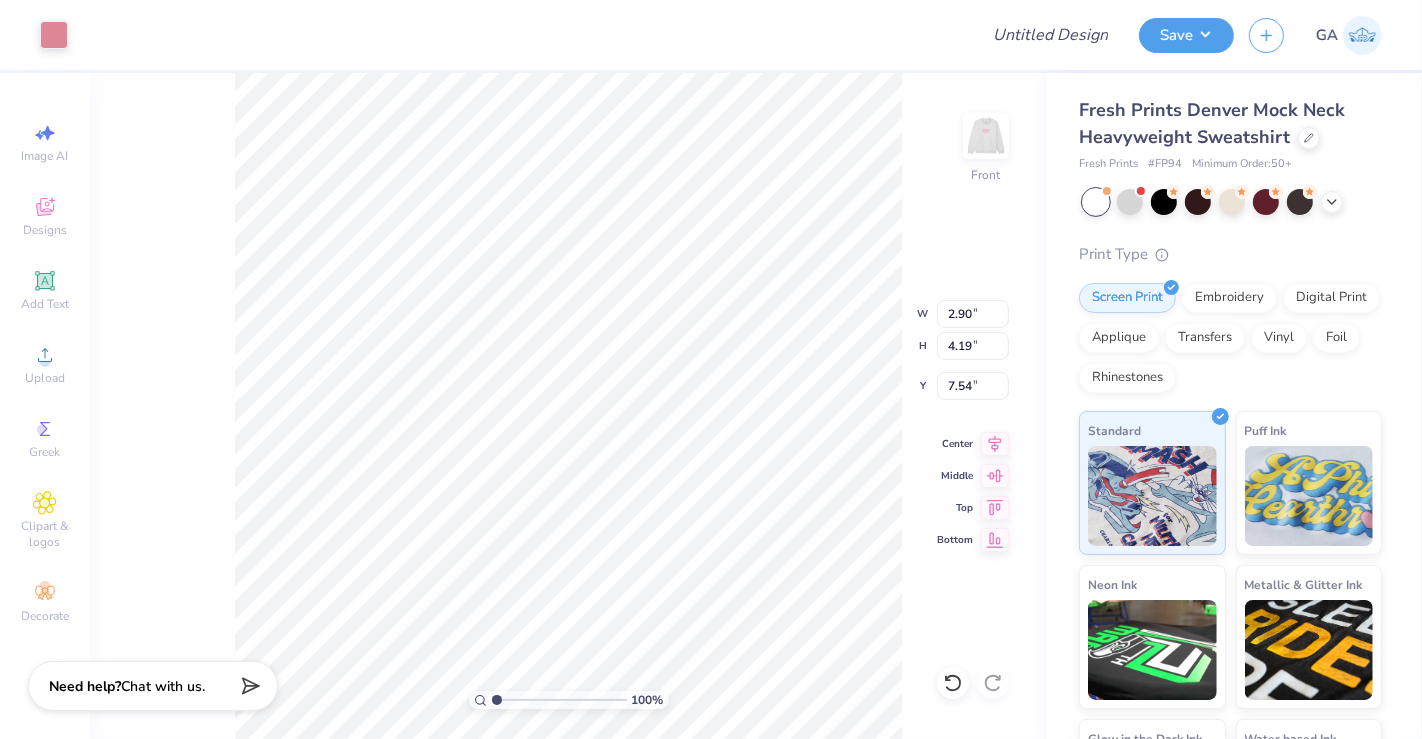 type on "1.88" 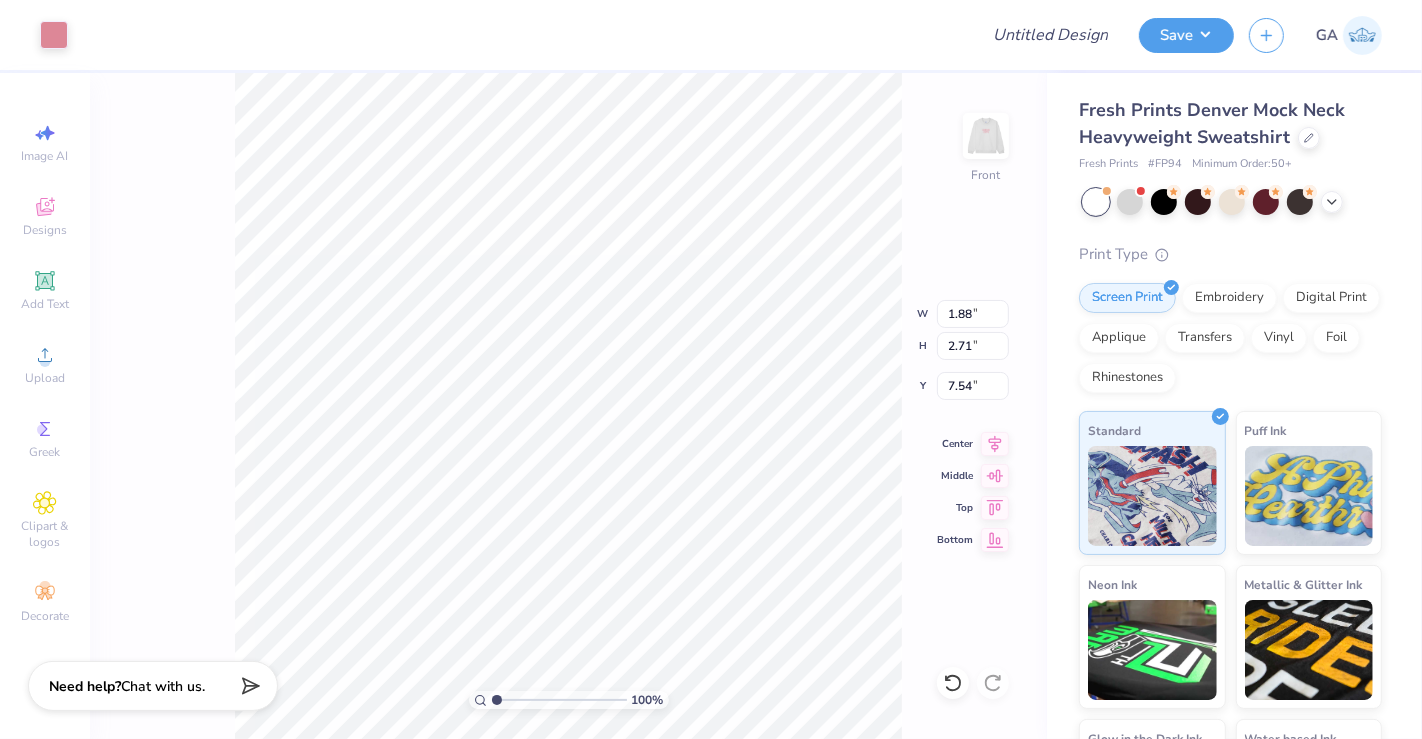 type on "3.27" 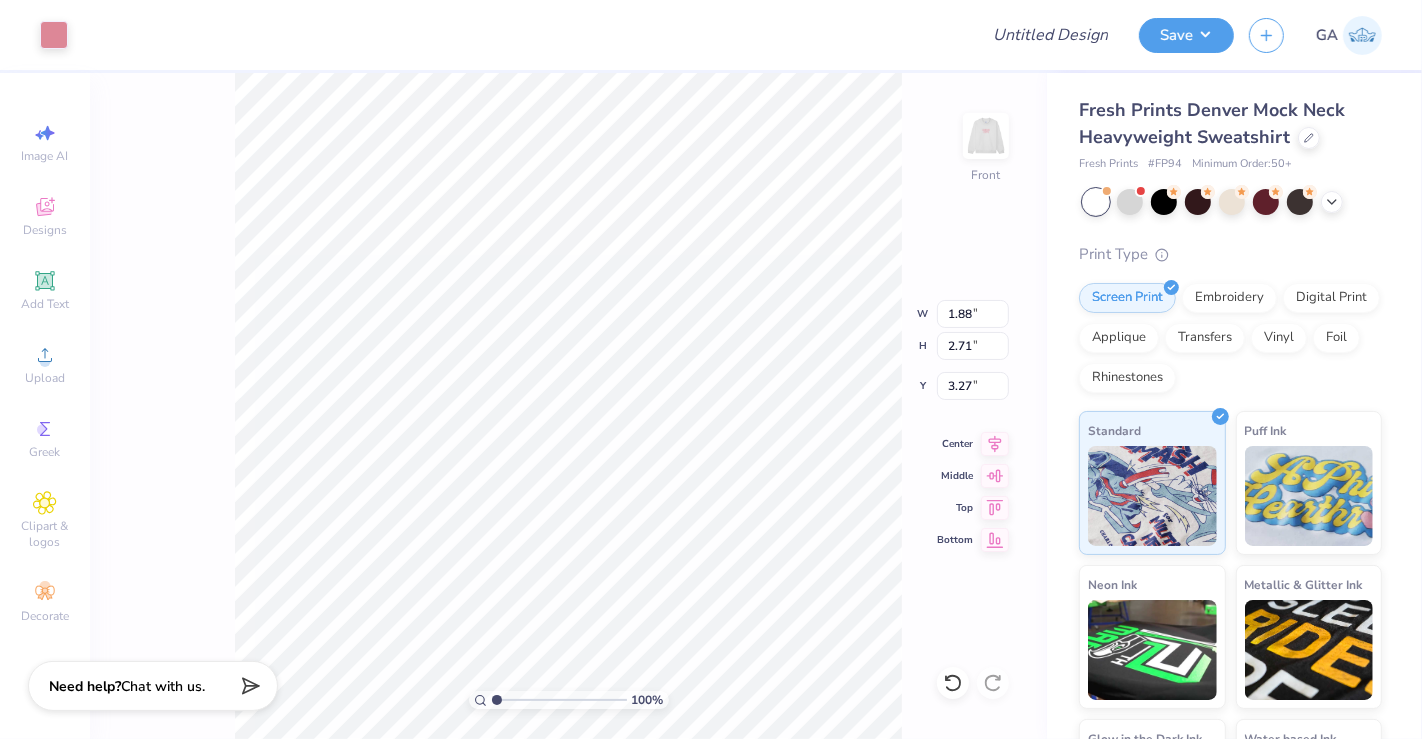 type on "3.31" 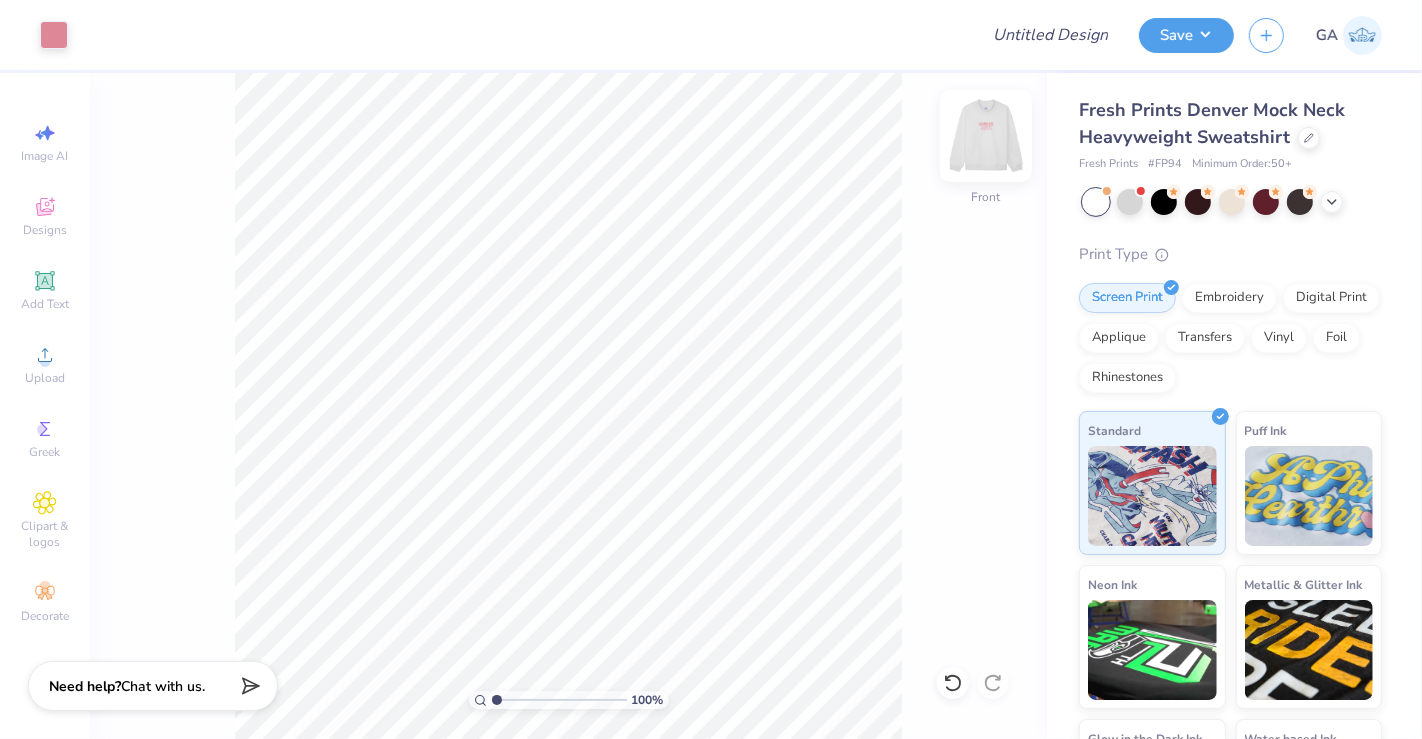 click at bounding box center (986, 136) 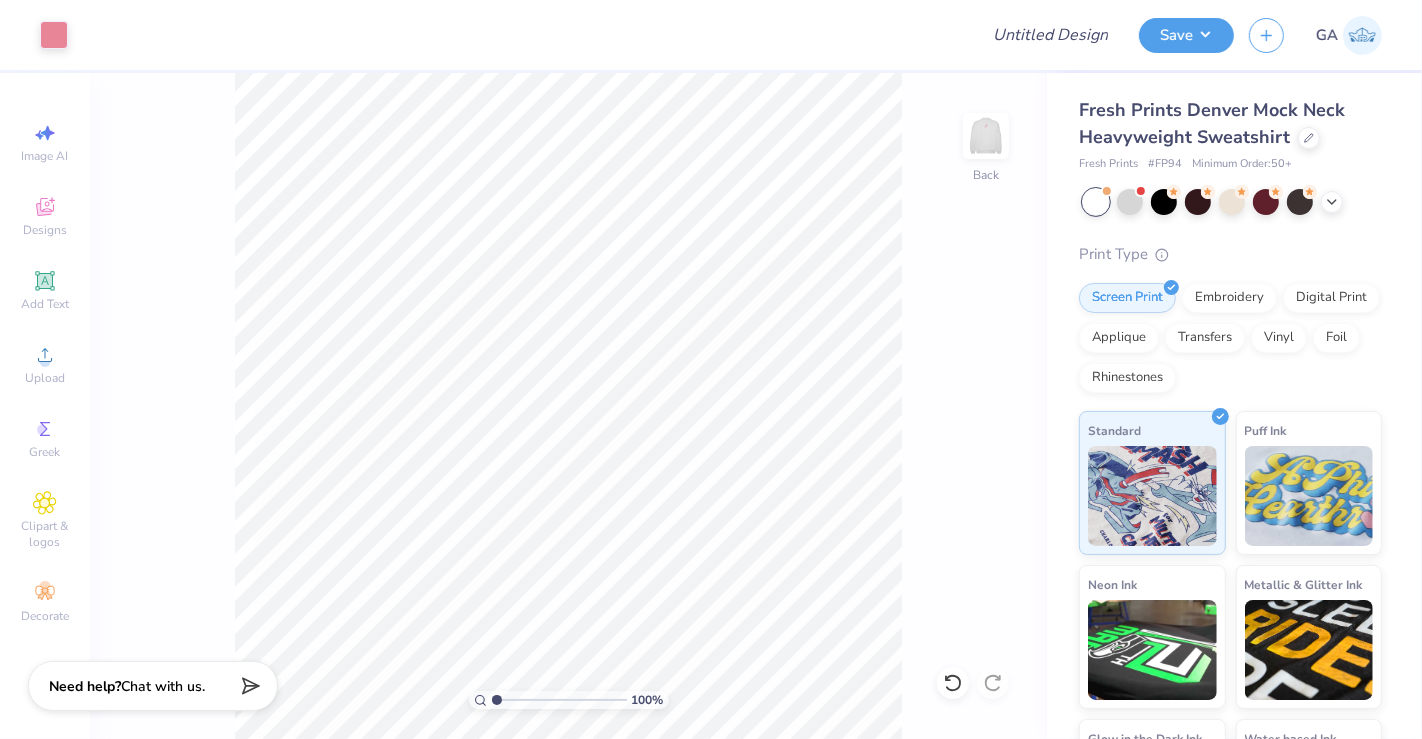 click at bounding box center (986, 136) 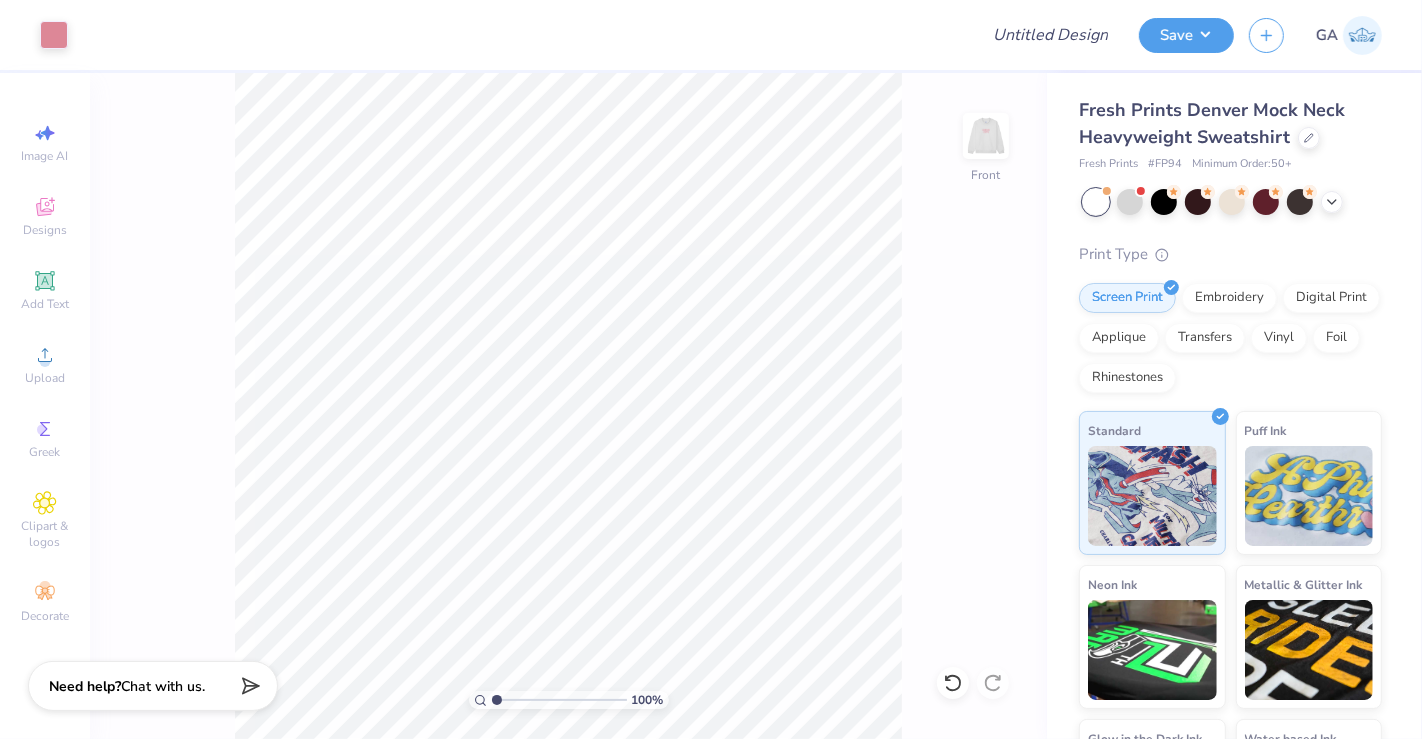 click at bounding box center (986, 136) 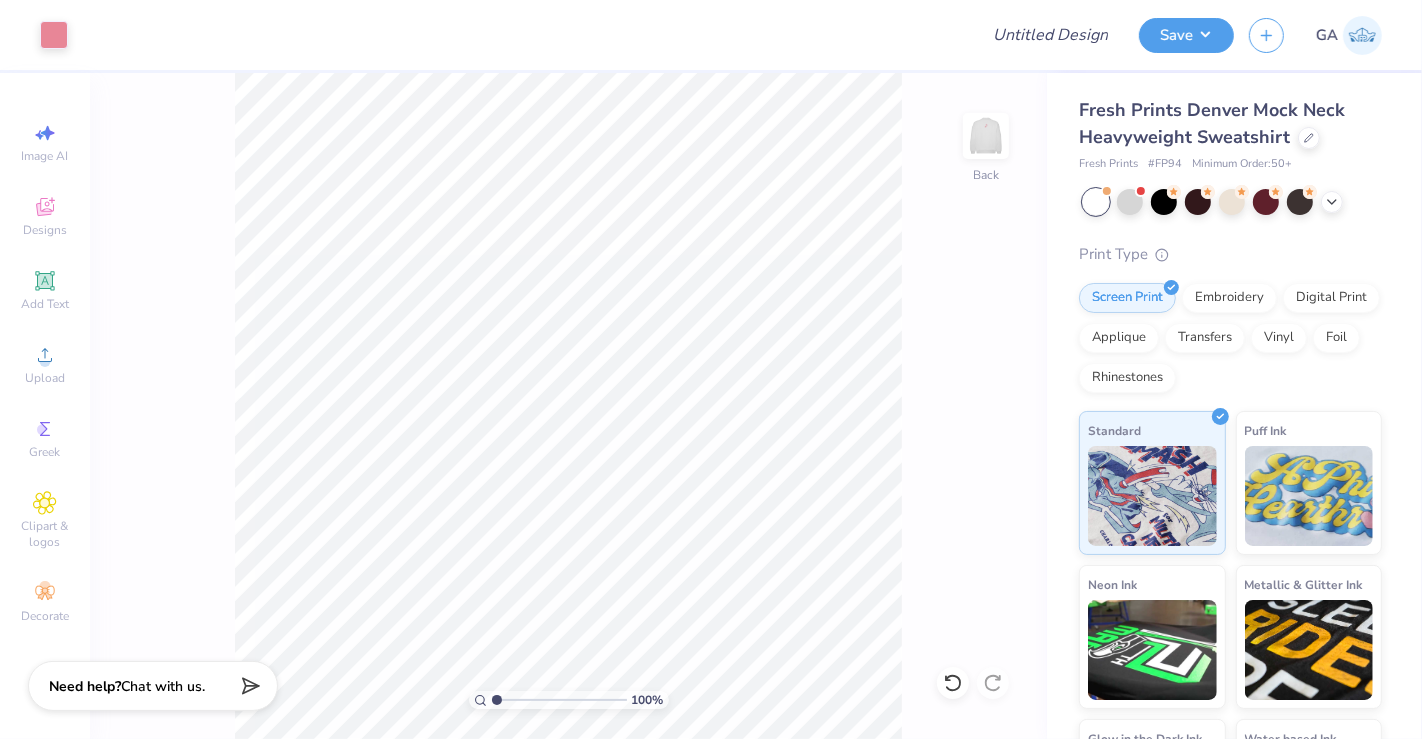 click at bounding box center (986, 136) 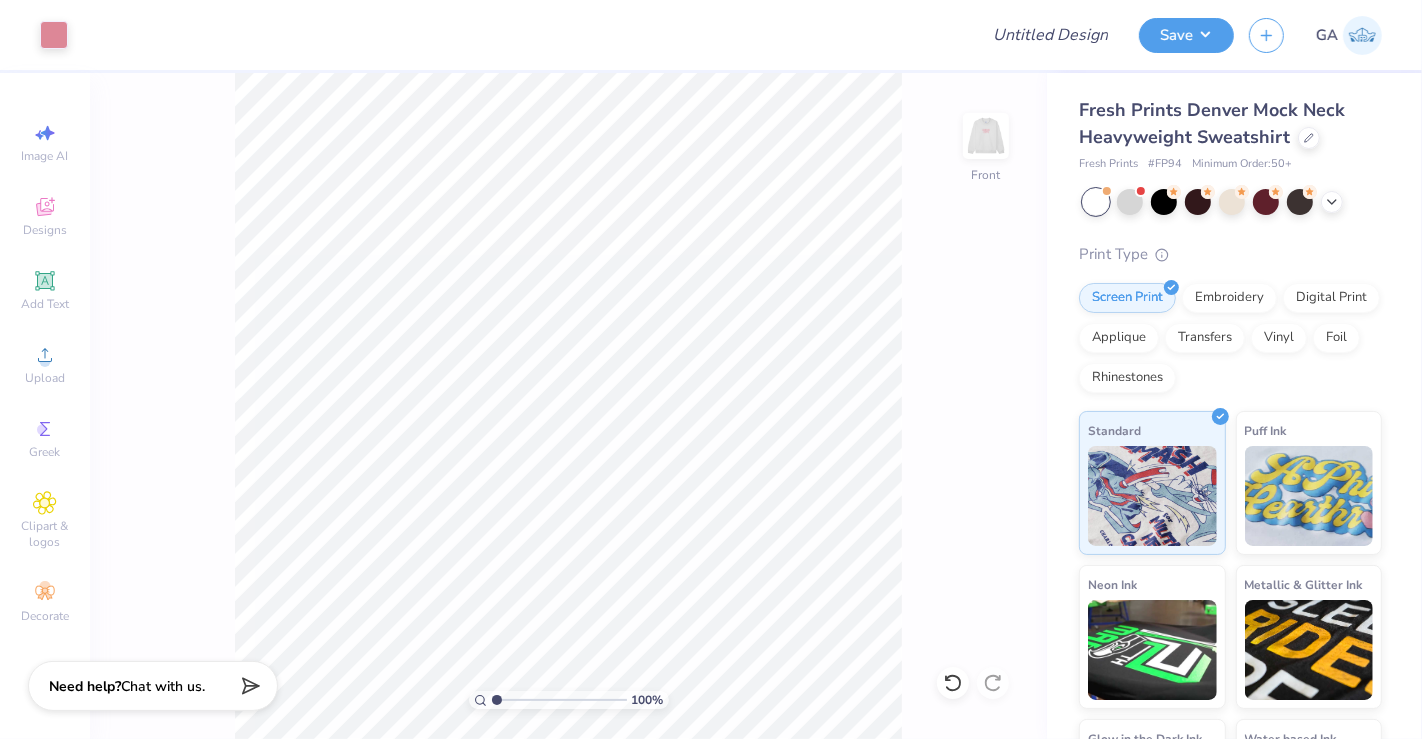 click on "100  % Front" at bounding box center [568, 406] 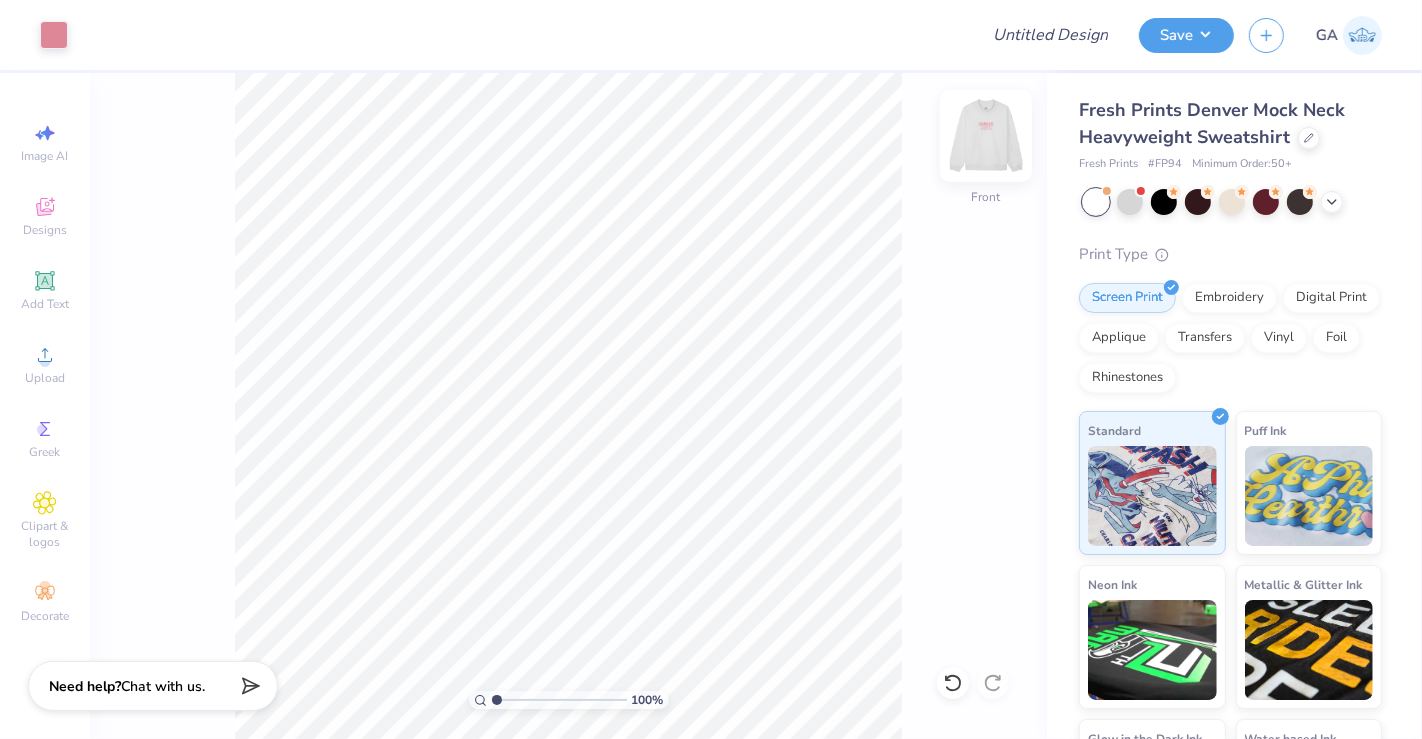 click at bounding box center (986, 136) 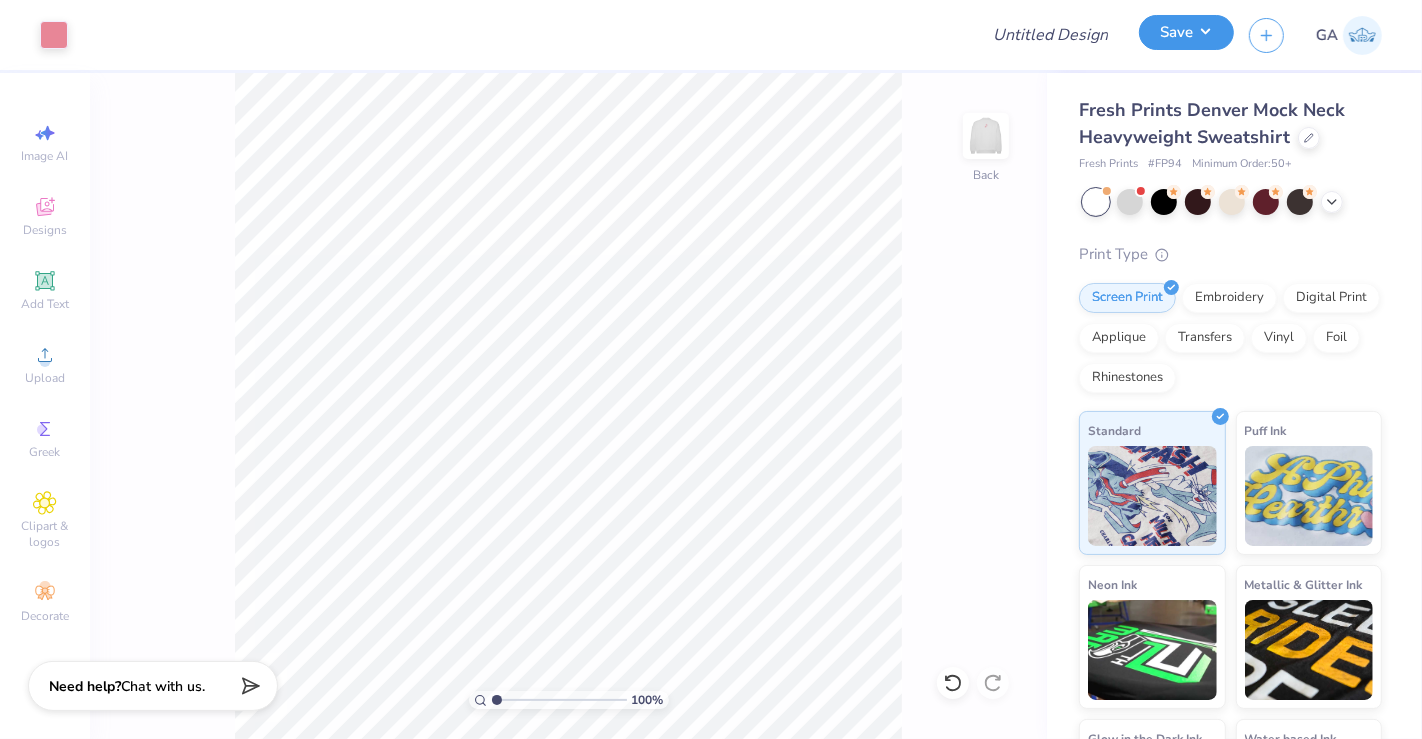 click on "Save" at bounding box center [1186, 32] 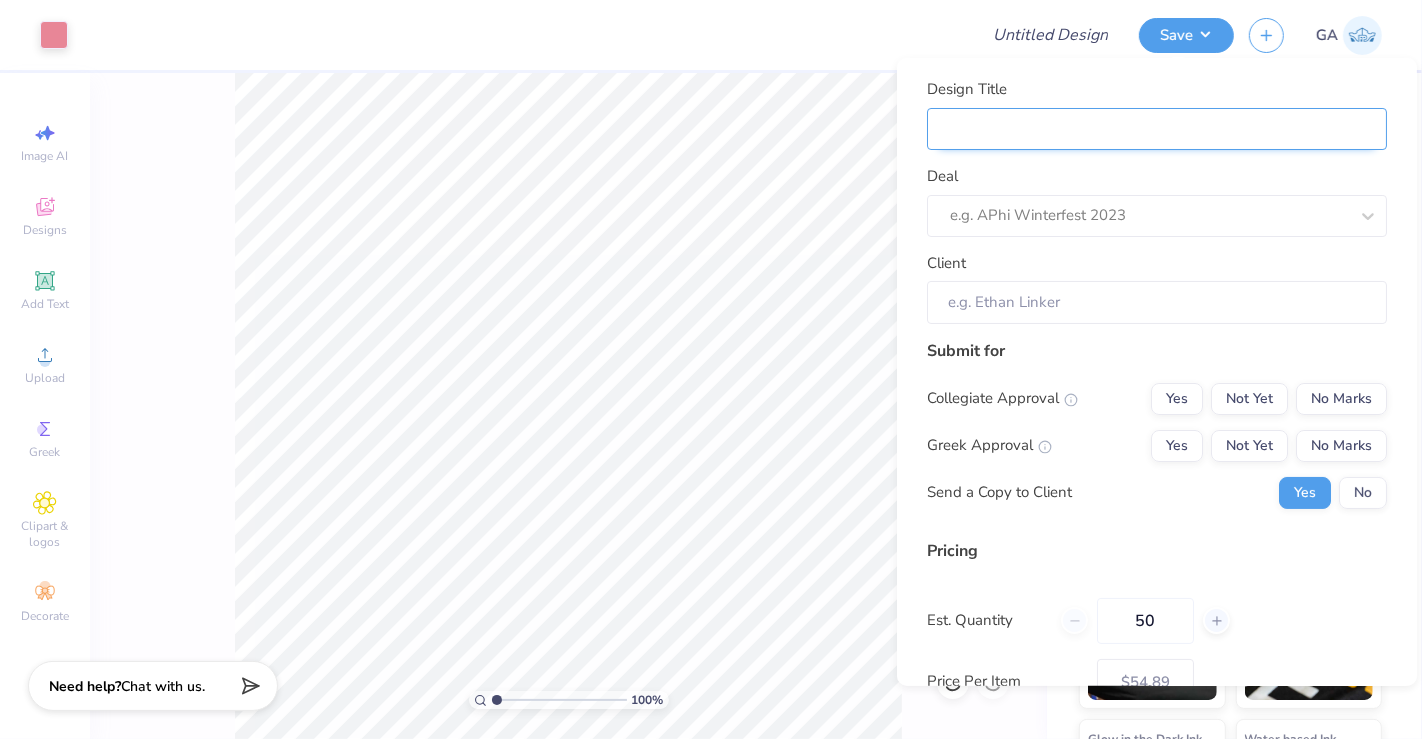 click on "Design Title" at bounding box center (1157, 128) 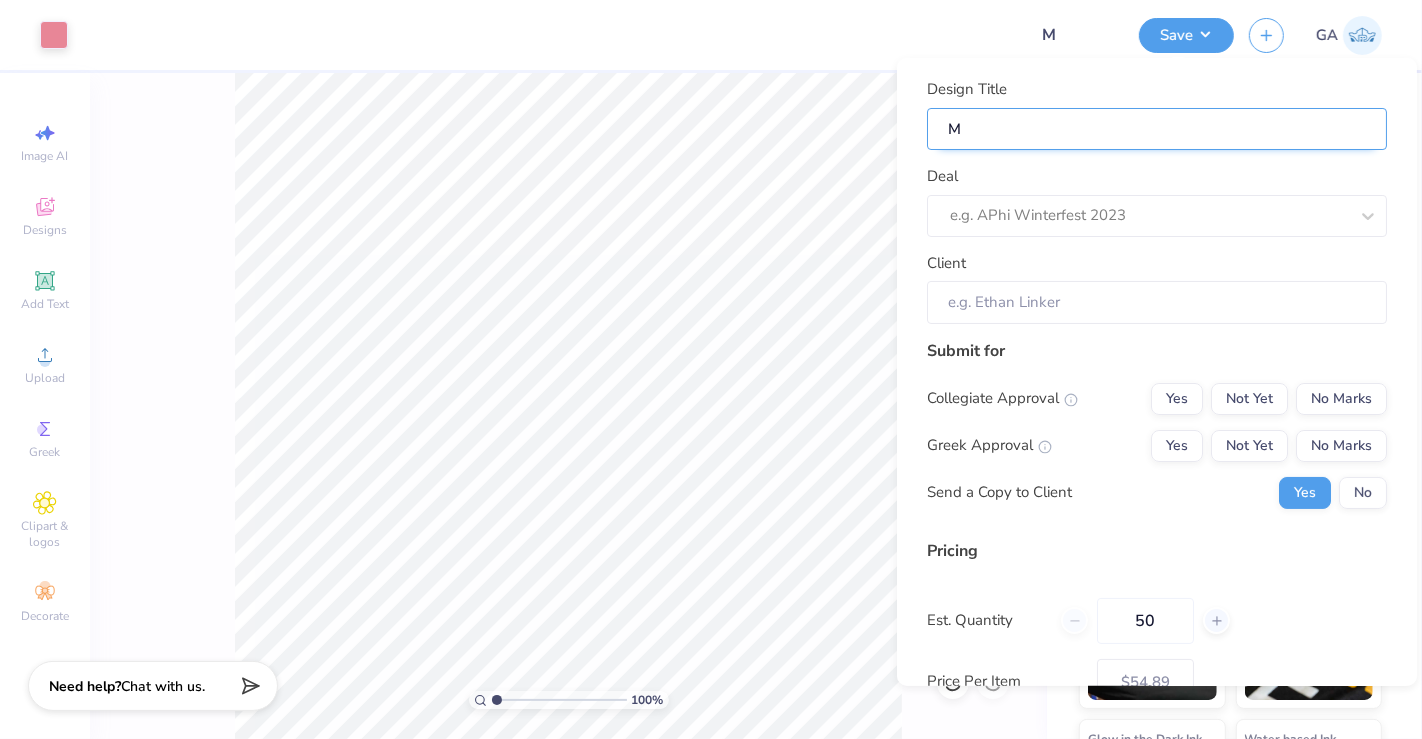 type on "Me" 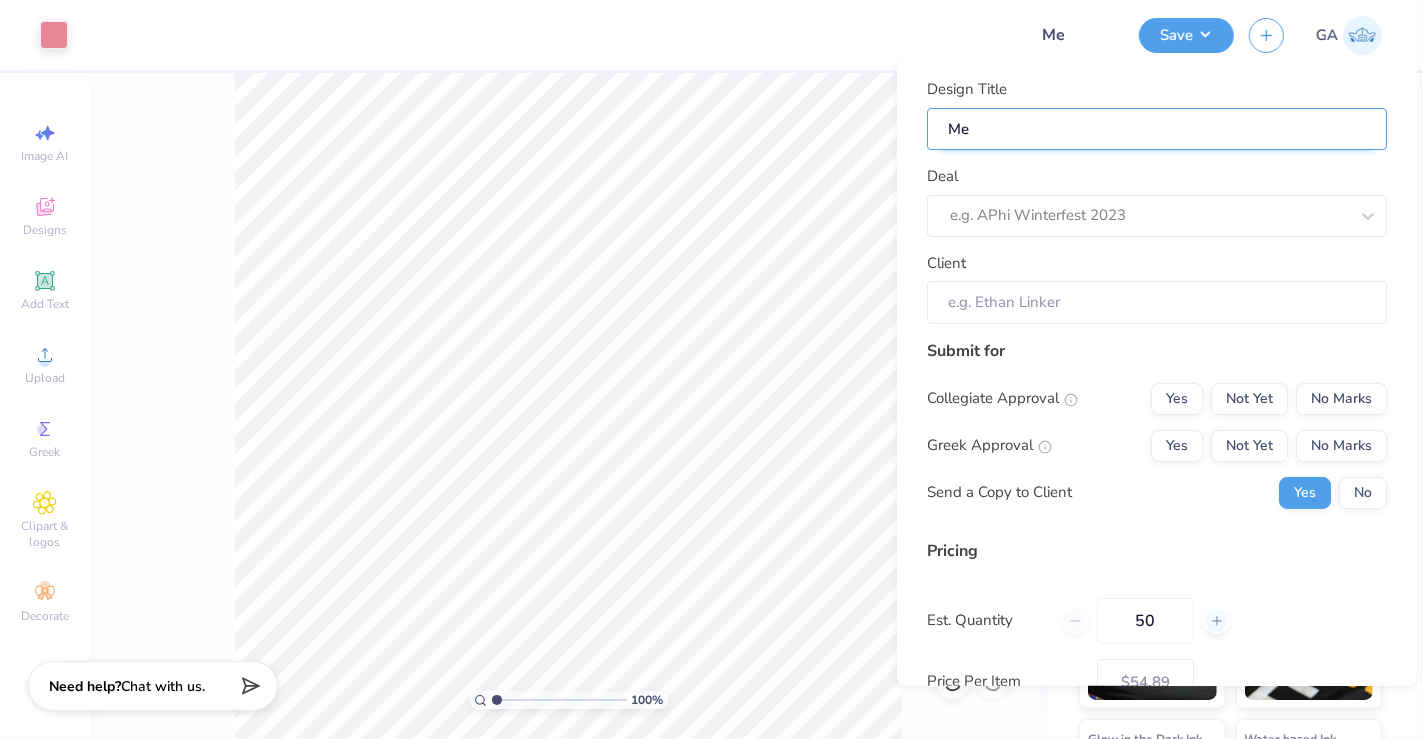 type on "Mer" 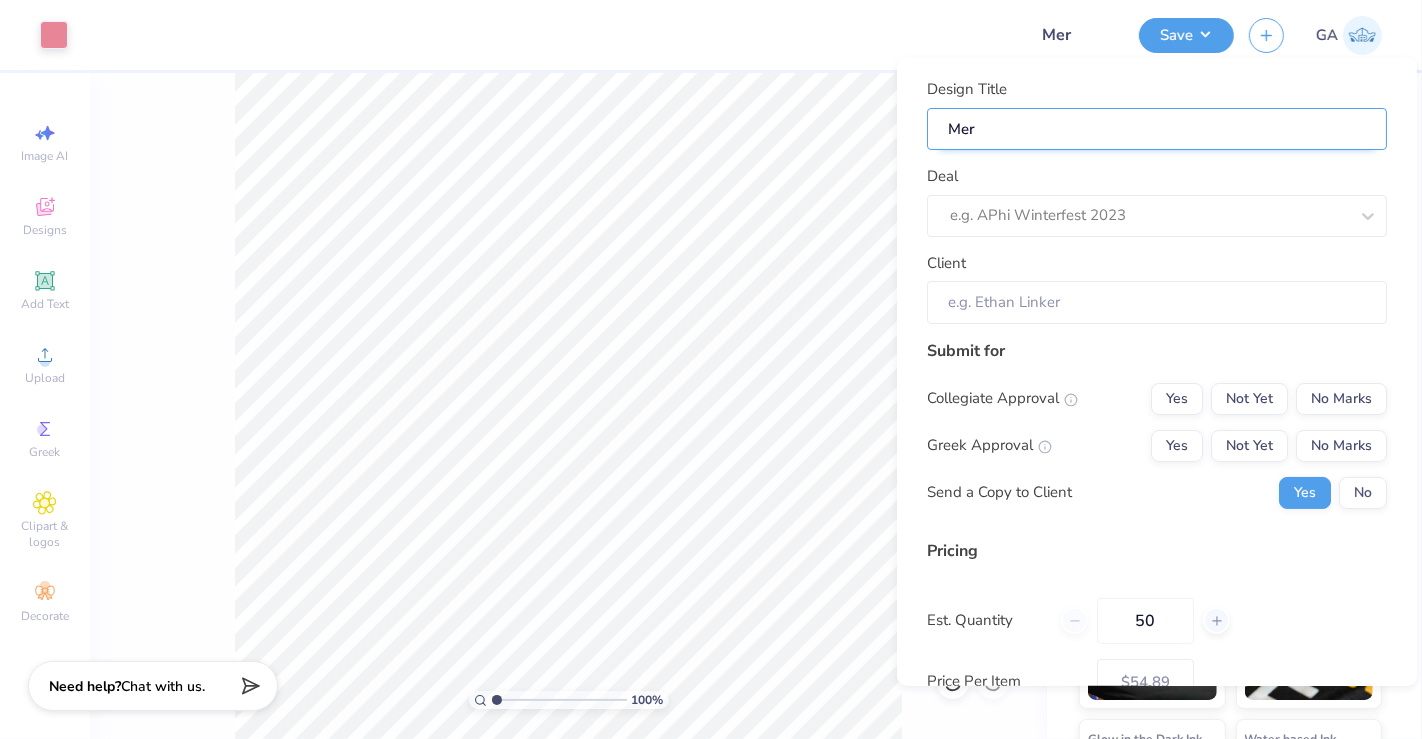 type on "Merc" 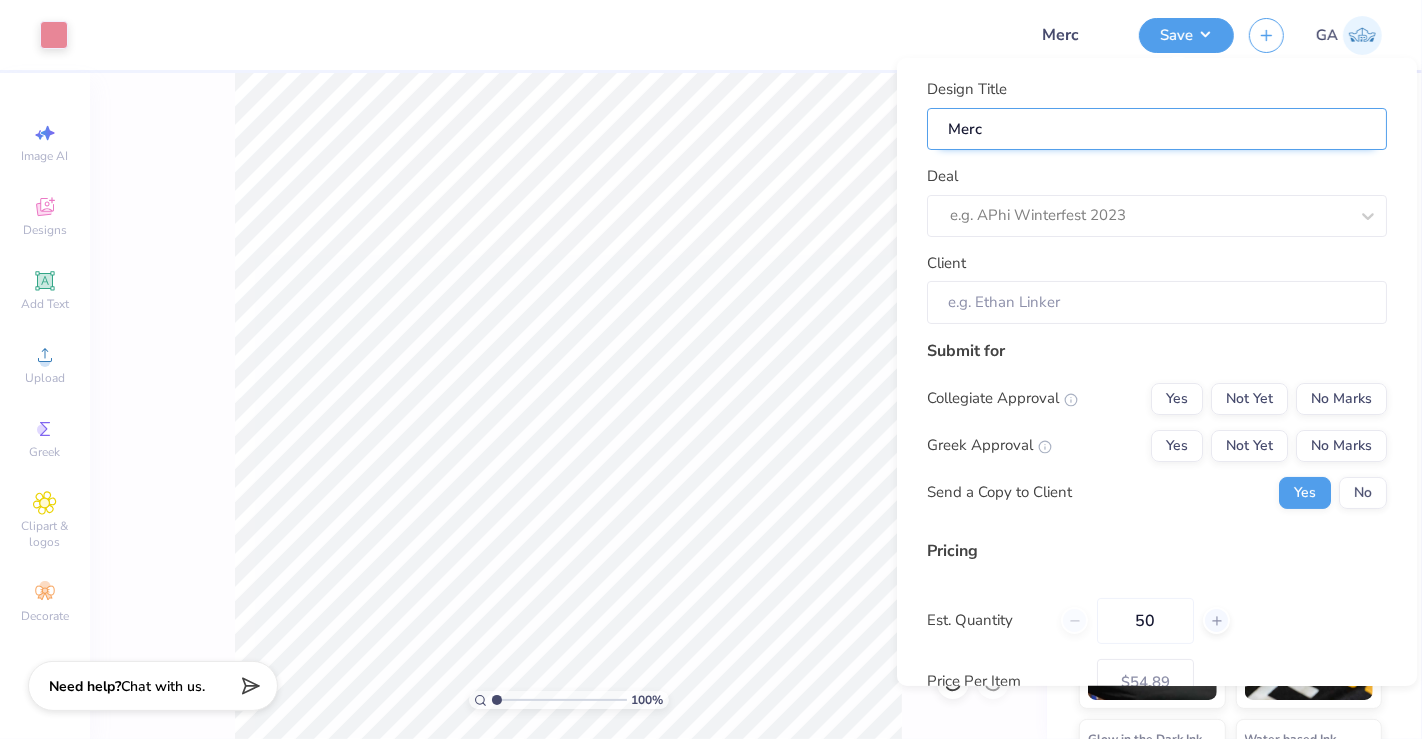 type on "Merch" 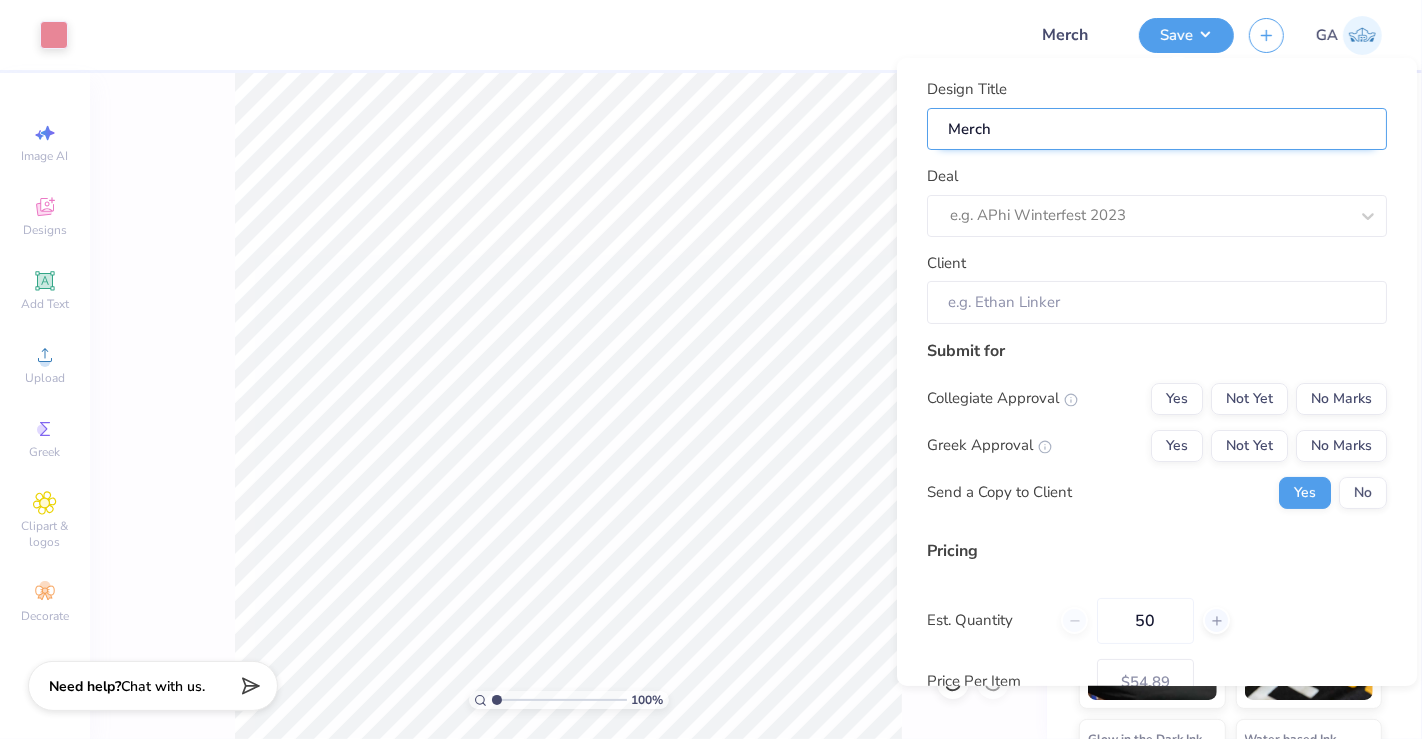 type on "Merch" 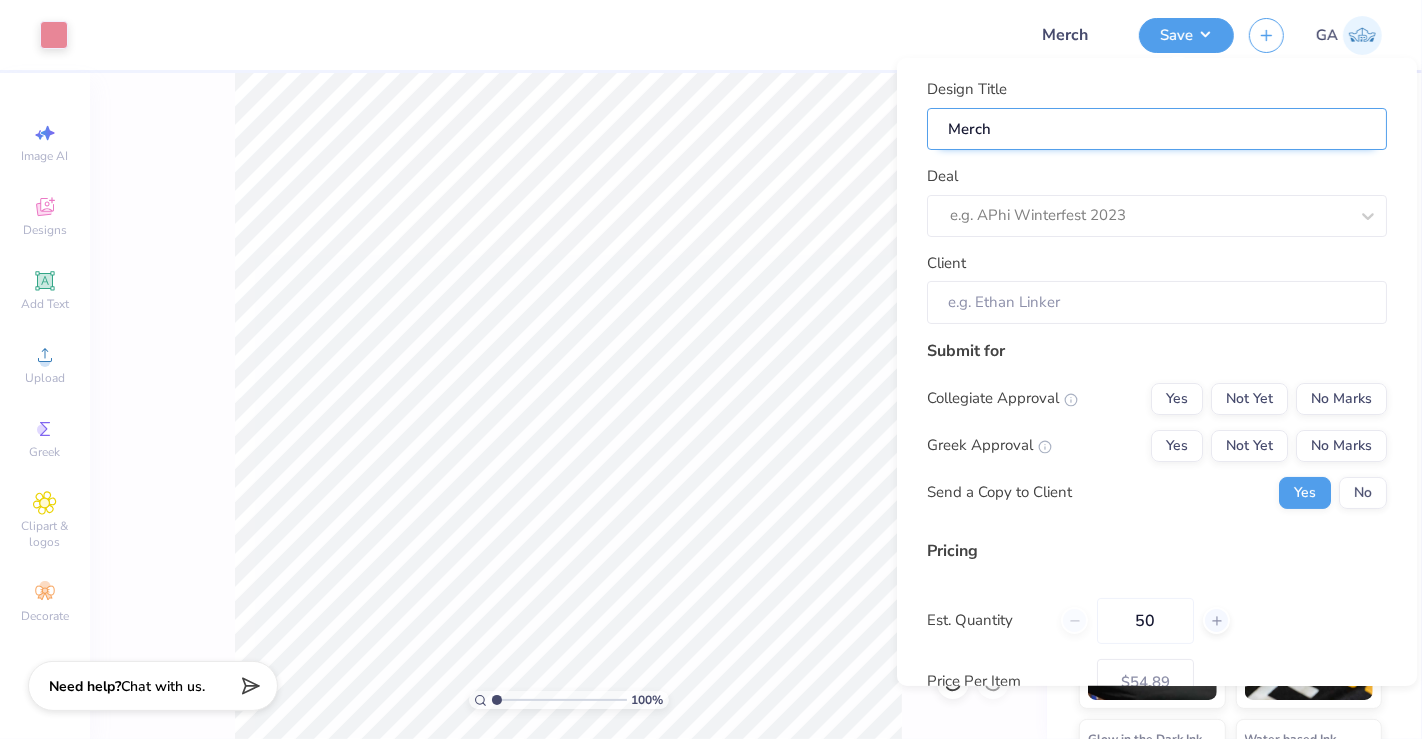type on "Merch f" 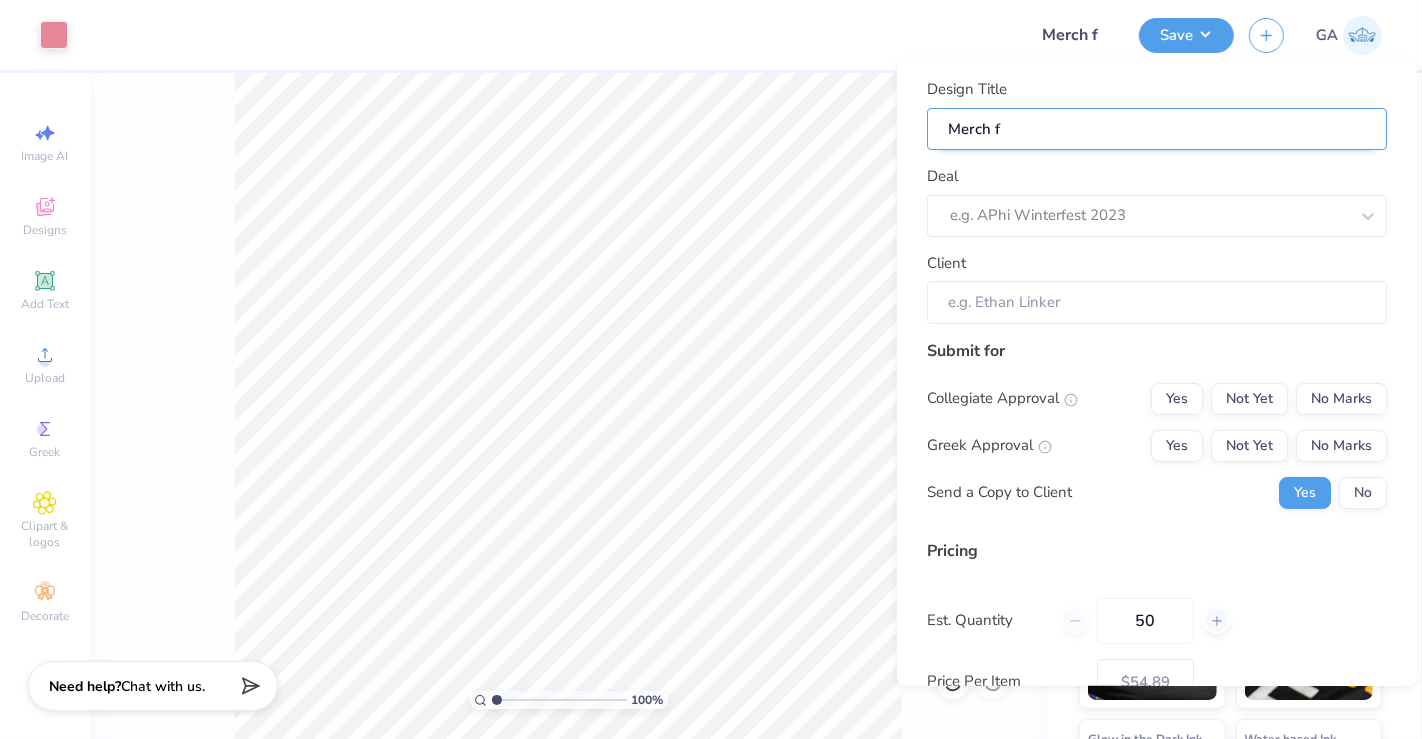 type on "Merch fo" 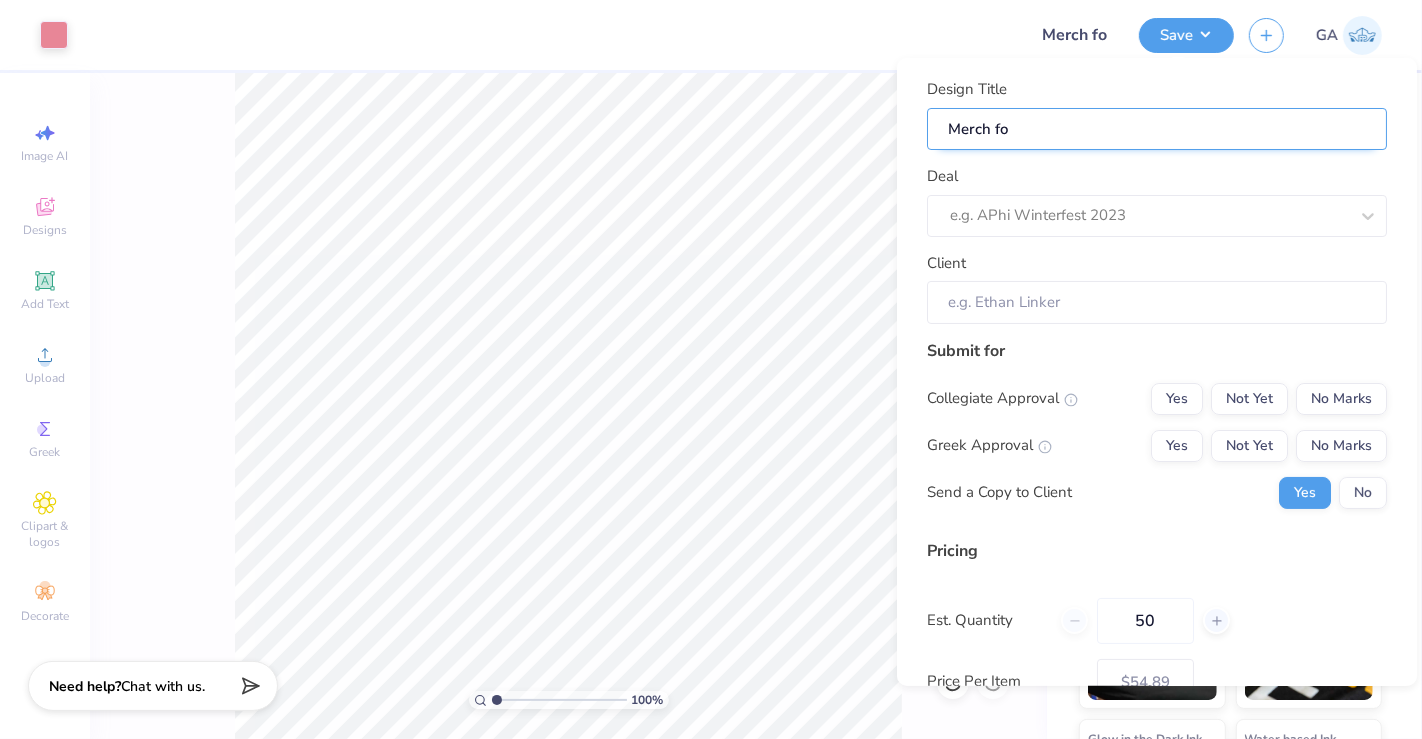 type on "Merch for" 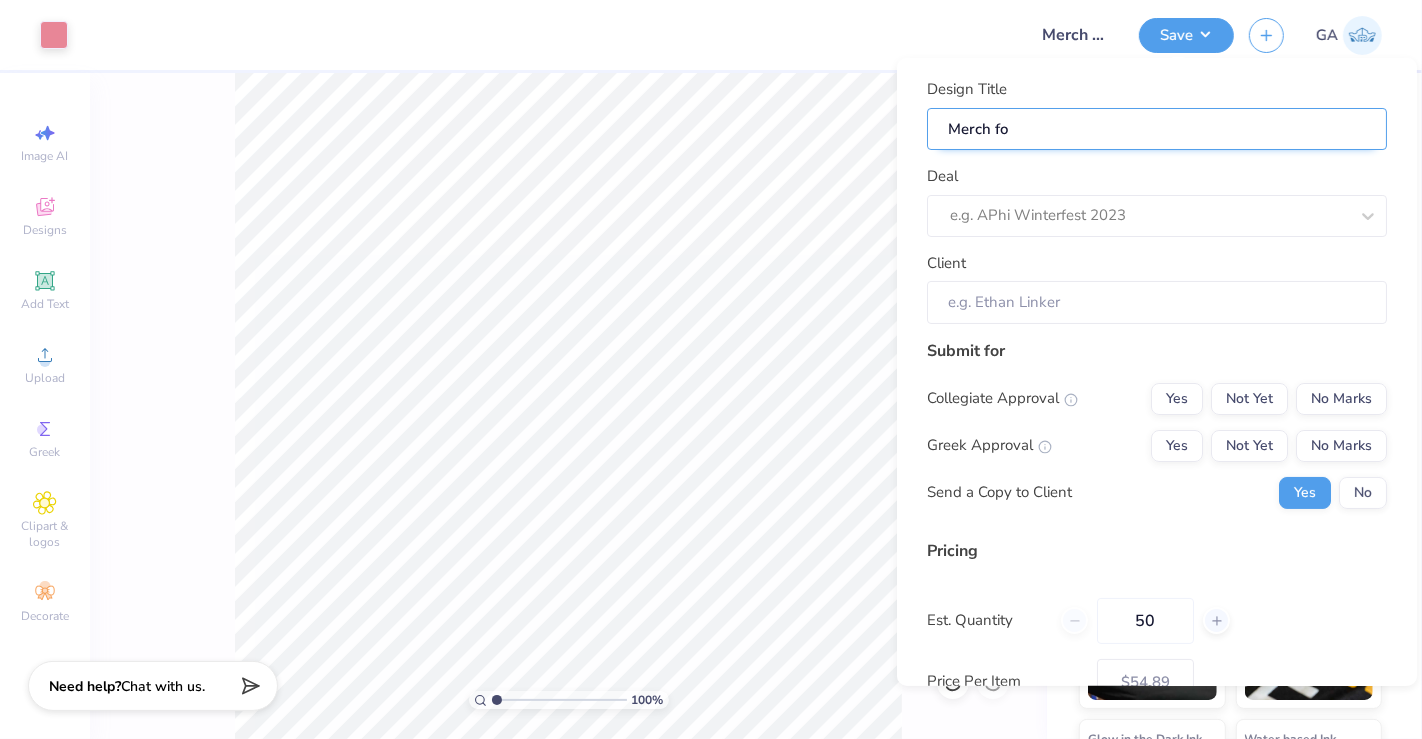 type on "Merch for" 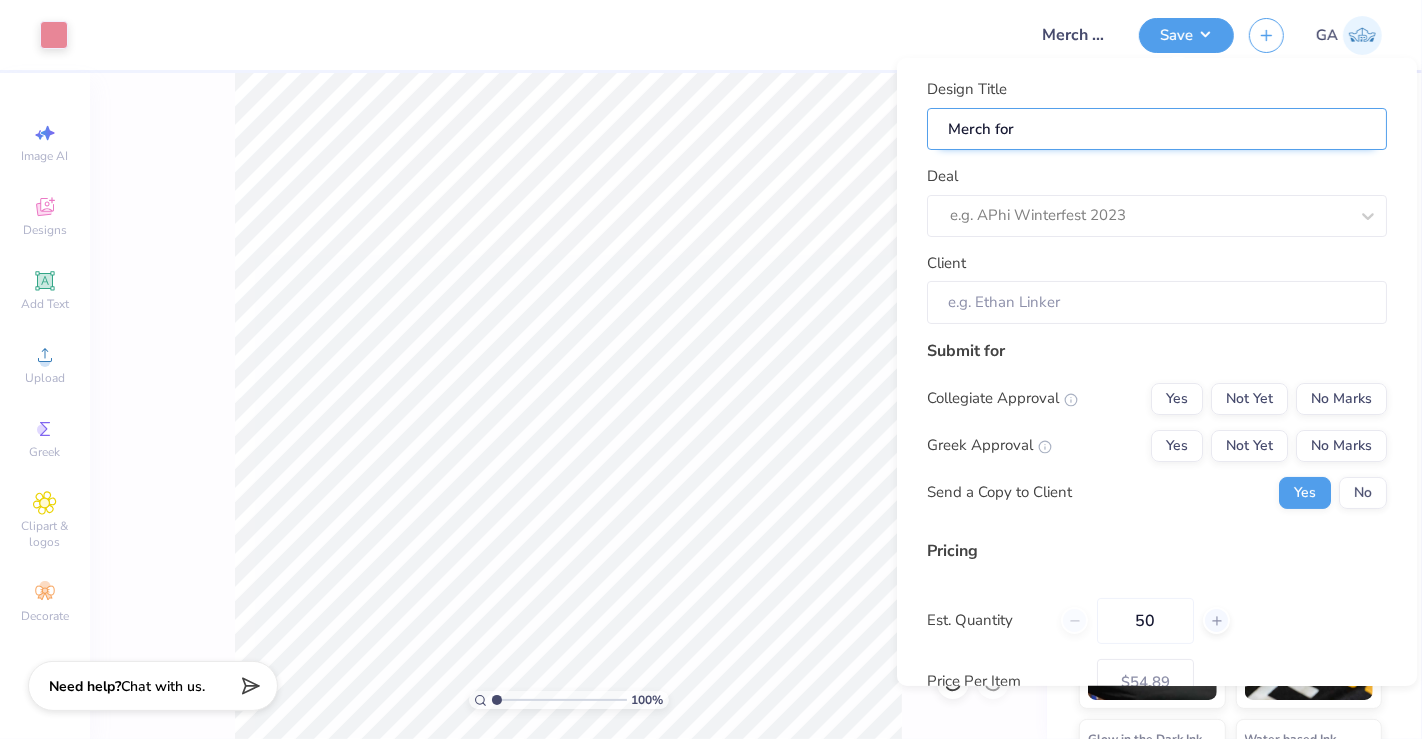 type on "Merch for" 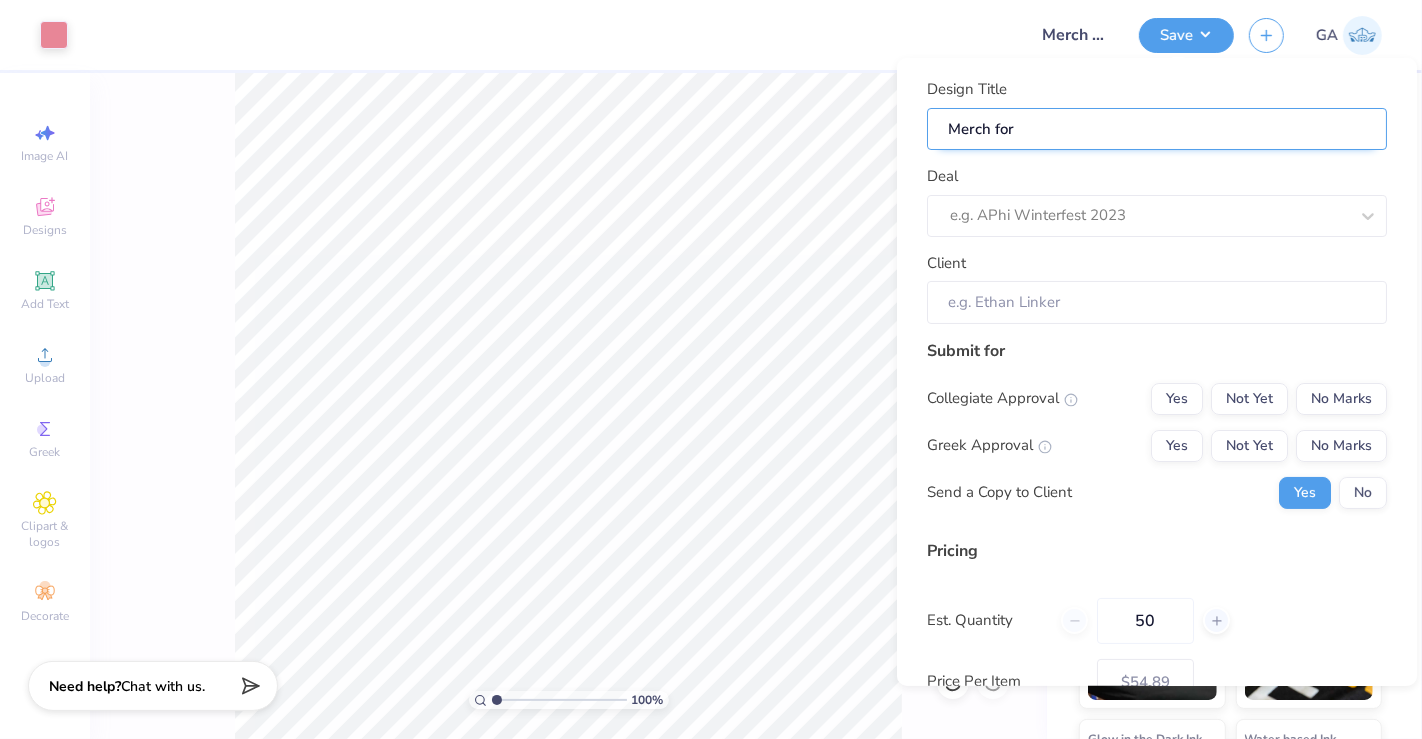 paste on "Acabellas College Of Charleston" 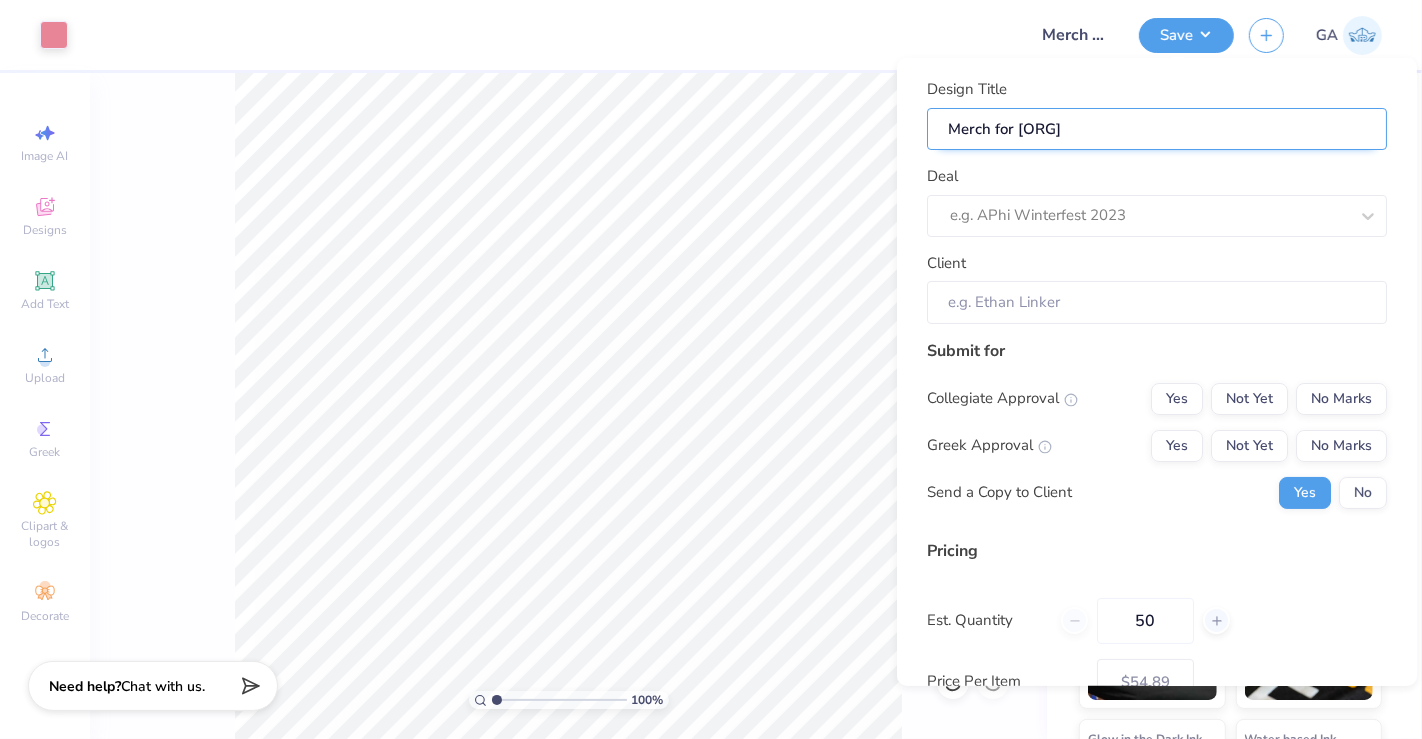 type on "Merch for Acabellas College Of Charlesto" 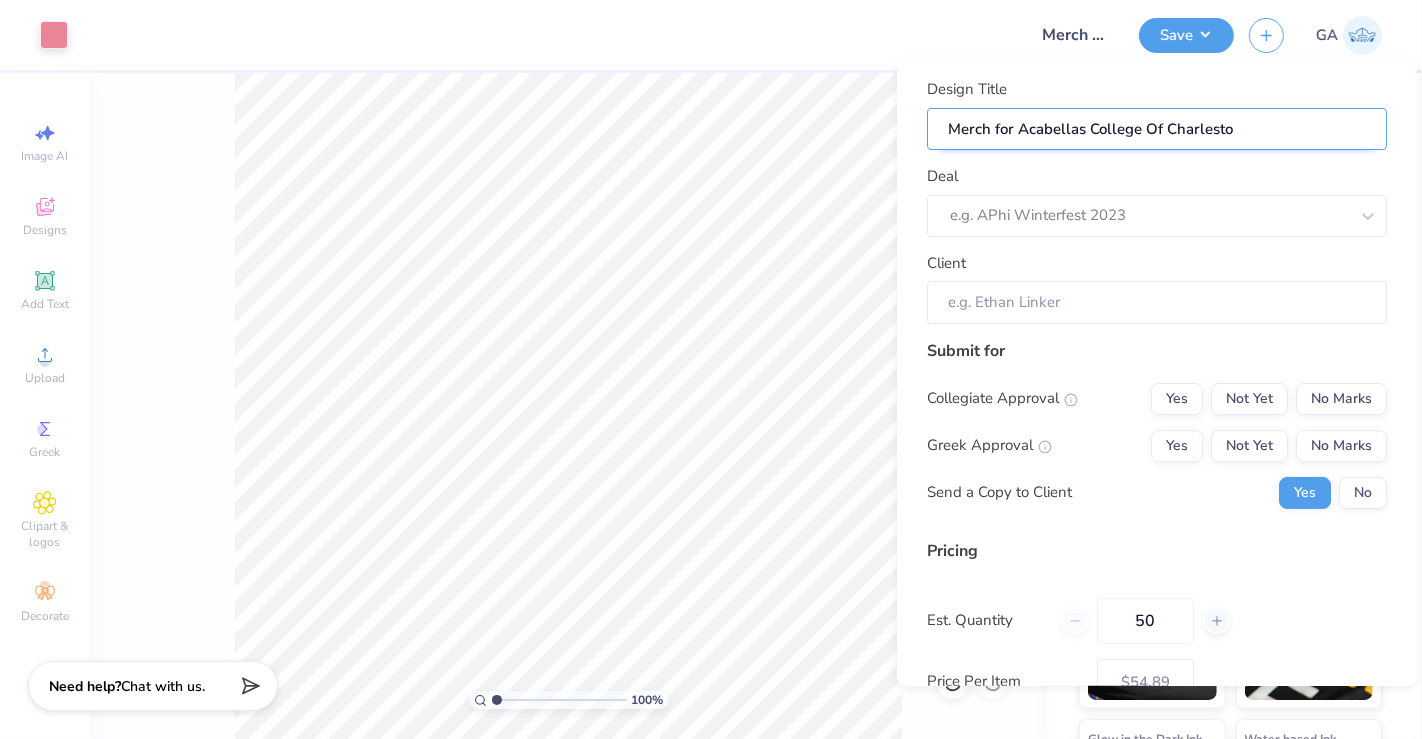 type on "Merch for Acabellas College Of Charlest" 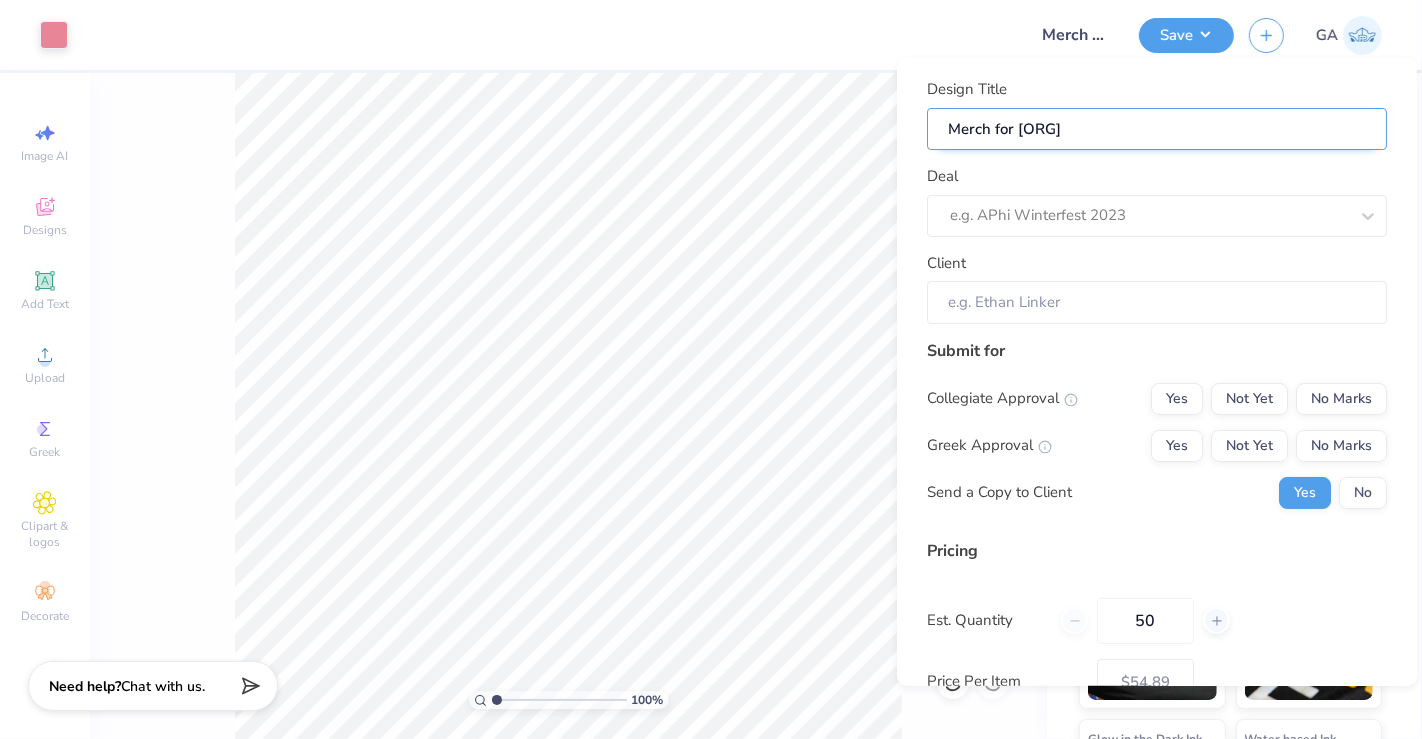 type on "Merch for Acabellas College Of Charles" 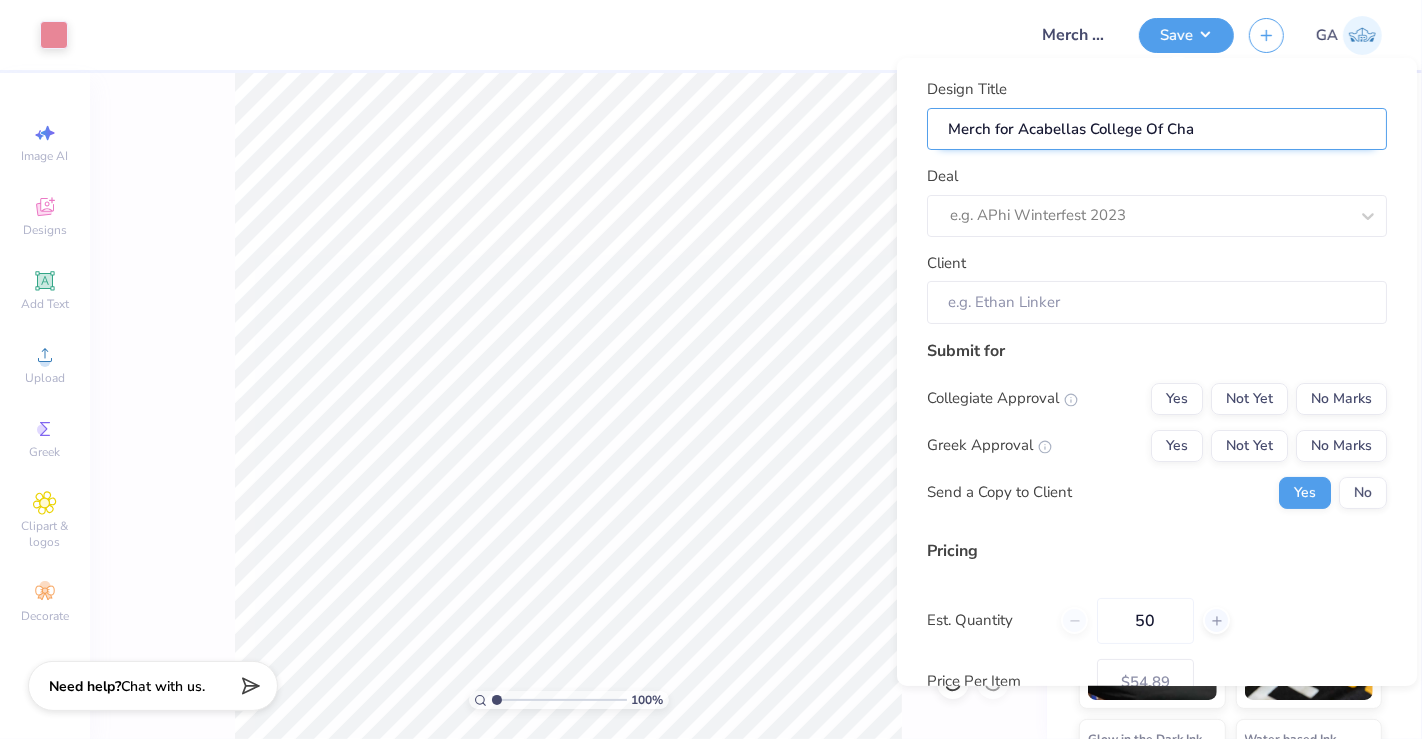 type on "Merch for Acabellas College Of Ch" 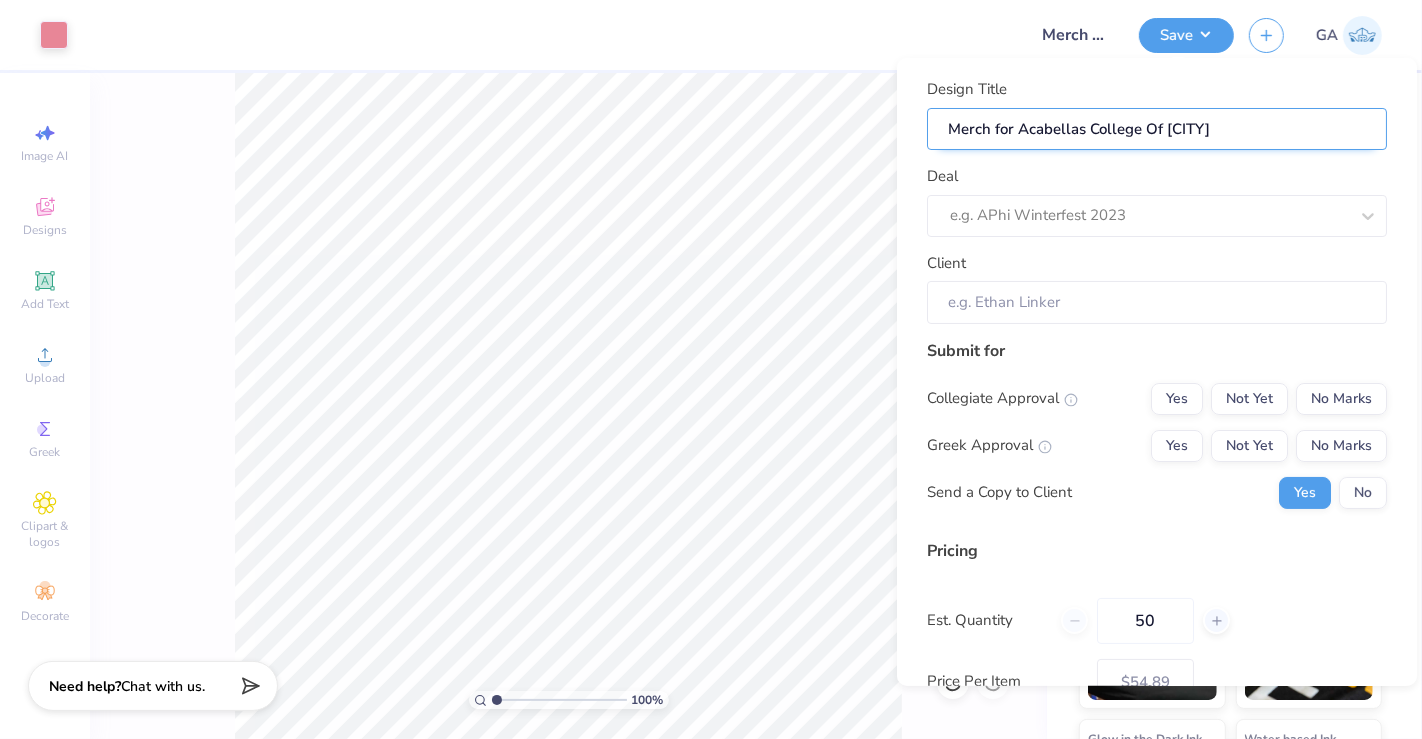 type on "Merch for Acabellas College Of C" 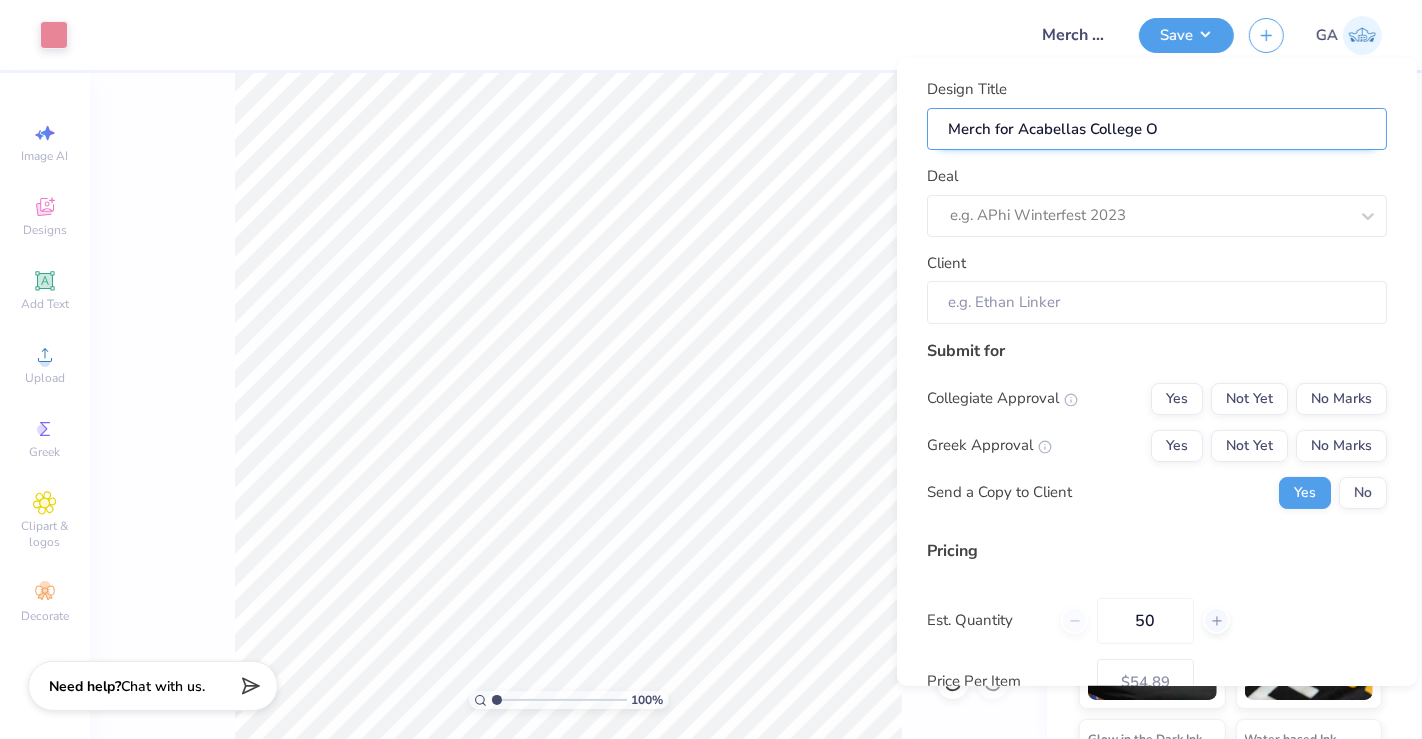 type on "Merch for Acabellas College" 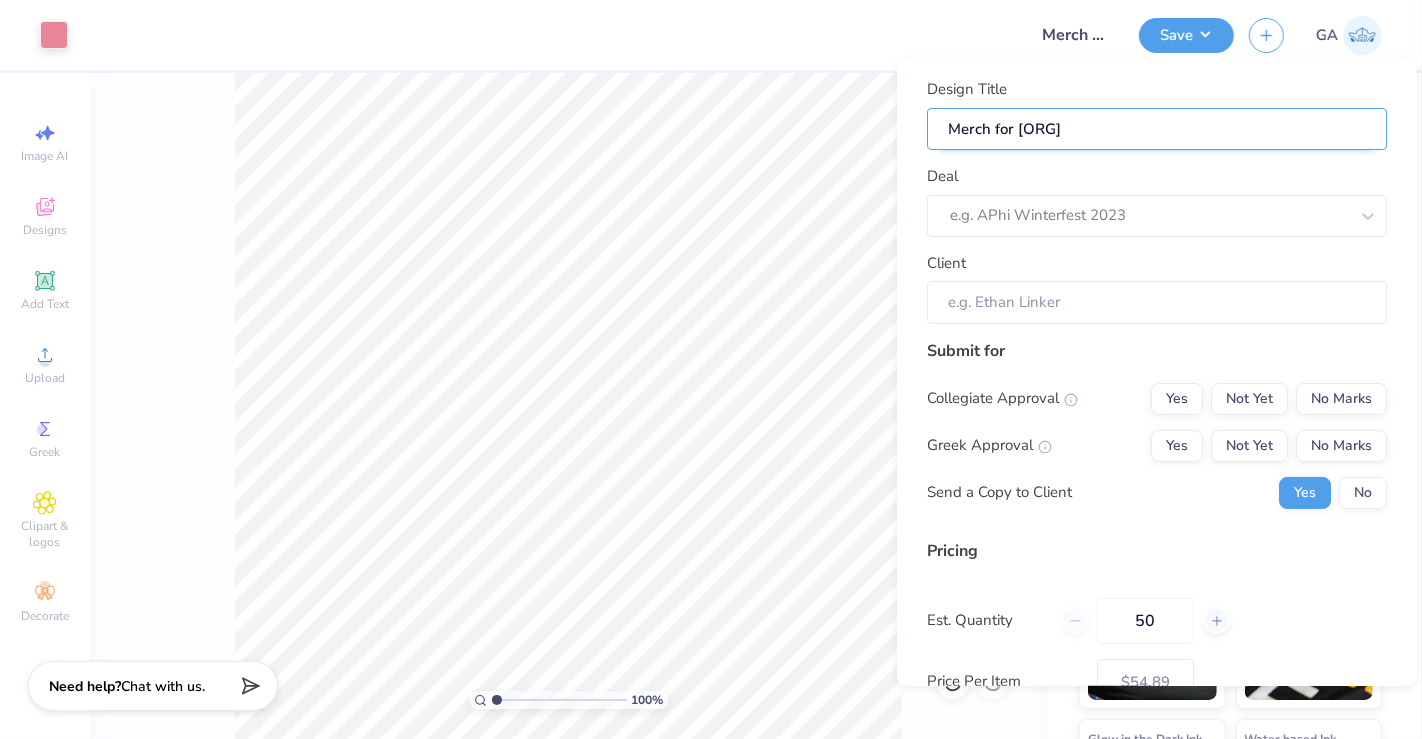 type on "Merch for Acabellas College" 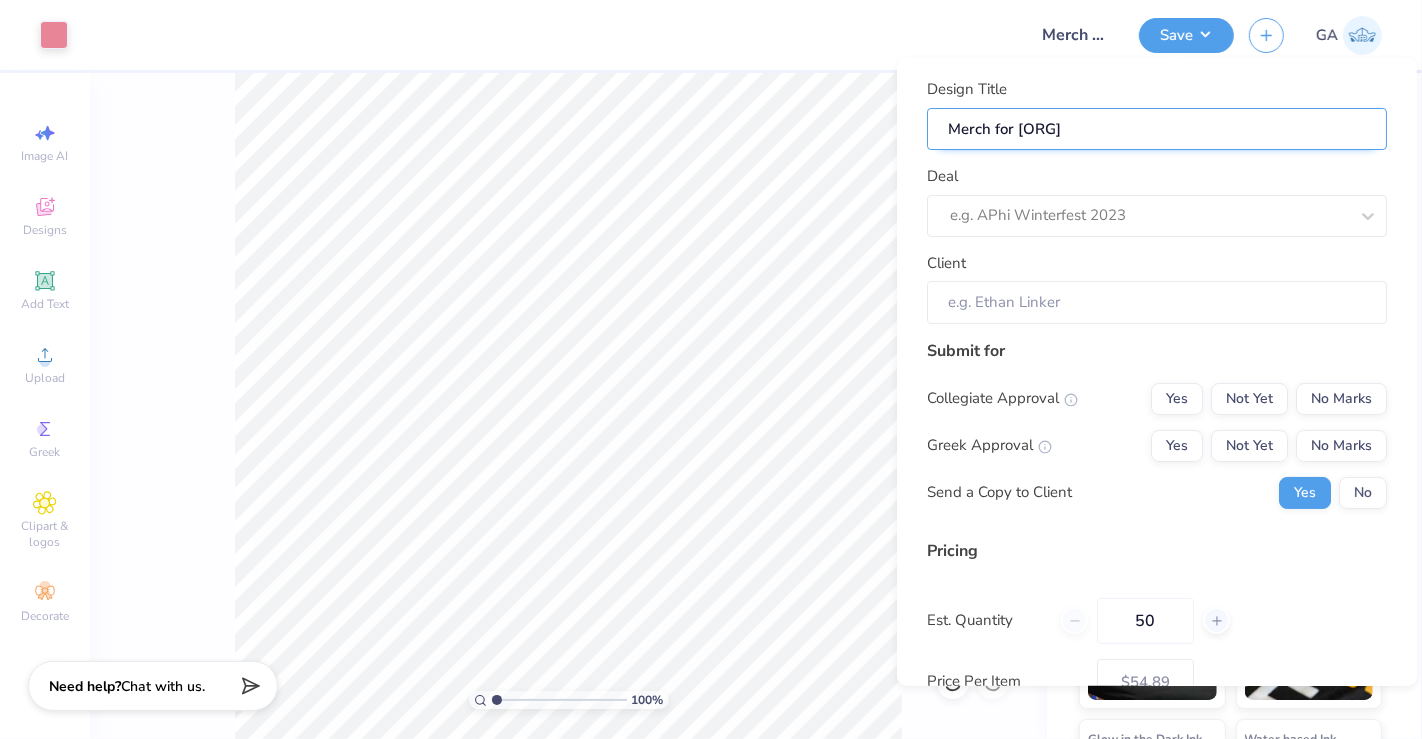 type on "Merch for Acabellas Colle" 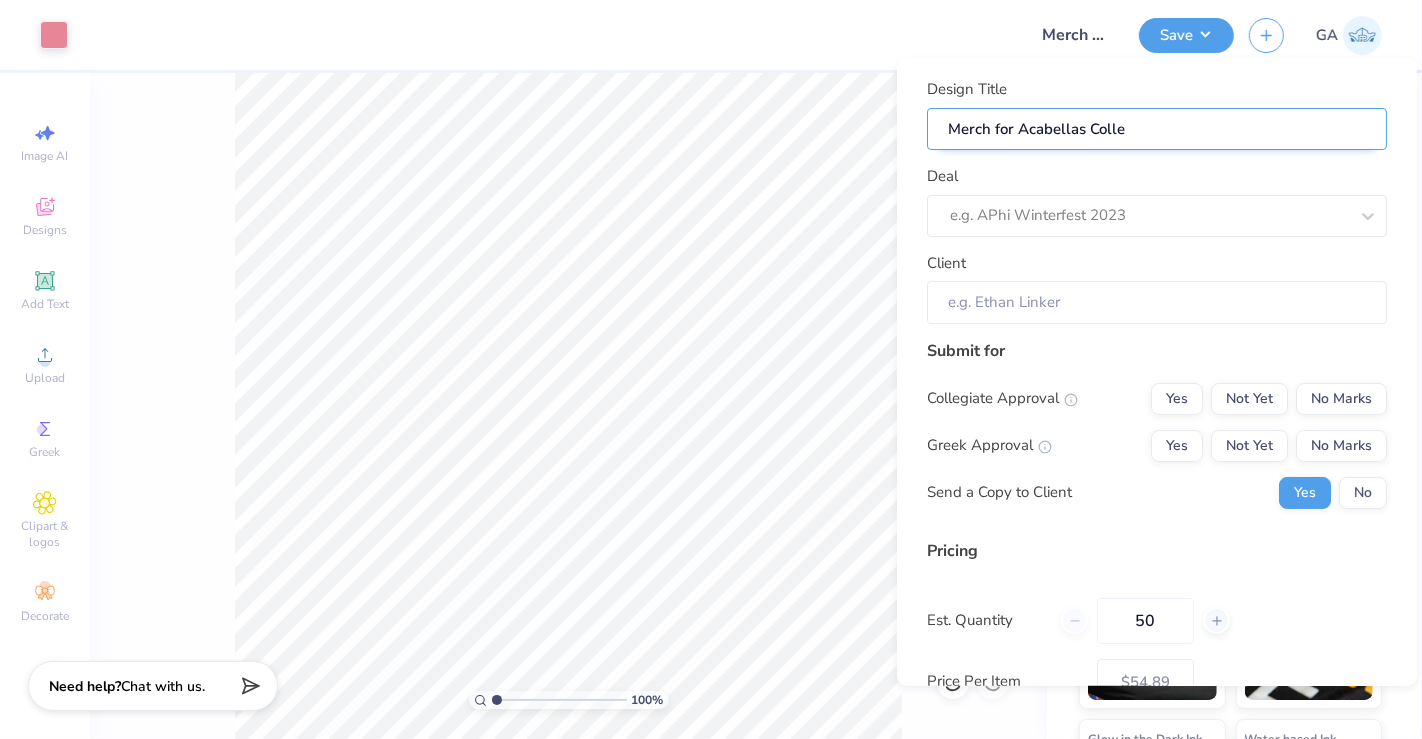 type on "Merch for Acabellas Coll" 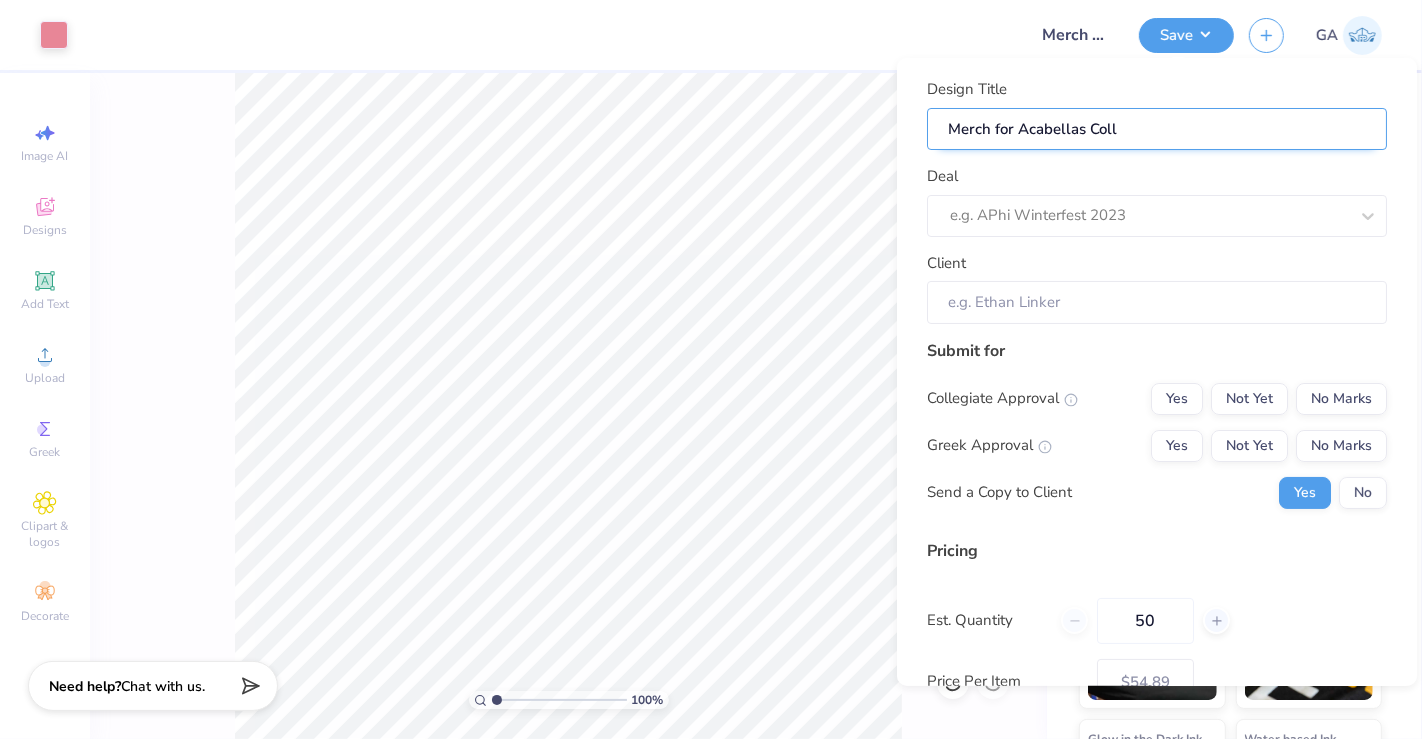 type on "Merch for Acabellas Col" 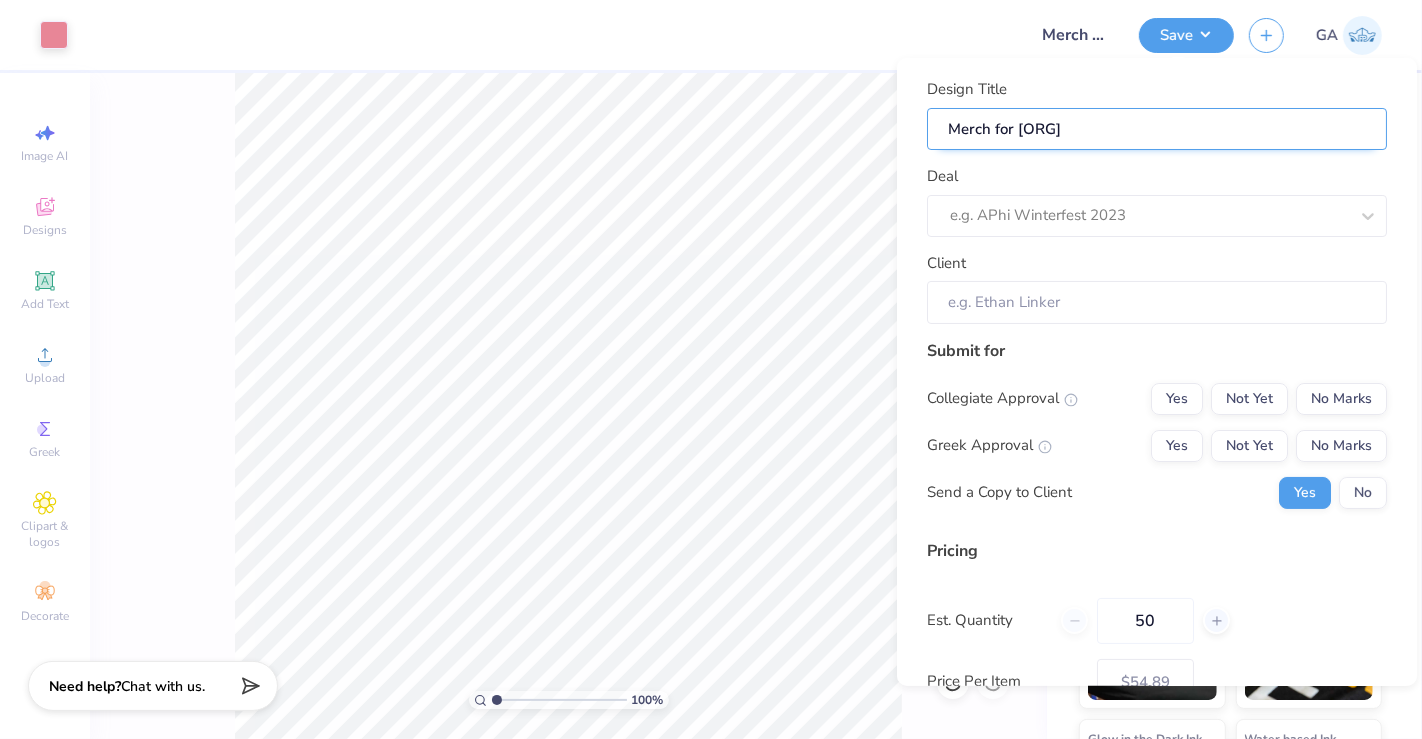 type on "Merch for Acabellas Co" 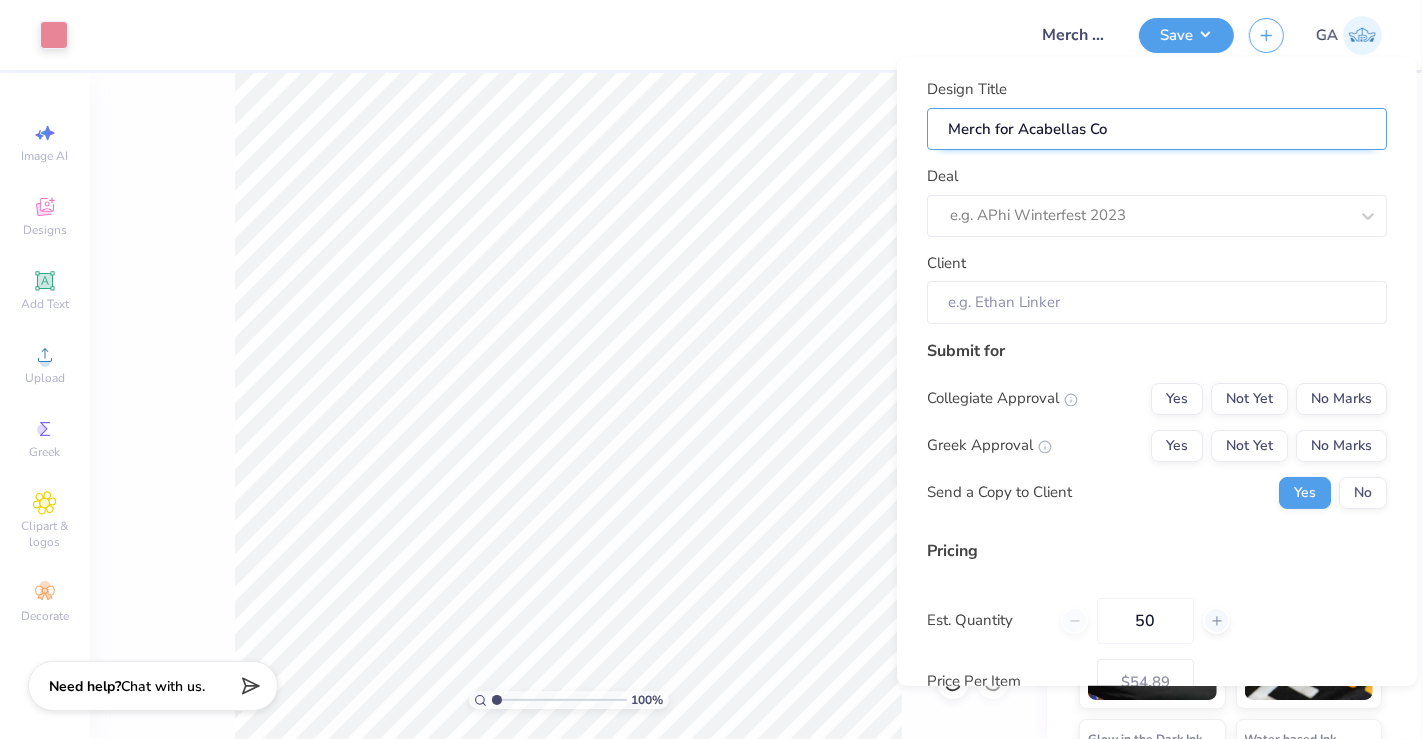 type on "Merch for Acabellas C" 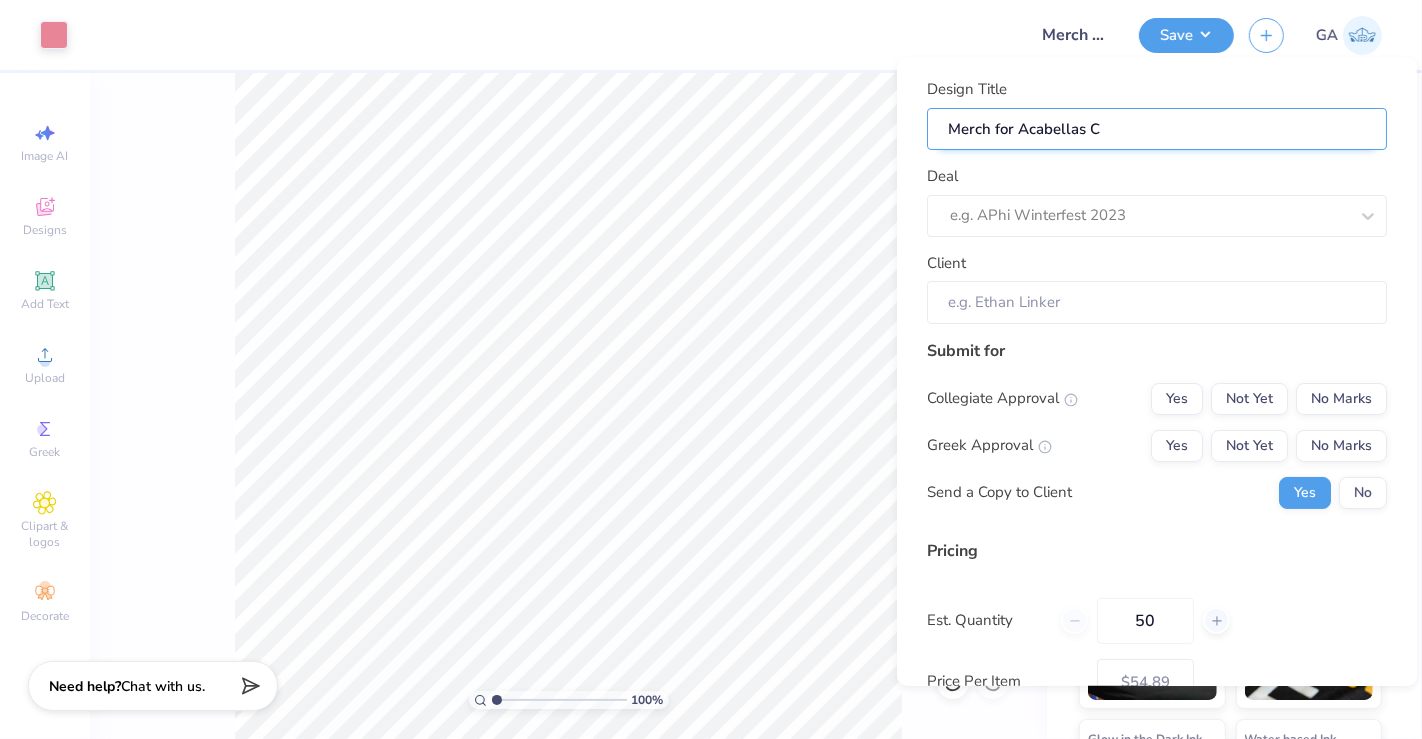 type on "Merch for Acabellas" 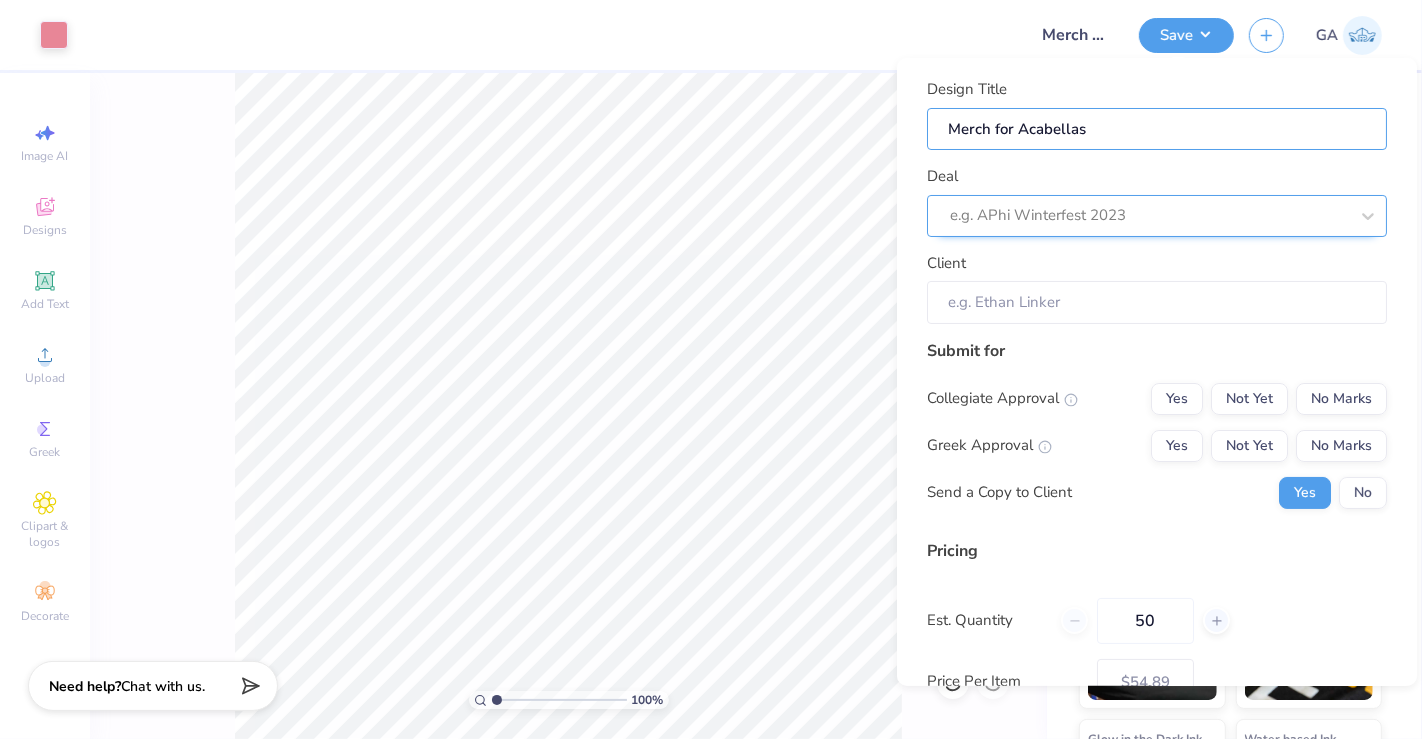 type on "Merch for Acabellas" 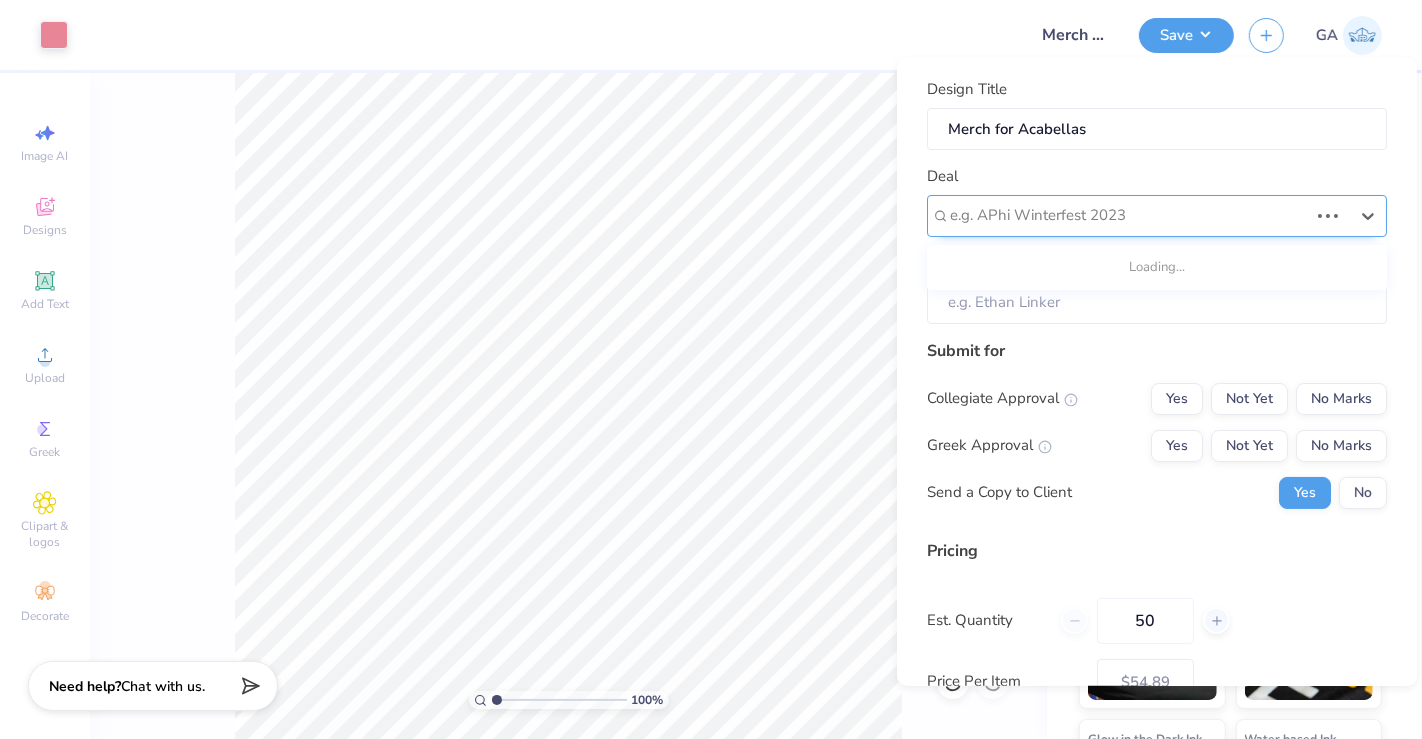 click at bounding box center [1129, 215] 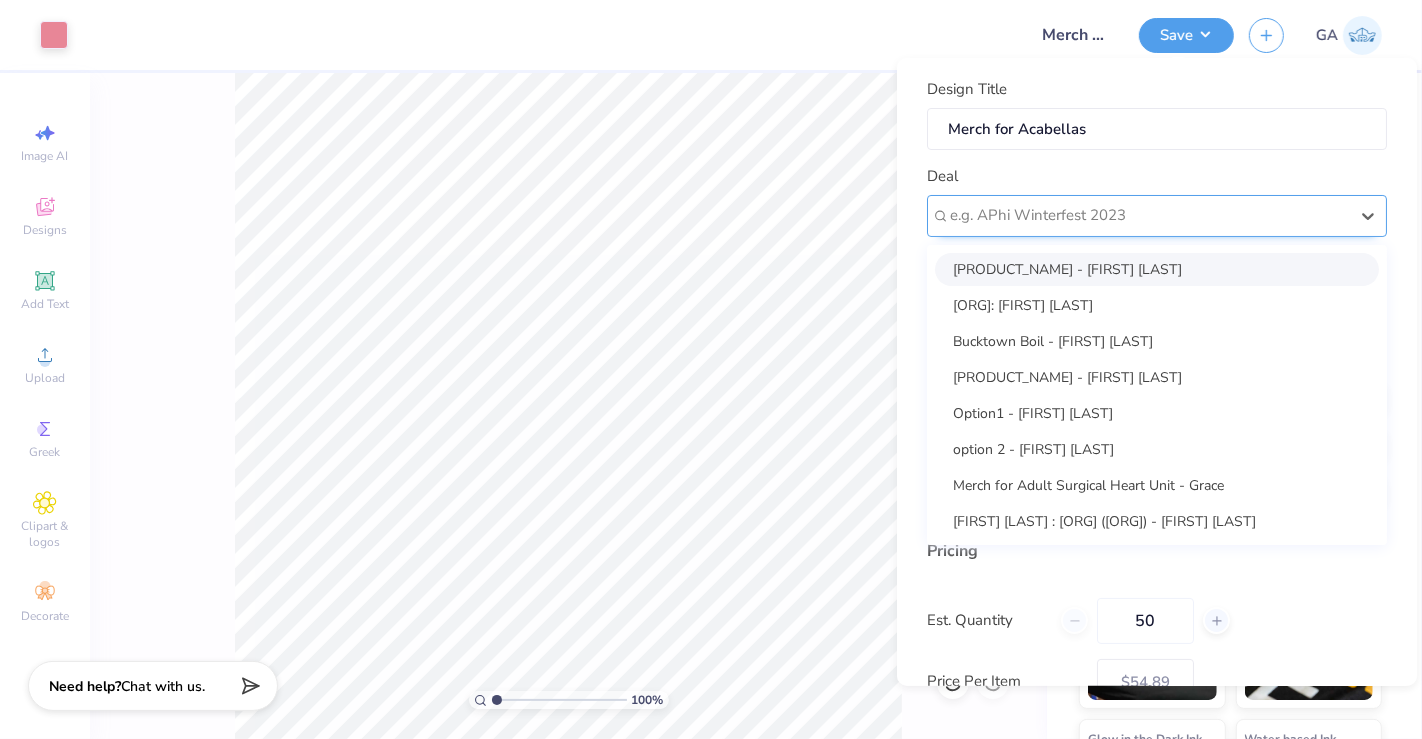 paste on "Acabellas College Of Charleston" 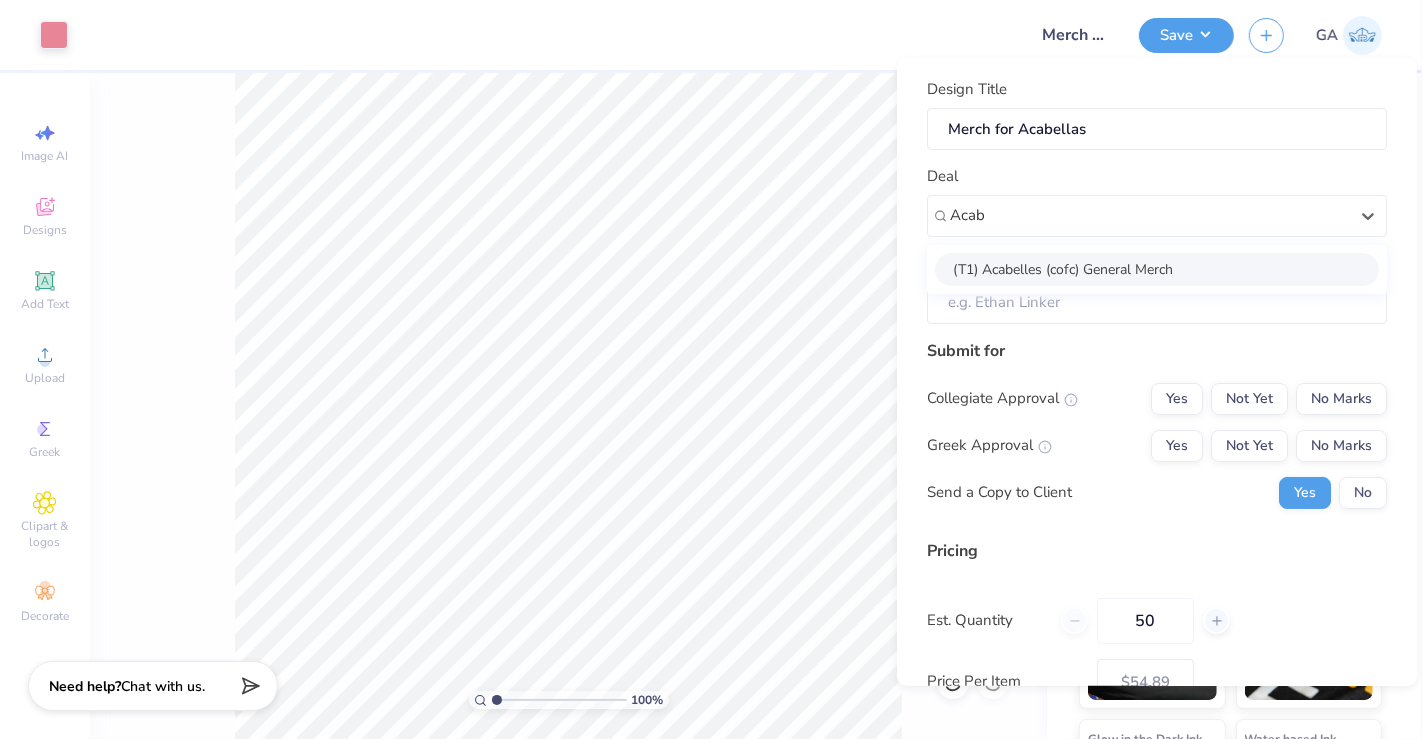 click on "(T1) Acabelles (cofc) General Merch" at bounding box center [1157, 268] 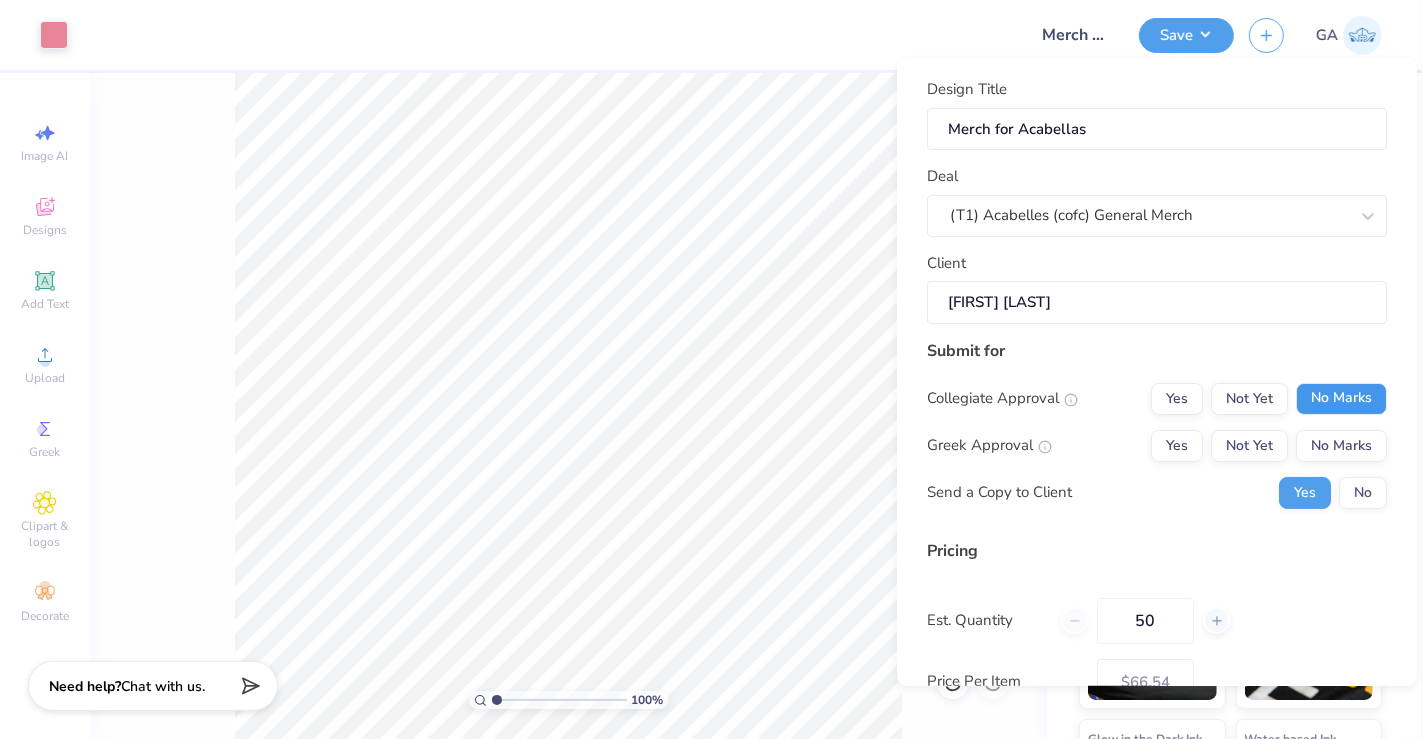 click on "No Marks" at bounding box center (1341, 398) 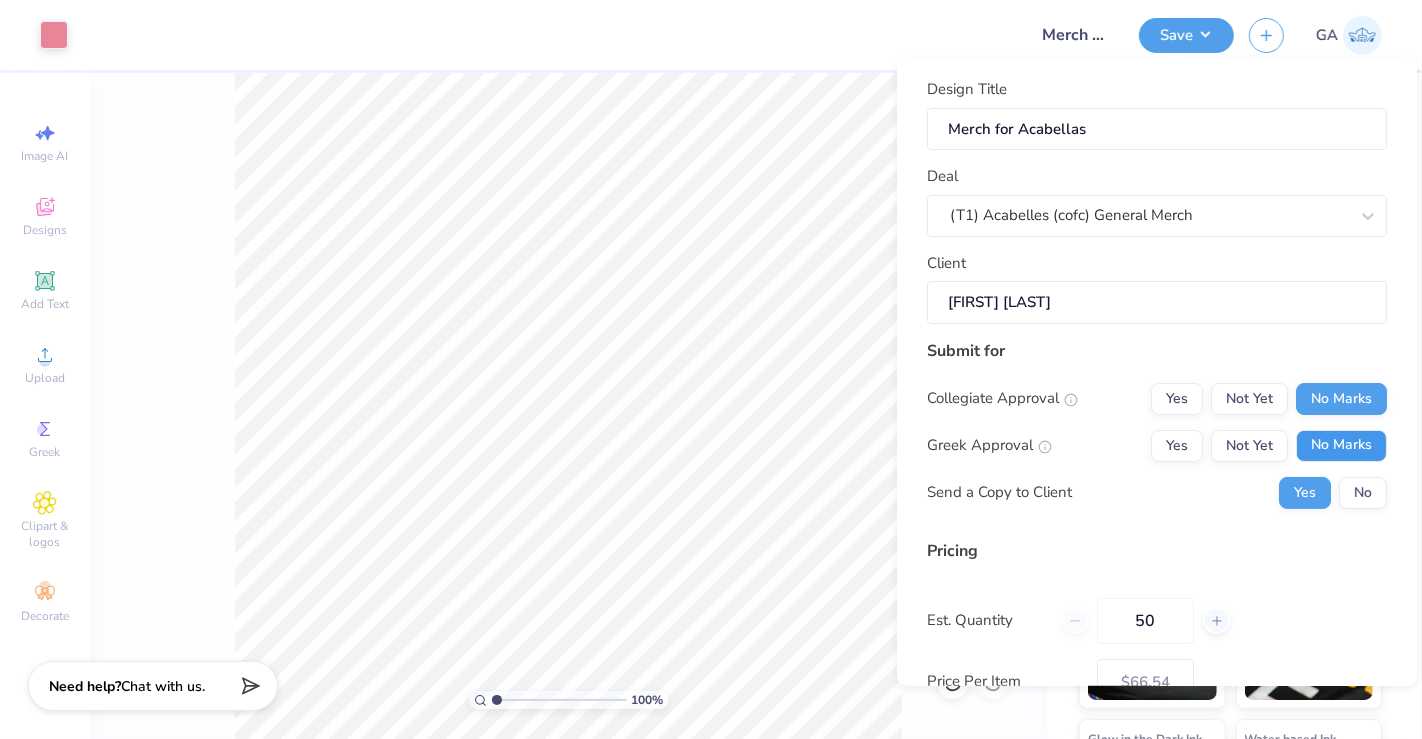 click on "No Marks" at bounding box center [1341, 445] 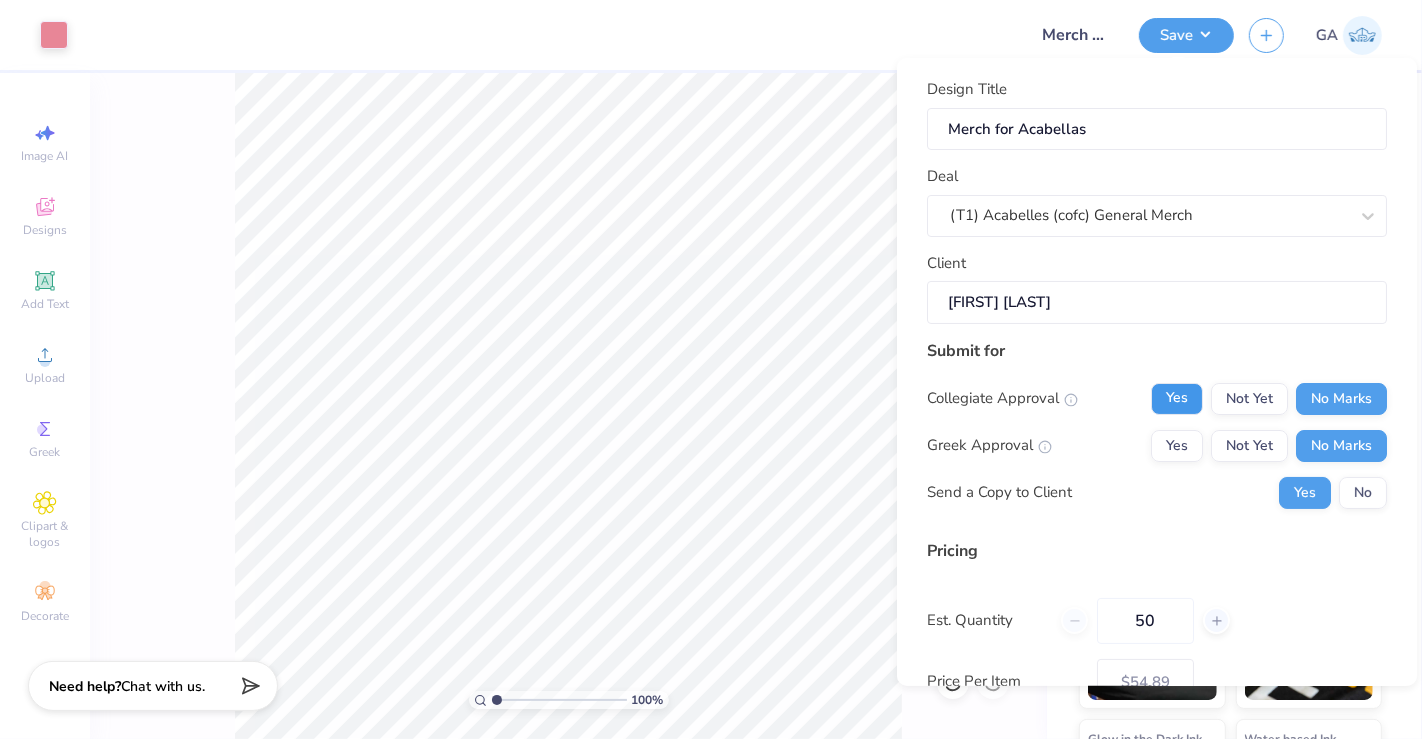 click on "Yes" at bounding box center [1177, 398] 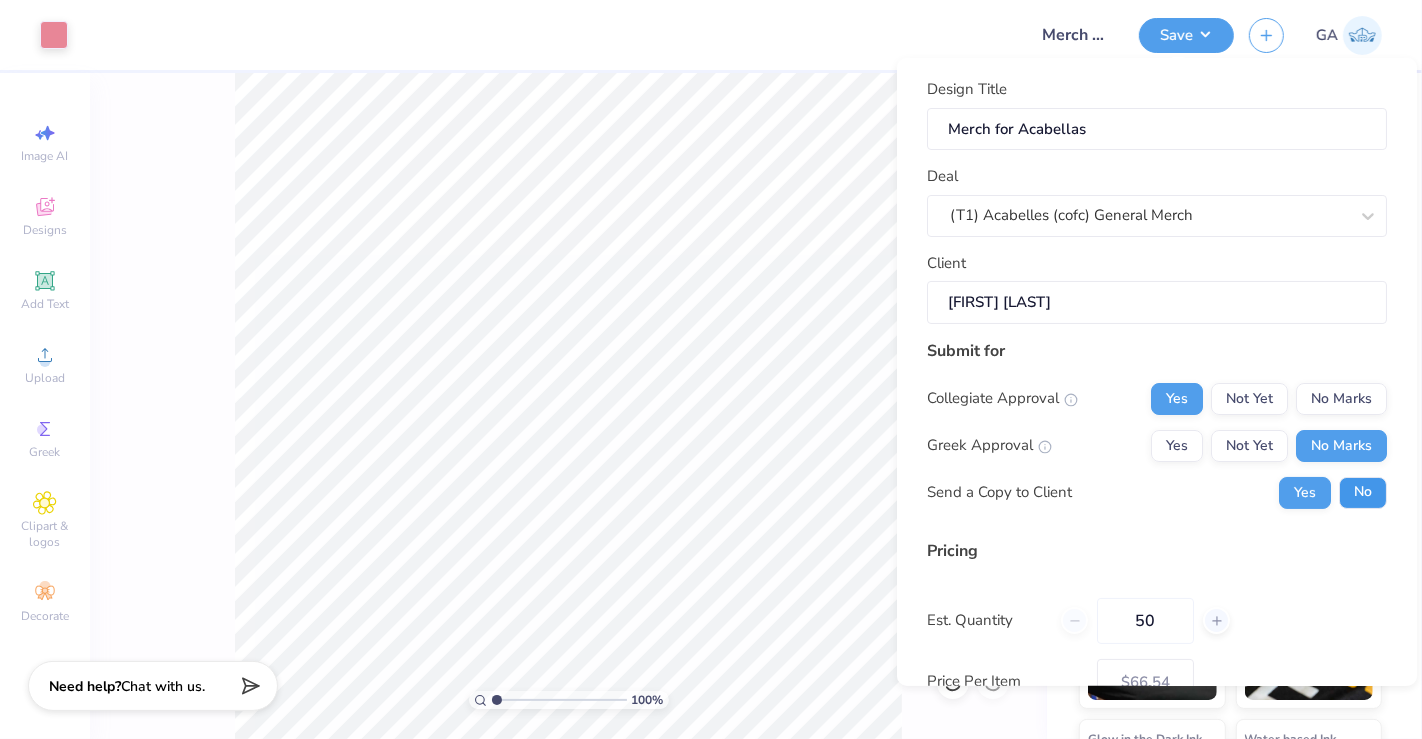 click on "No" at bounding box center [1363, 492] 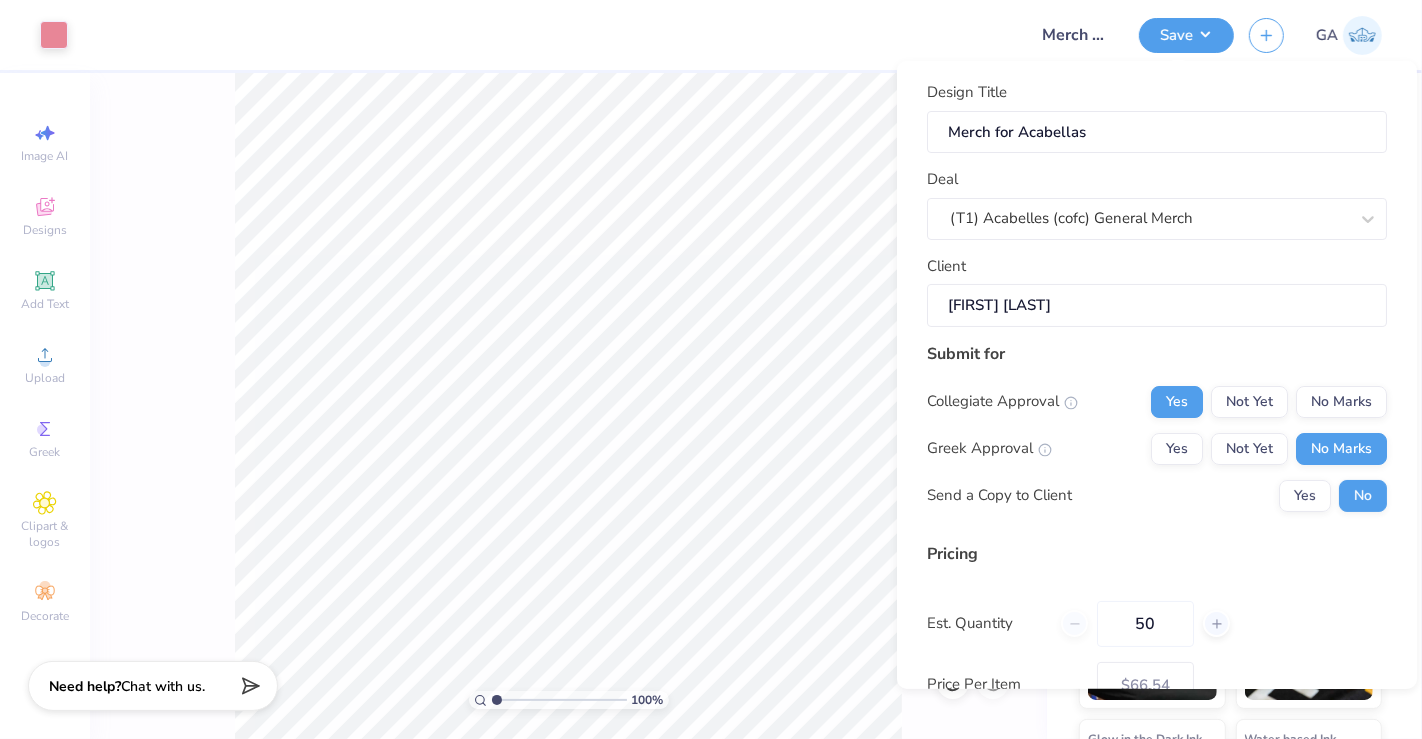 scroll, scrollTop: 174, scrollLeft: 0, axis: vertical 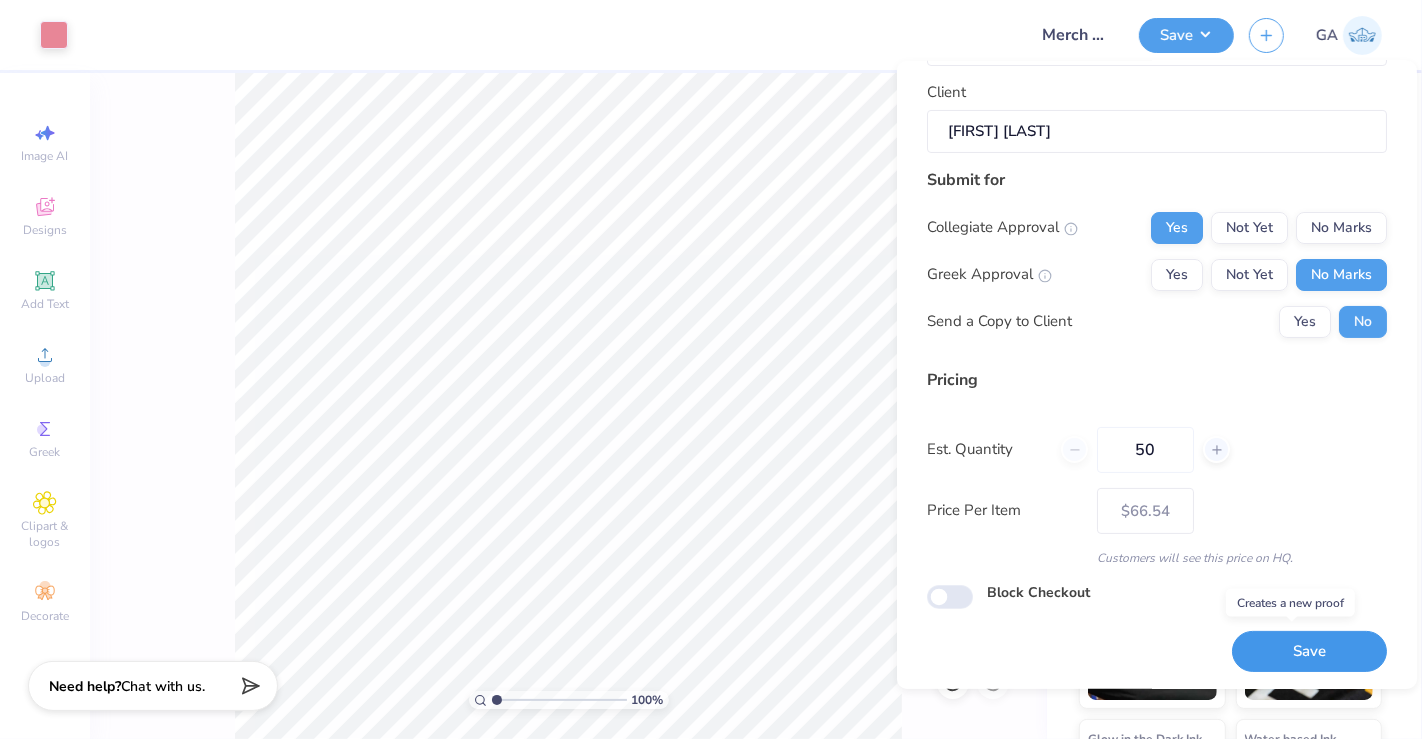 click on "Save" at bounding box center [1309, 651] 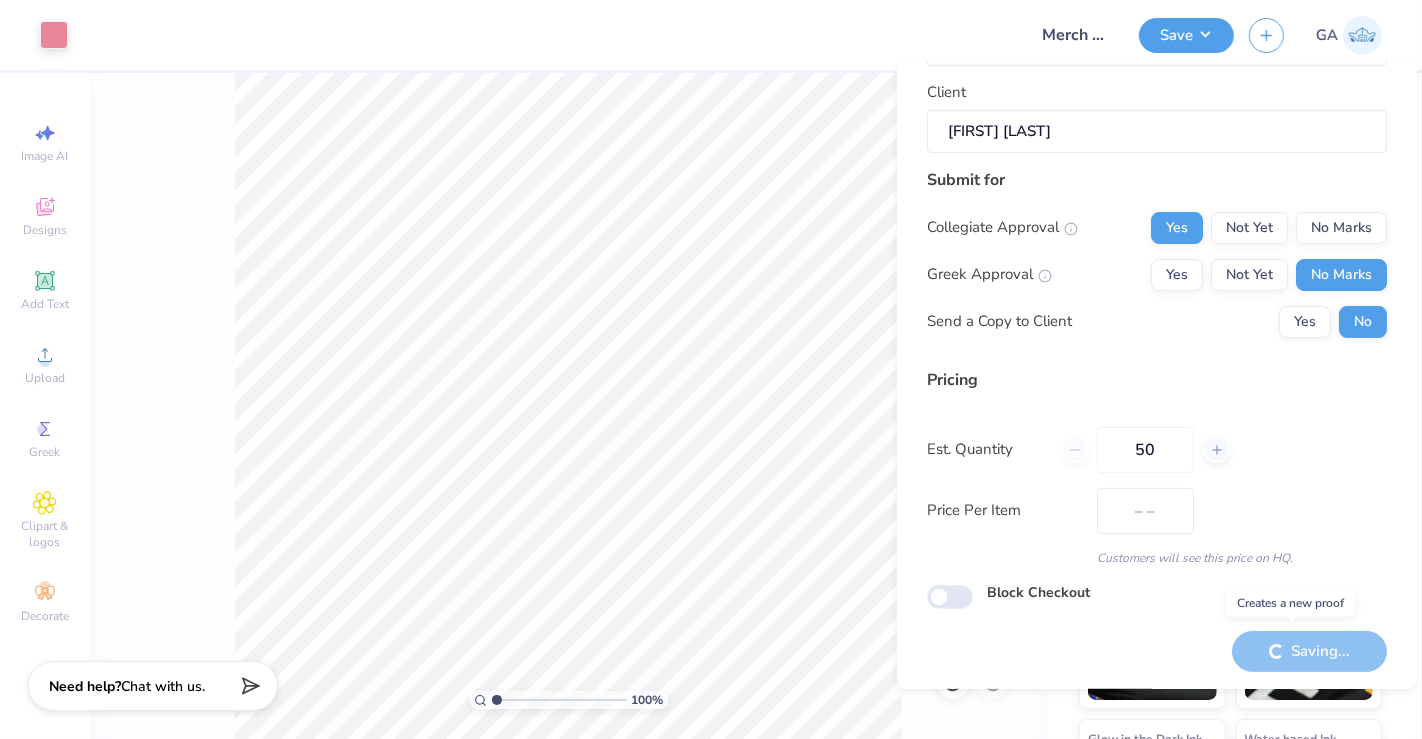 type on "$66.54" 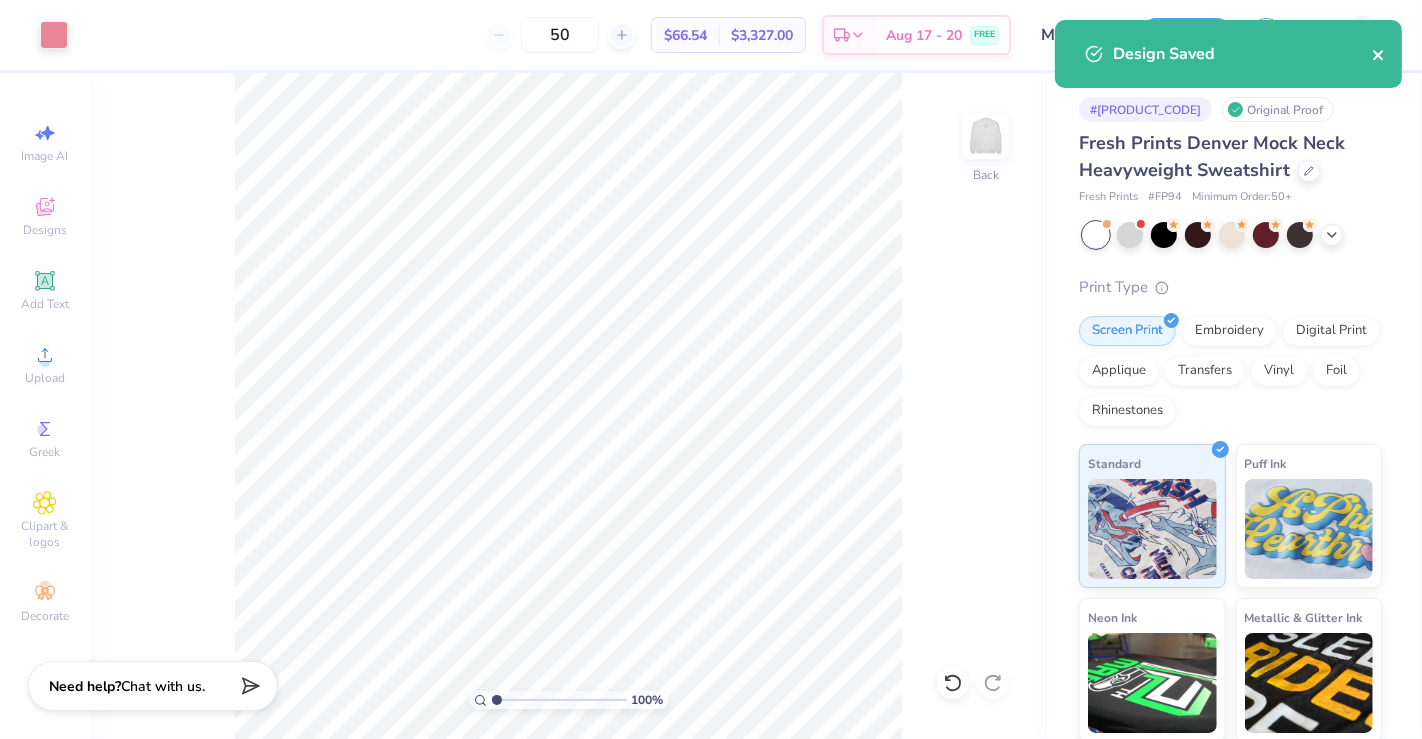 click 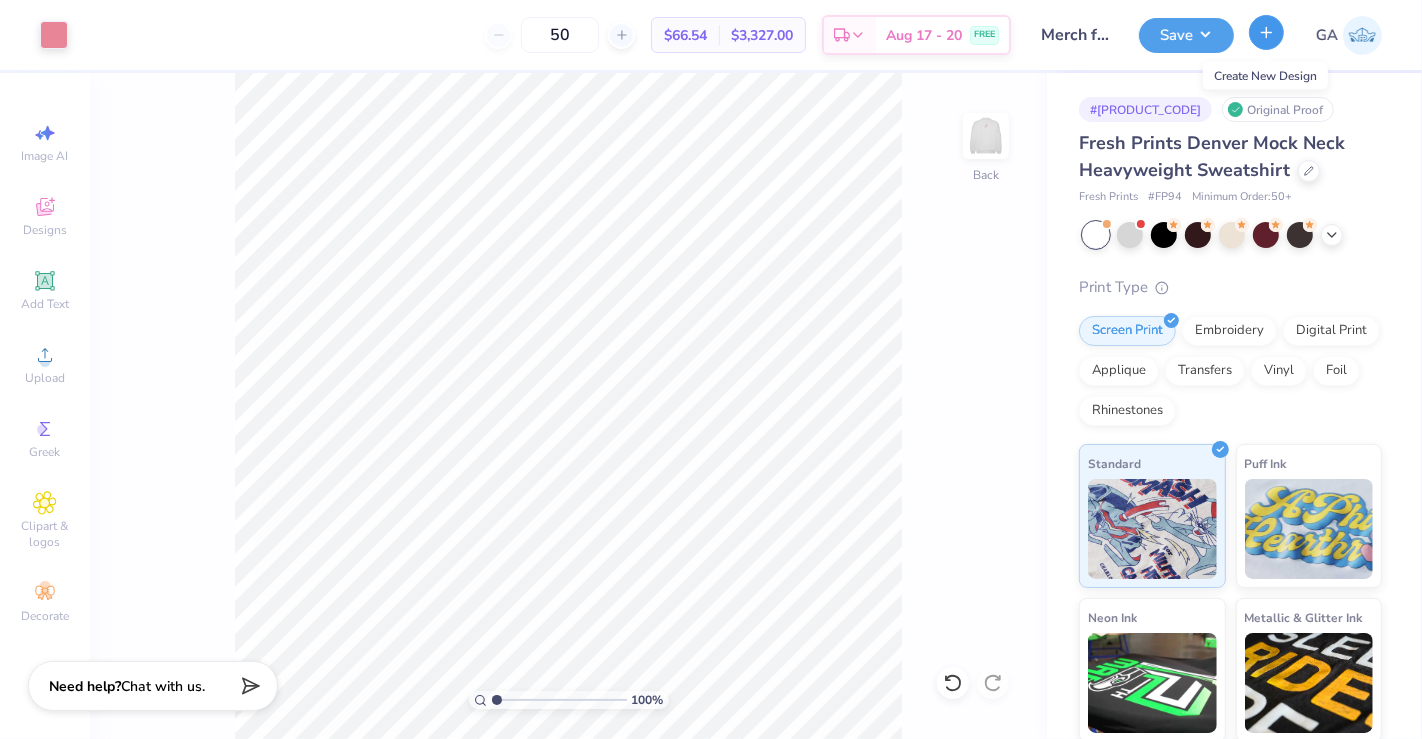click at bounding box center (1266, 32) 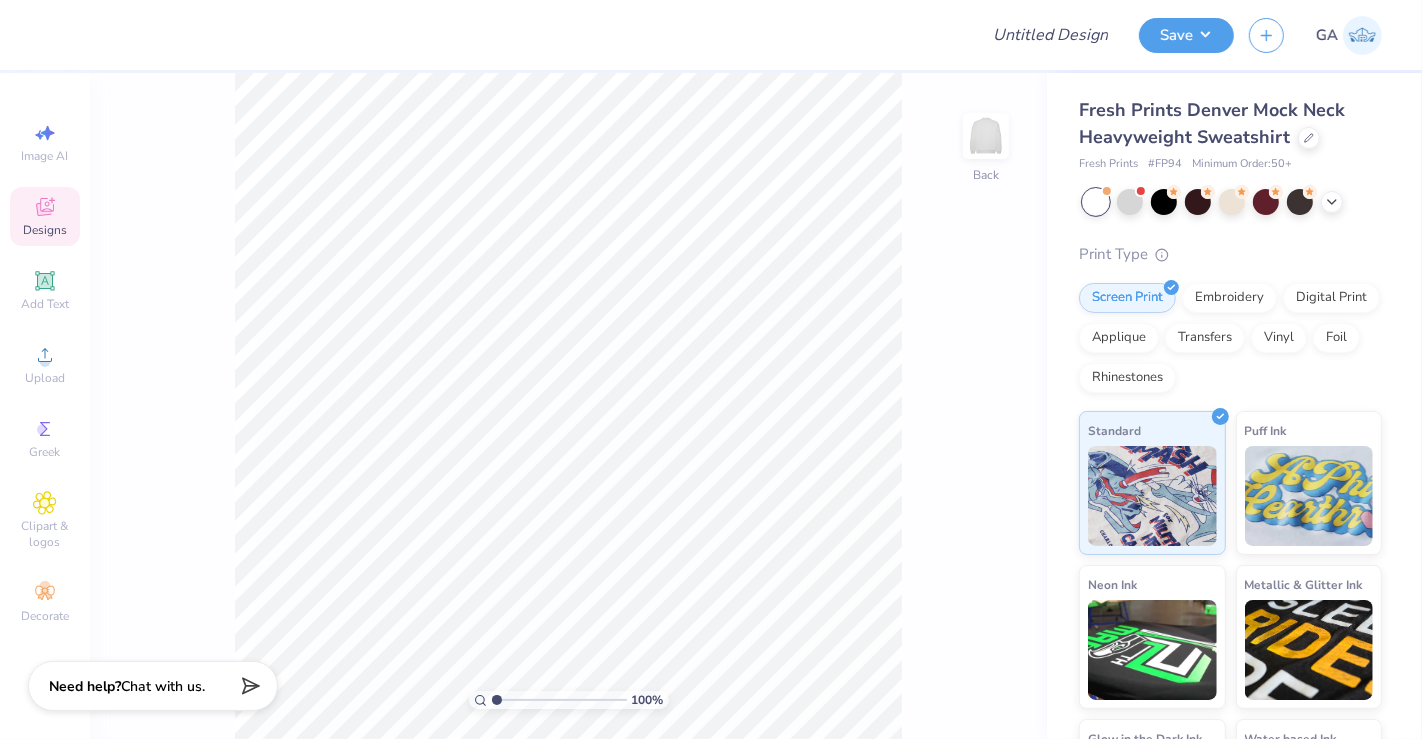 click on "Designs" at bounding box center [45, 216] 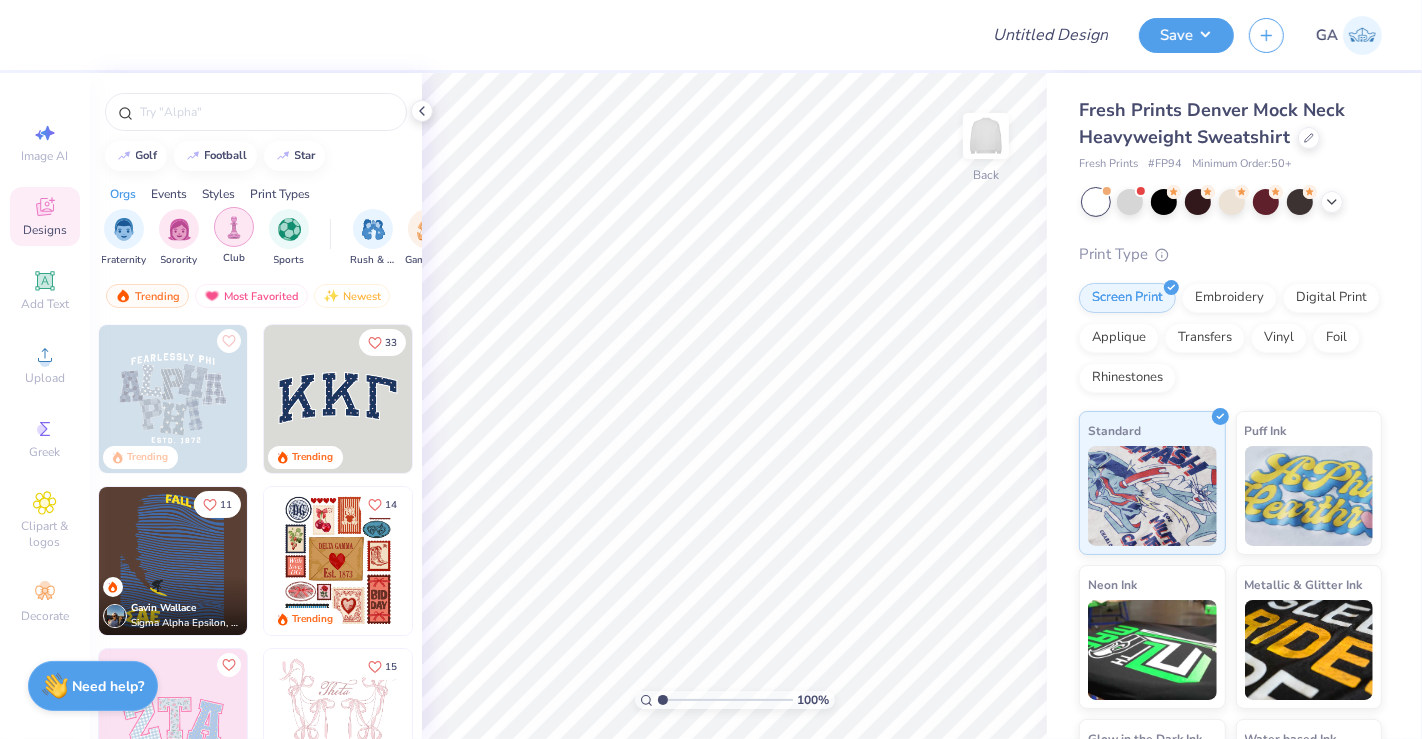 click at bounding box center (234, 227) 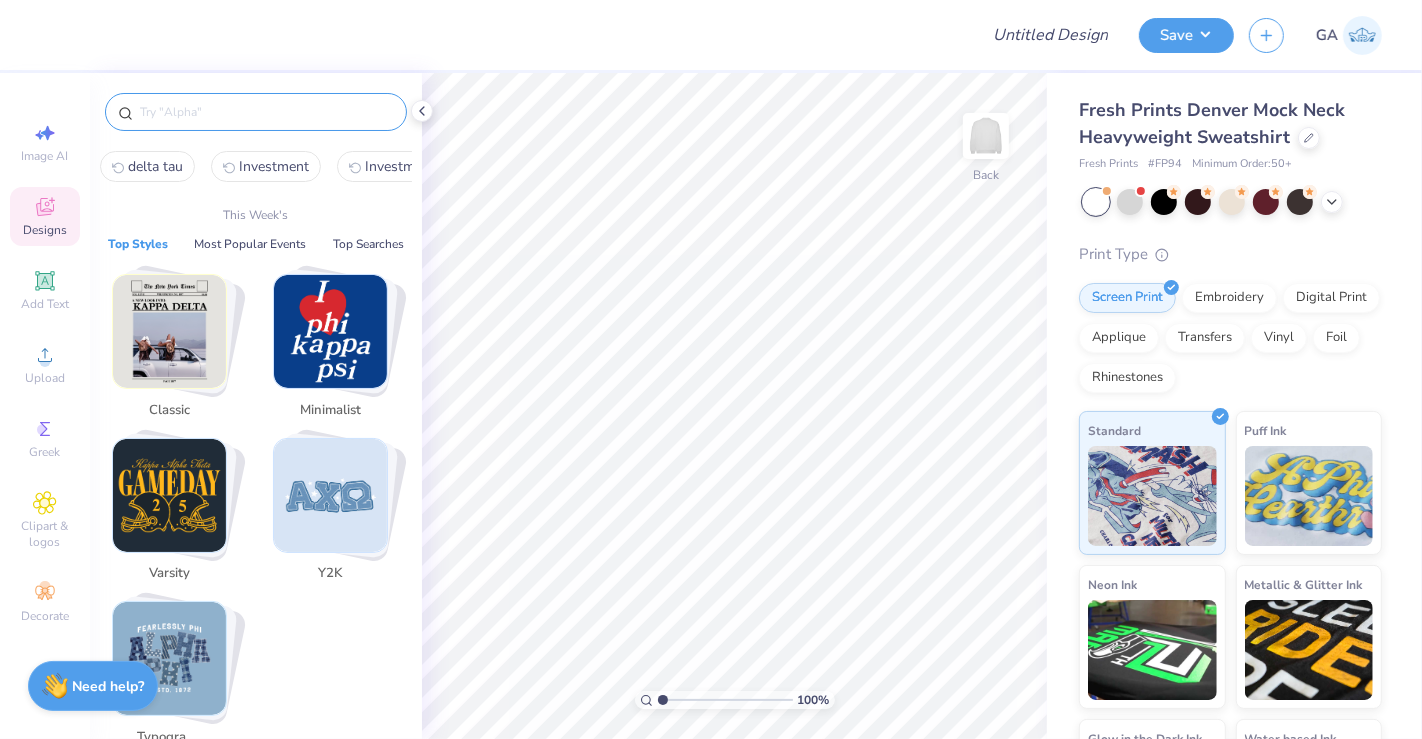 click at bounding box center [266, 112] 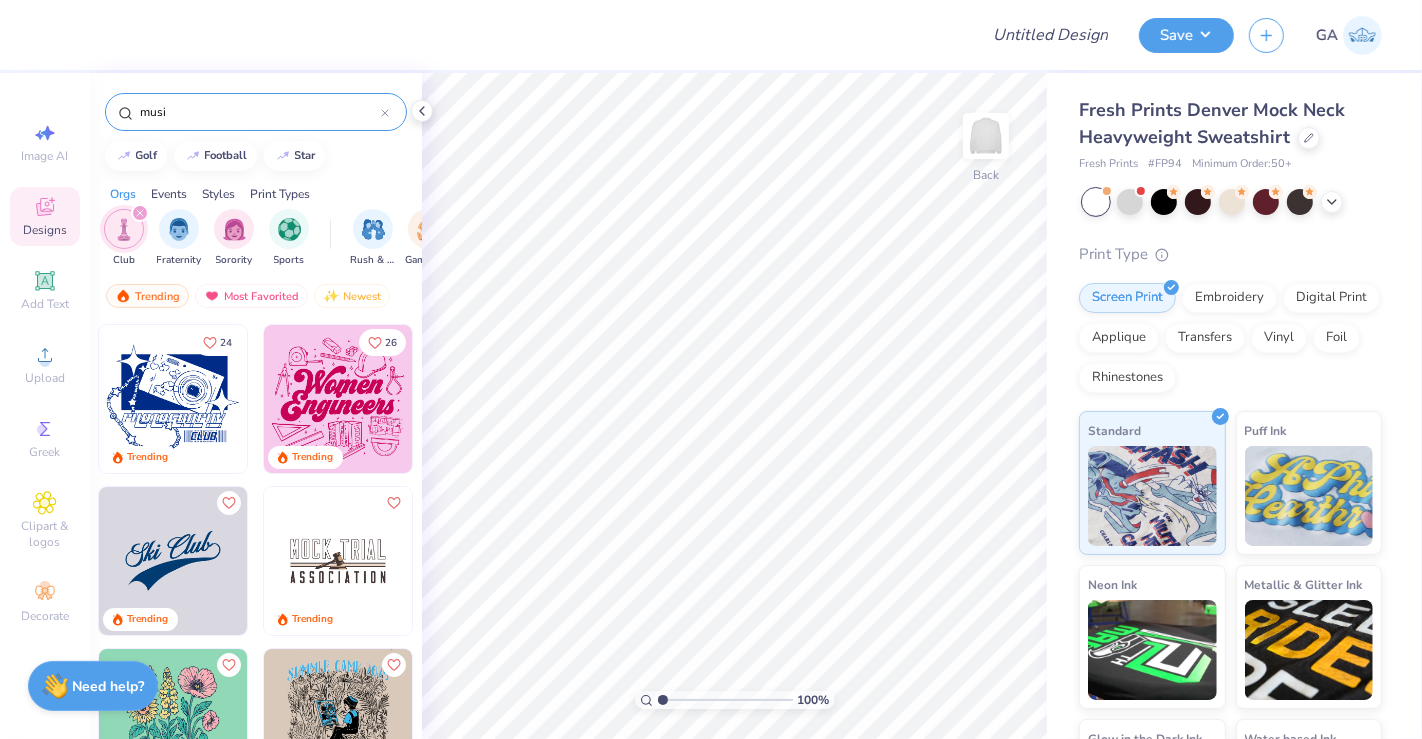 type on "music" 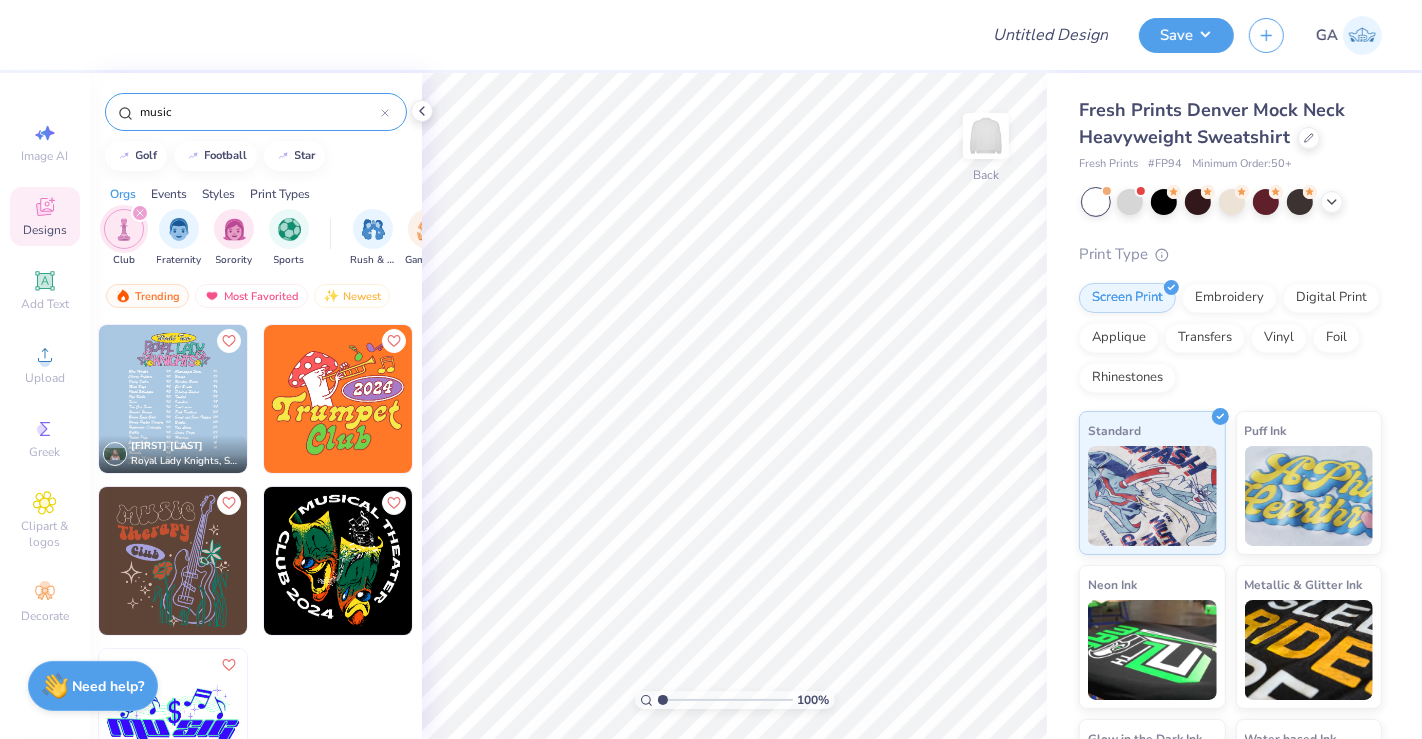 click on "music" at bounding box center [259, 112] 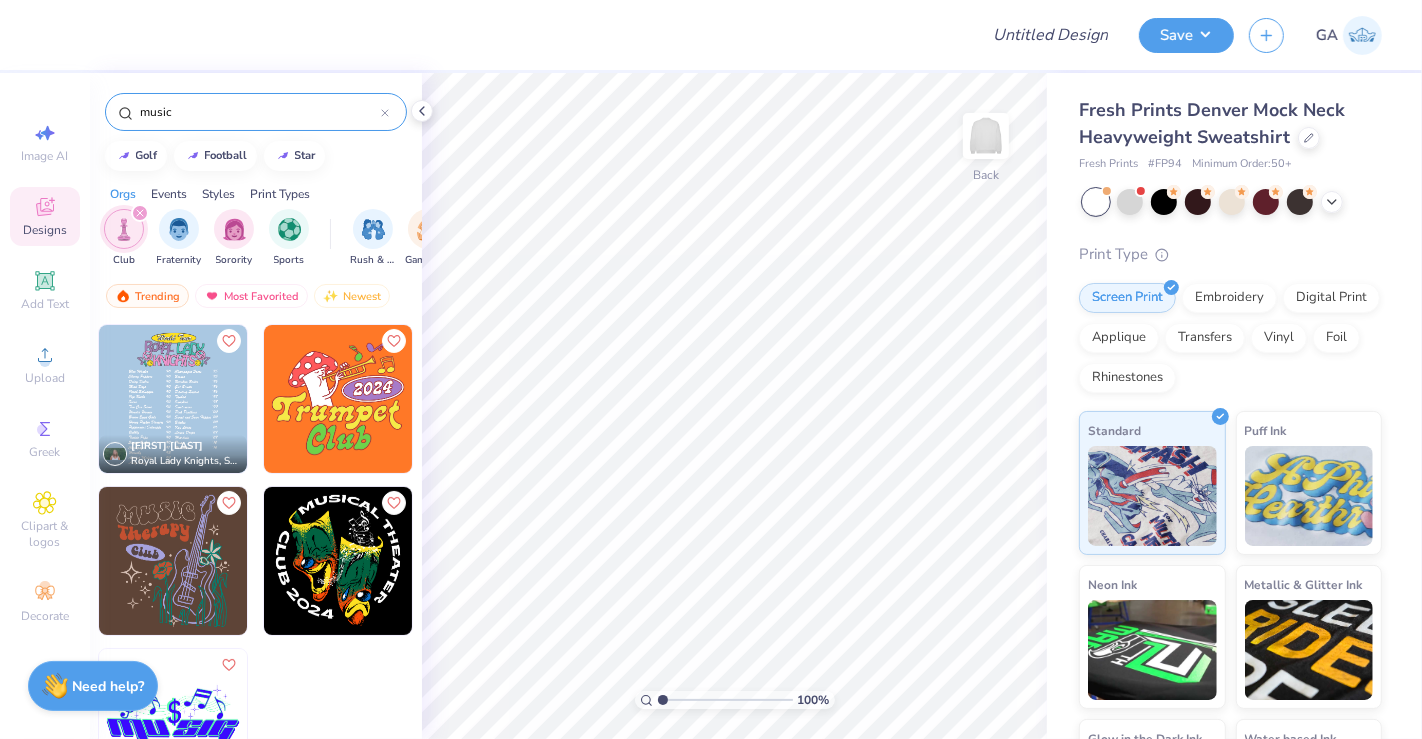 click on "music" at bounding box center (259, 112) 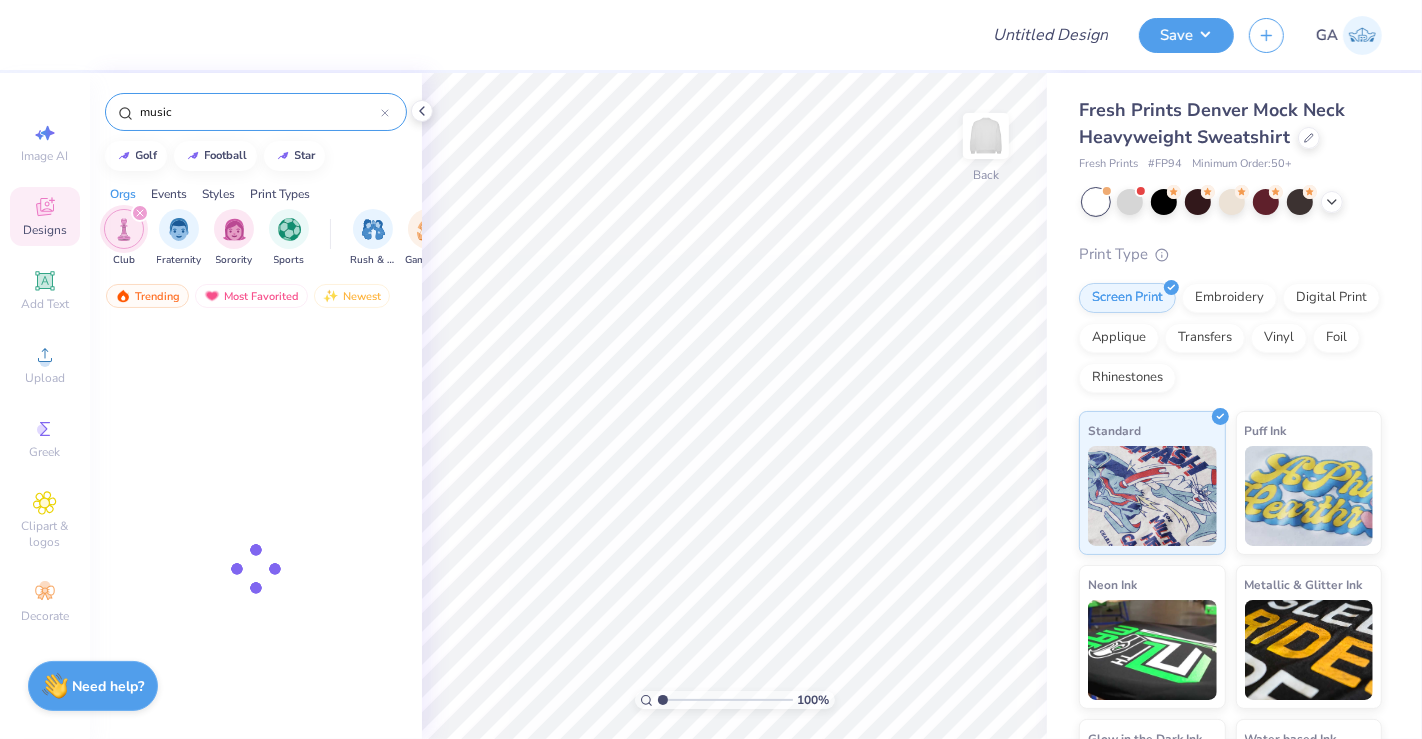click on "music" at bounding box center [259, 112] 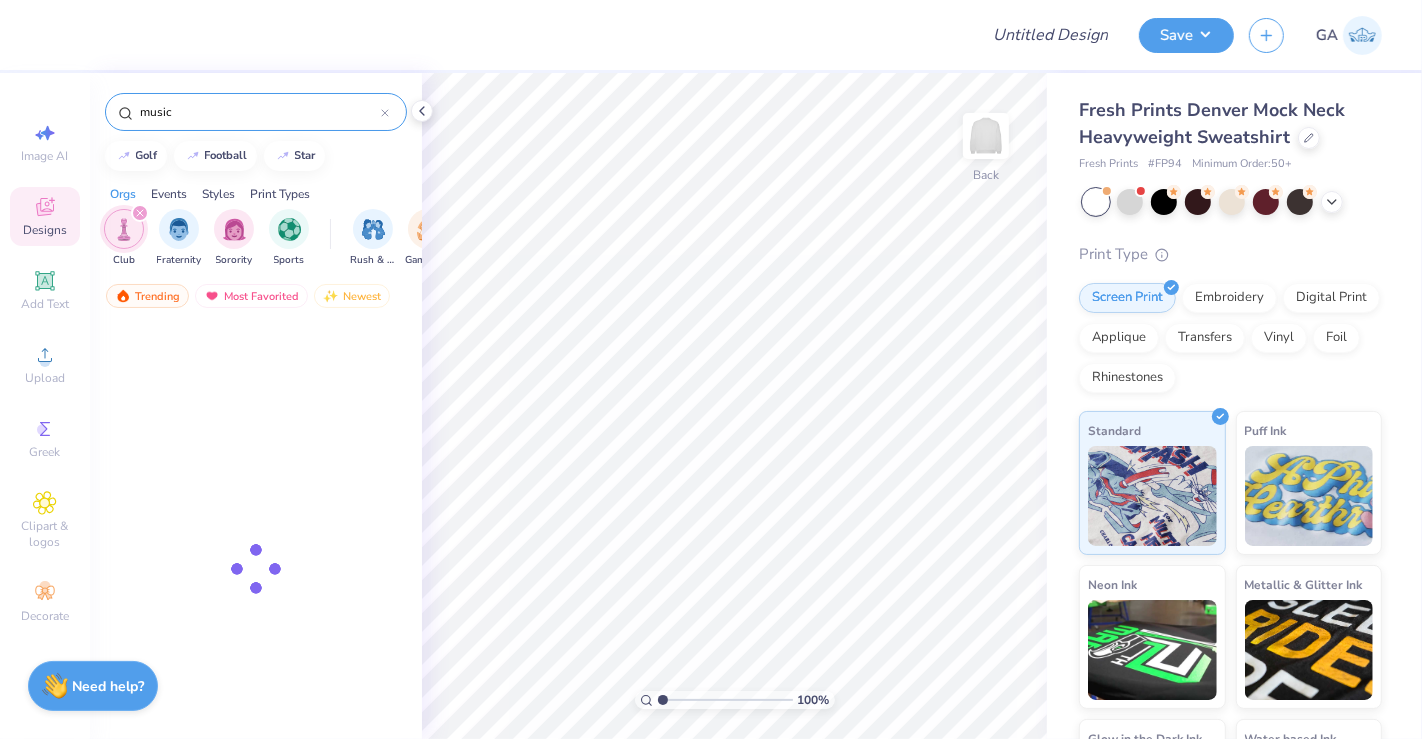 type 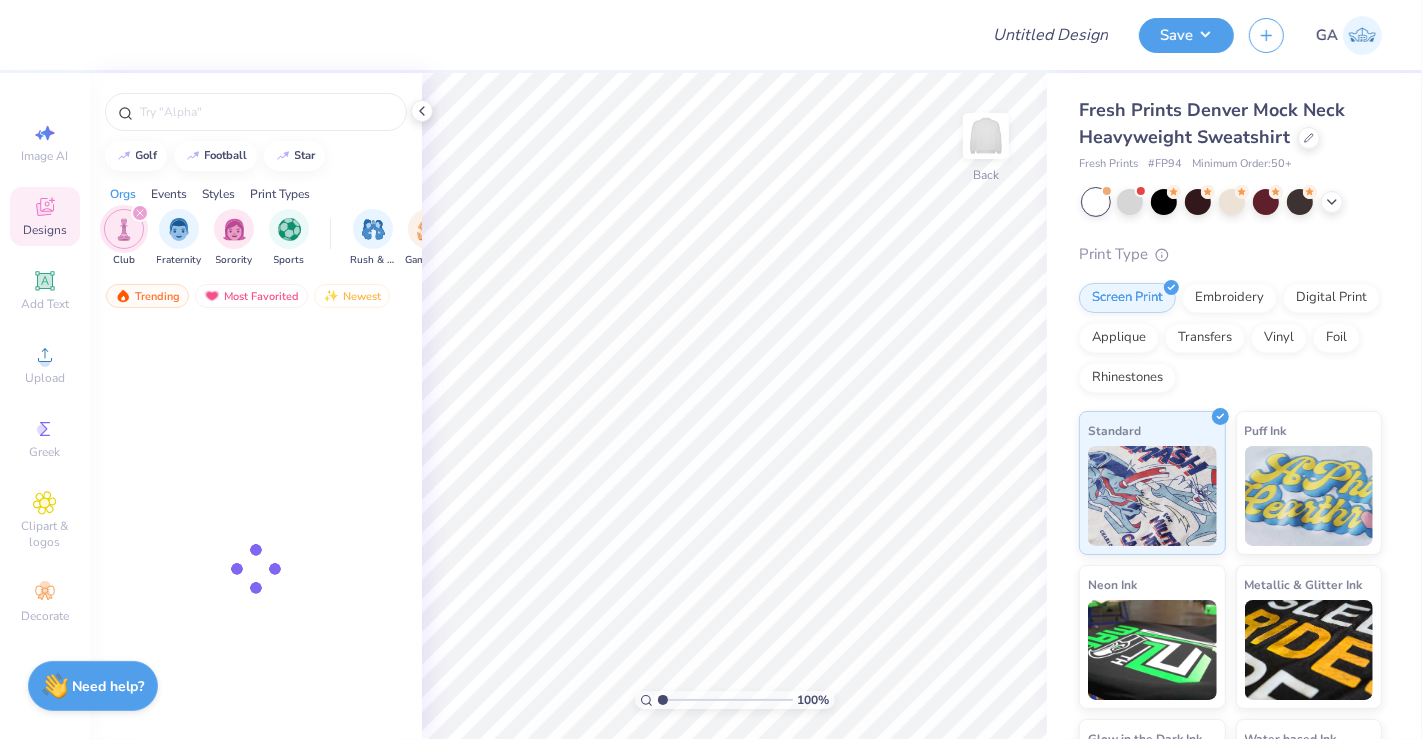 click on "Designs" at bounding box center (45, 216) 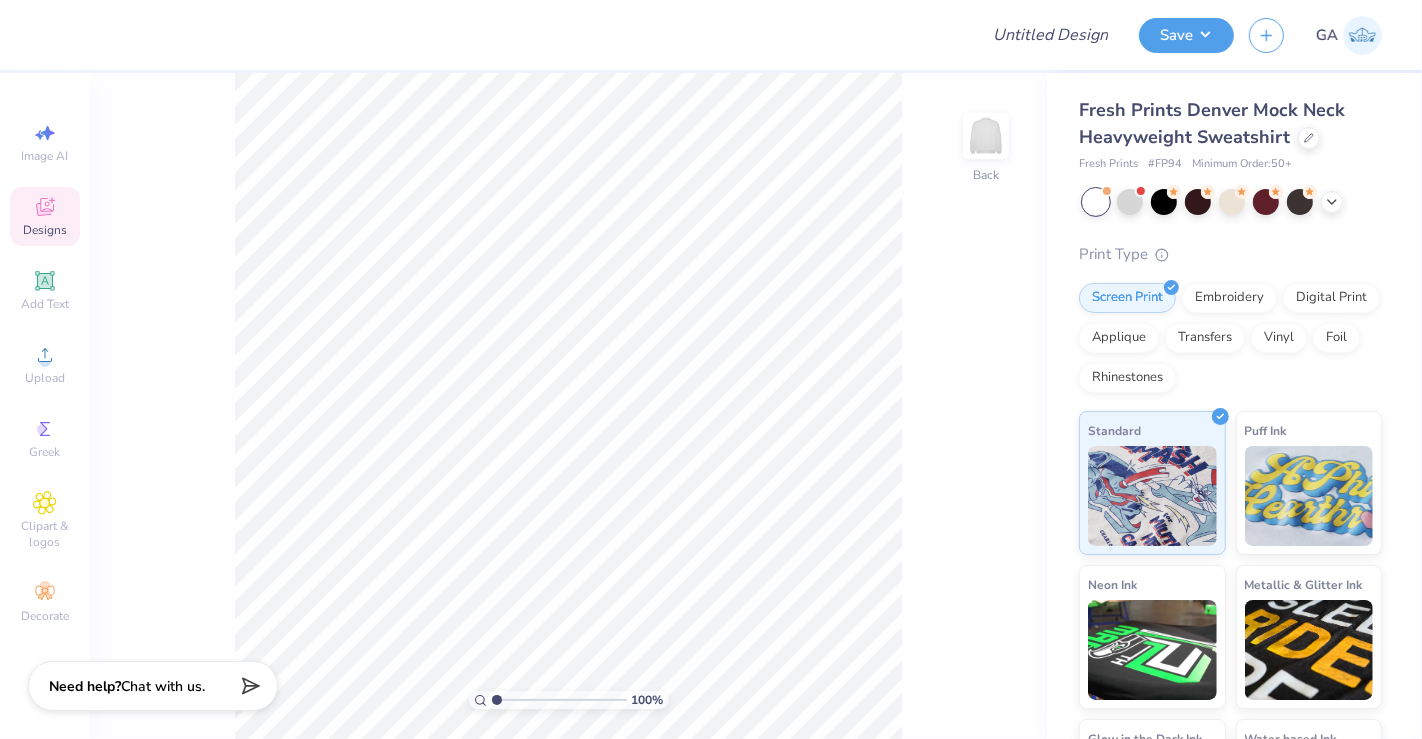 click 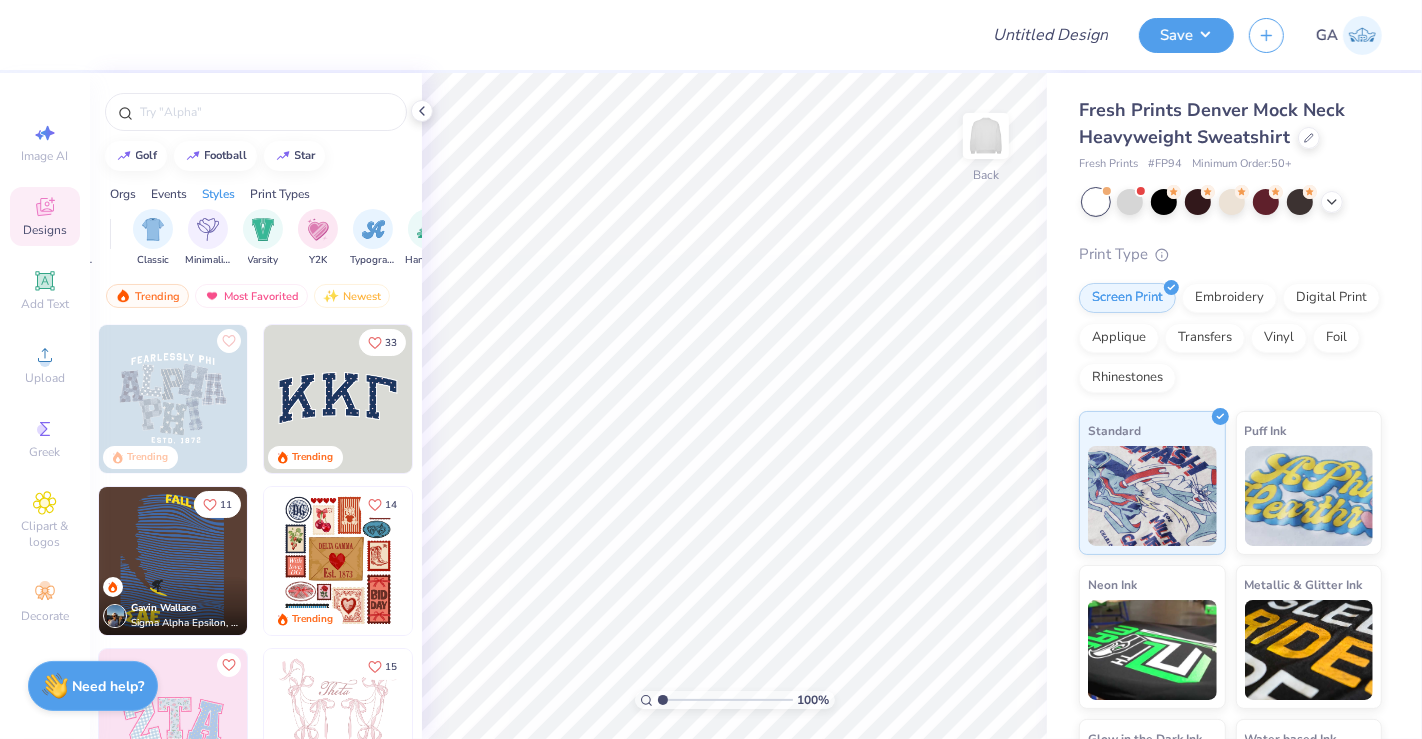 scroll, scrollTop: 0, scrollLeft: 1020, axis: horizontal 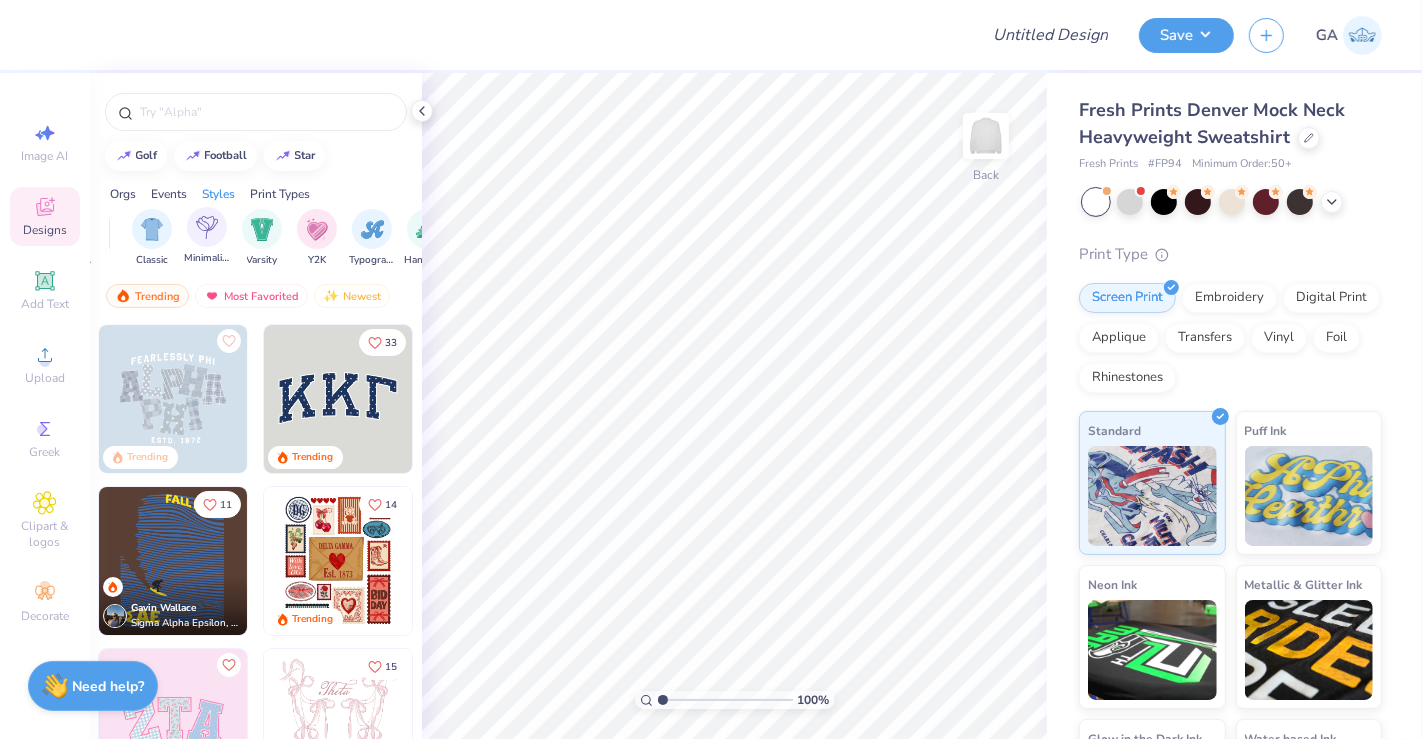click on "Minimalist" at bounding box center [207, 236] 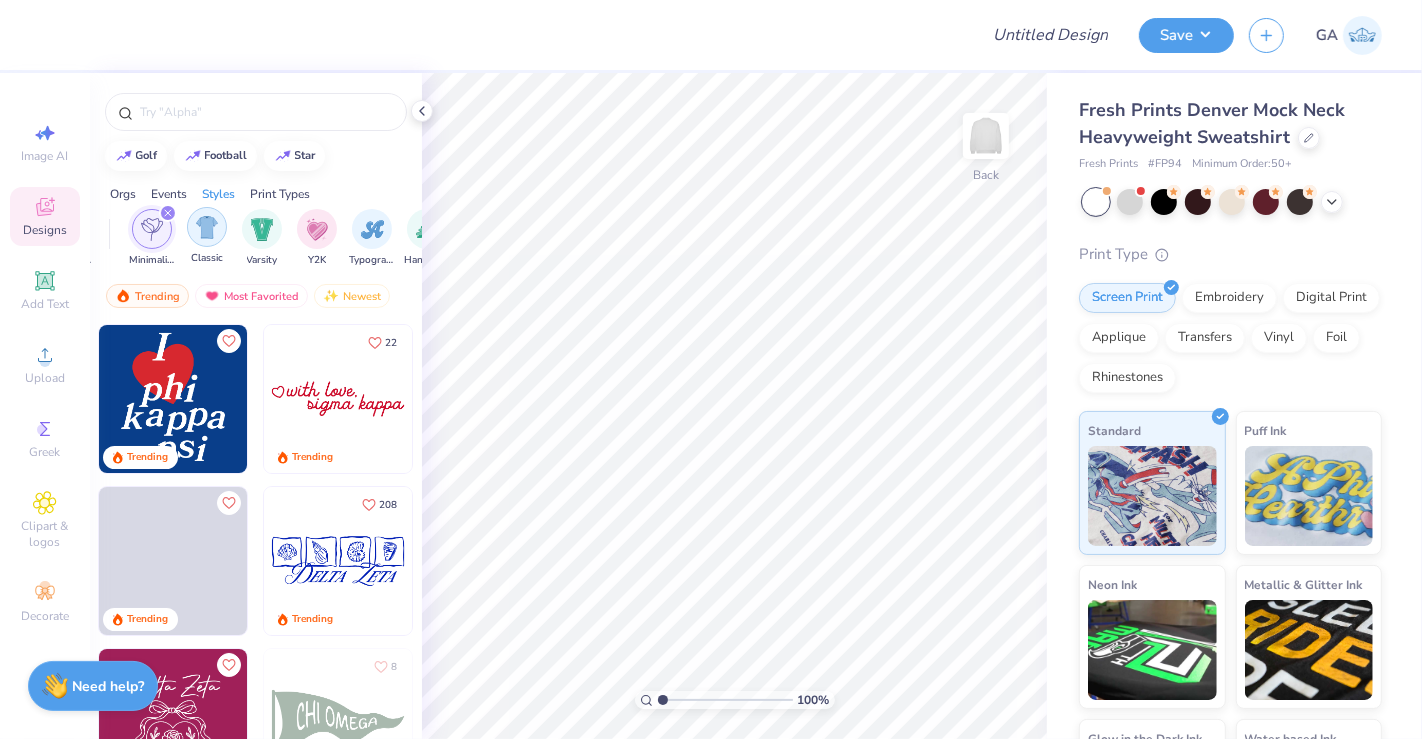 click at bounding box center [207, 227] 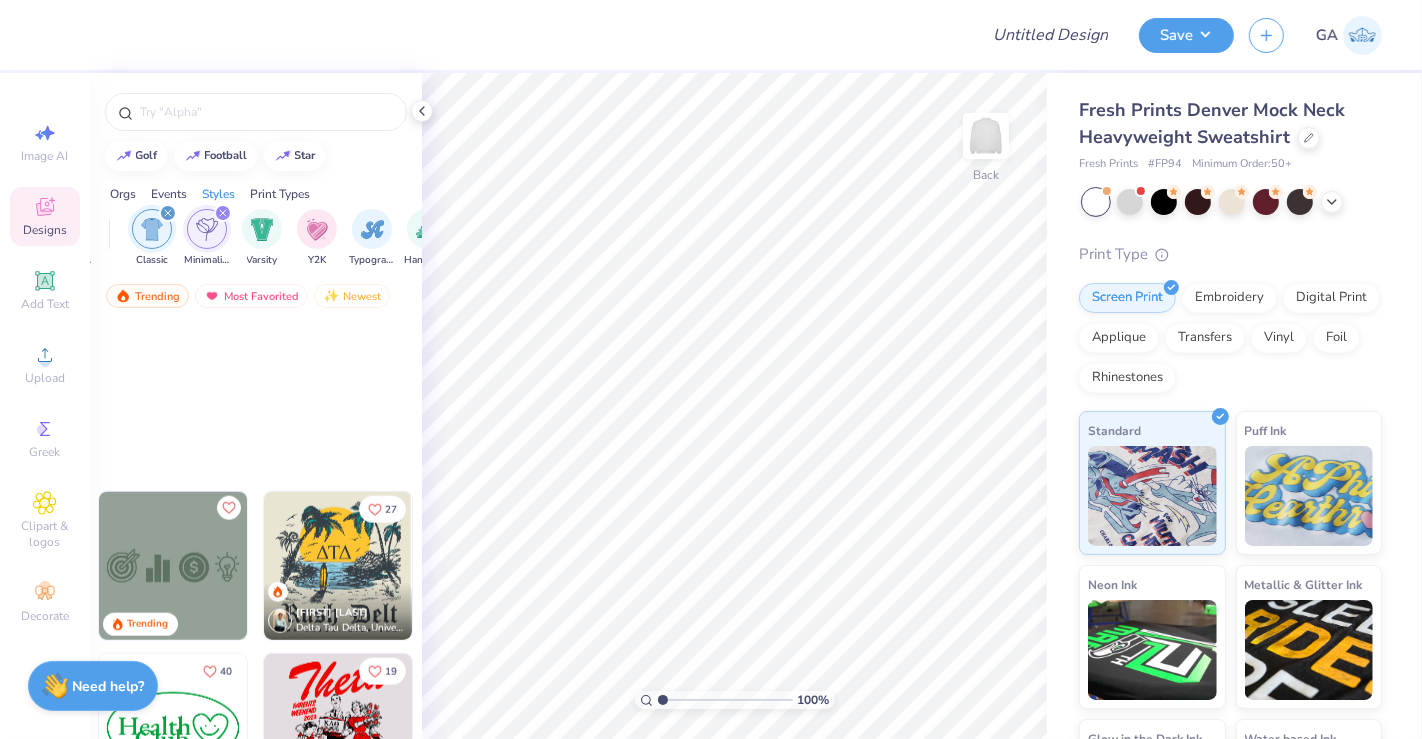 scroll, scrollTop: 2101, scrollLeft: 0, axis: vertical 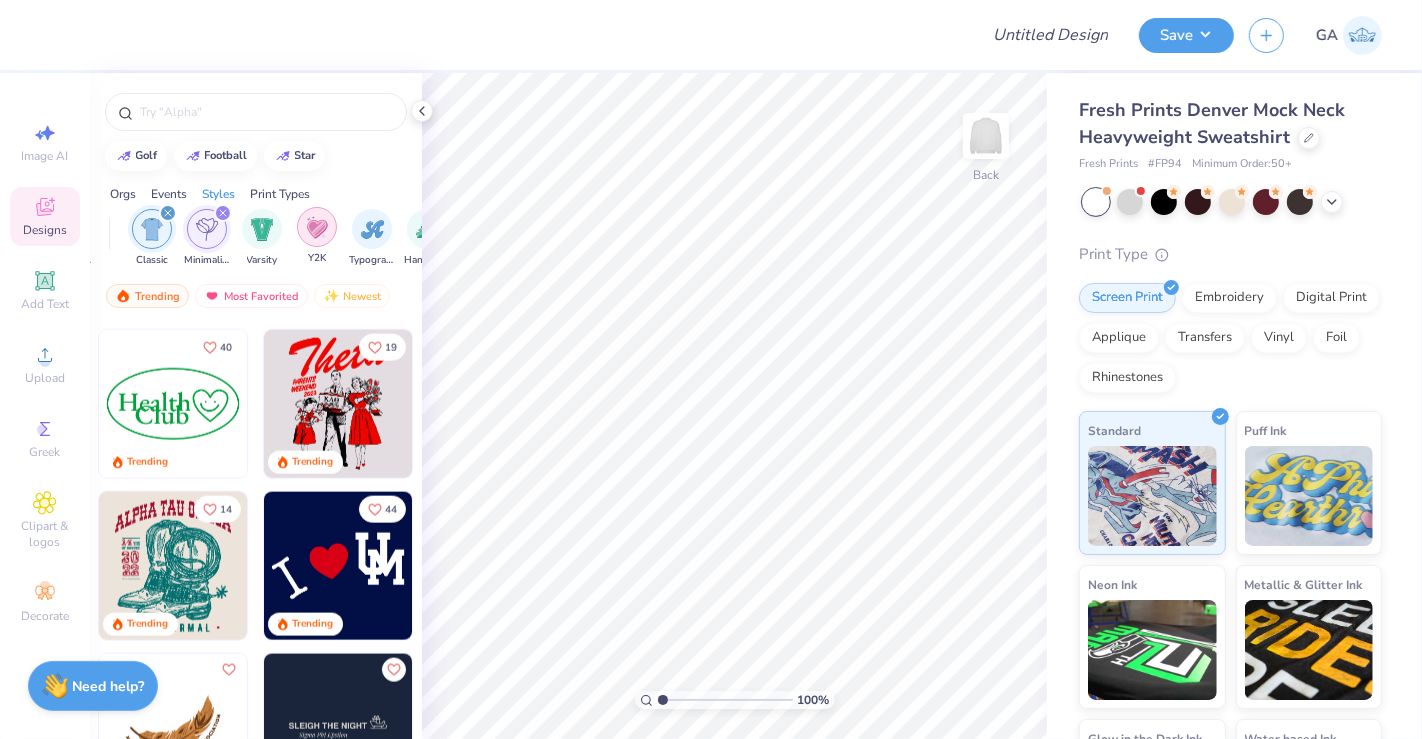 click at bounding box center (317, 227) 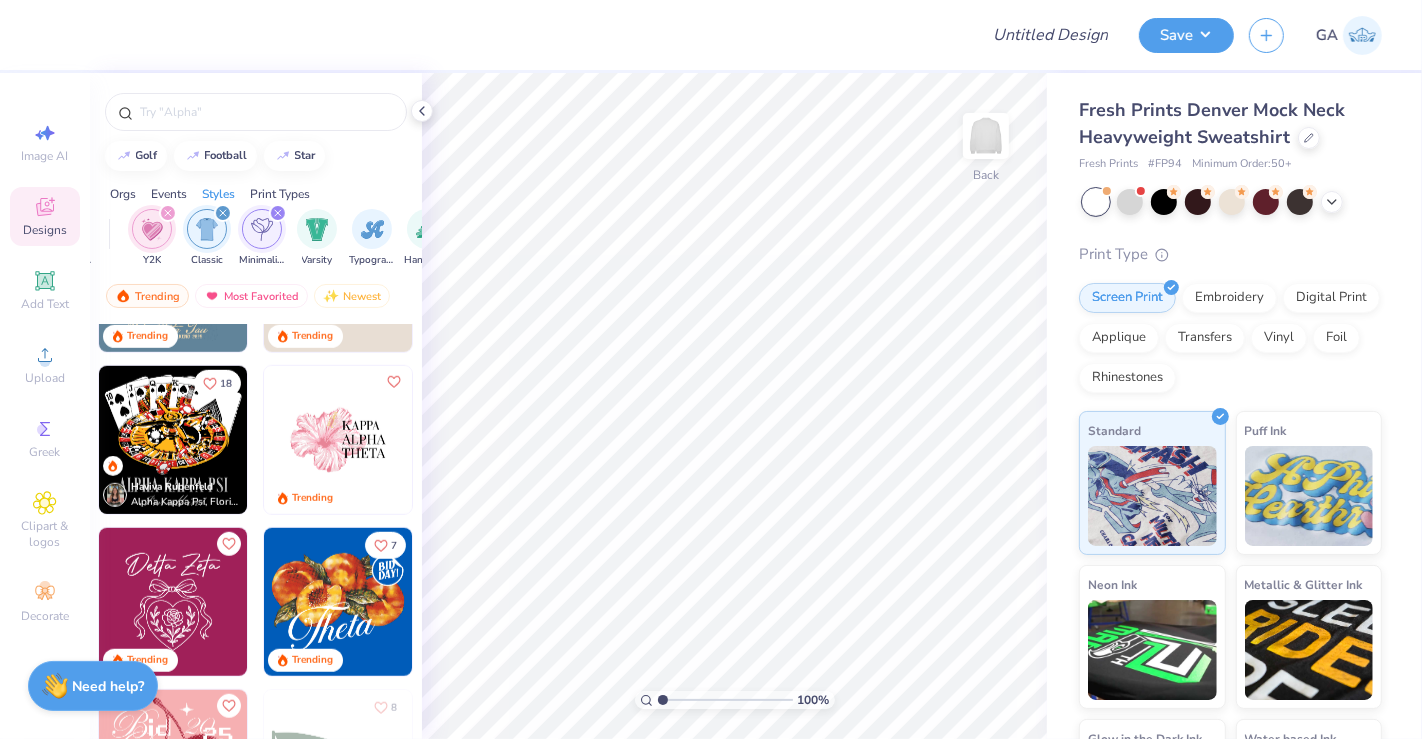 scroll, scrollTop: 1311, scrollLeft: 0, axis: vertical 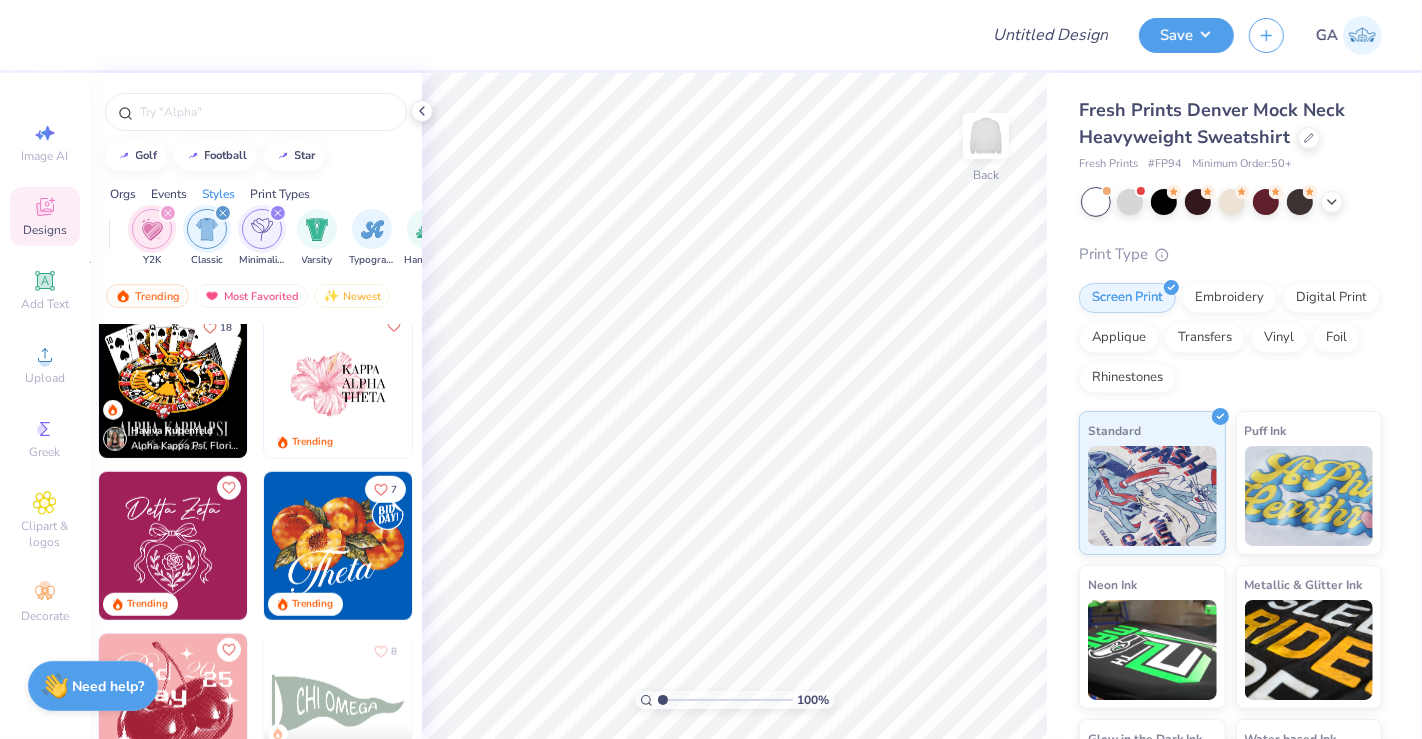 click at bounding box center (338, 384) 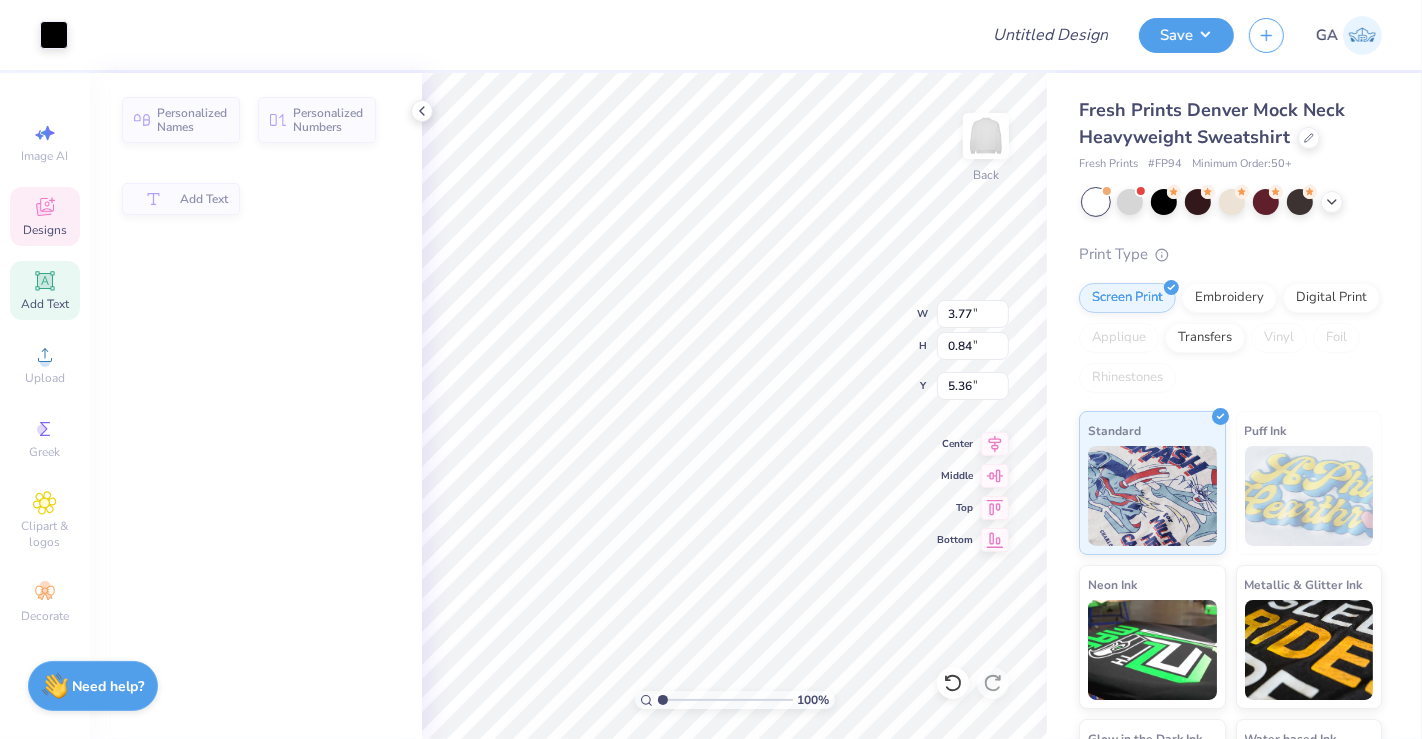 type on "3.77" 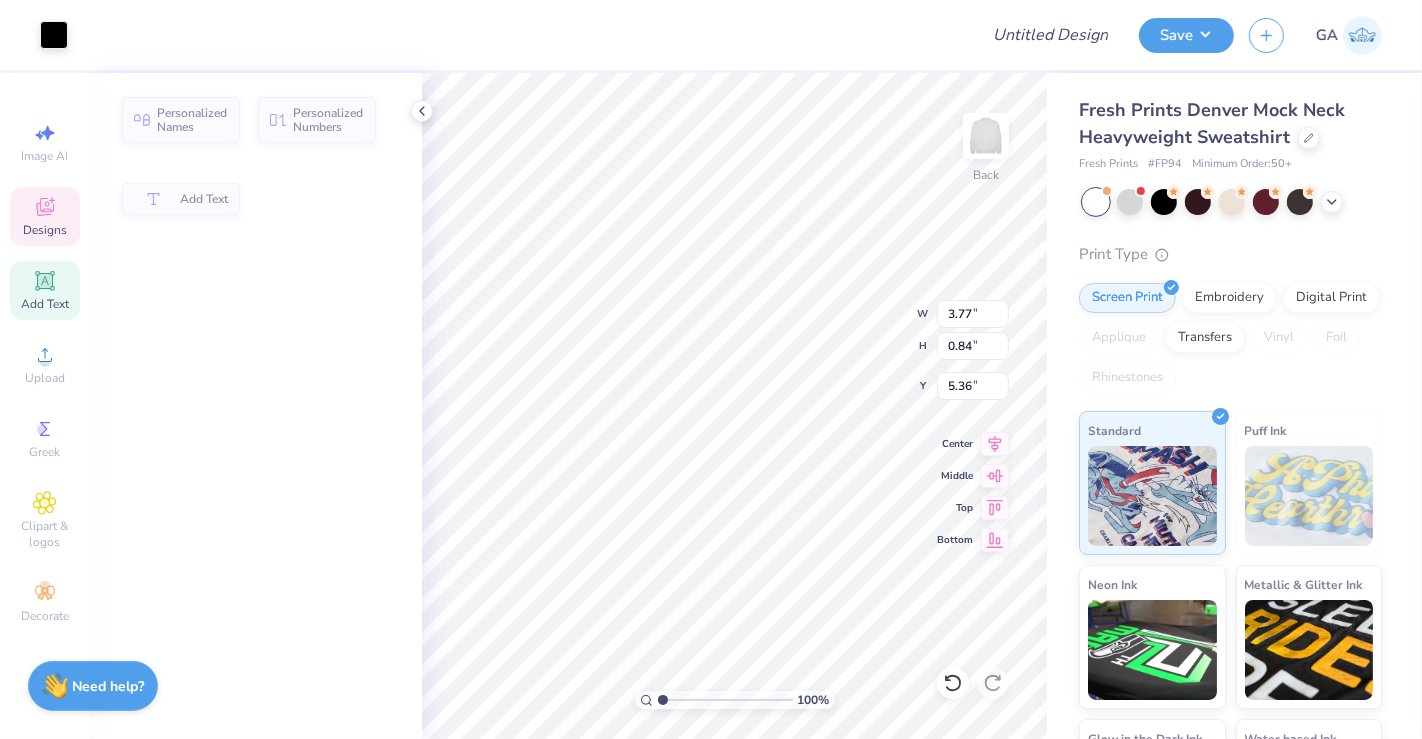 type on "0.84" 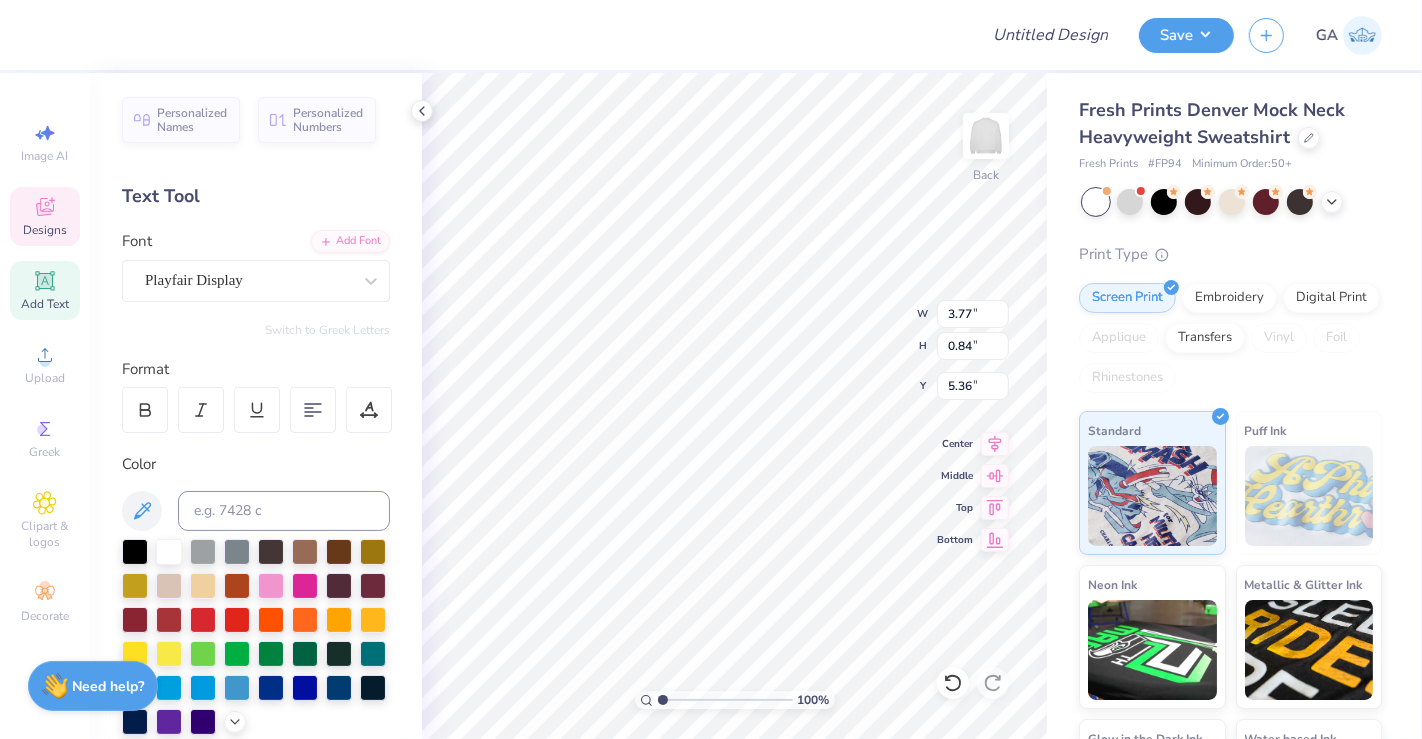 type on "3.30" 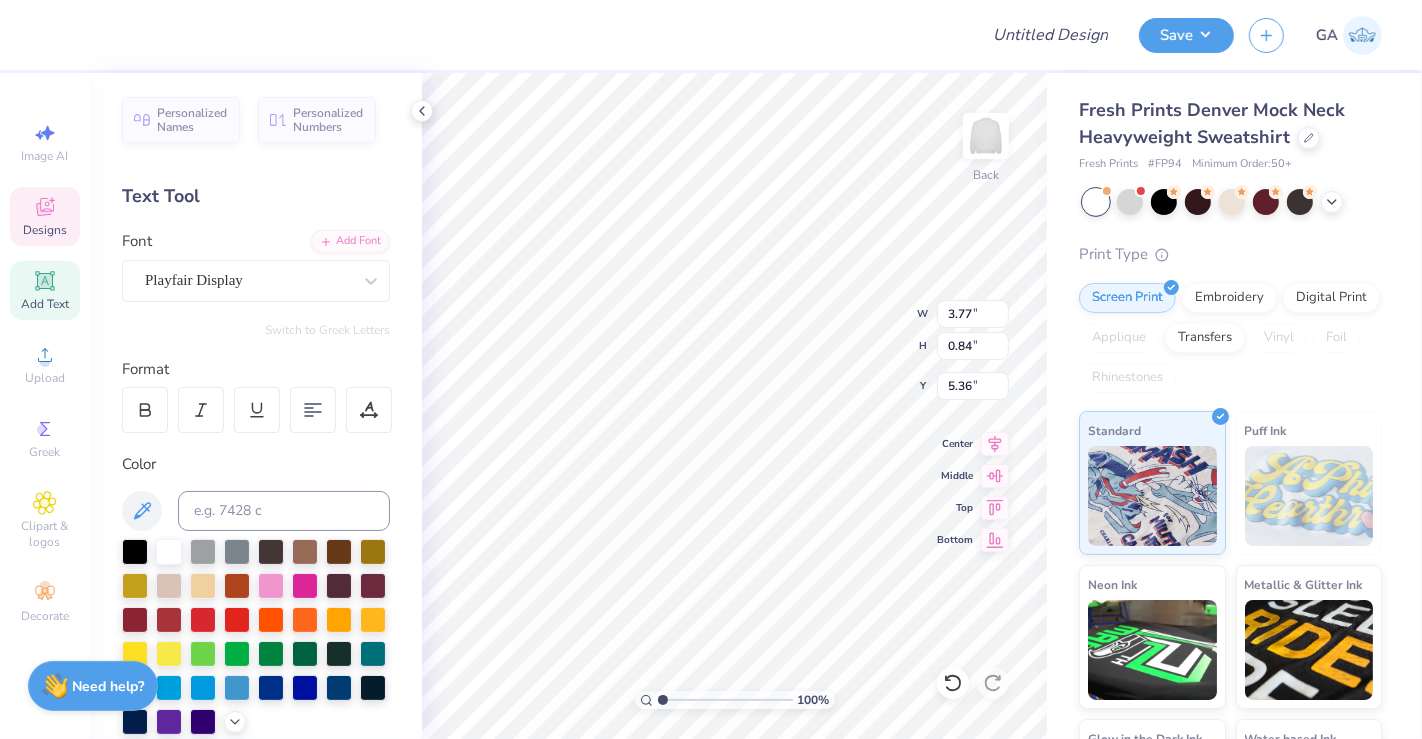 type on "0.80" 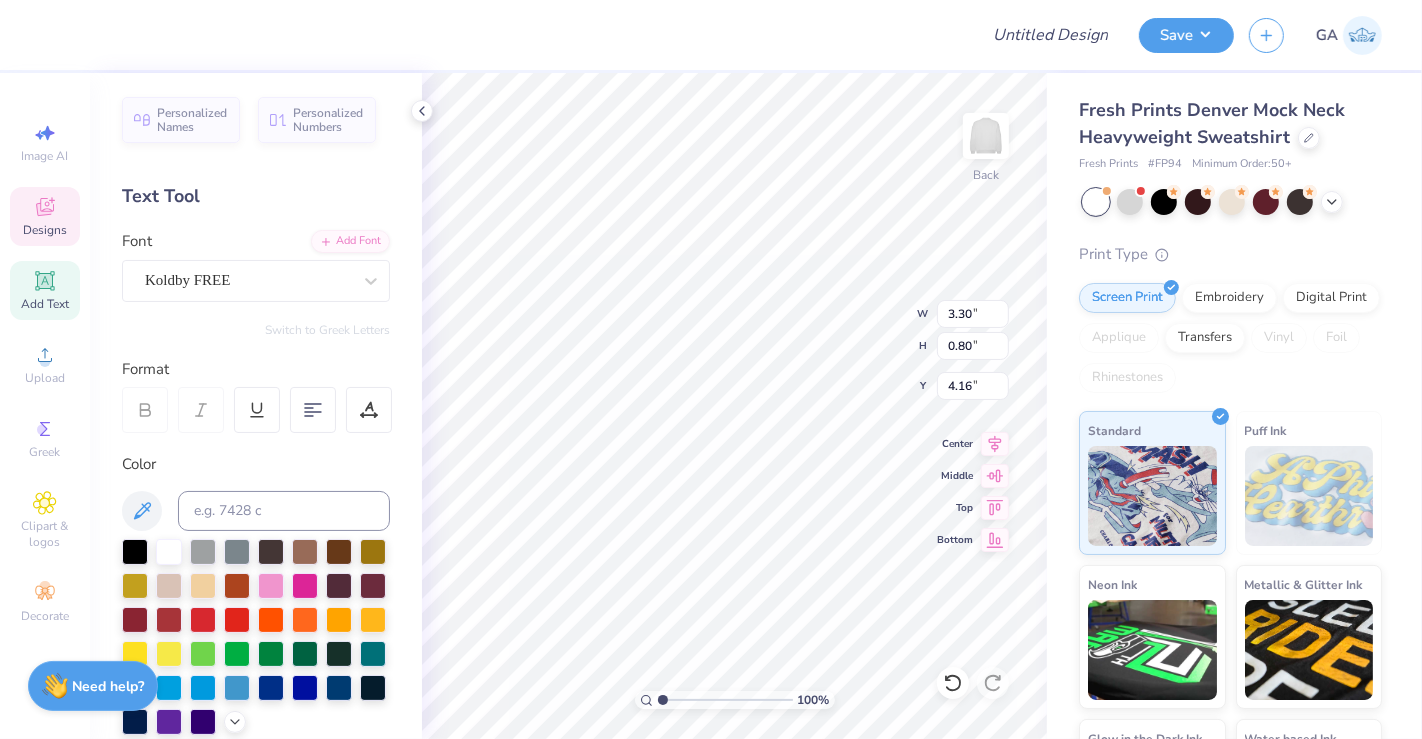 scroll, scrollTop: 18, scrollLeft: 4, axis: both 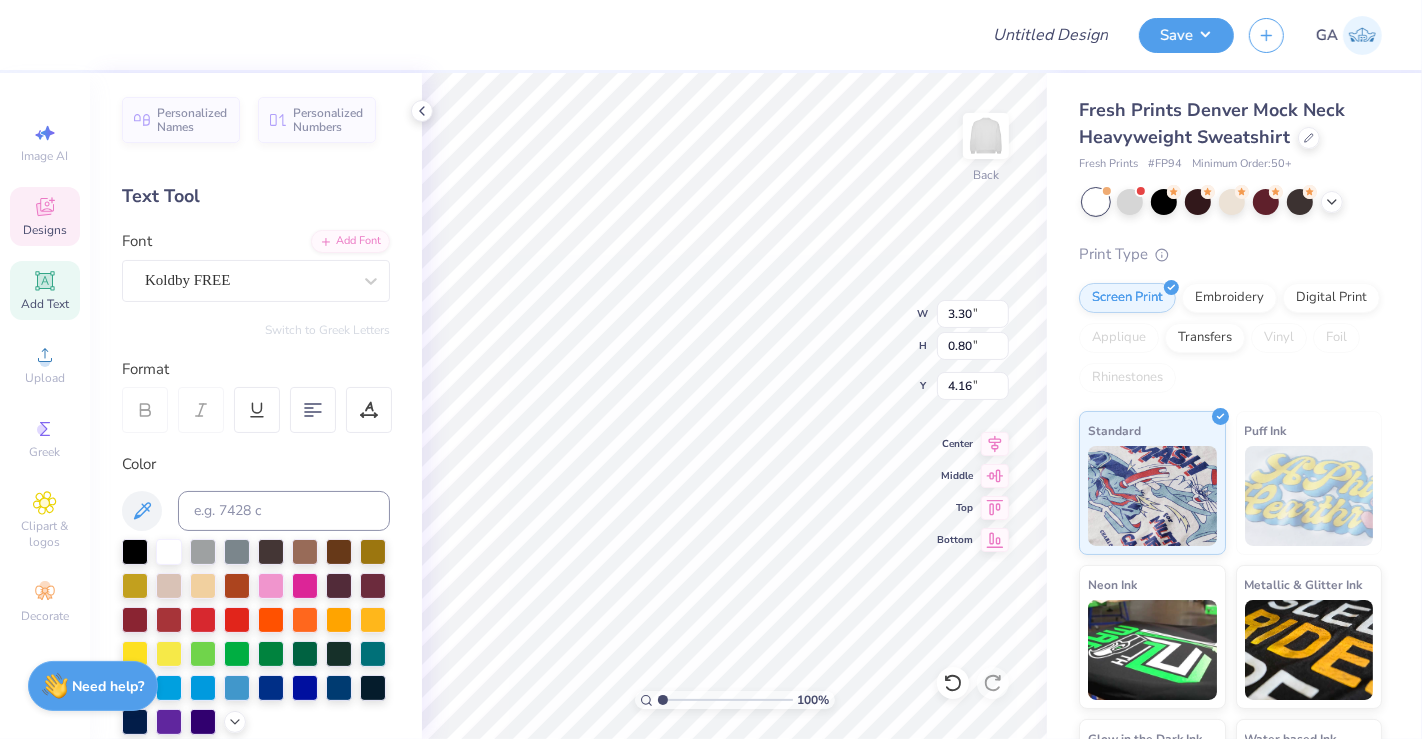 type on "Acaelles" 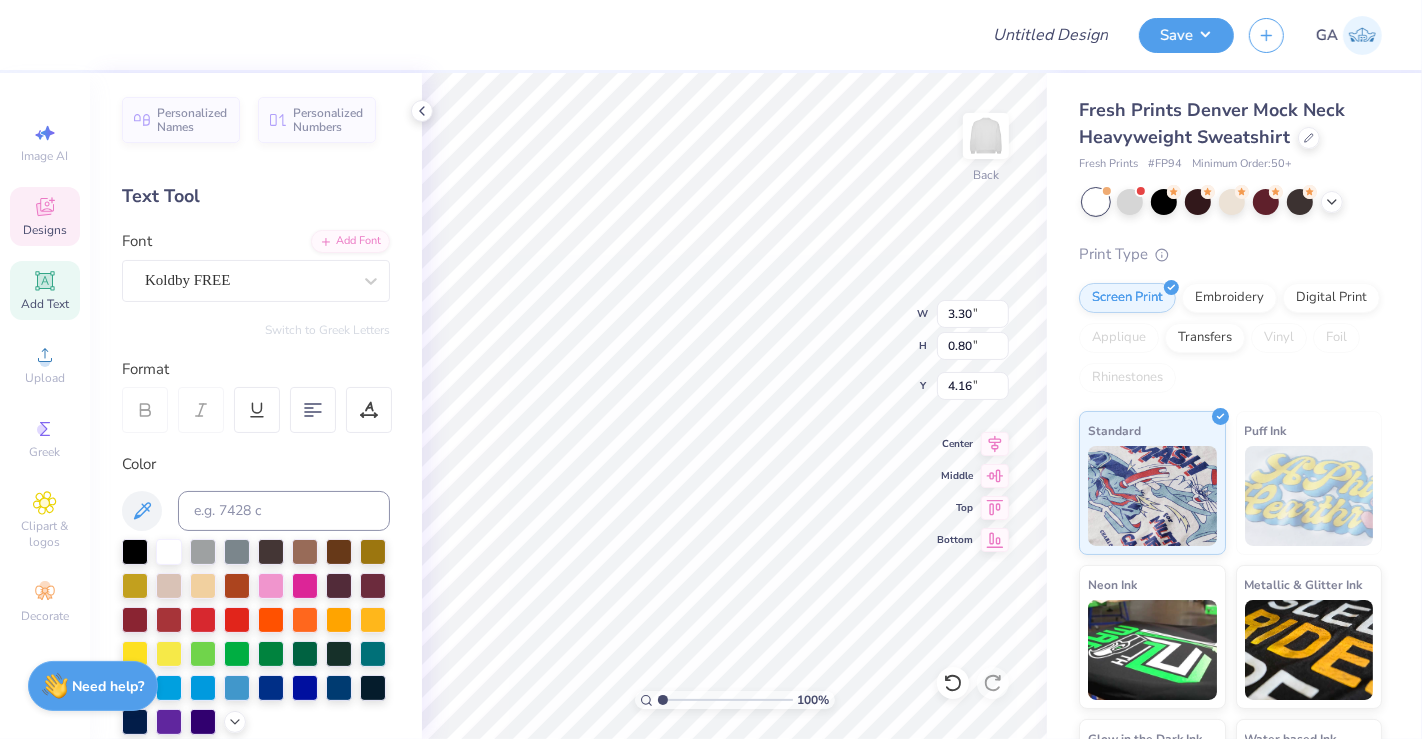 scroll, scrollTop: 18, scrollLeft: 2, axis: both 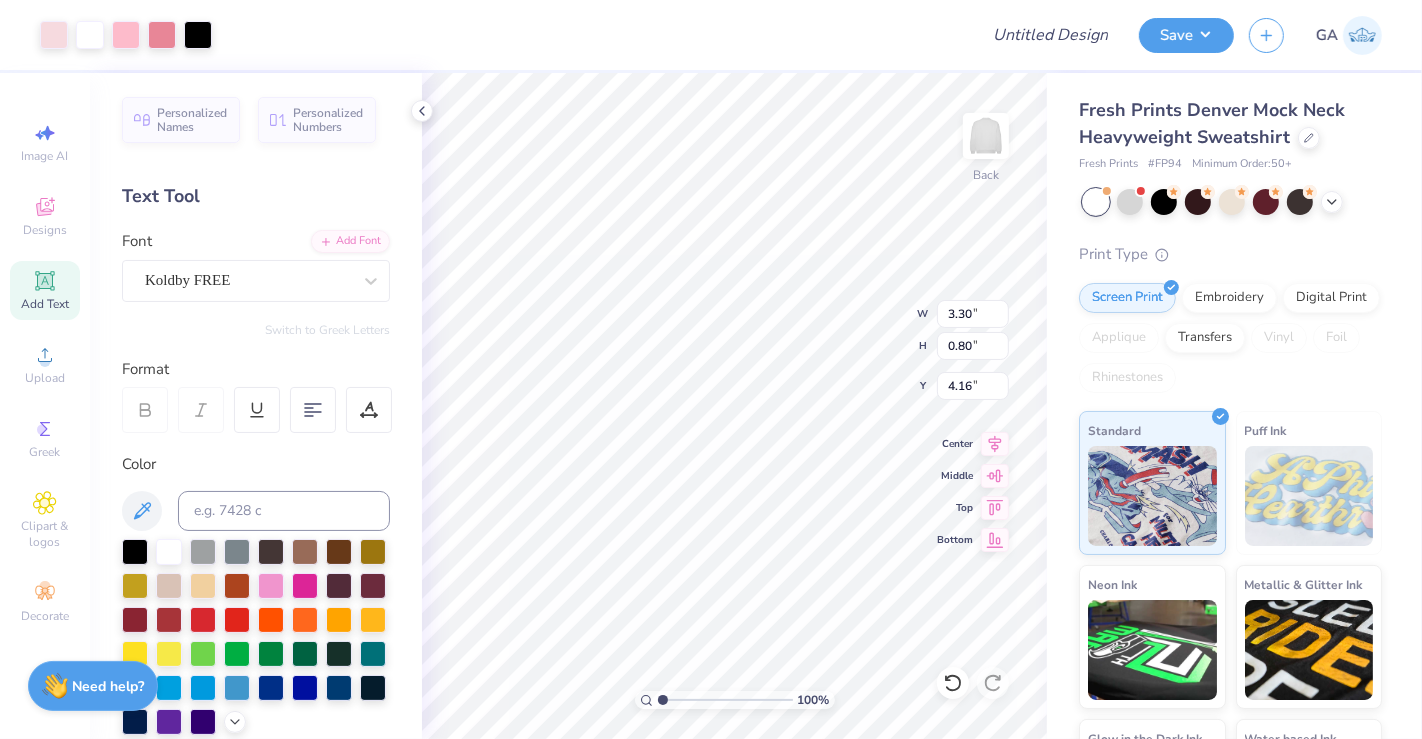 type on "8.27" 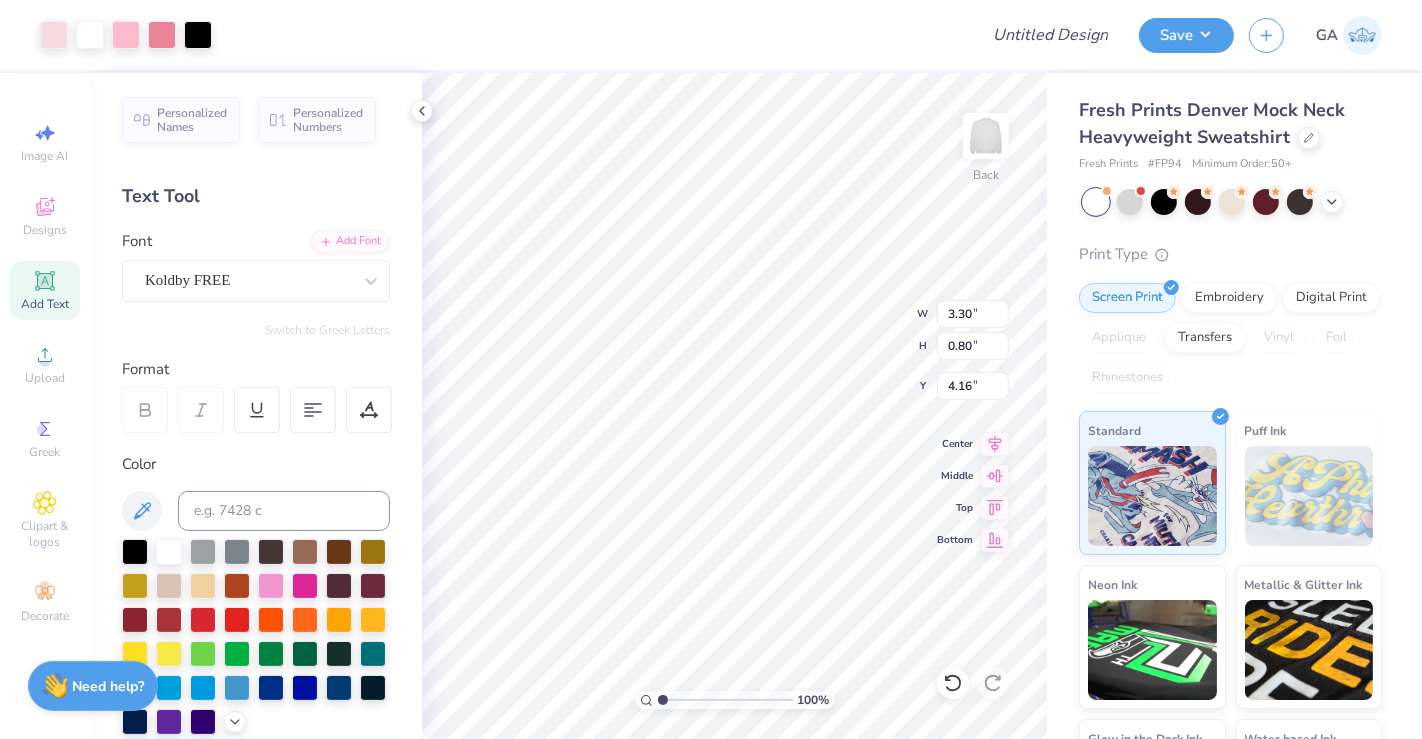 type on "5.65" 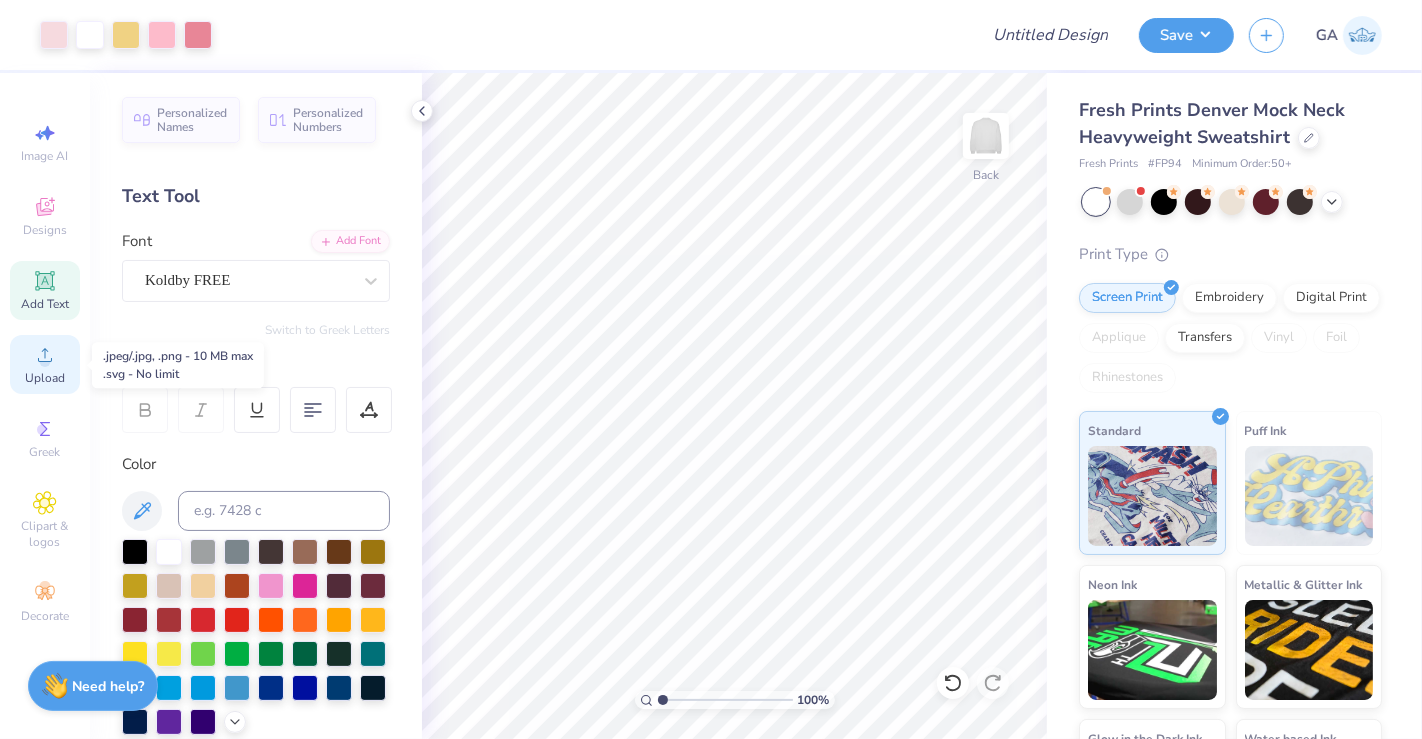 click on "Upload" at bounding box center [45, 378] 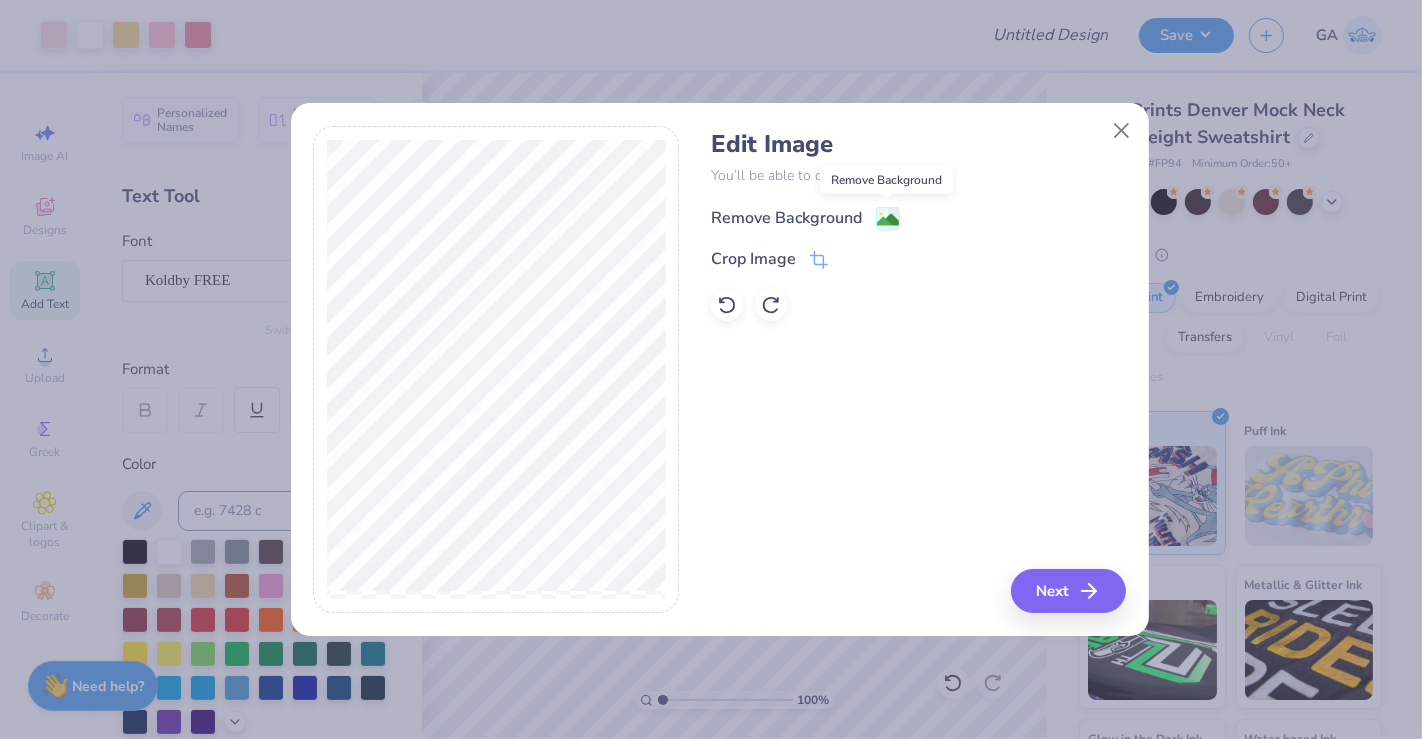 click 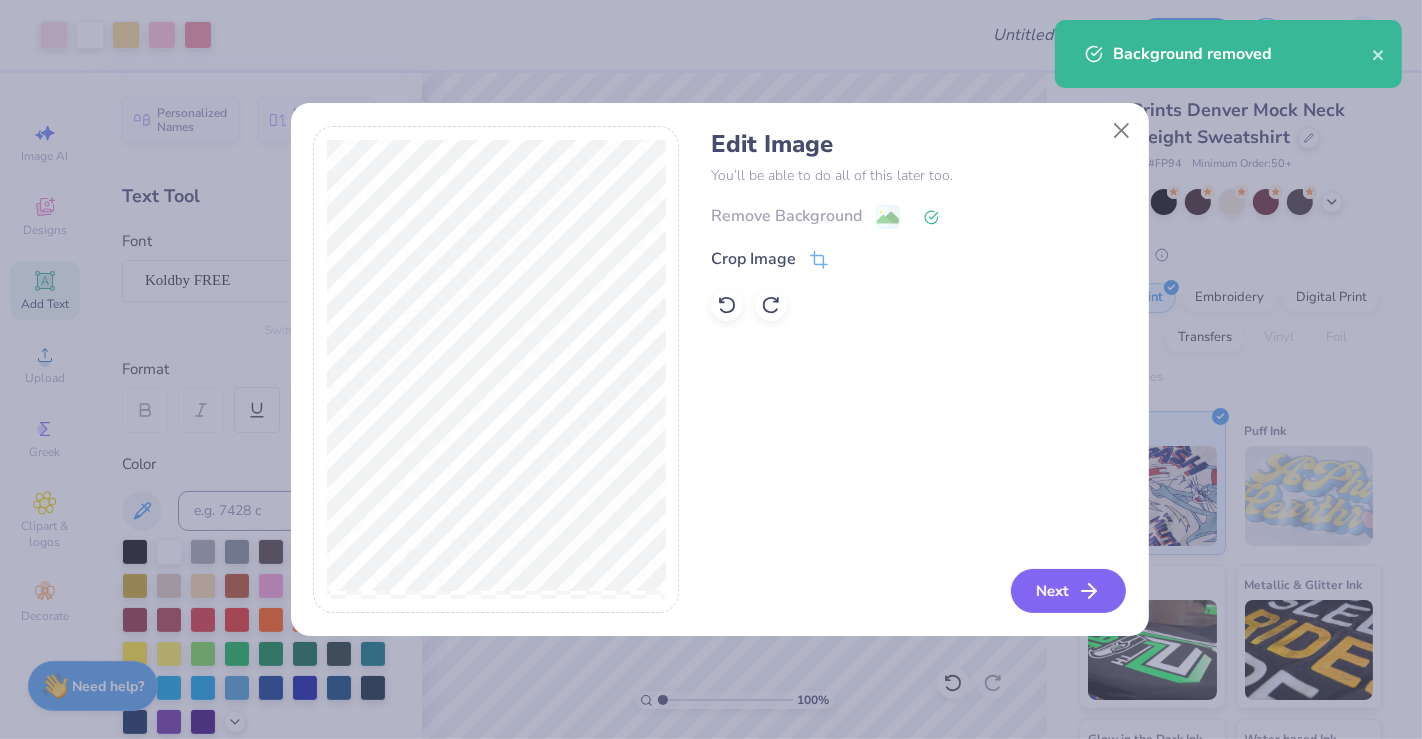 click on "Next" at bounding box center [1068, 591] 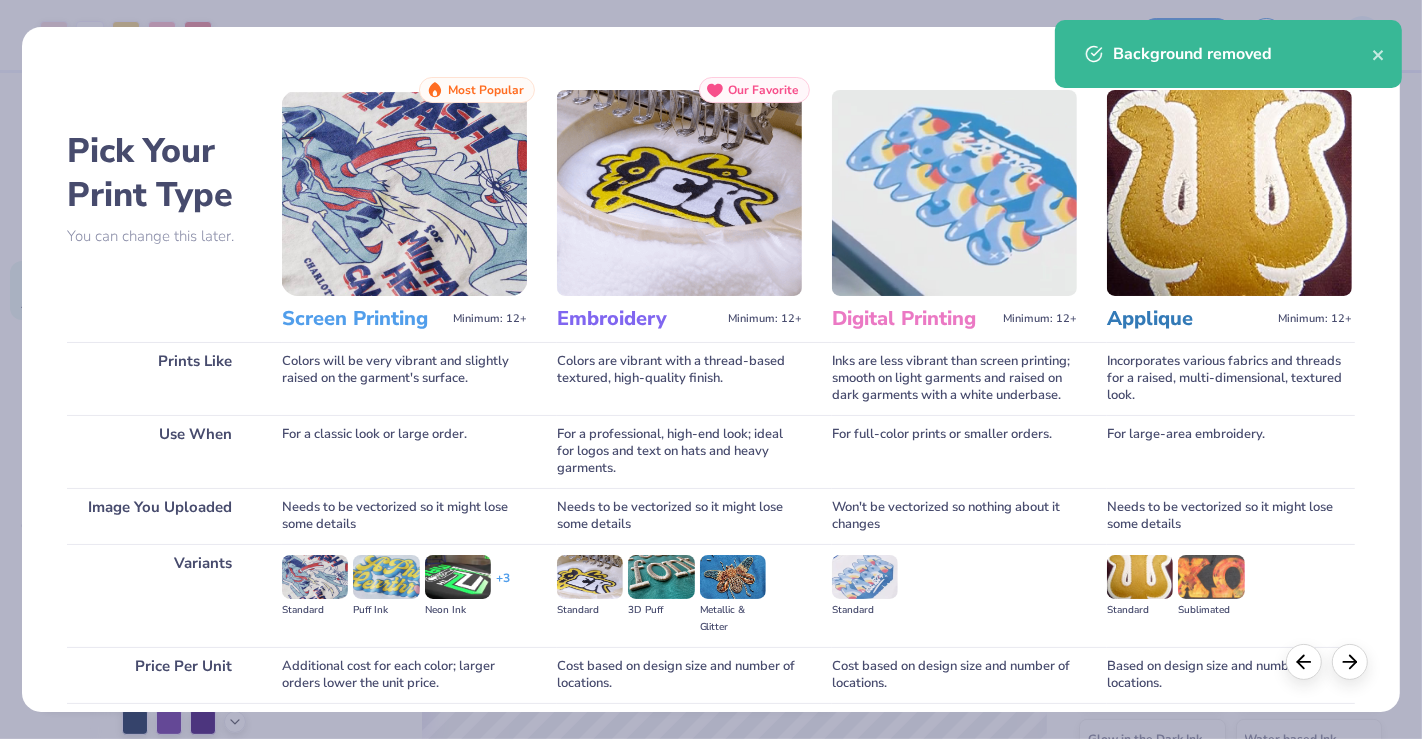 scroll, scrollTop: 157, scrollLeft: 0, axis: vertical 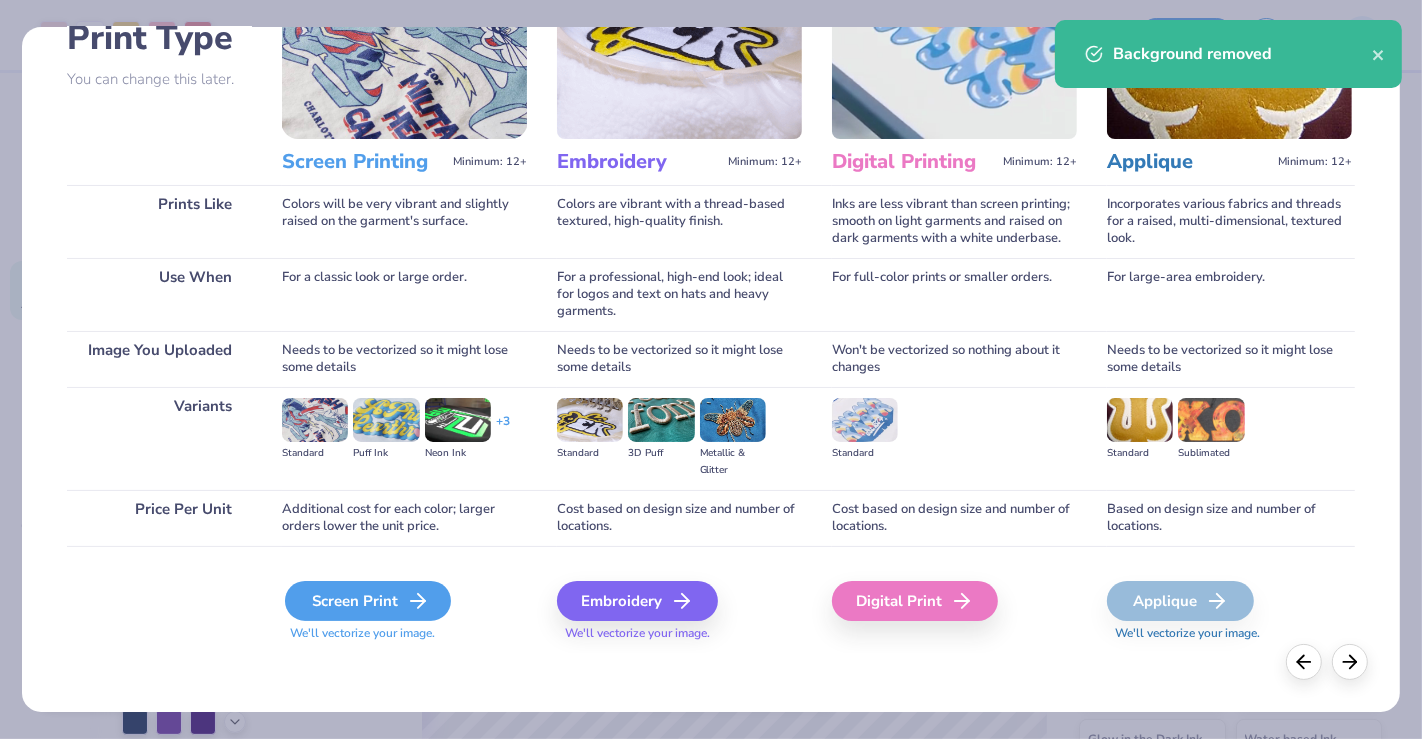 click on "Screen Print" at bounding box center (368, 601) 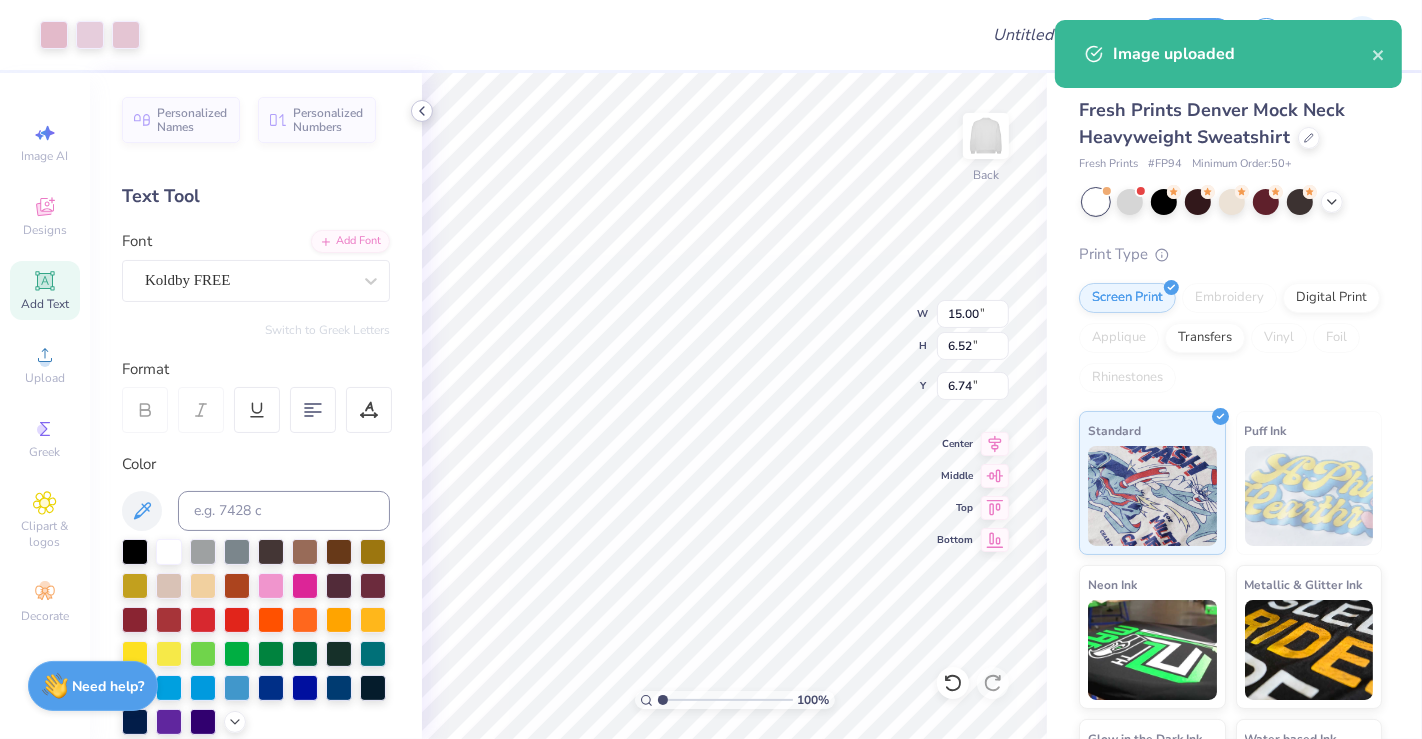 click 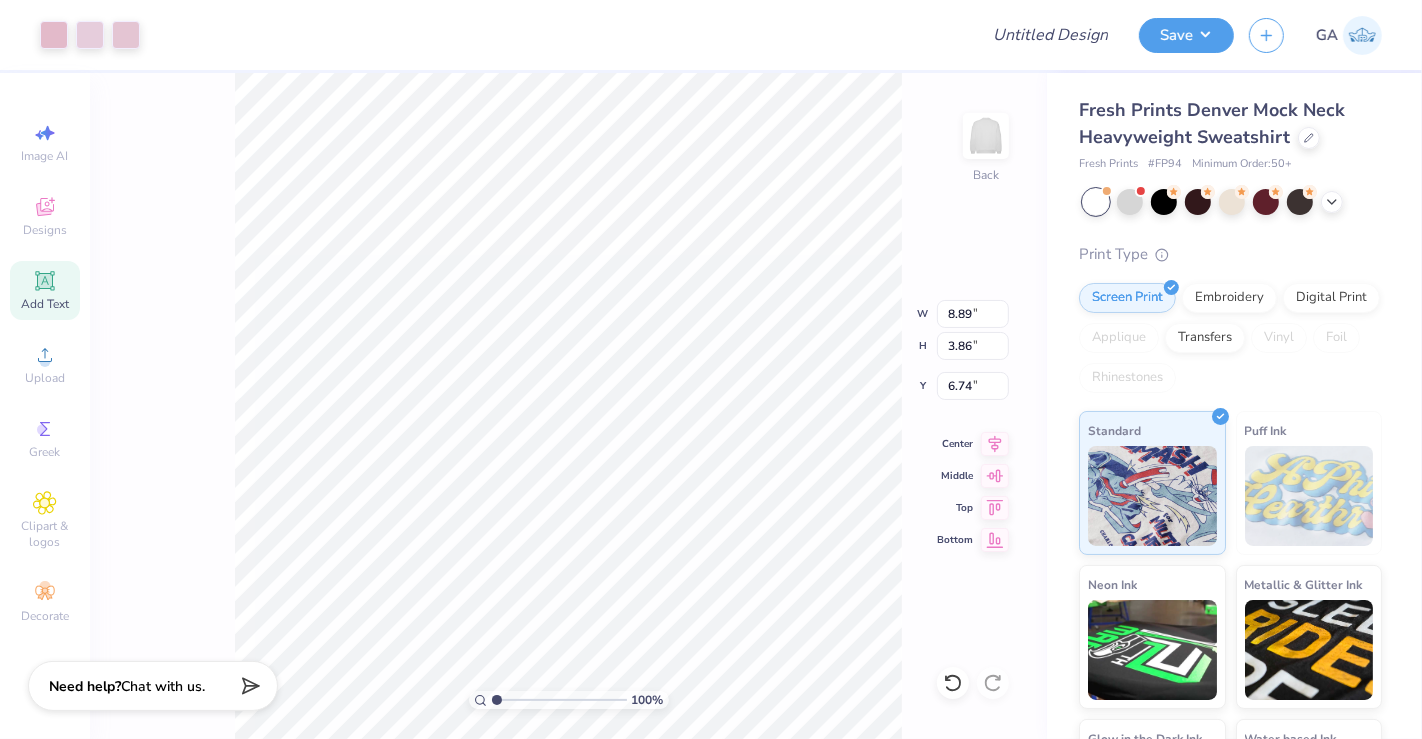 type on "8.89" 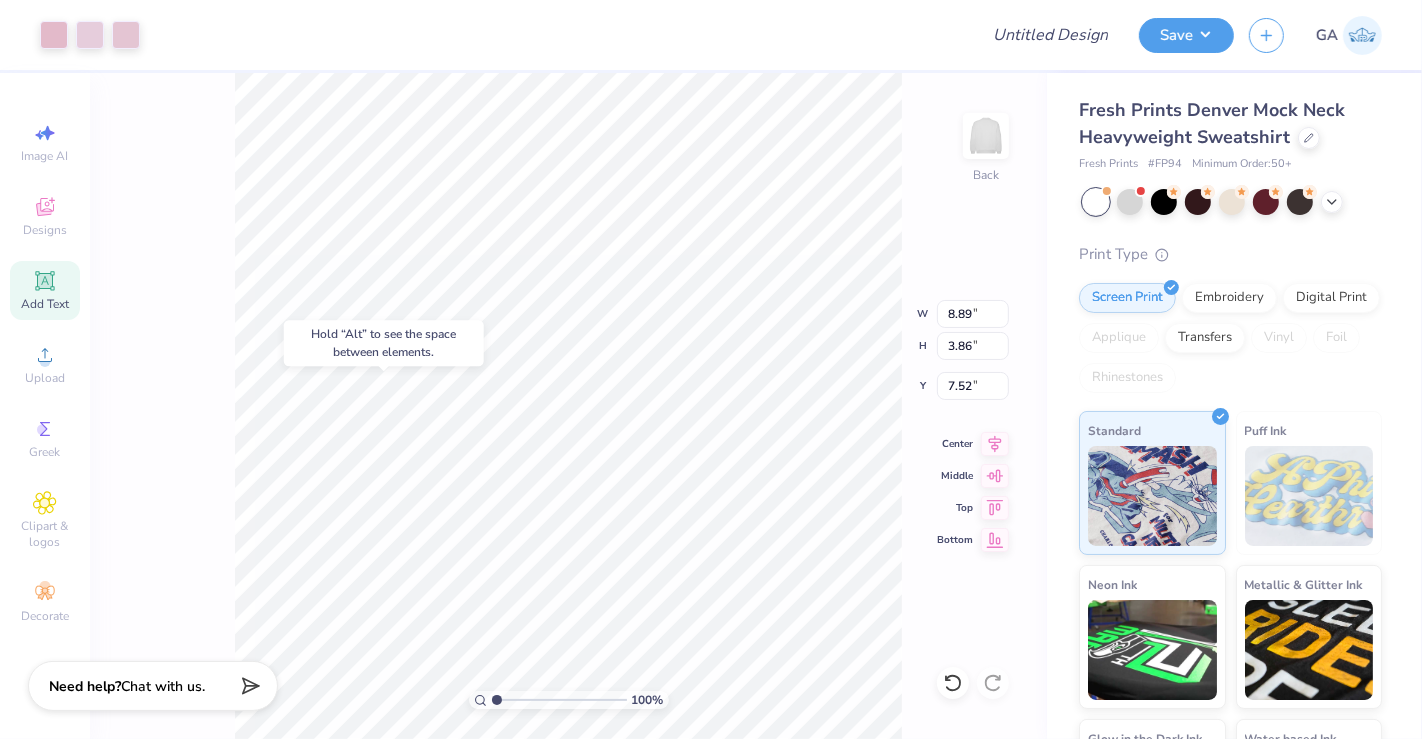 type on "7.52" 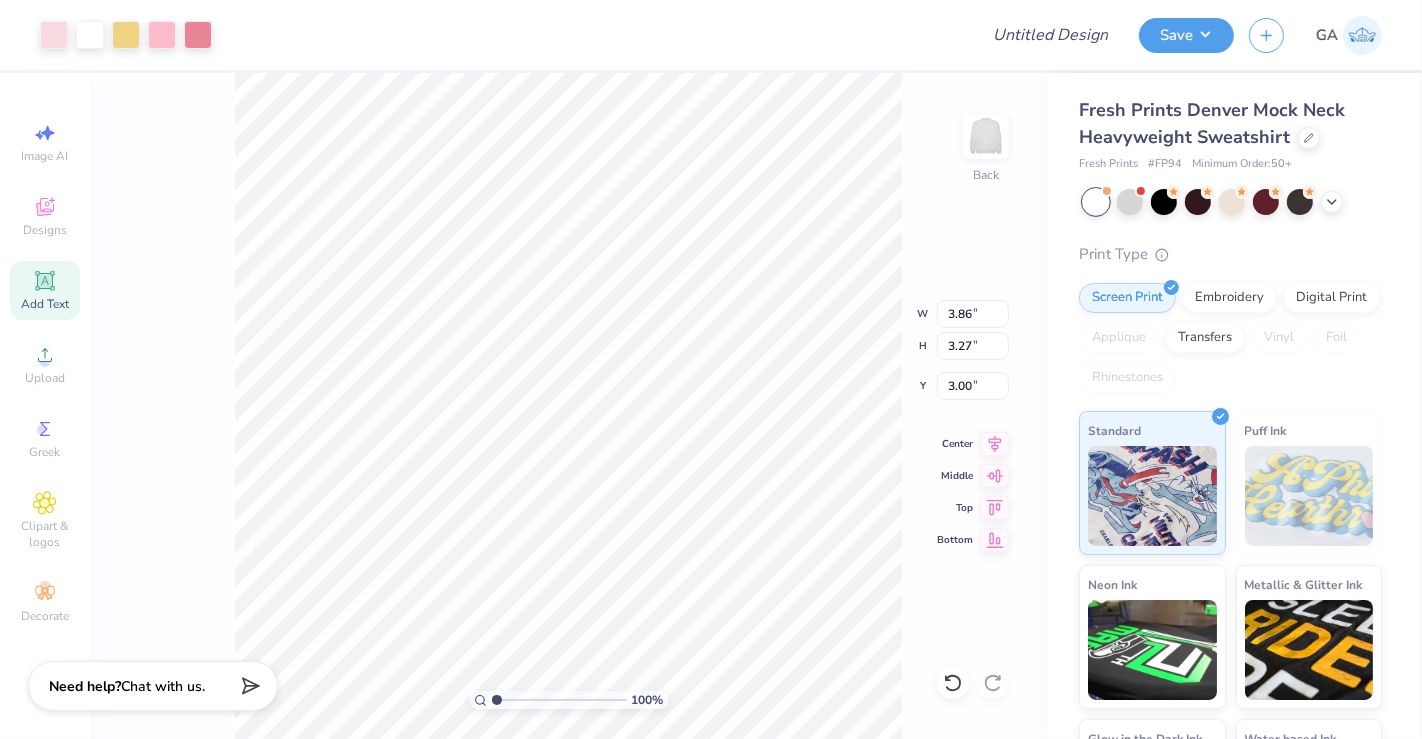 type on "3.86" 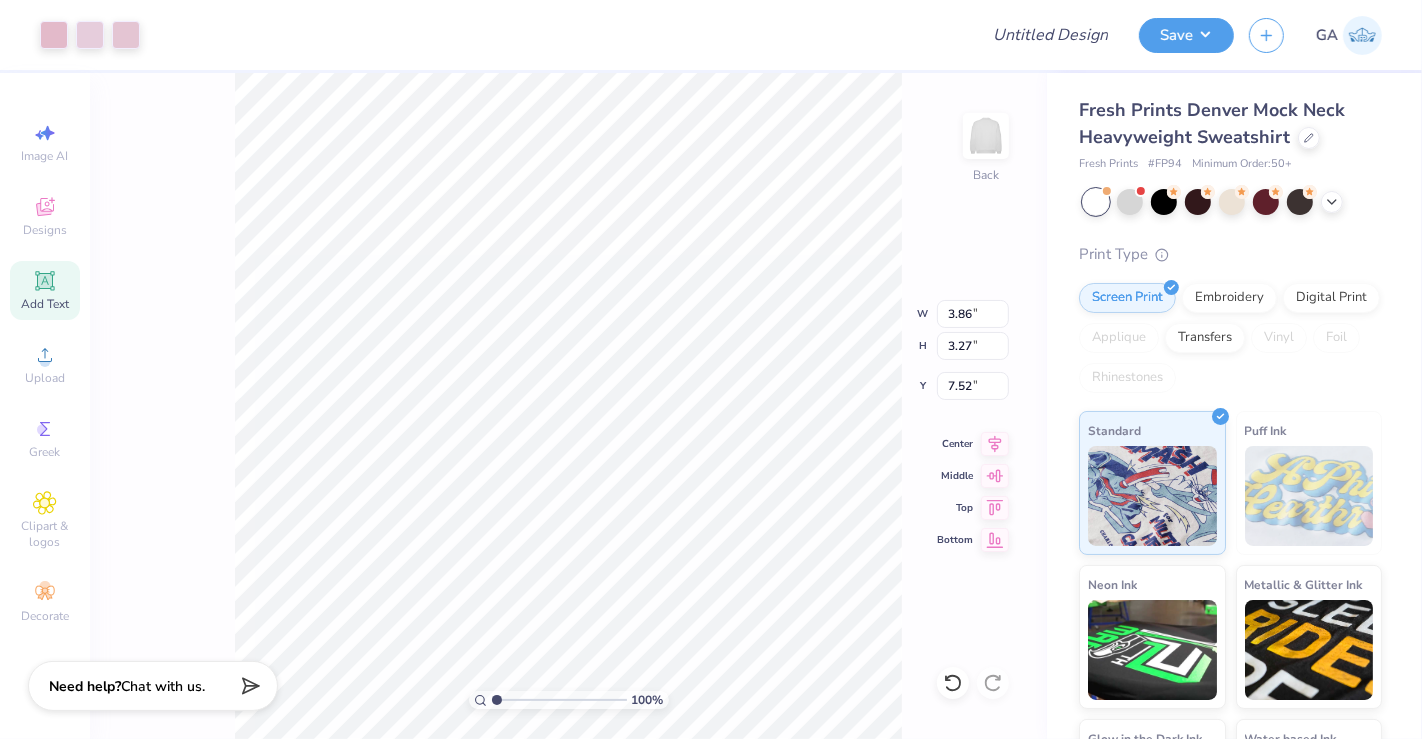 type on "8.89" 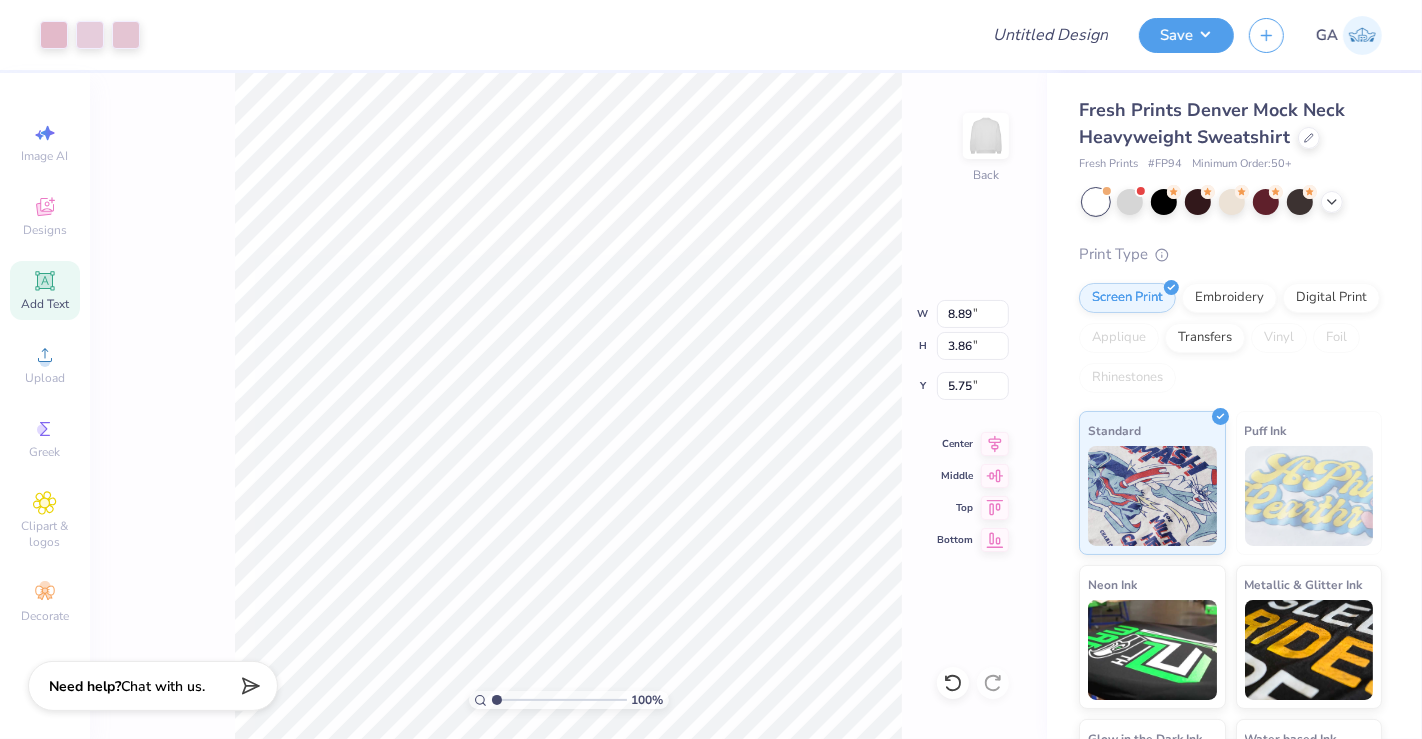 type on "6.14" 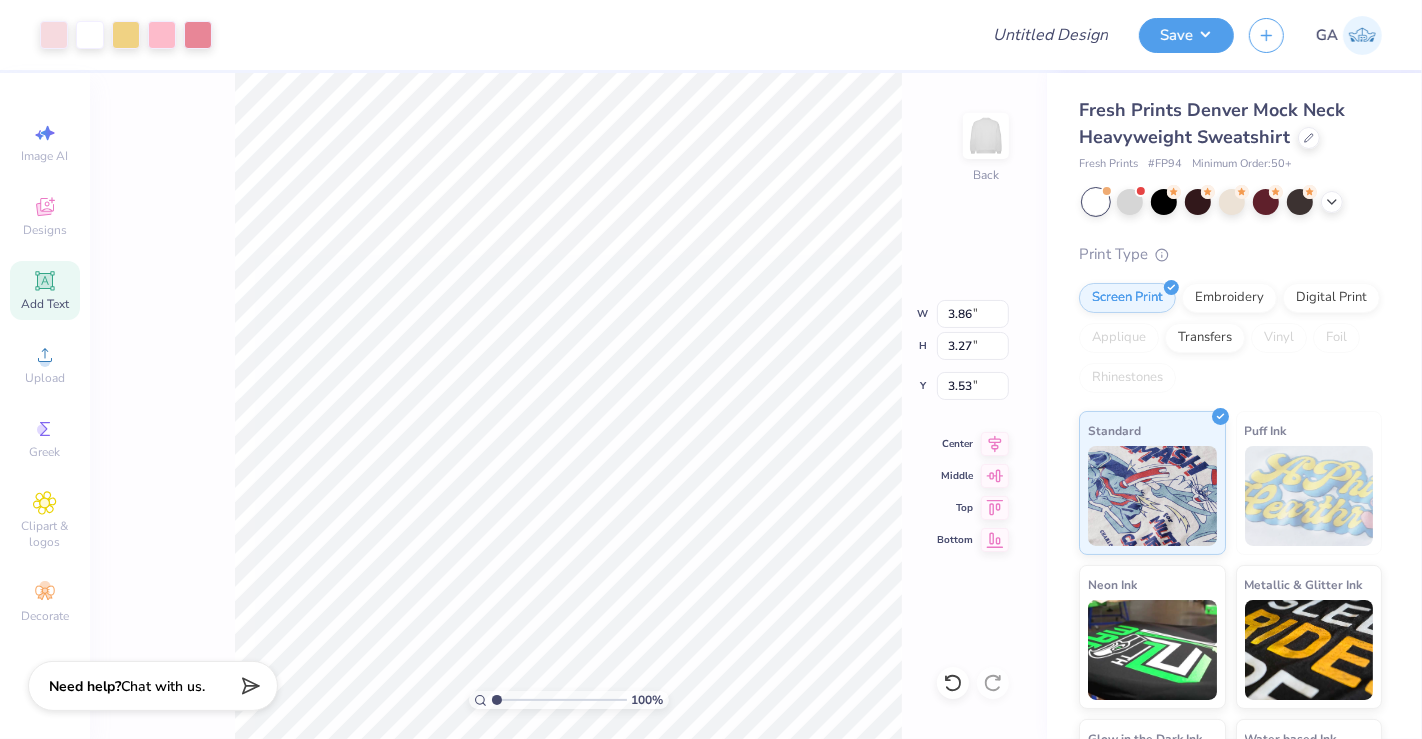 type on "3.53" 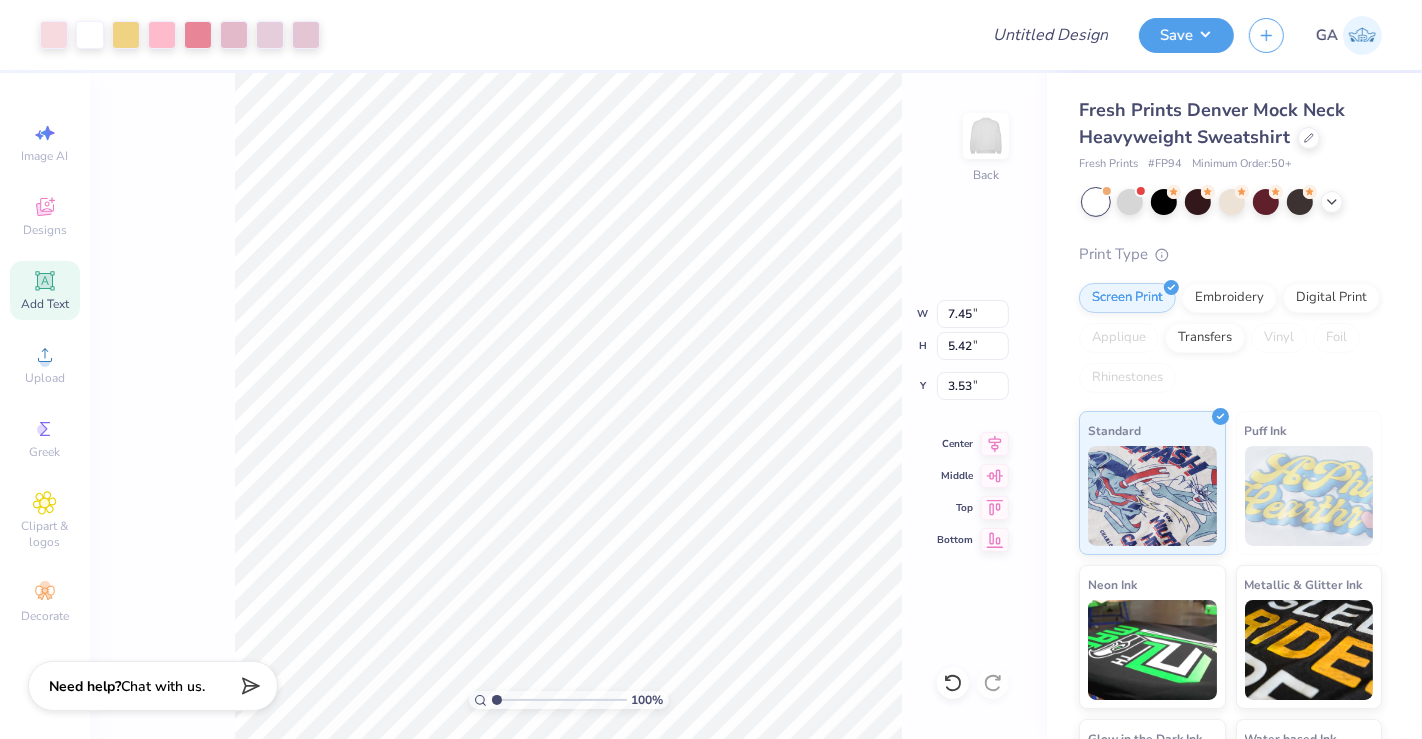 type on "7.45" 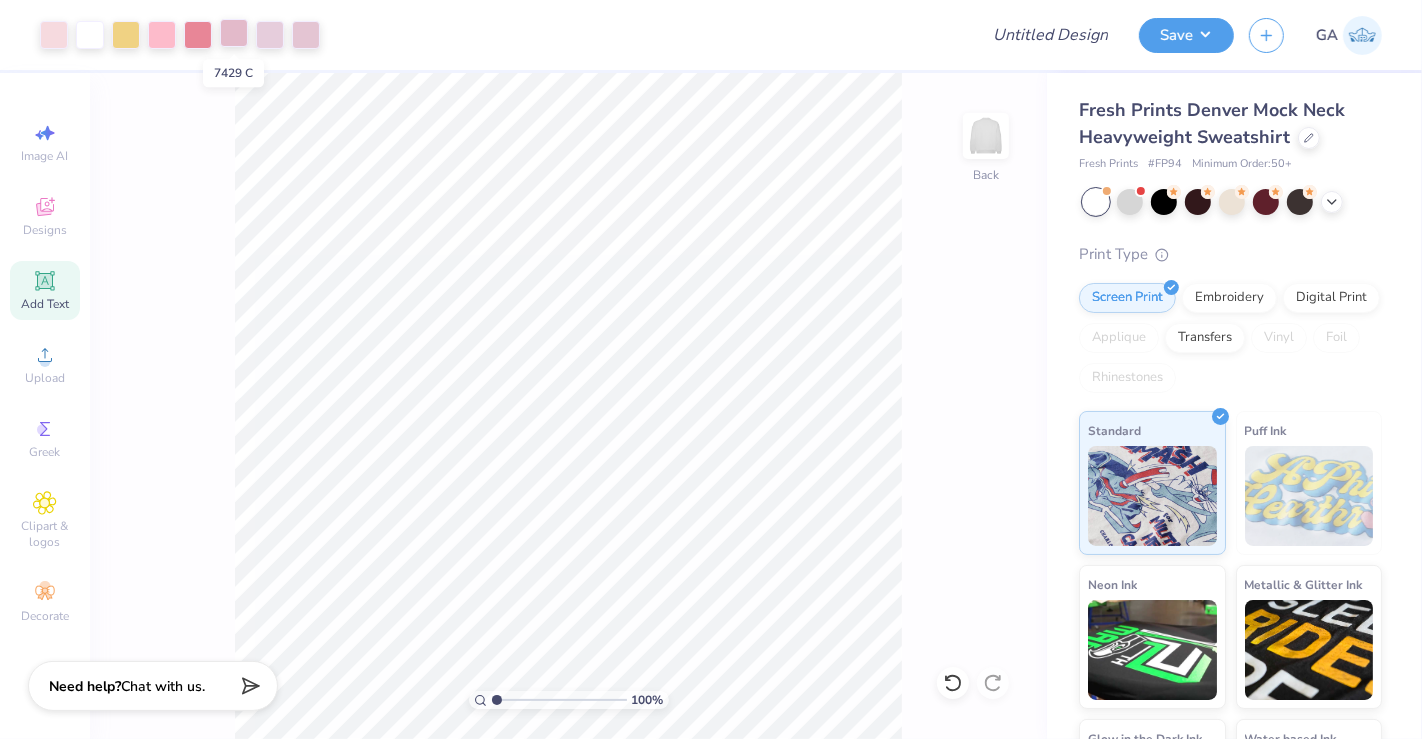 click at bounding box center [234, 33] 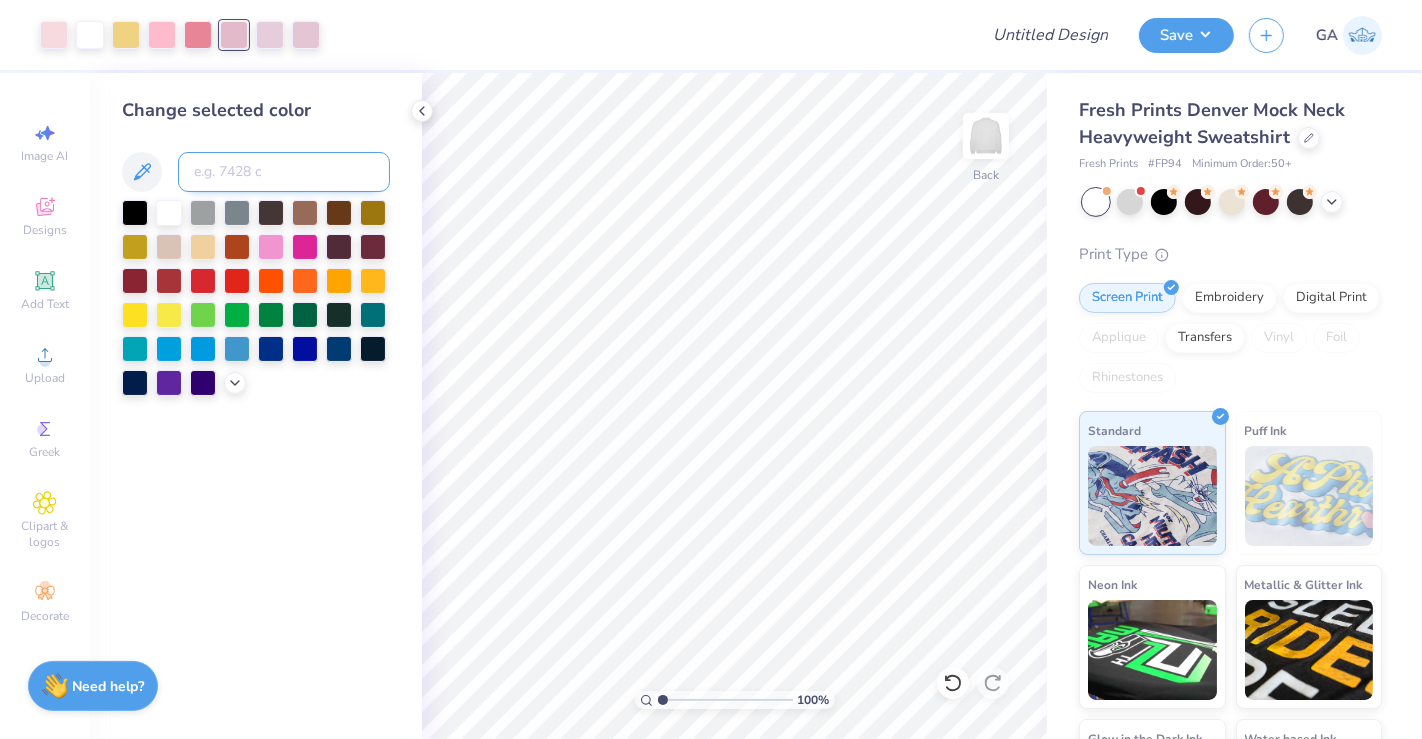 click at bounding box center [284, 172] 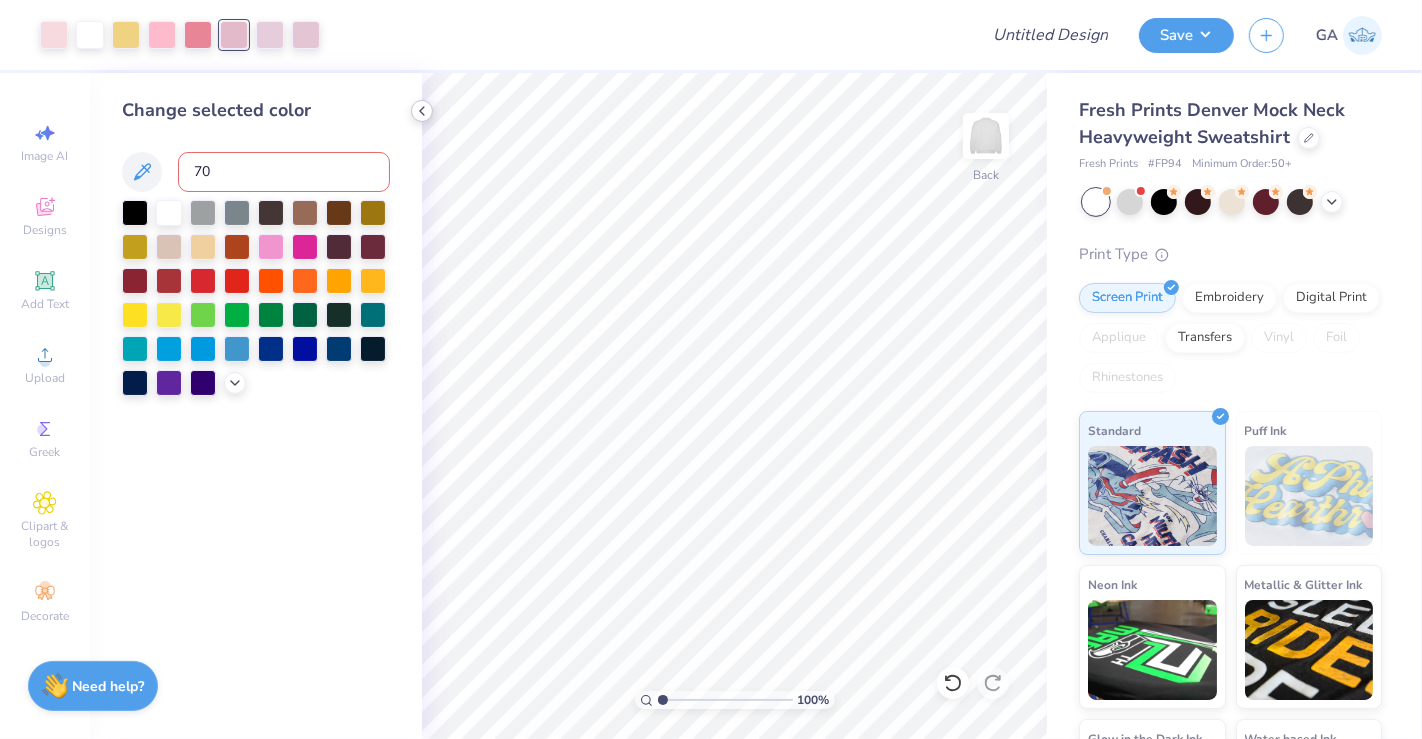 type on "70" 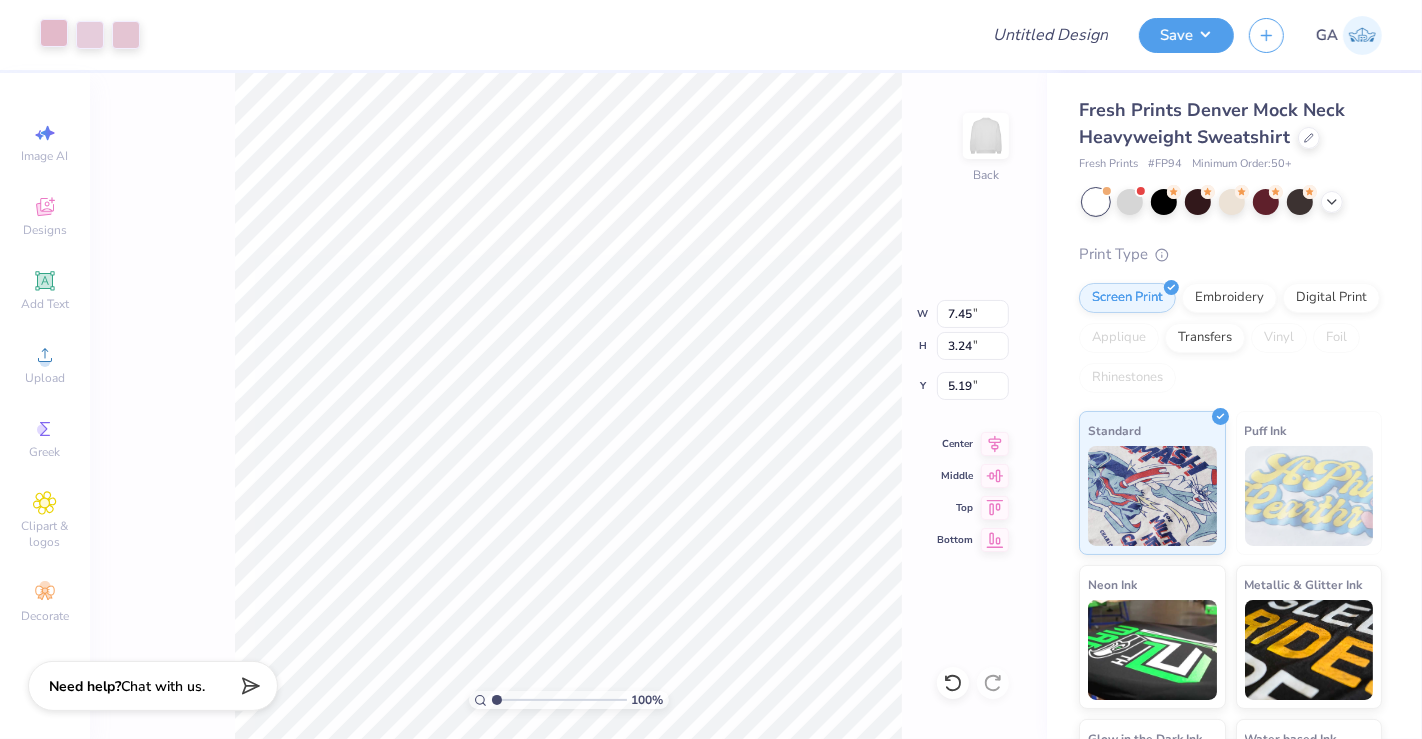 click at bounding box center [54, 33] 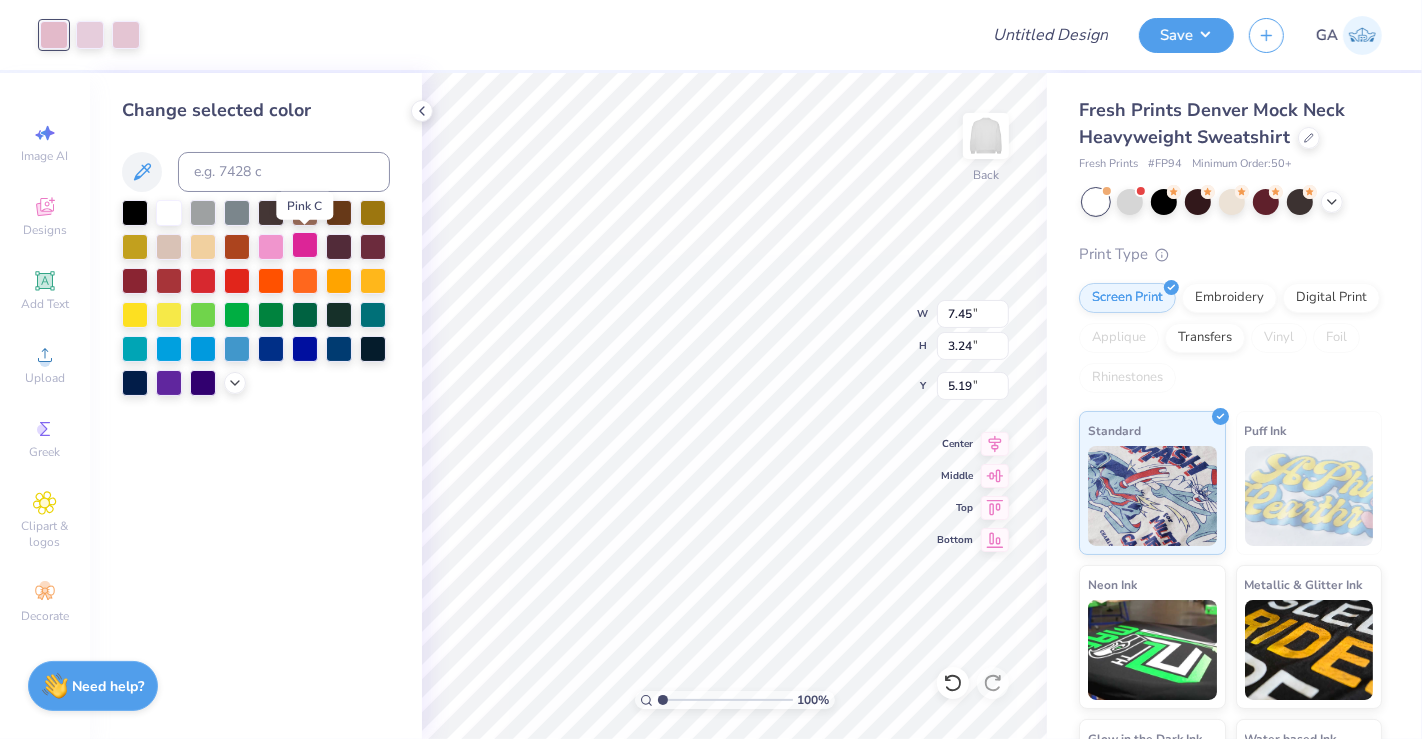 click at bounding box center (305, 245) 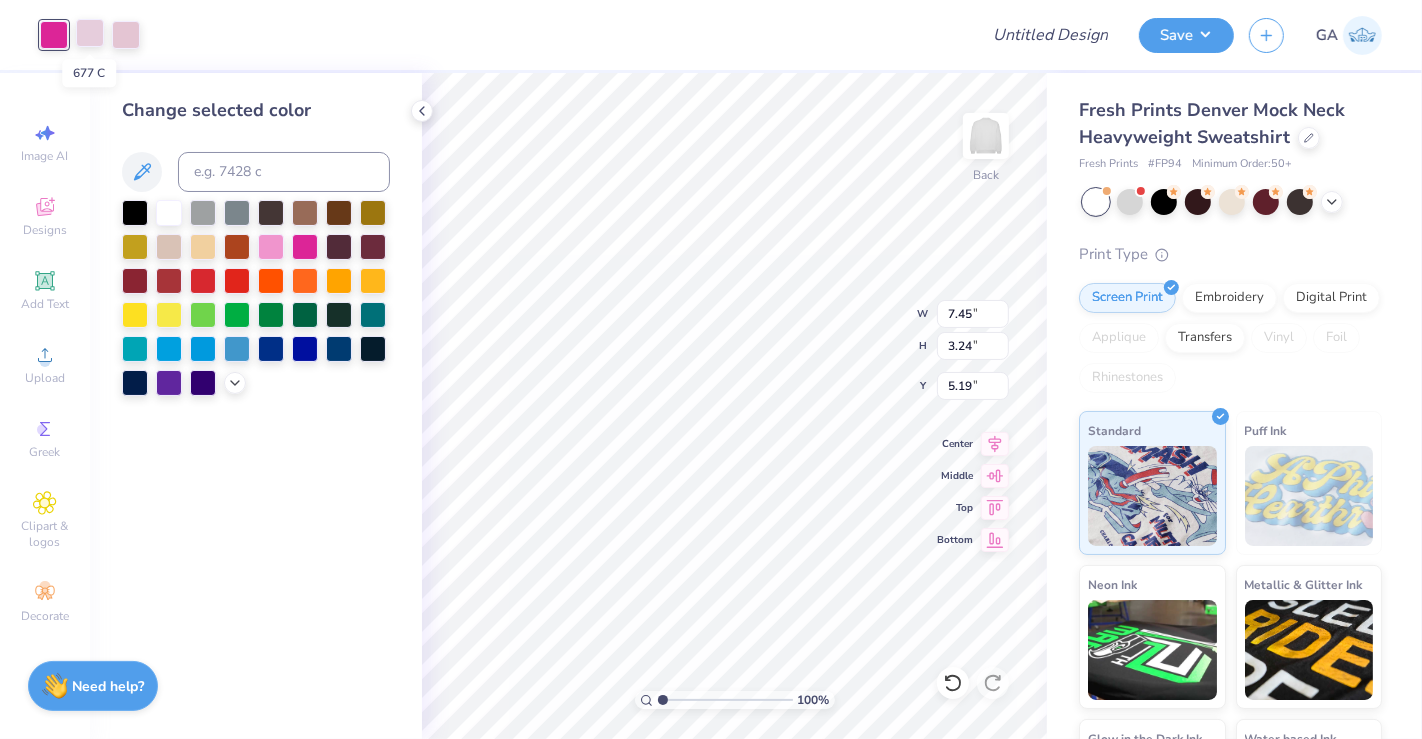 click at bounding box center [90, 33] 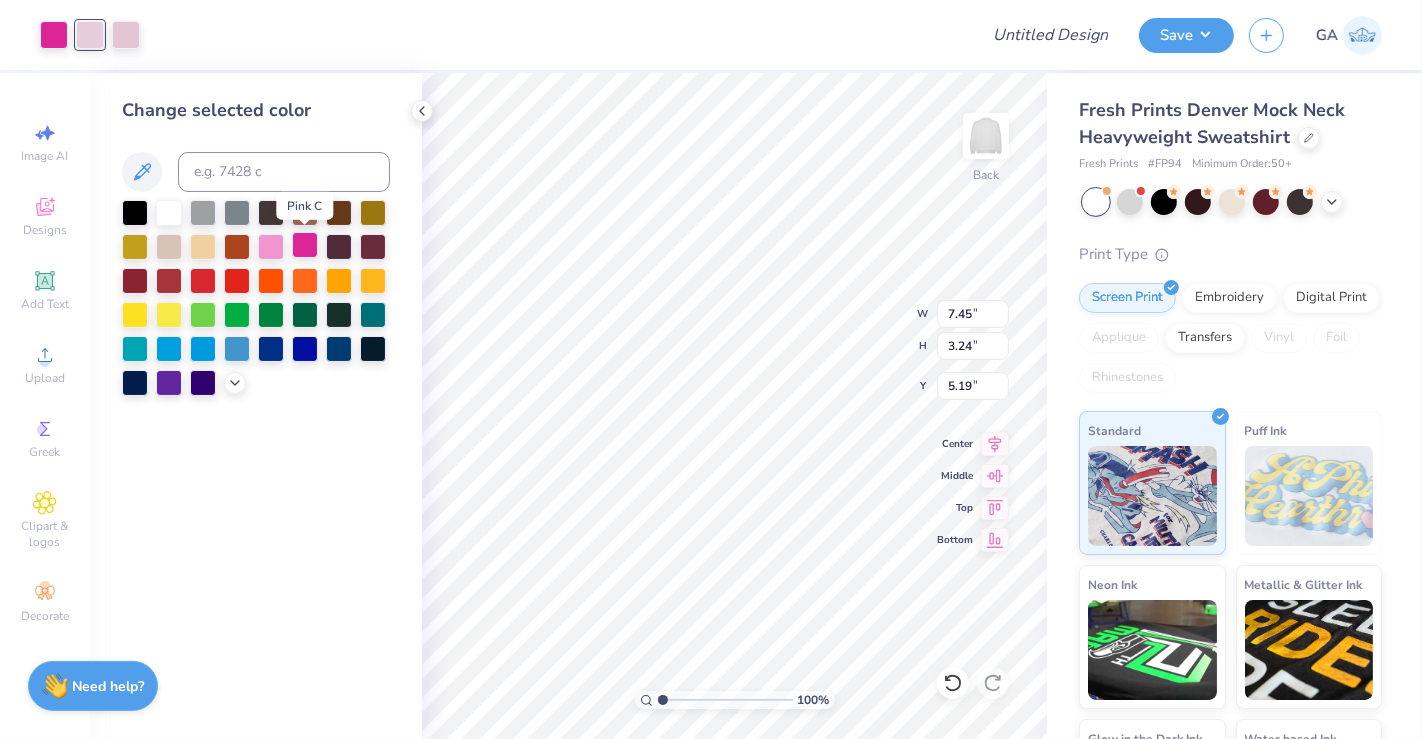 click at bounding box center (305, 245) 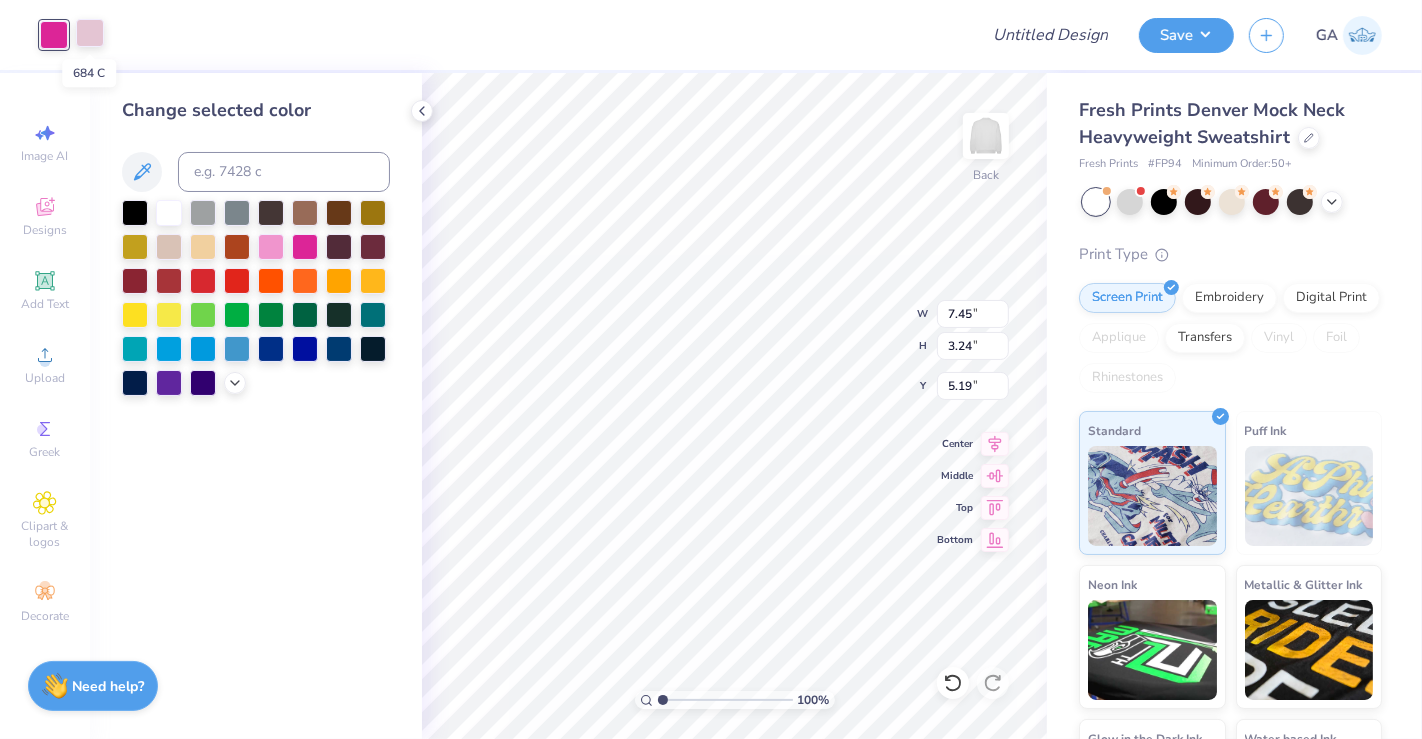click at bounding box center [90, 33] 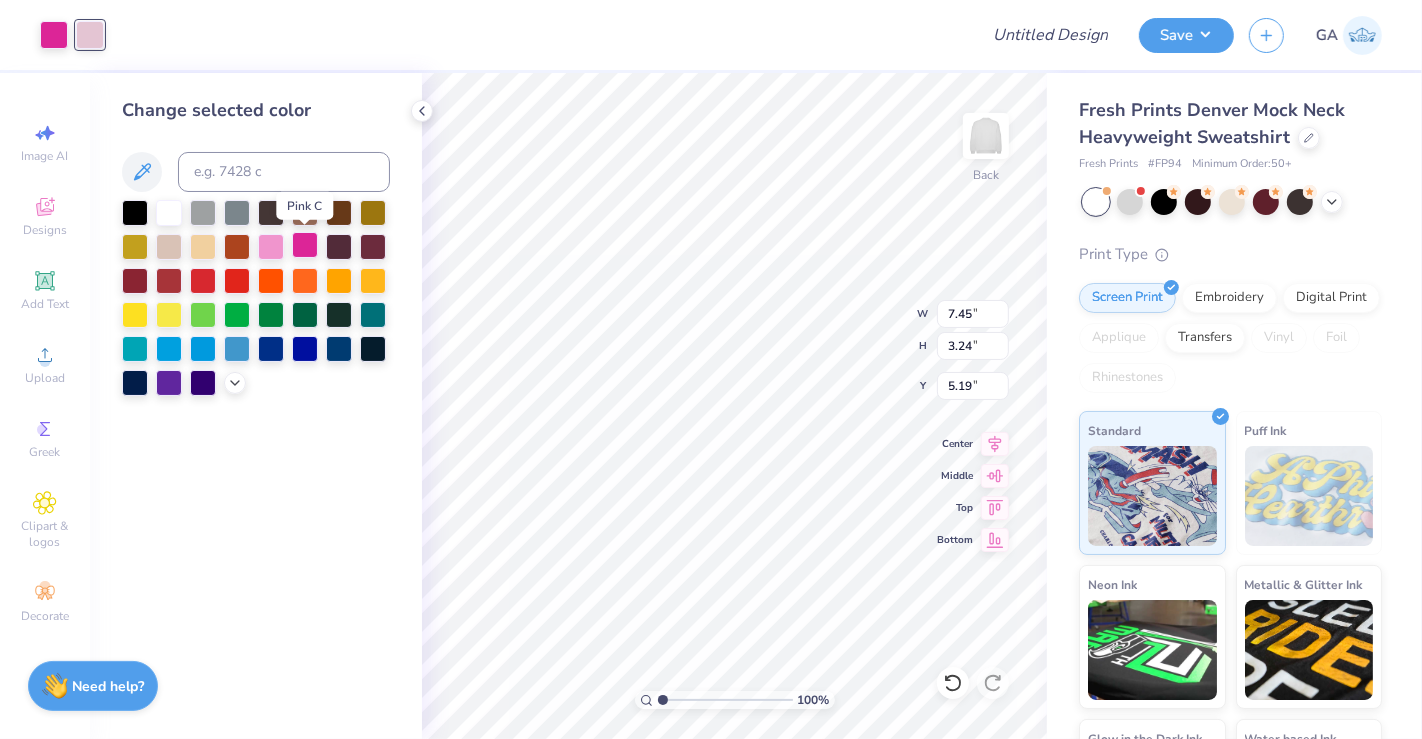 click at bounding box center (305, 245) 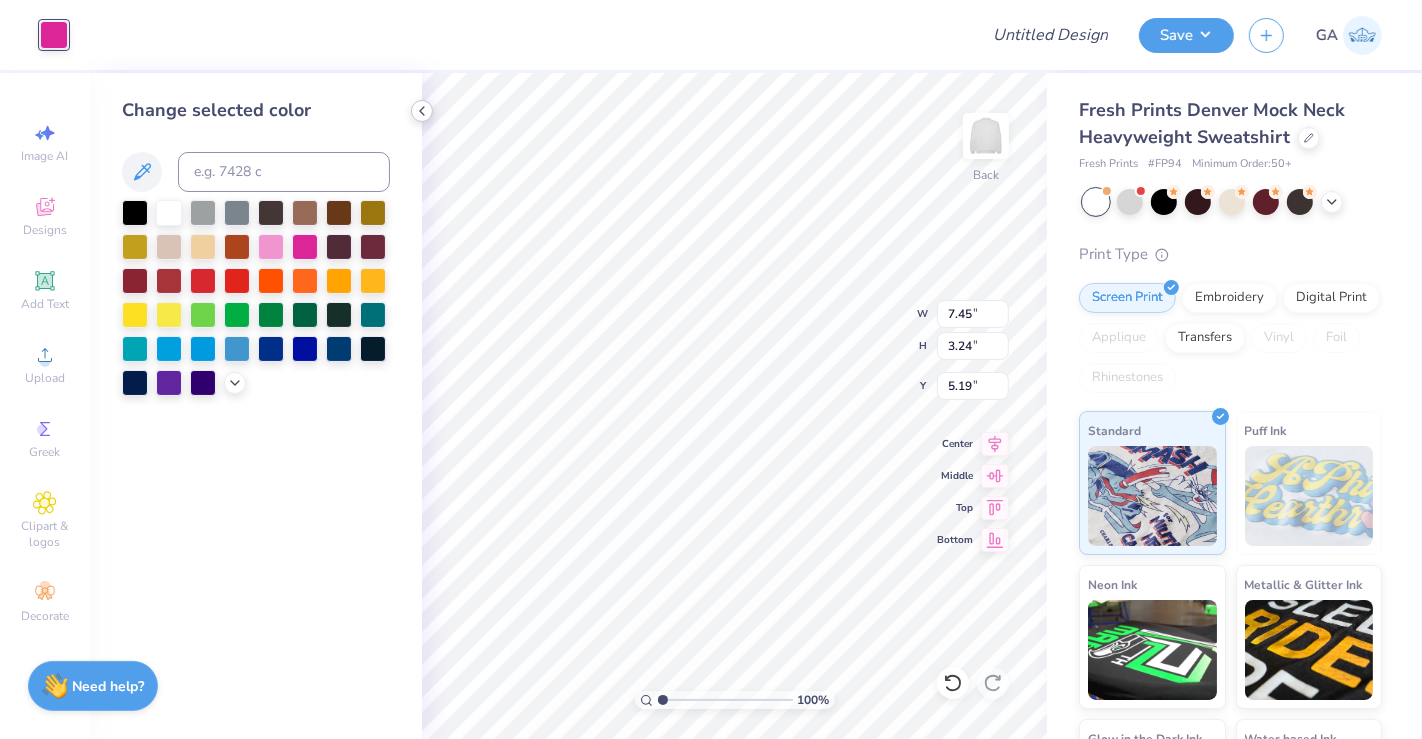 click 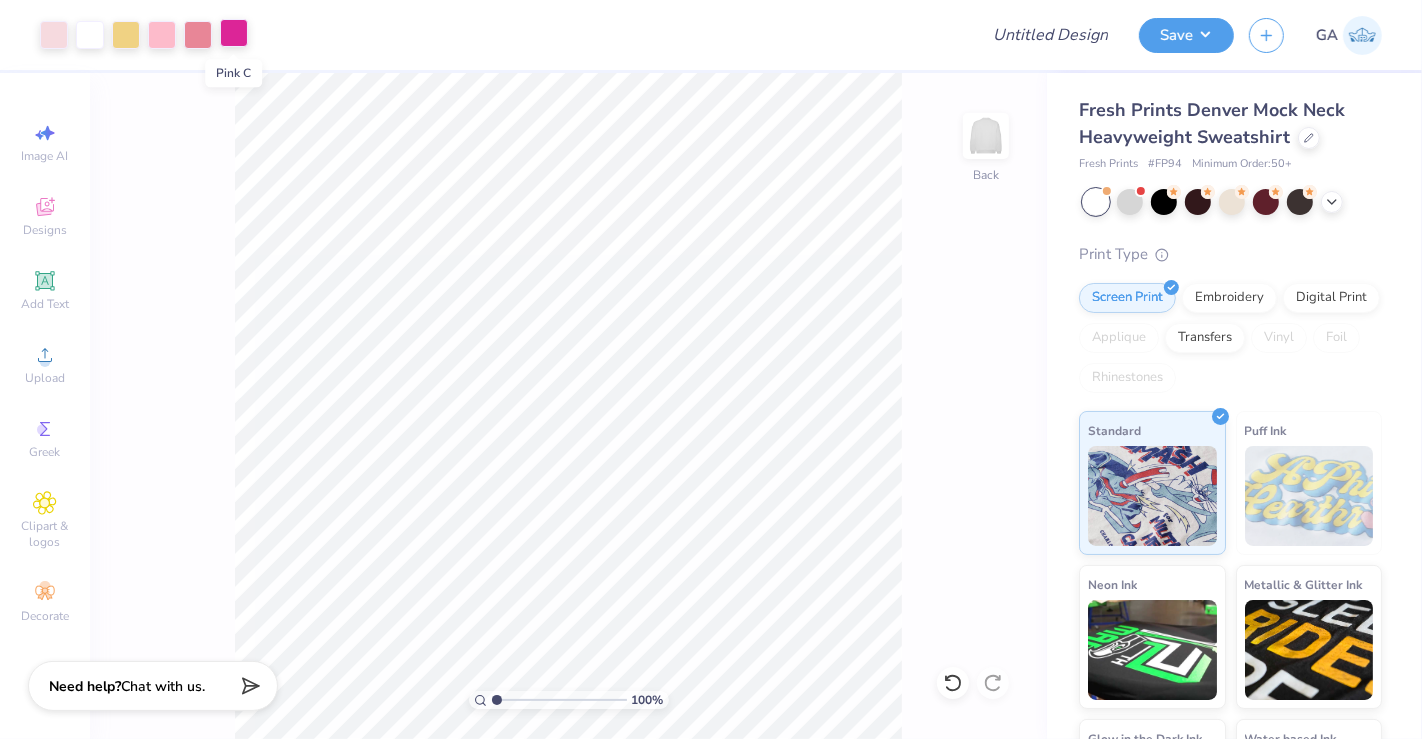 click at bounding box center [234, 33] 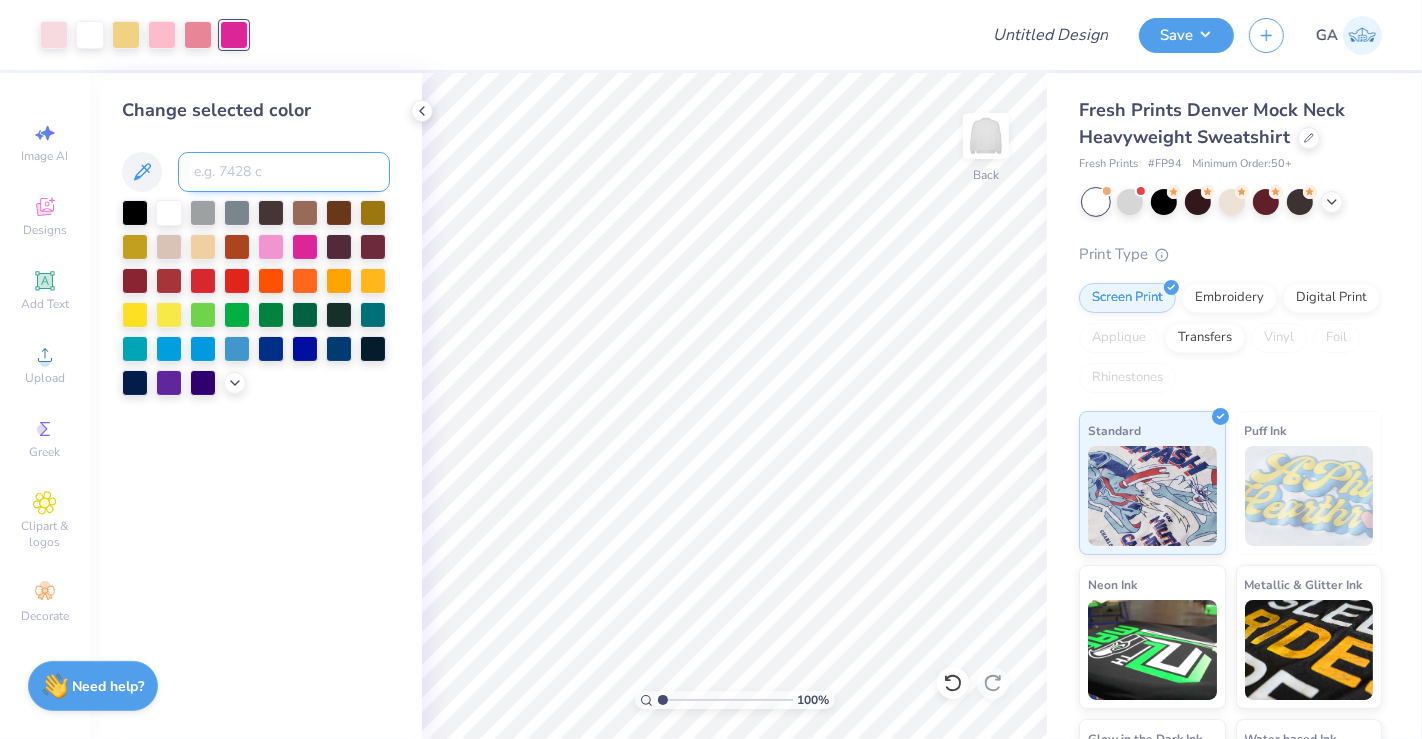 click at bounding box center [284, 172] 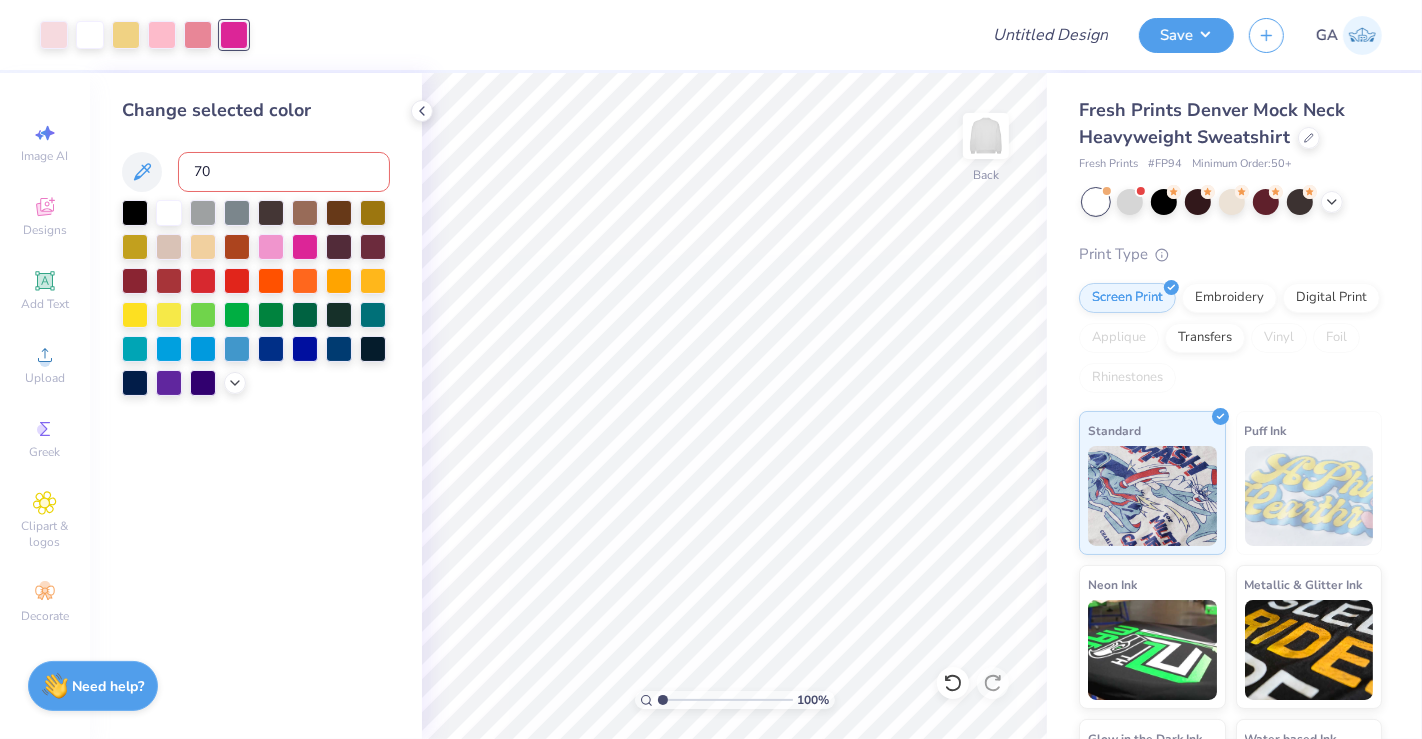 type on "701" 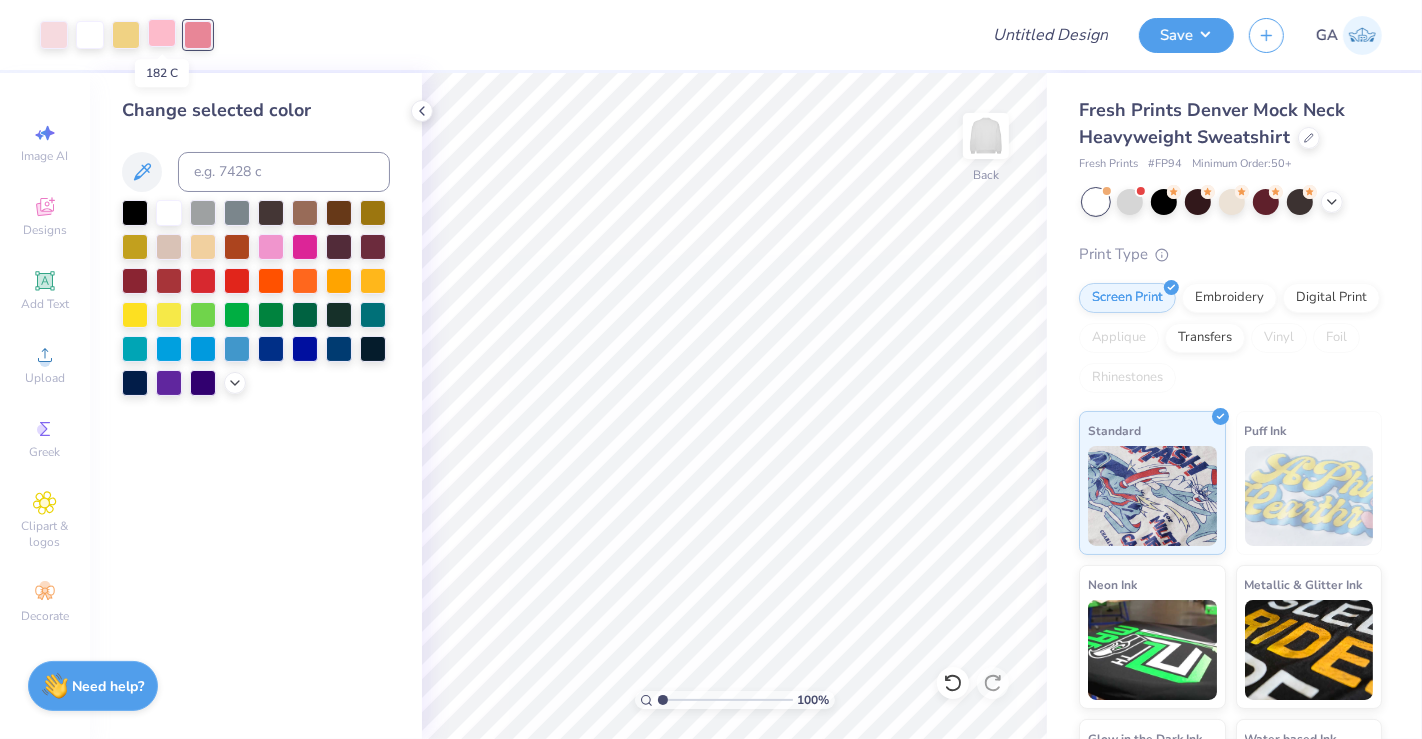 click at bounding box center (162, 33) 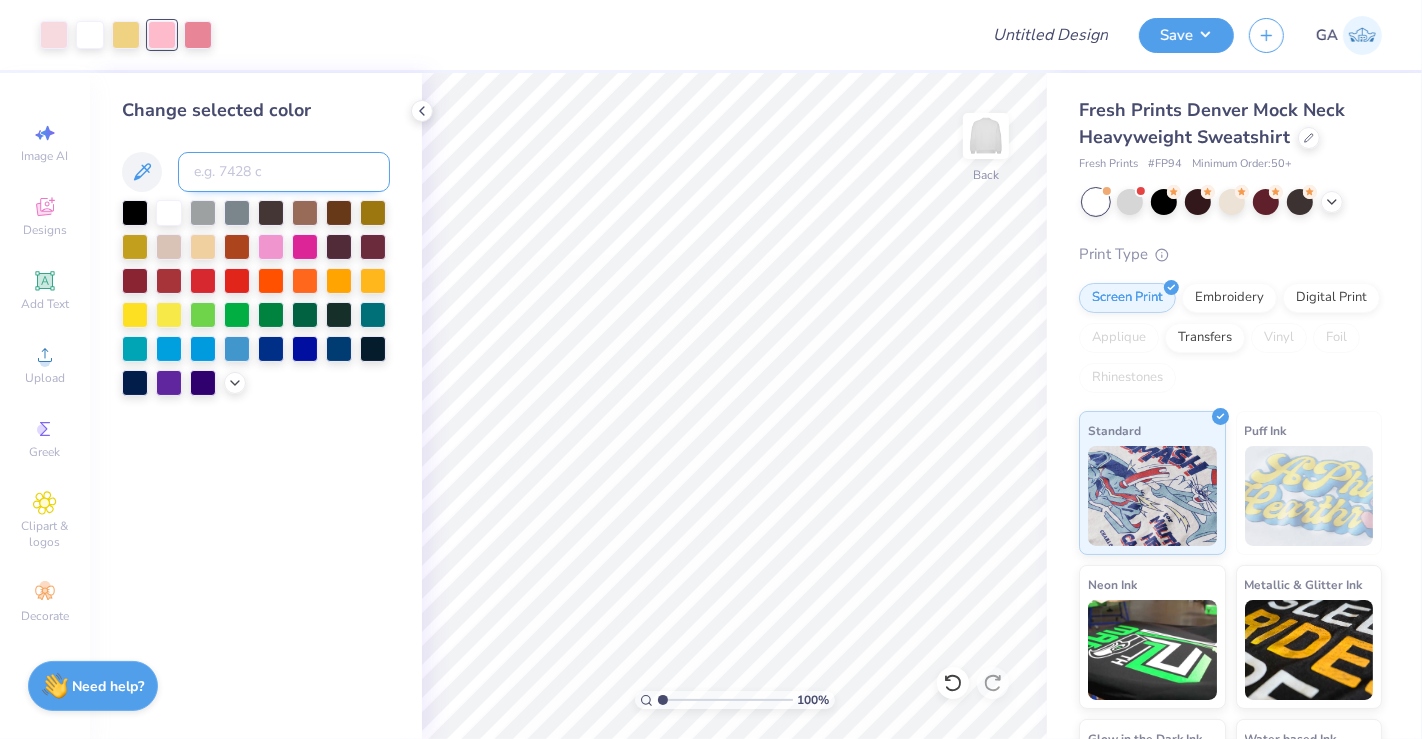 click at bounding box center [284, 172] 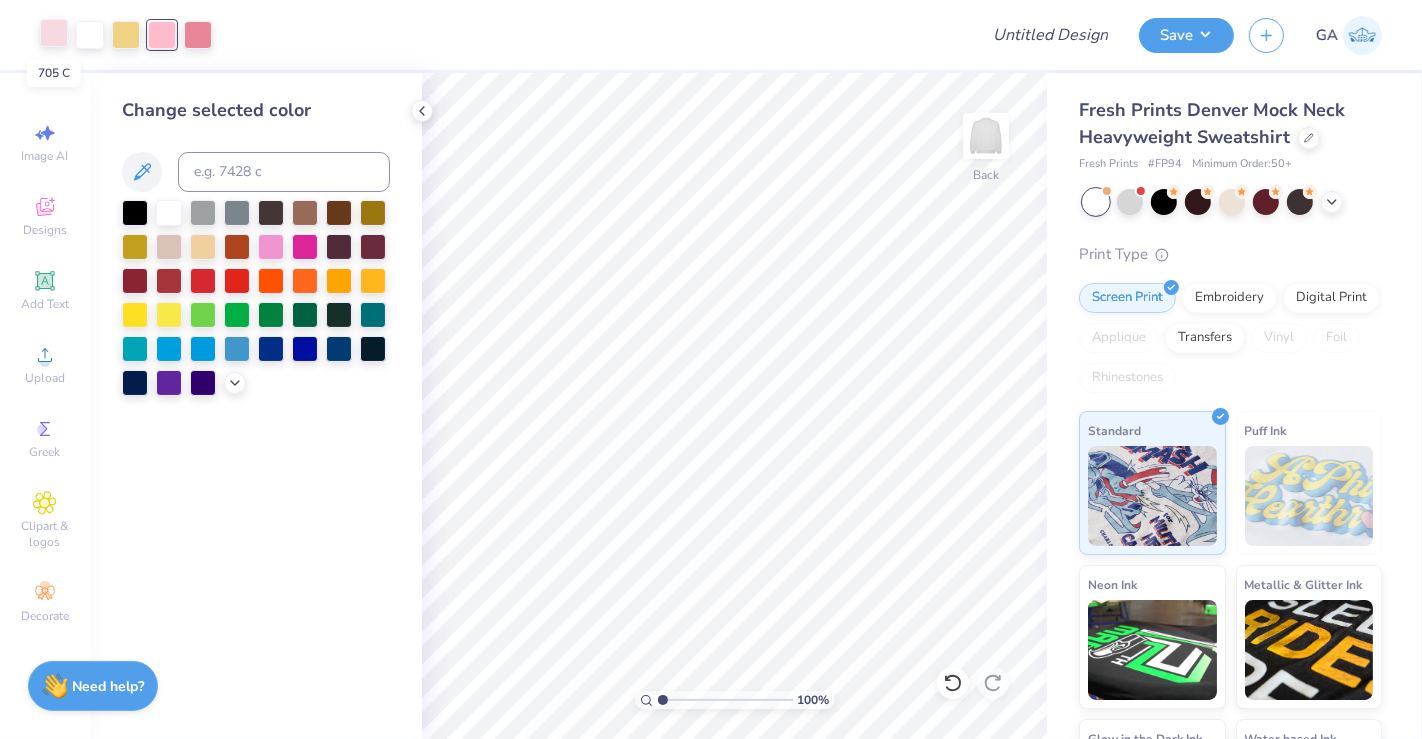 click at bounding box center (54, 33) 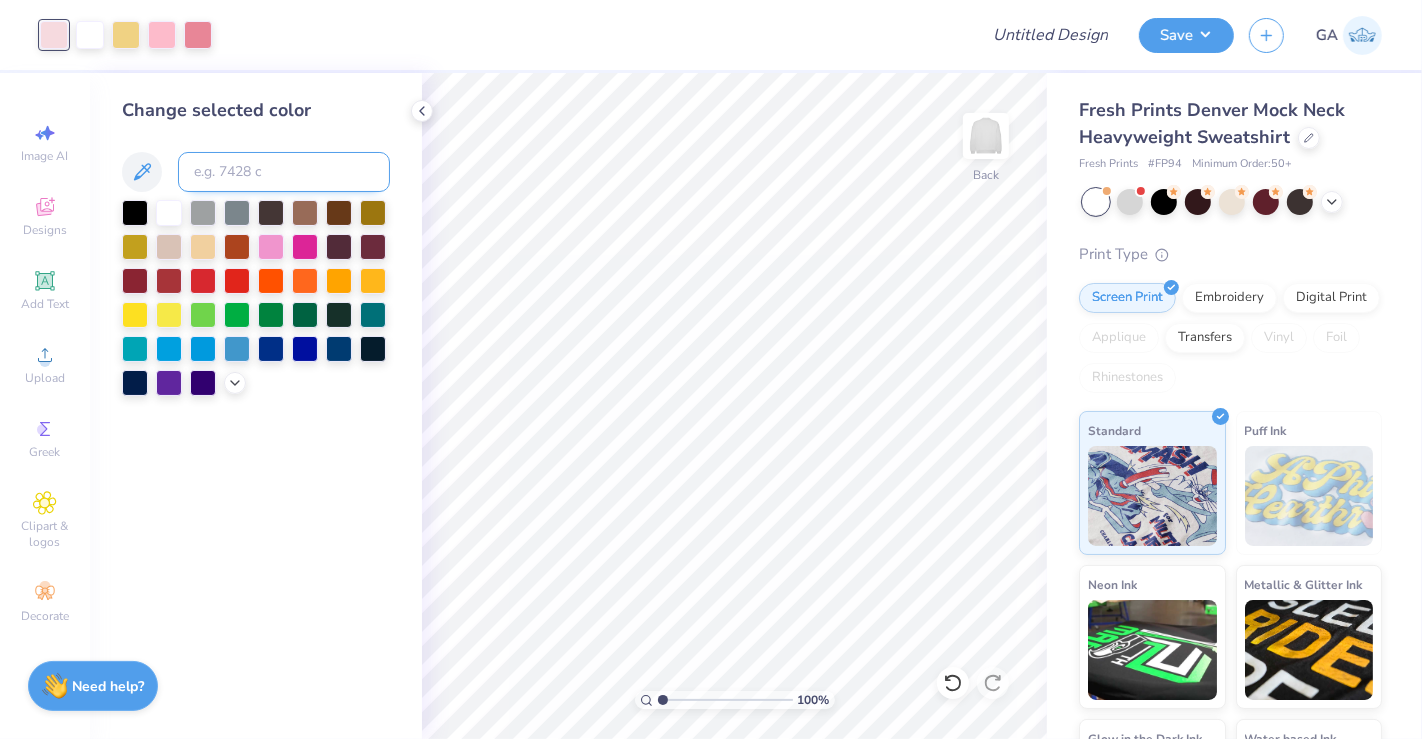 click at bounding box center [284, 172] 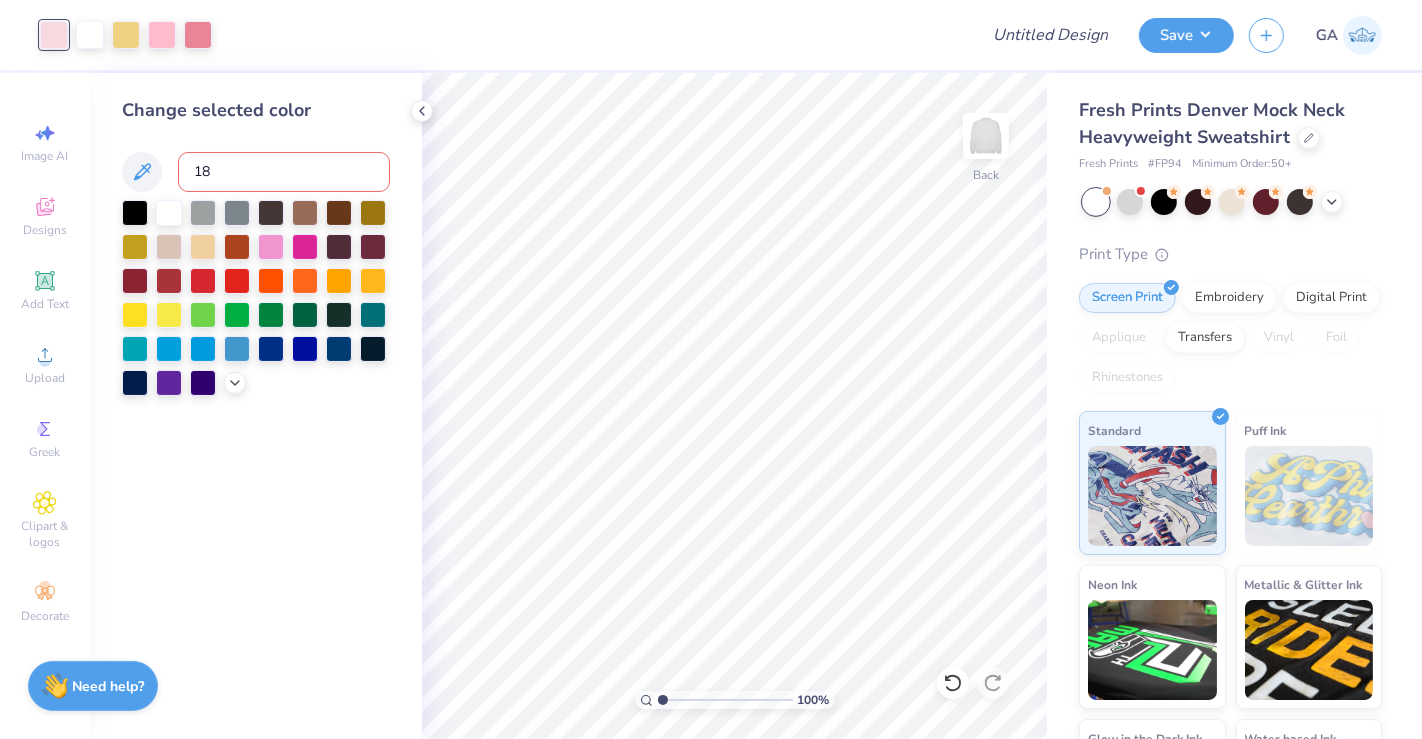 type on "182" 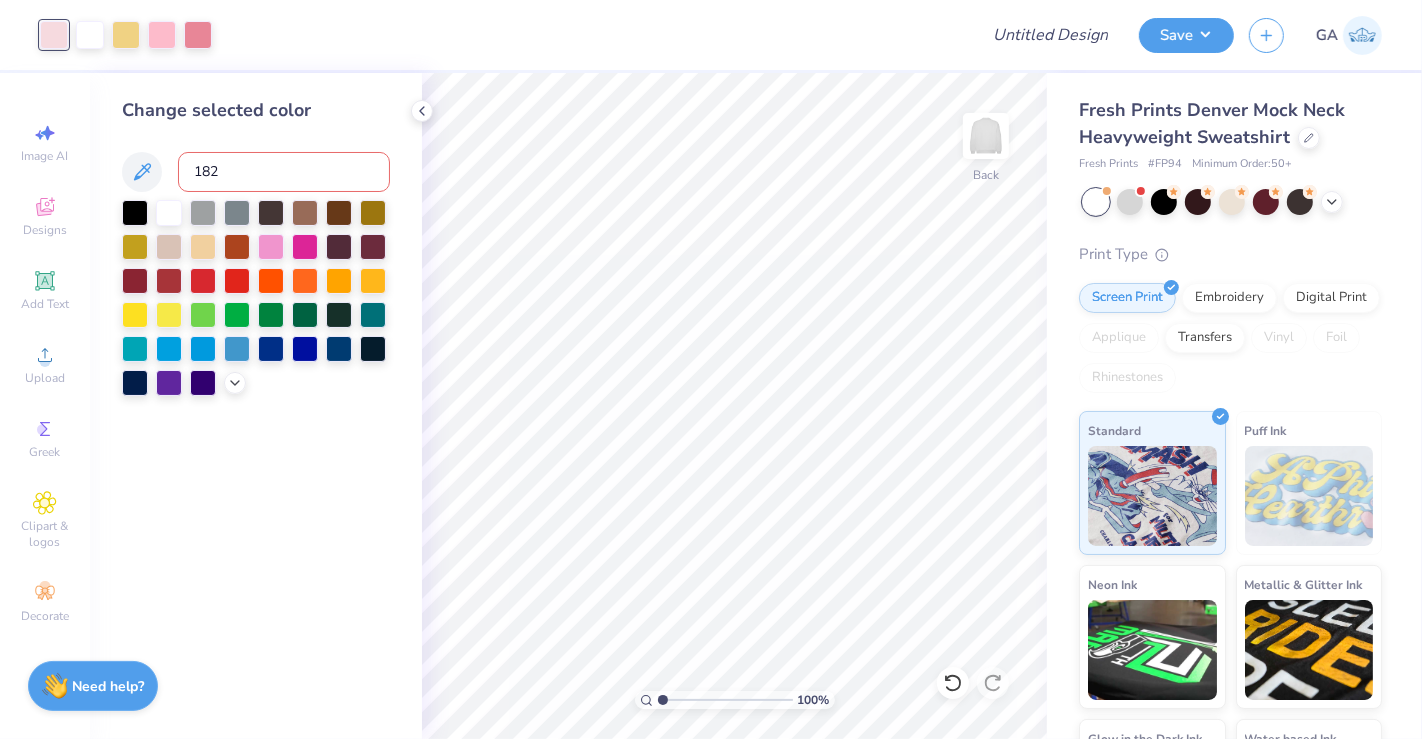 type 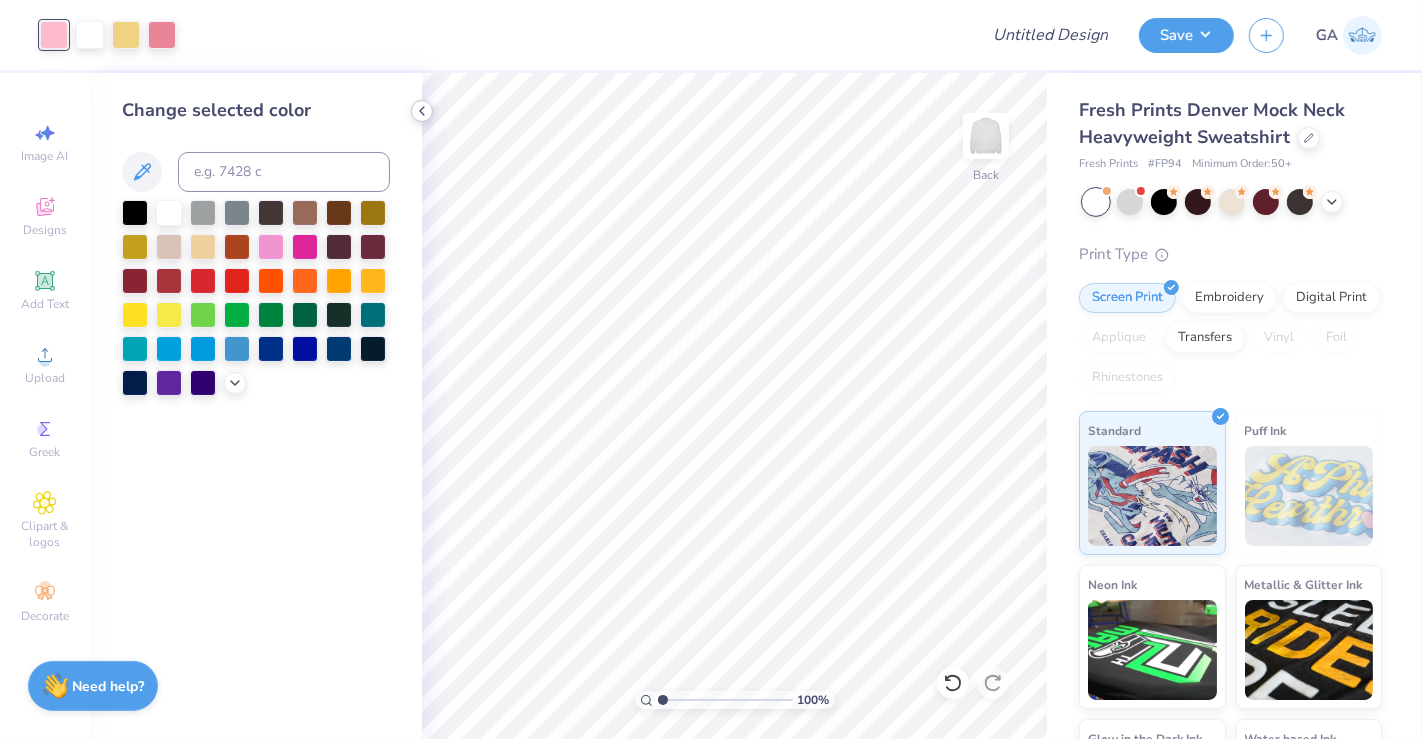click 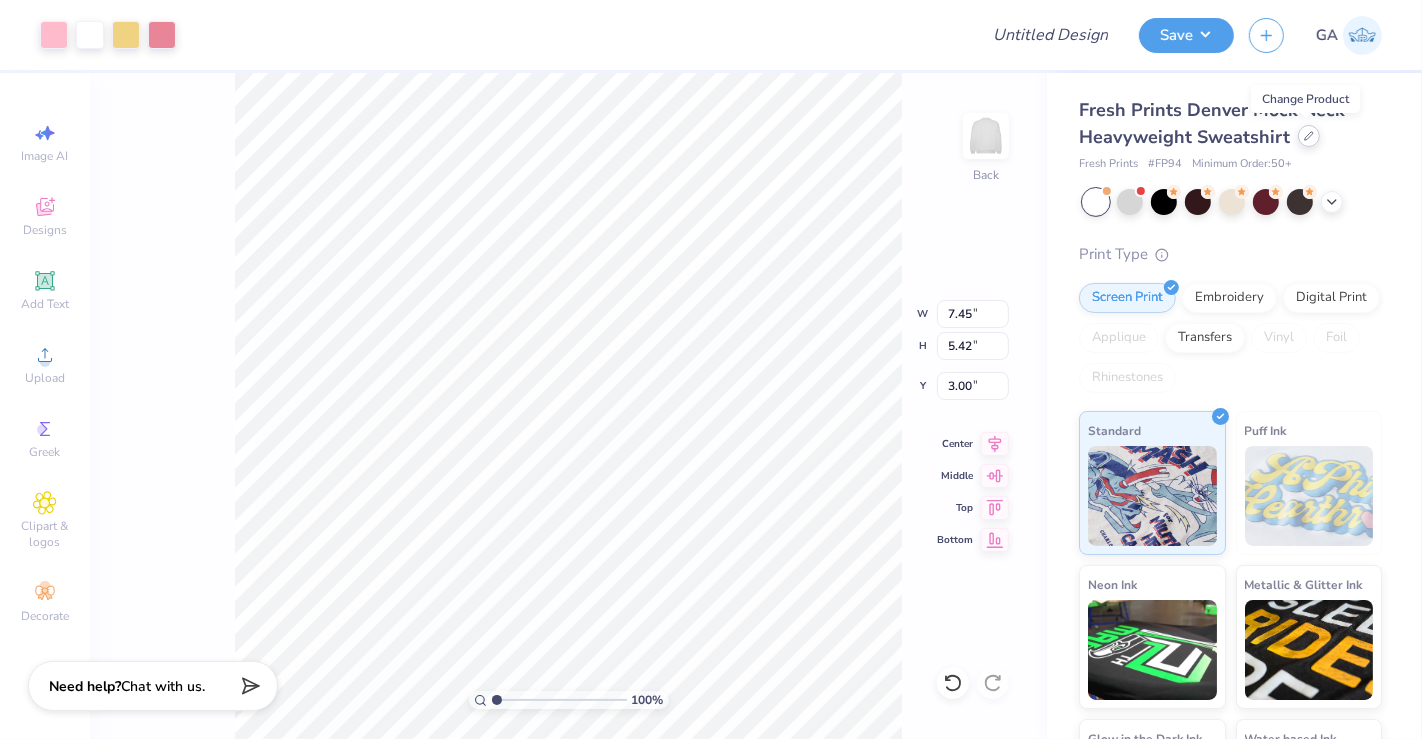 click 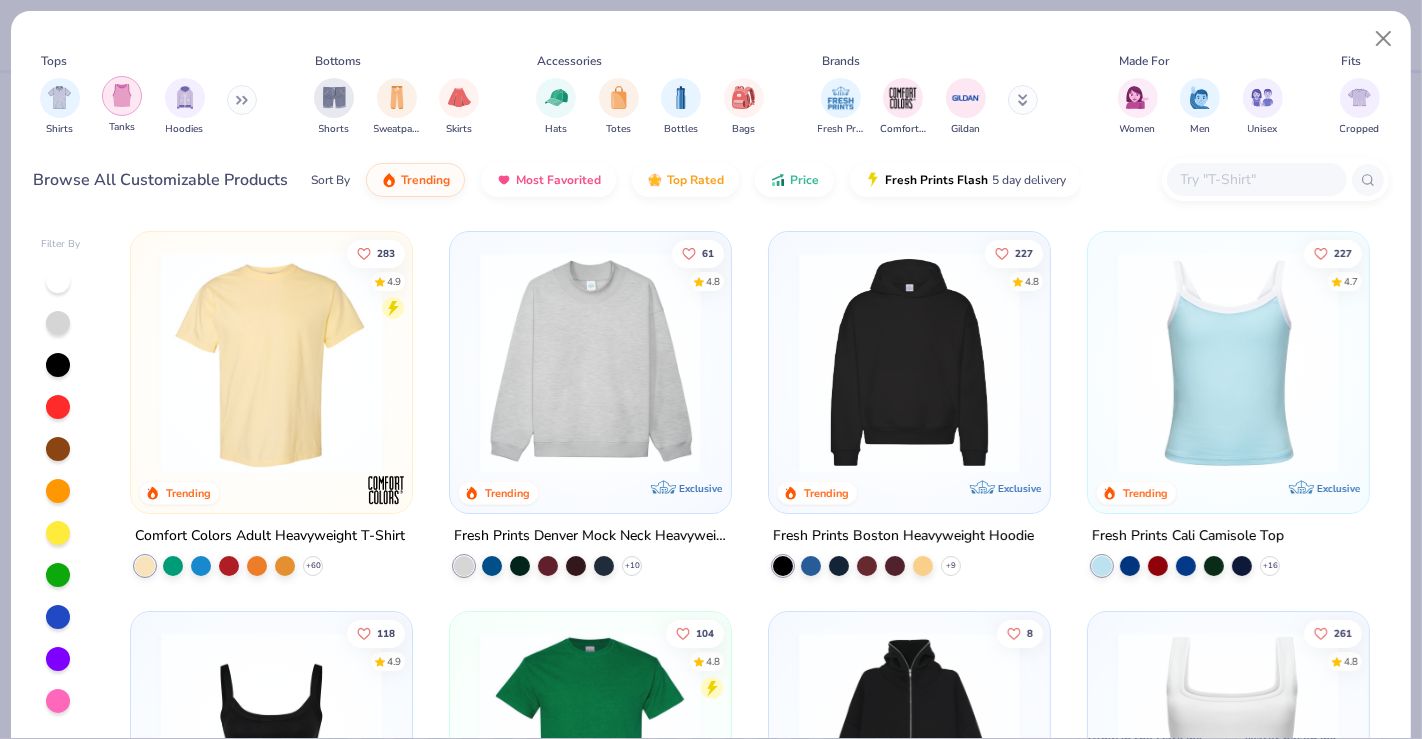click at bounding box center (122, 95) 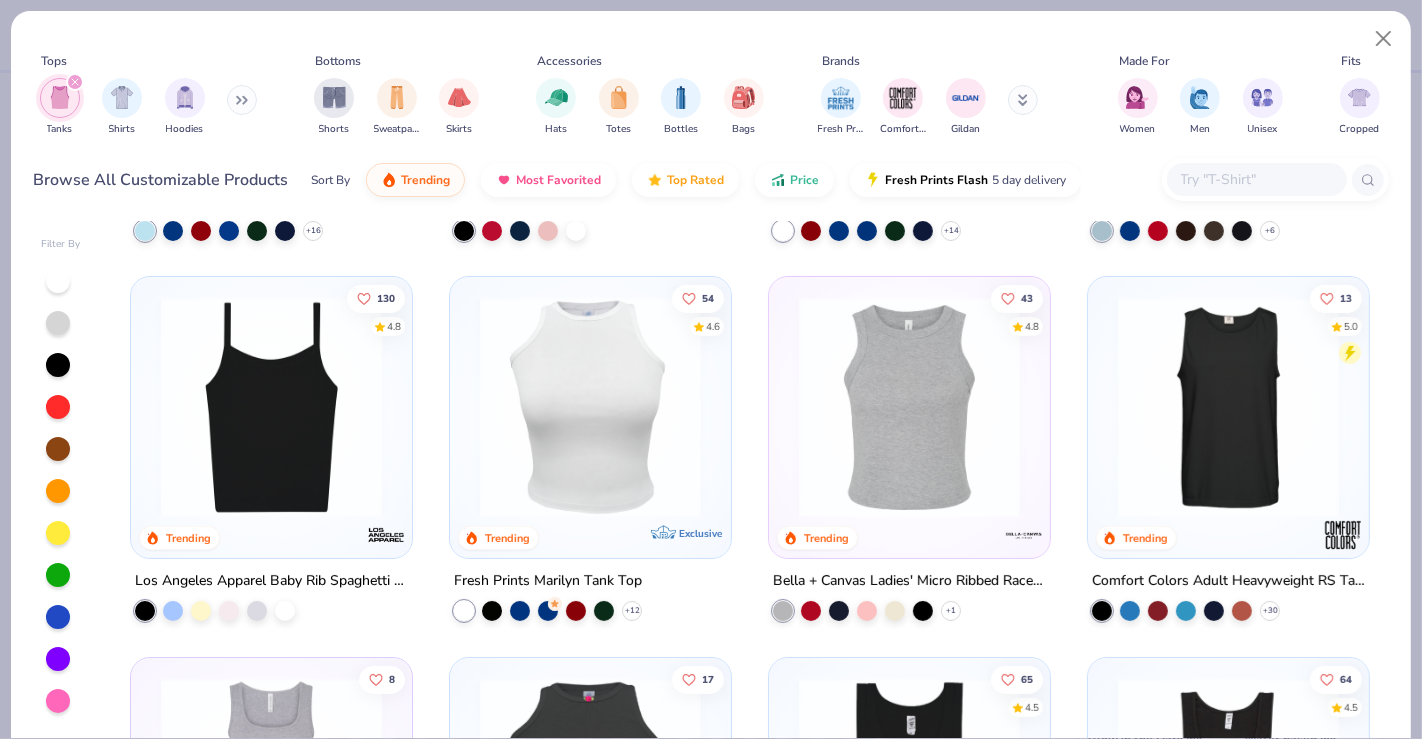 scroll, scrollTop: 337, scrollLeft: 0, axis: vertical 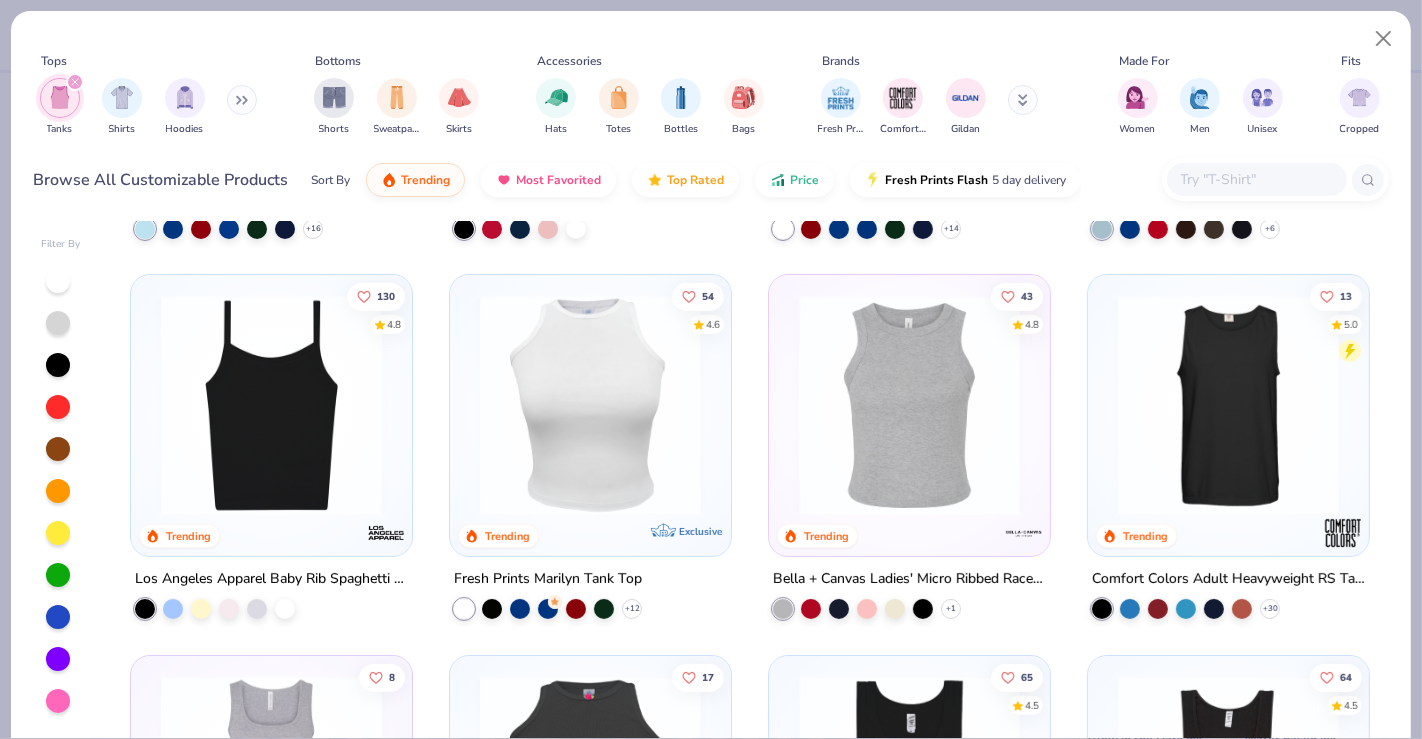 click at bounding box center [909, 405] 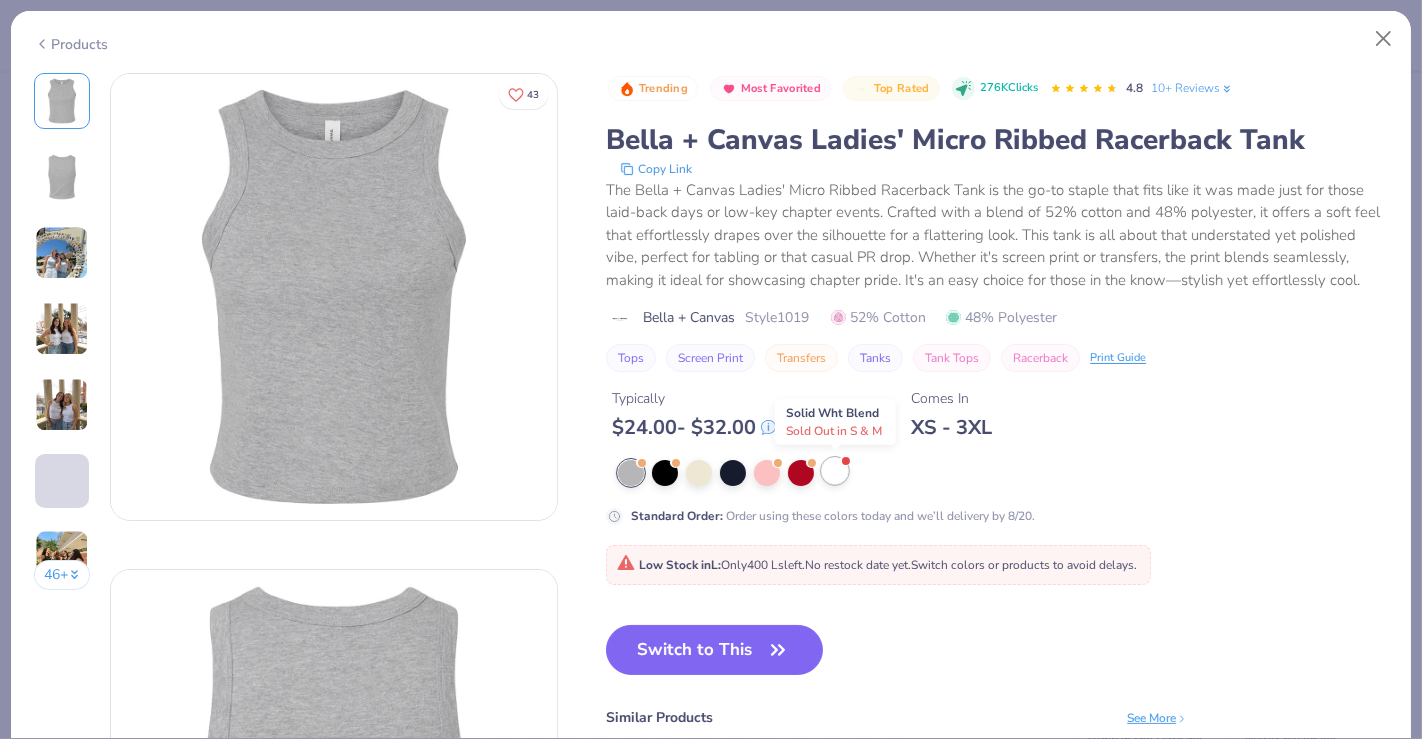 click at bounding box center [835, 471] 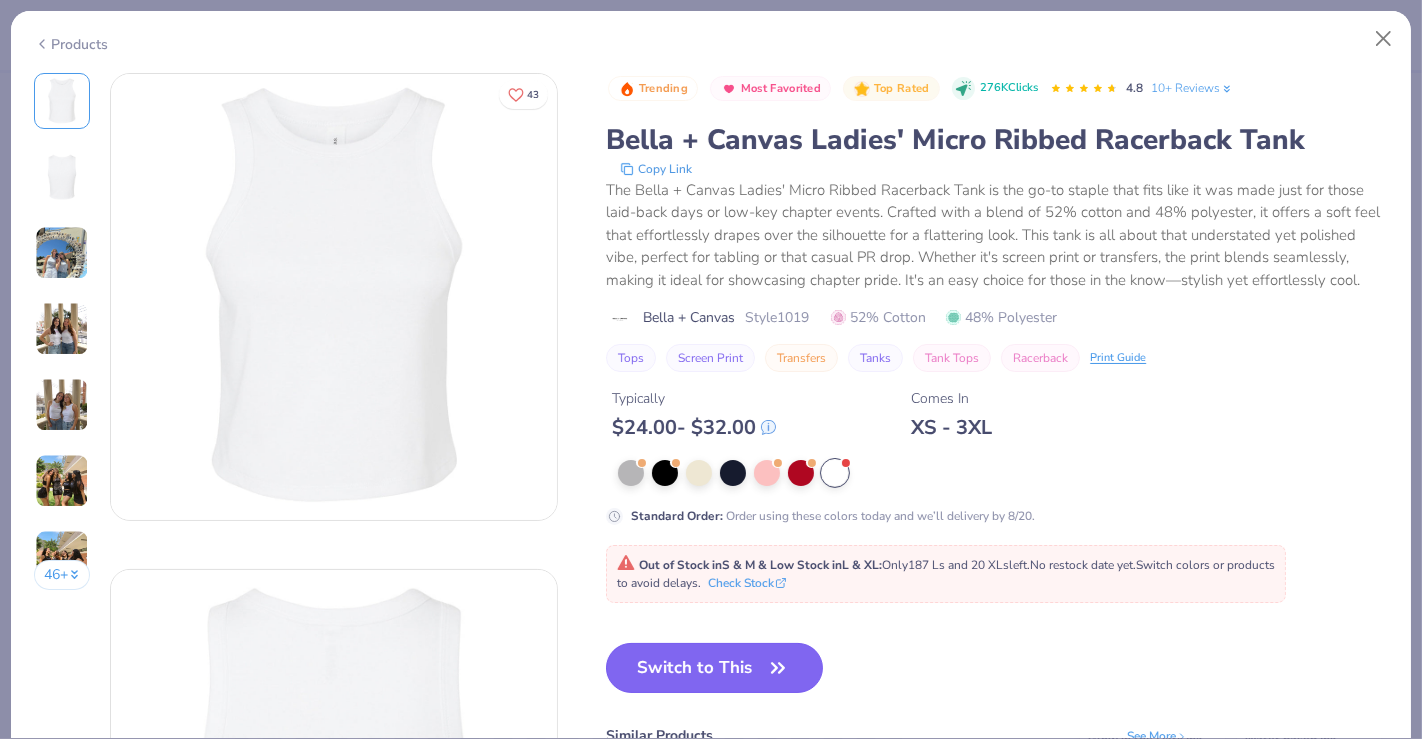 click on "Switch to This" at bounding box center (714, 668) 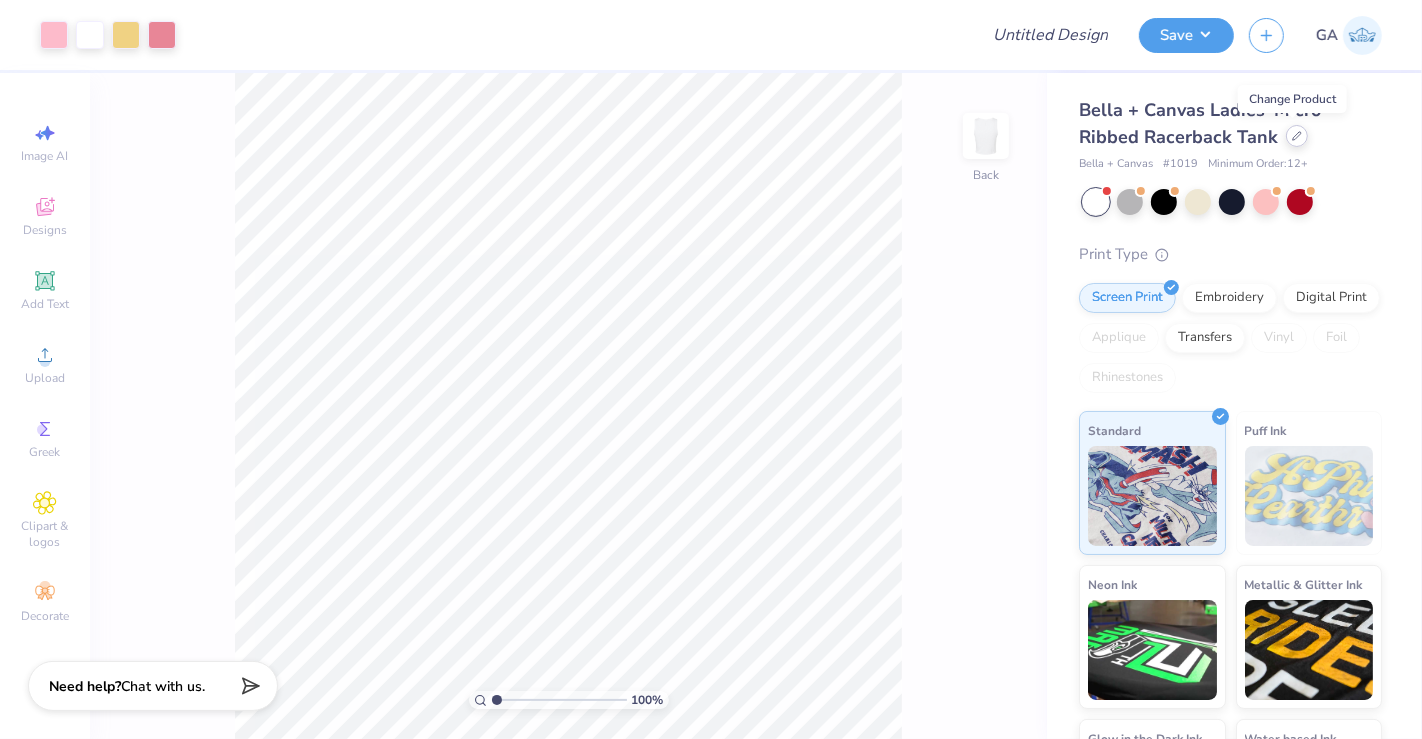click 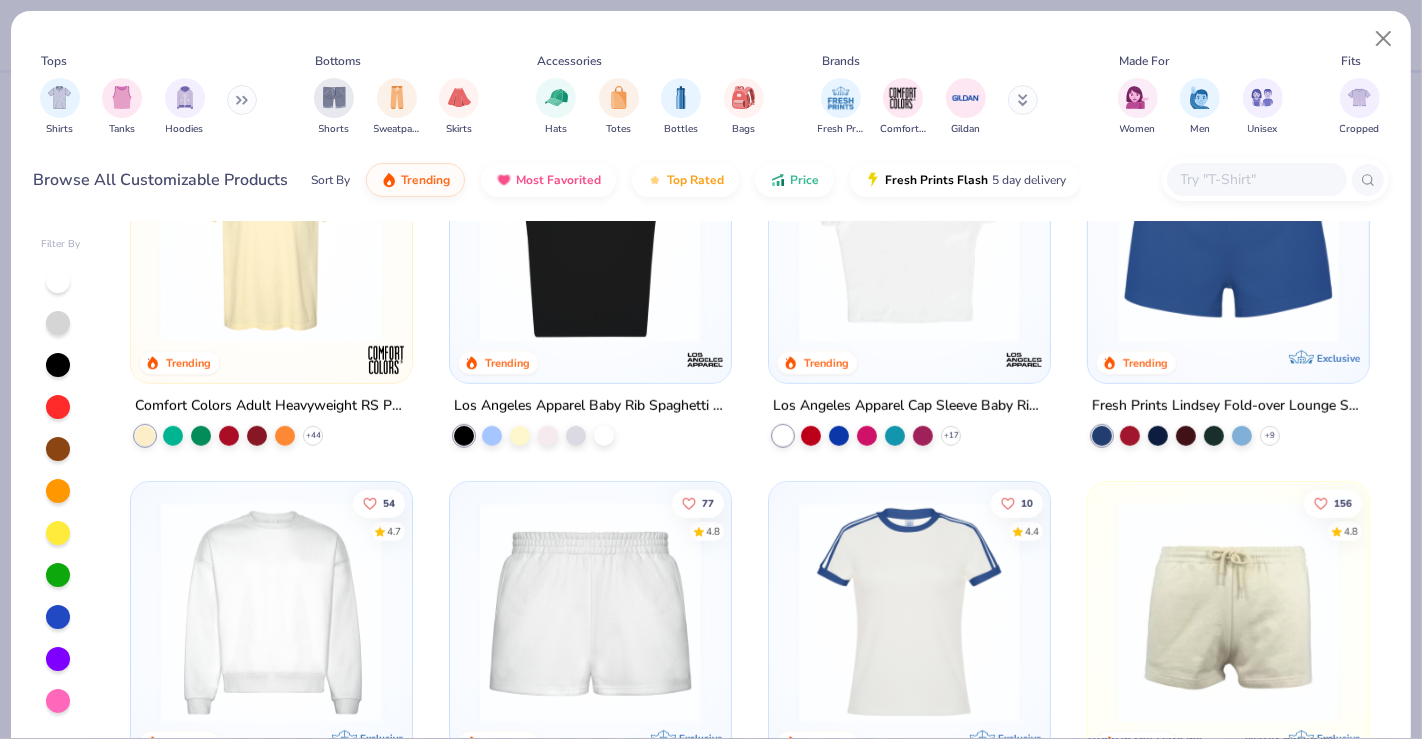 scroll, scrollTop: 1275, scrollLeft: 0, axis: vertical 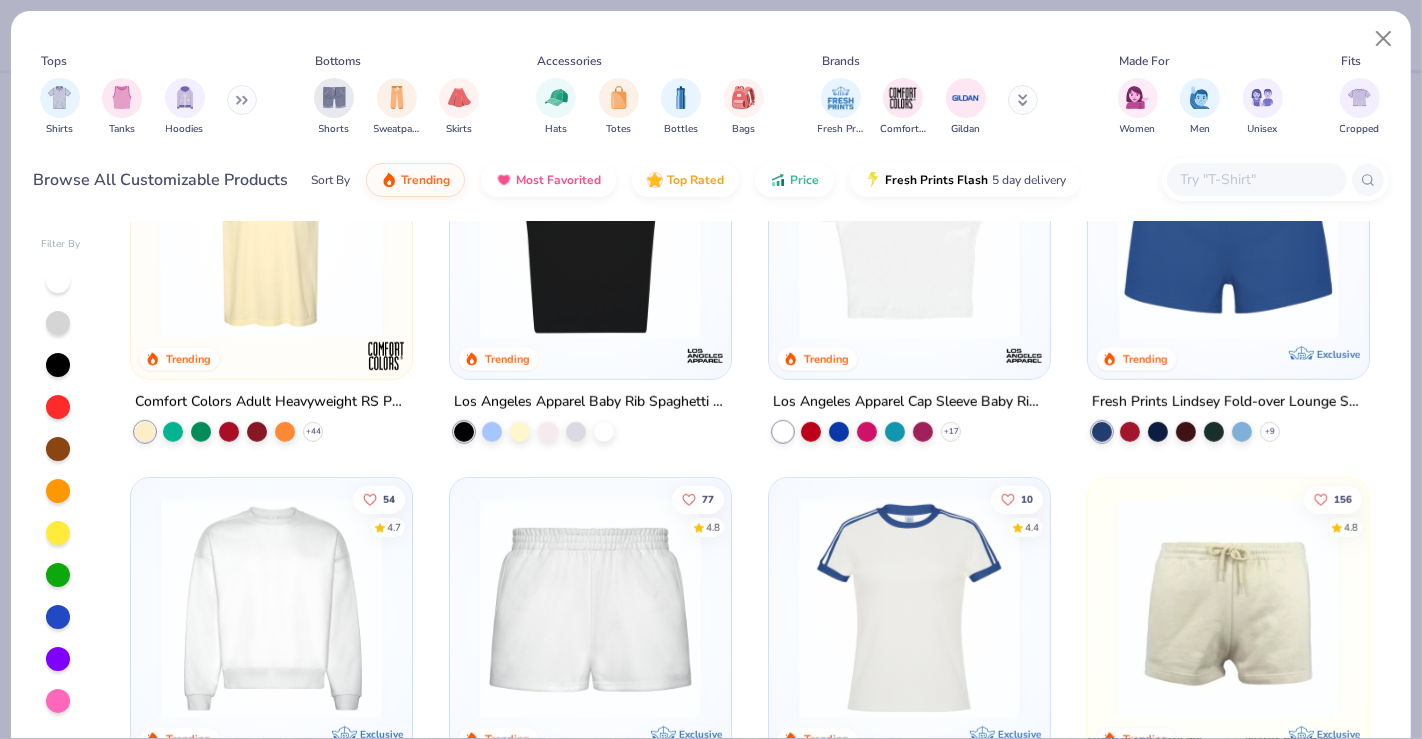 click at bounding box center [909, 228] 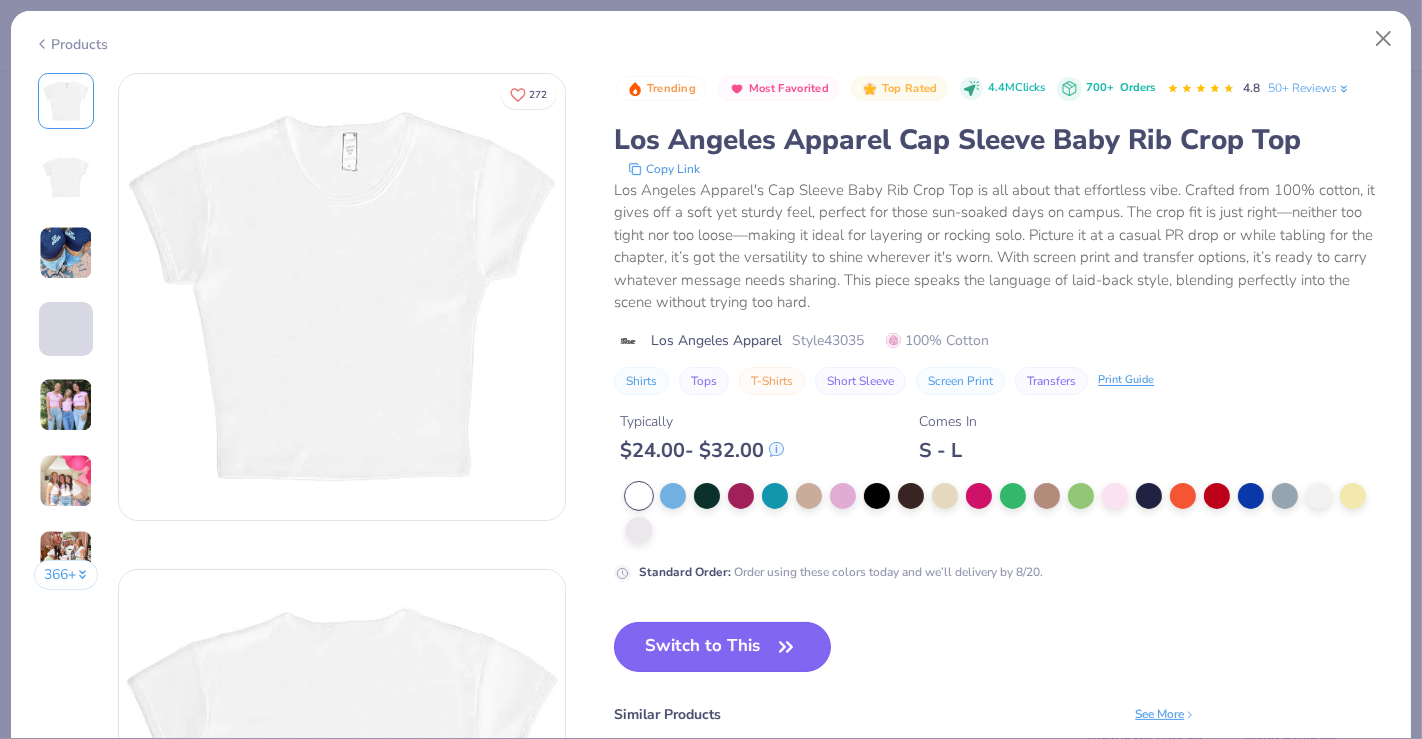 click on "Switch to This" at bounding box center (722, 647) 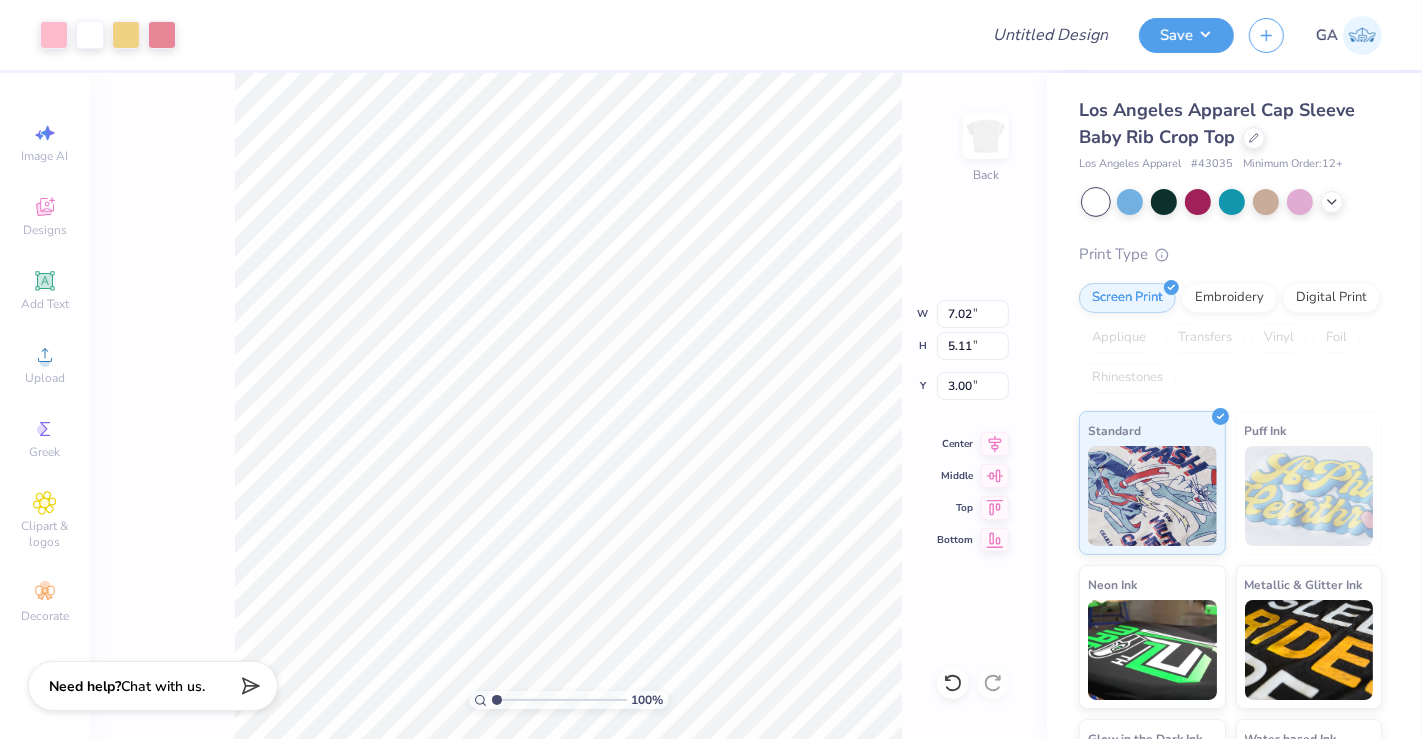 type on "3.00" 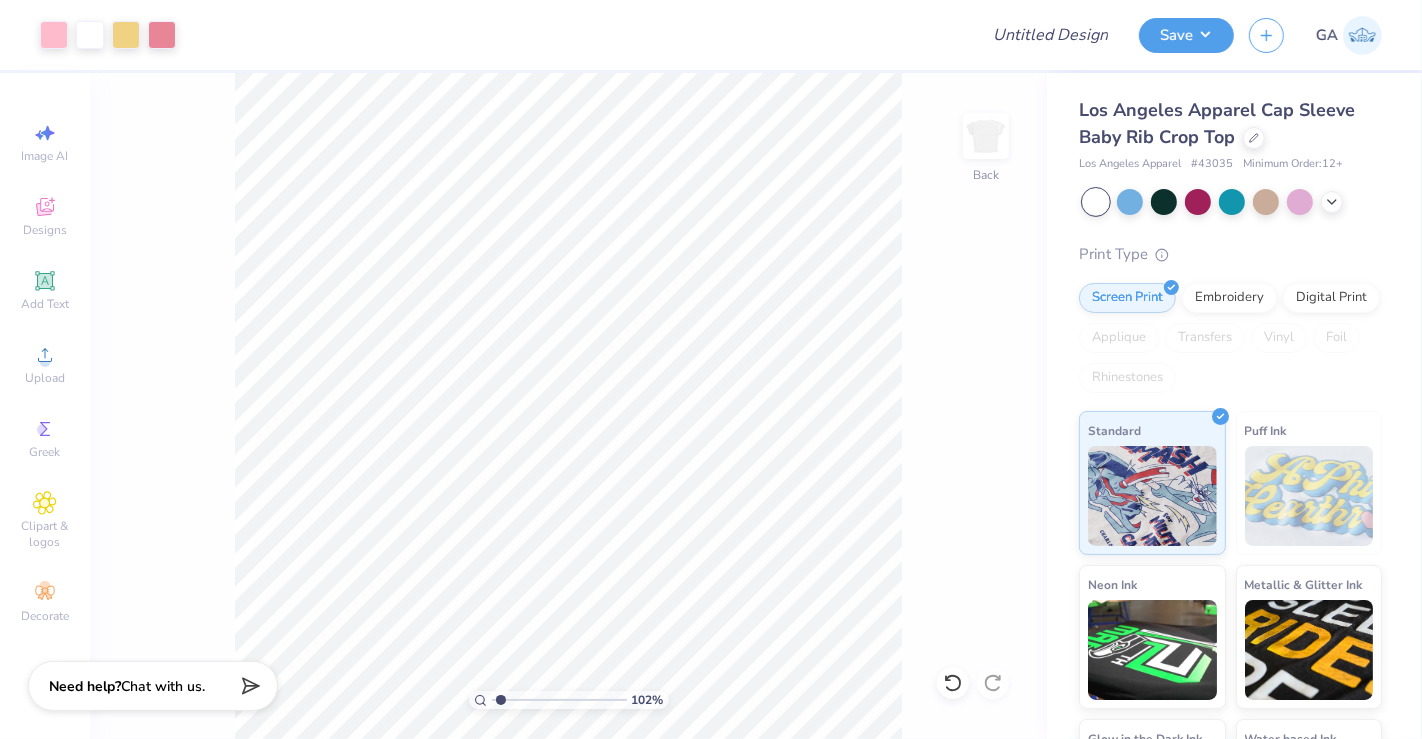 type on "1" 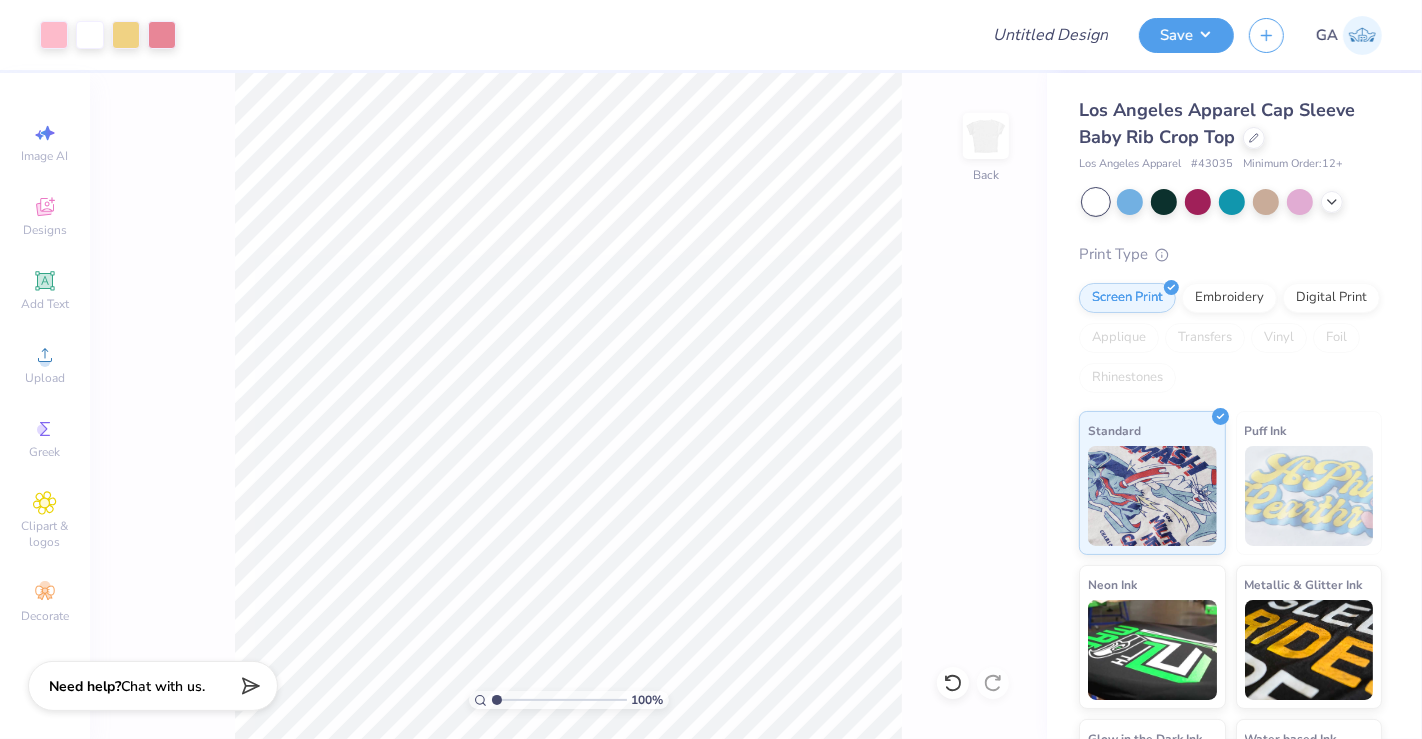 click on "Save GA" at bounding box center [1280, 35] 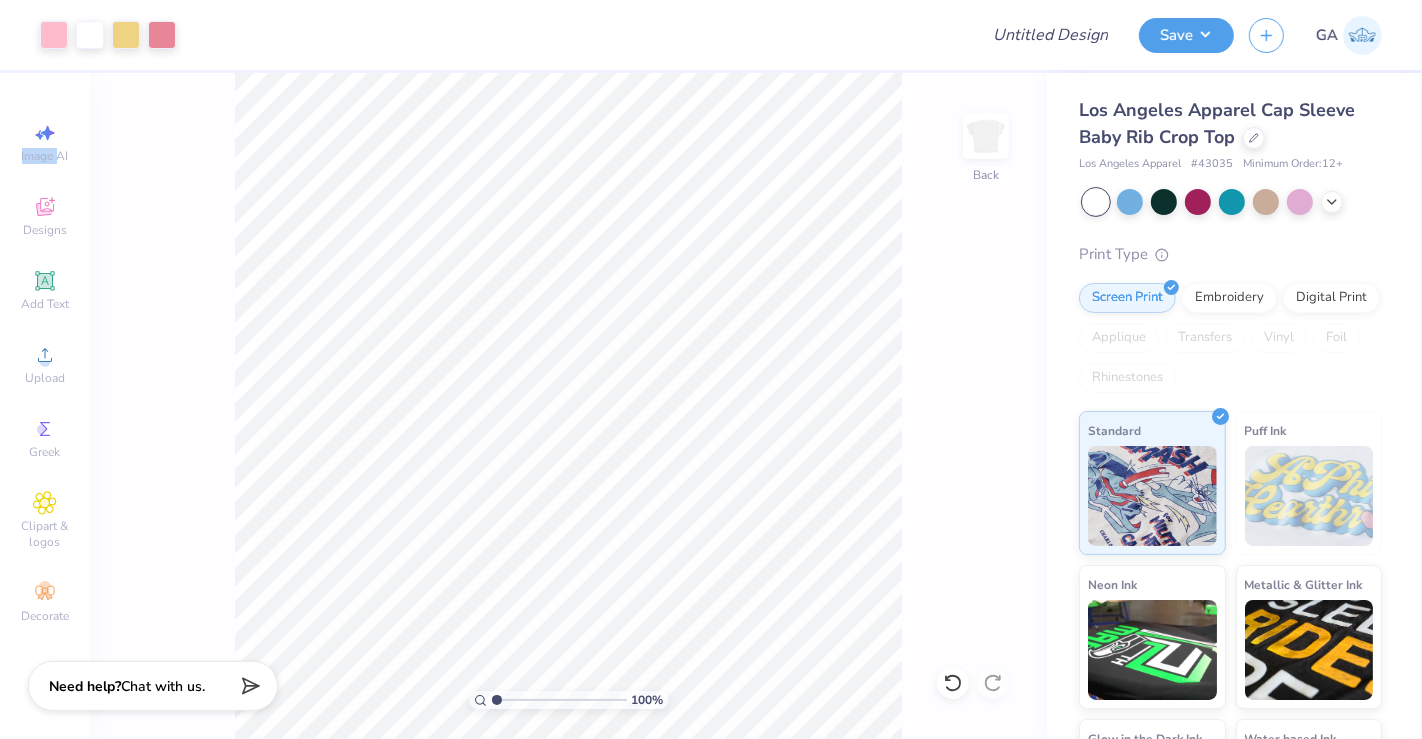 click on "Save GA" at bounding box center (1280, 35) 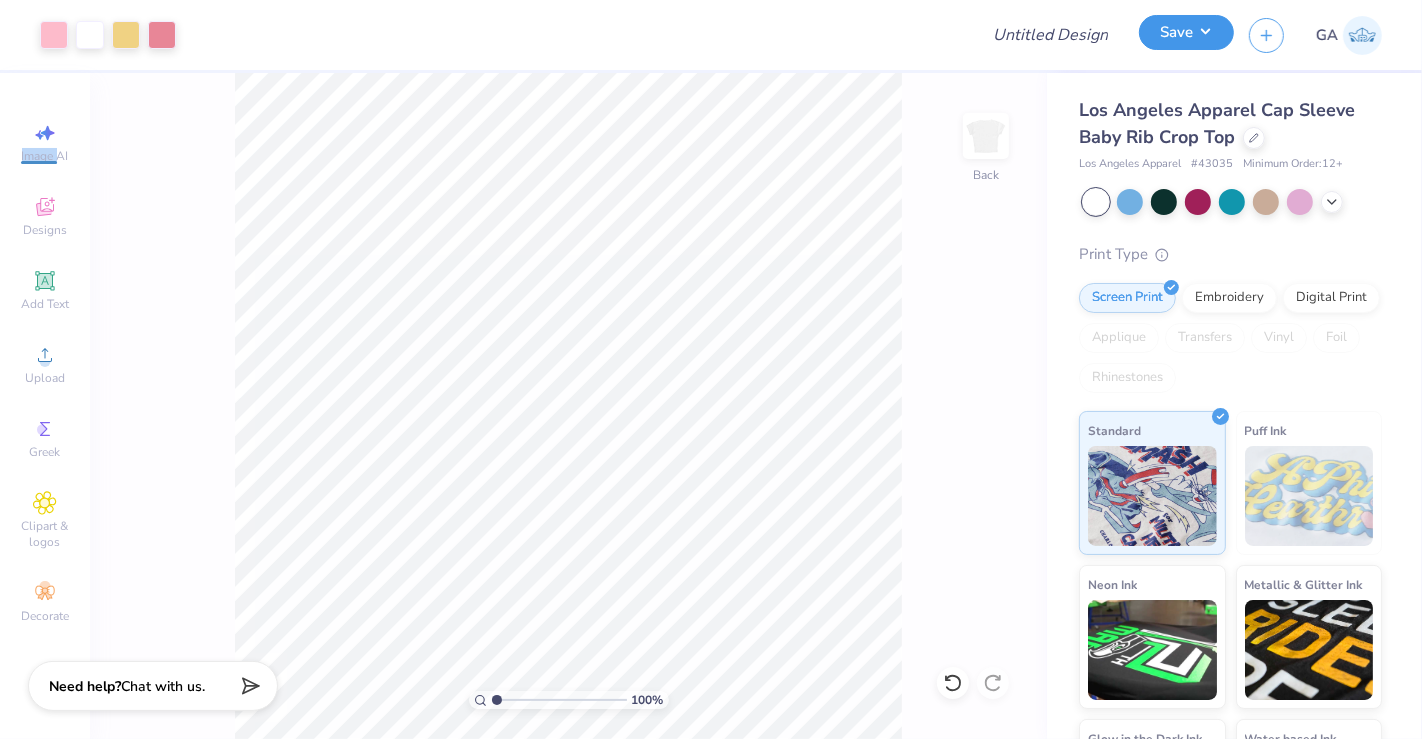 click on "Save" at bounding box center [1186, 32] 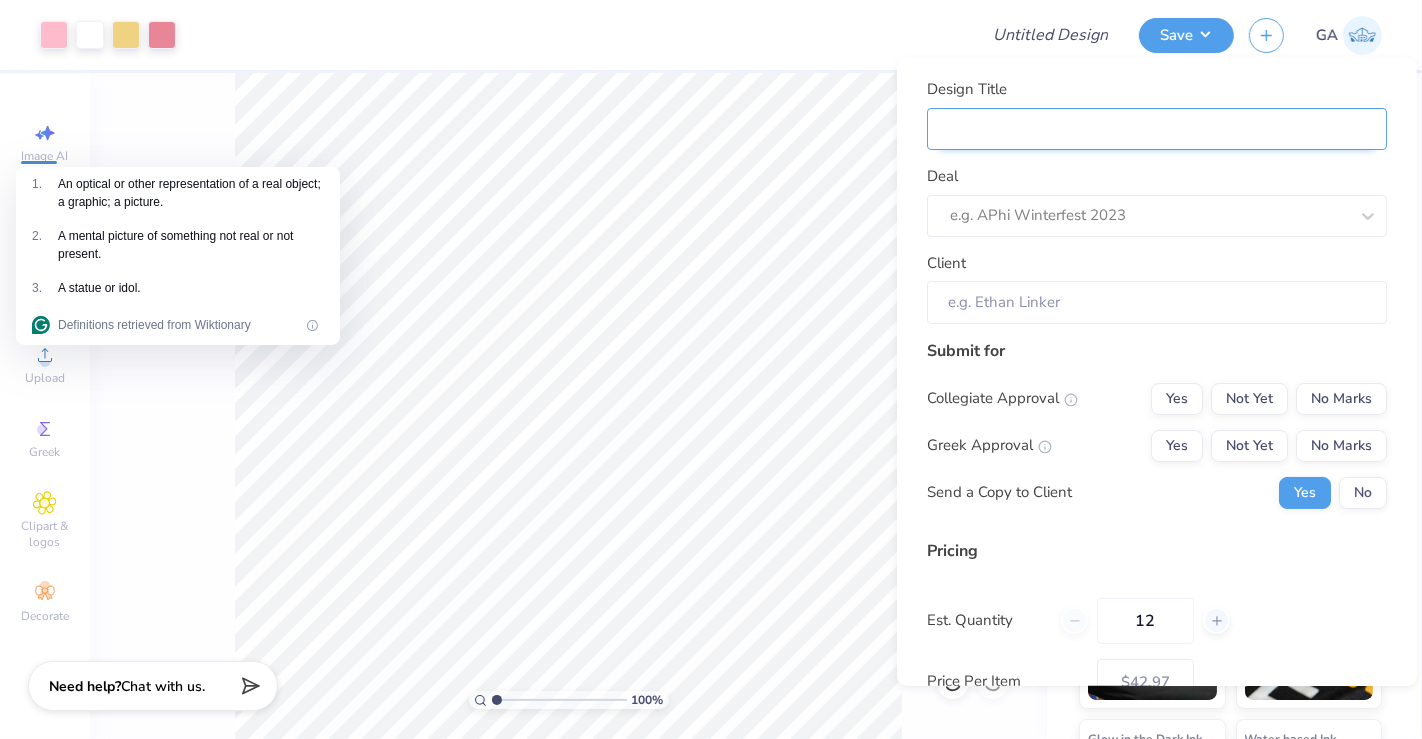 click on "Design Title" at bounding box center [1157, 128] 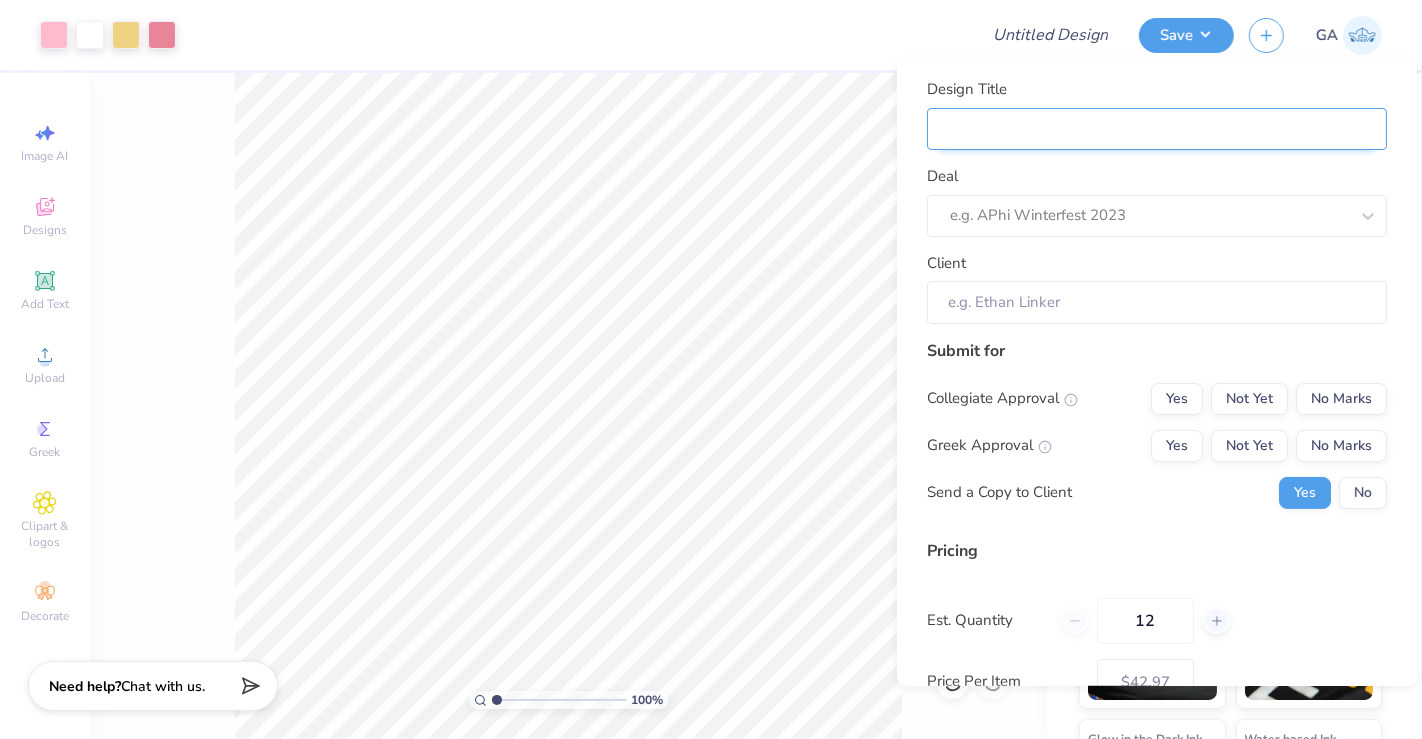 type on "Merch for Acabellas" 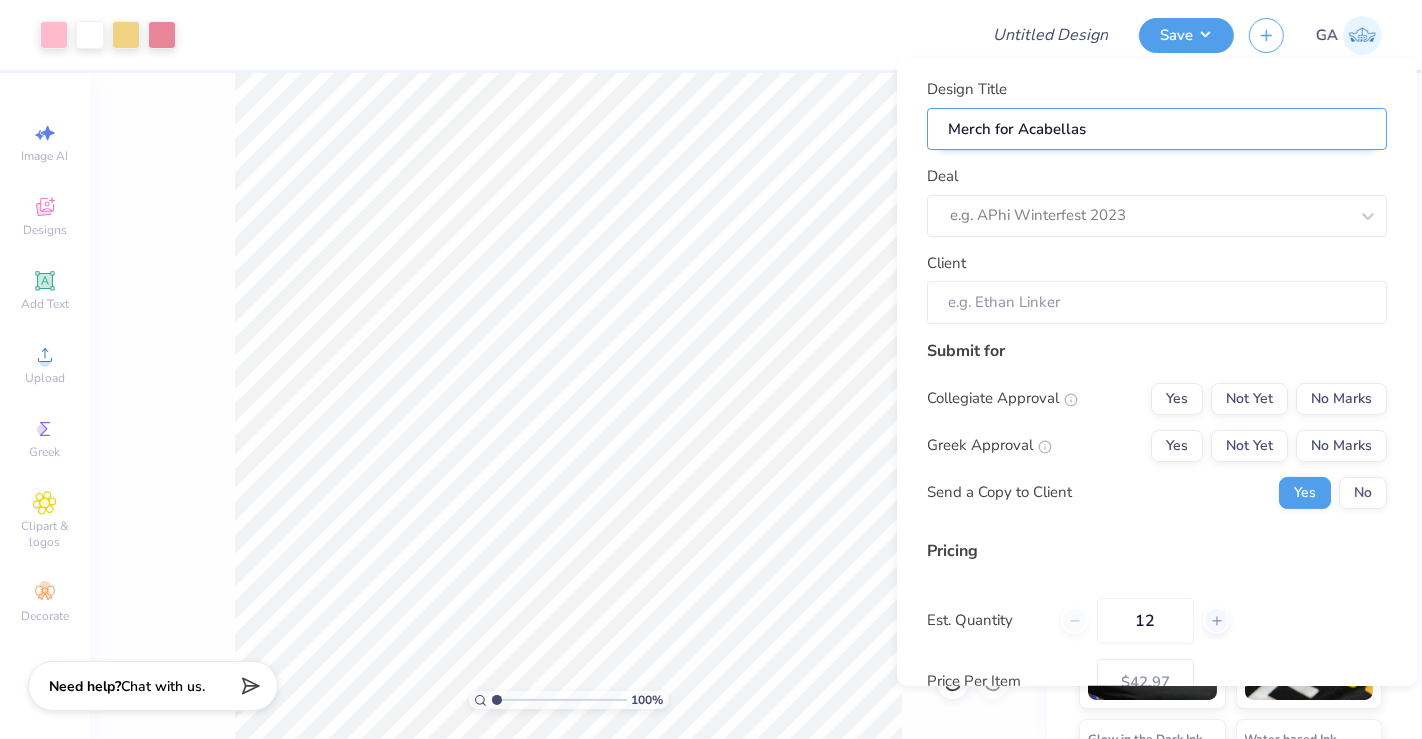 type on "Merch for Acabellas" 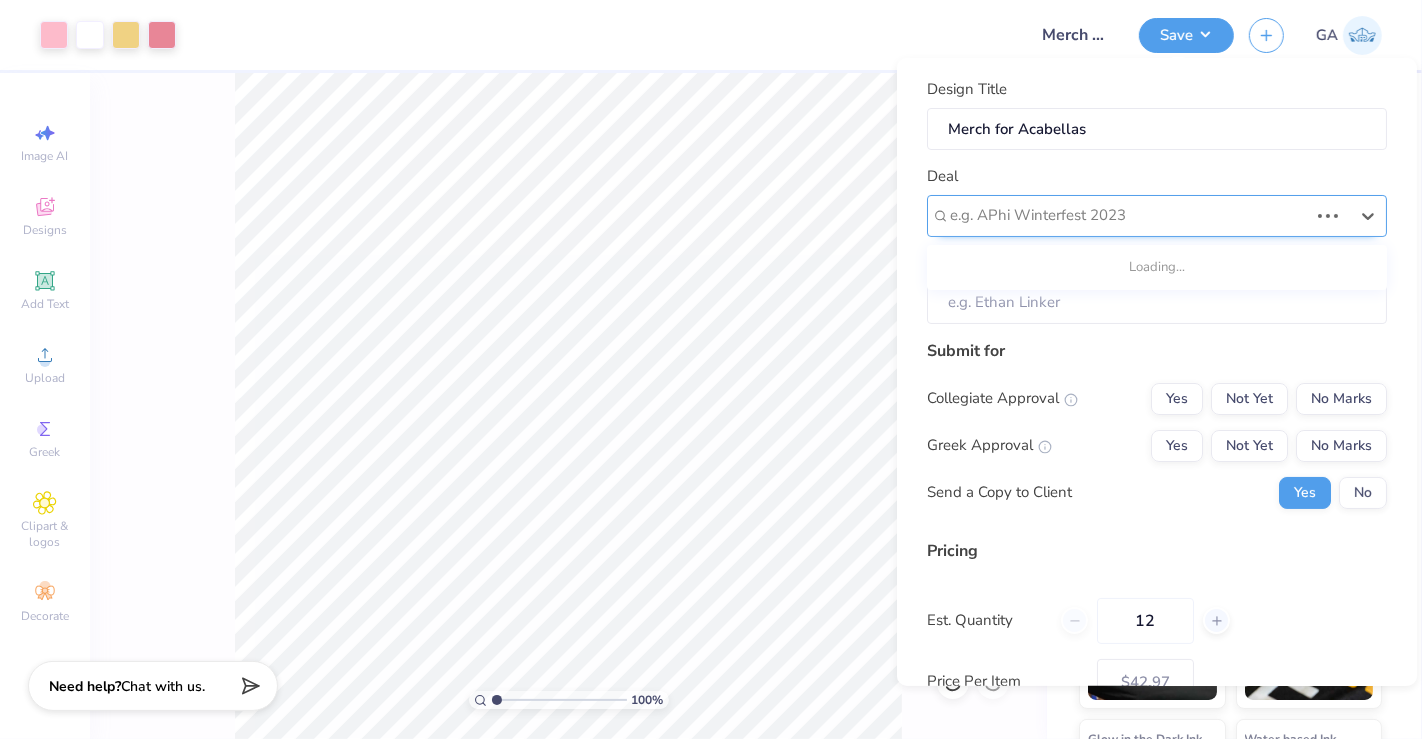 click at bounding box center (1129, 215) 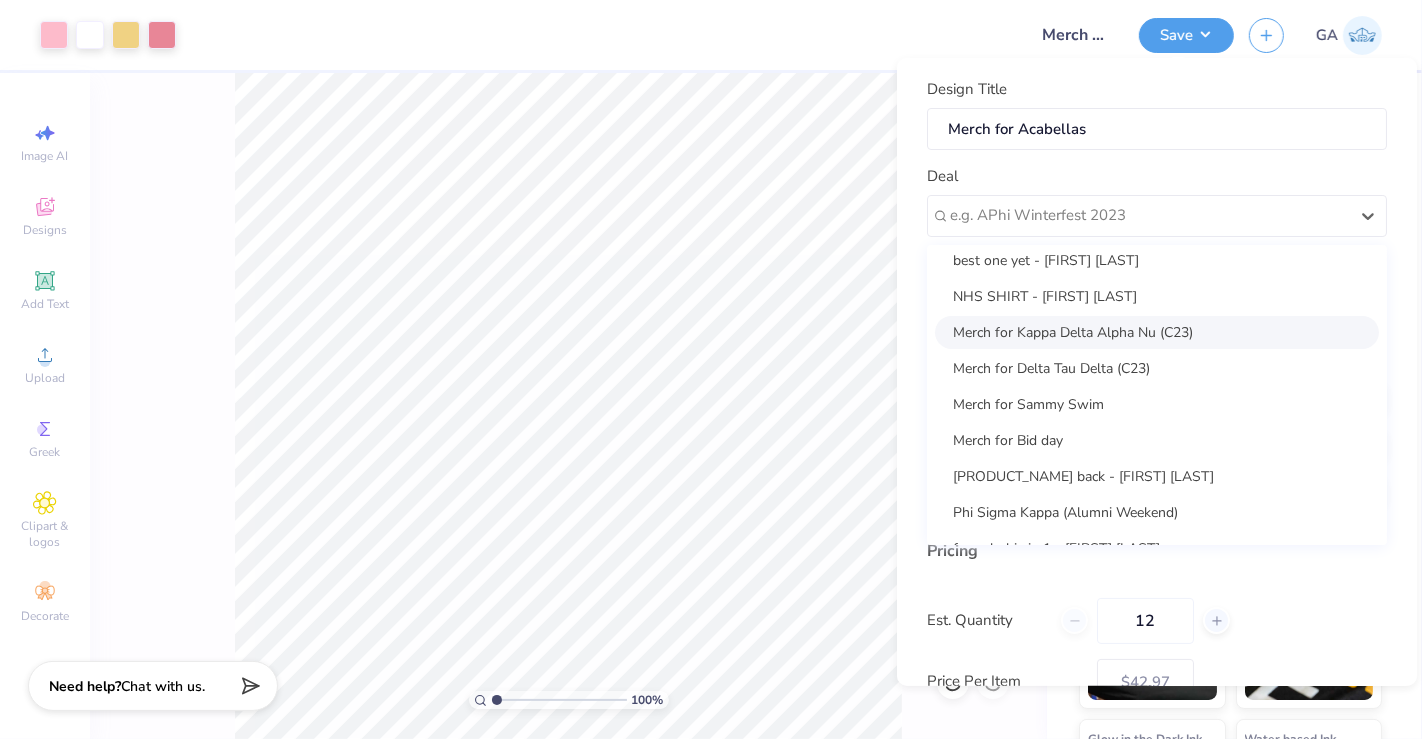 scroll, scrollTop: 0, scrollLeft: 0, axis: both 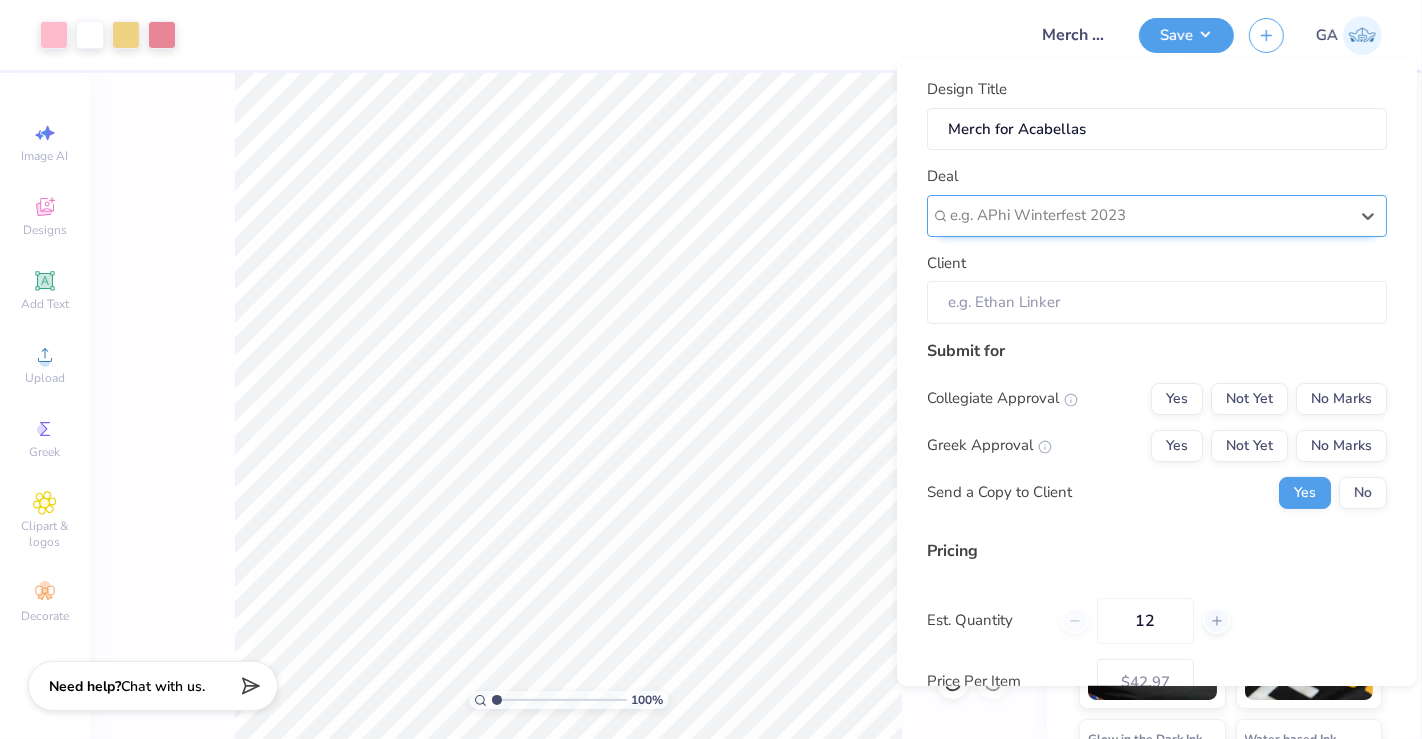 click at bounding box center [1149, 215] 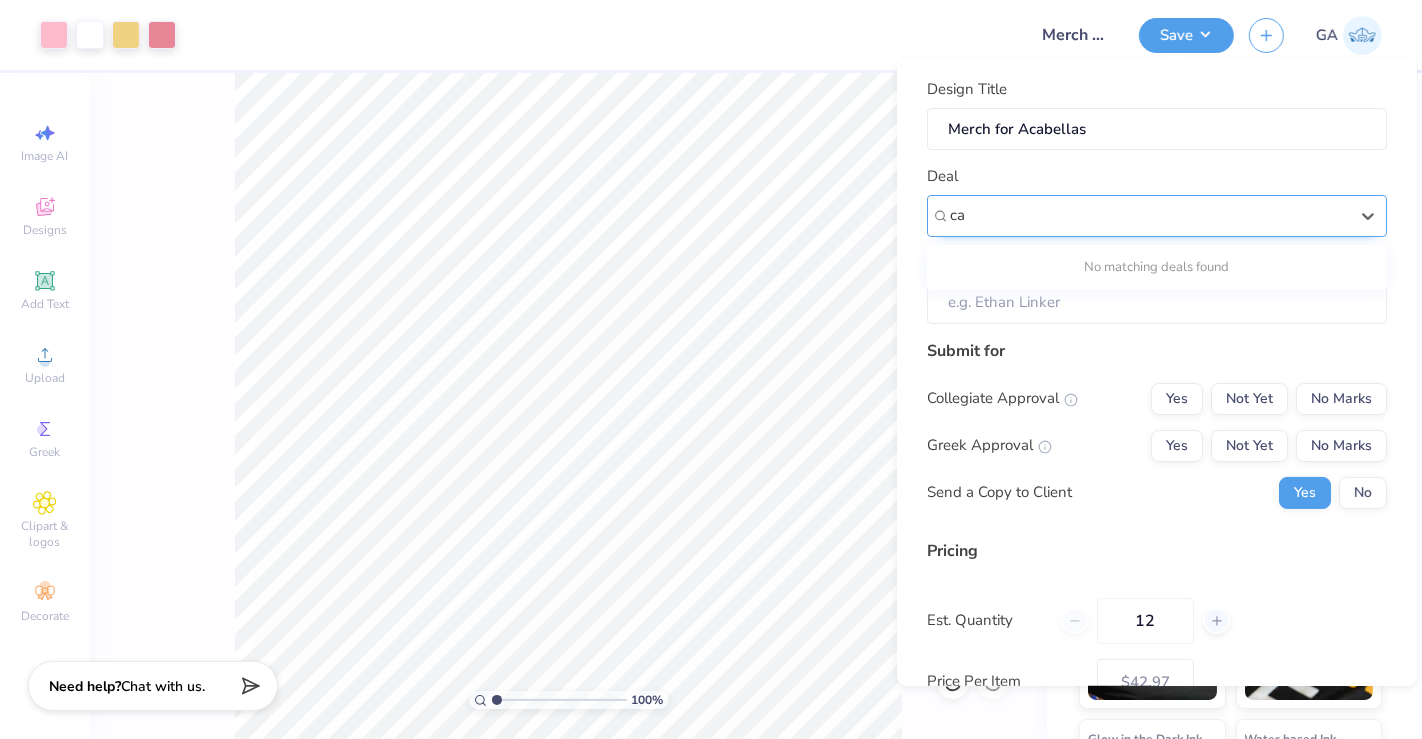 type on "c" 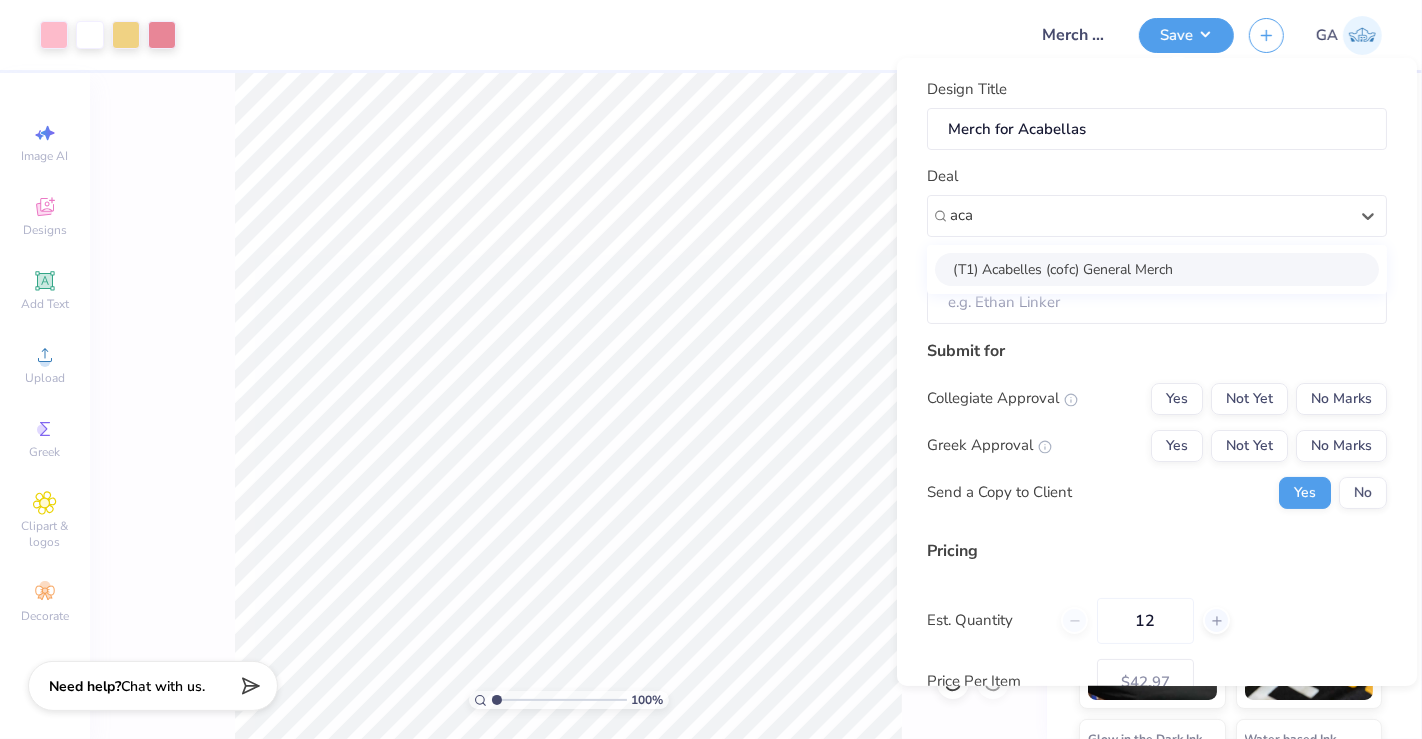 click on "(T1) Acabelles (cofc) General Merch" at bounding box center (1157, 268) 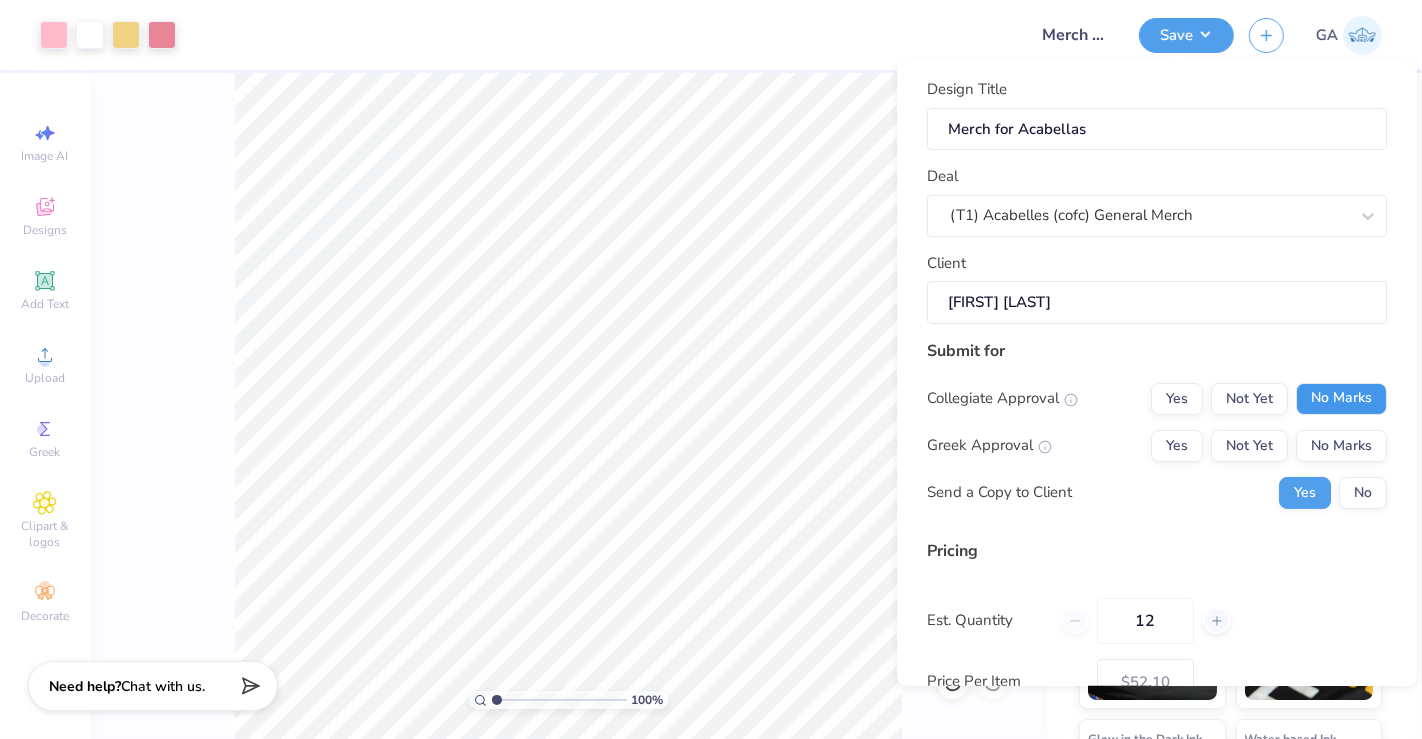 click on "No Marks" at bounding box center (1341, 398) 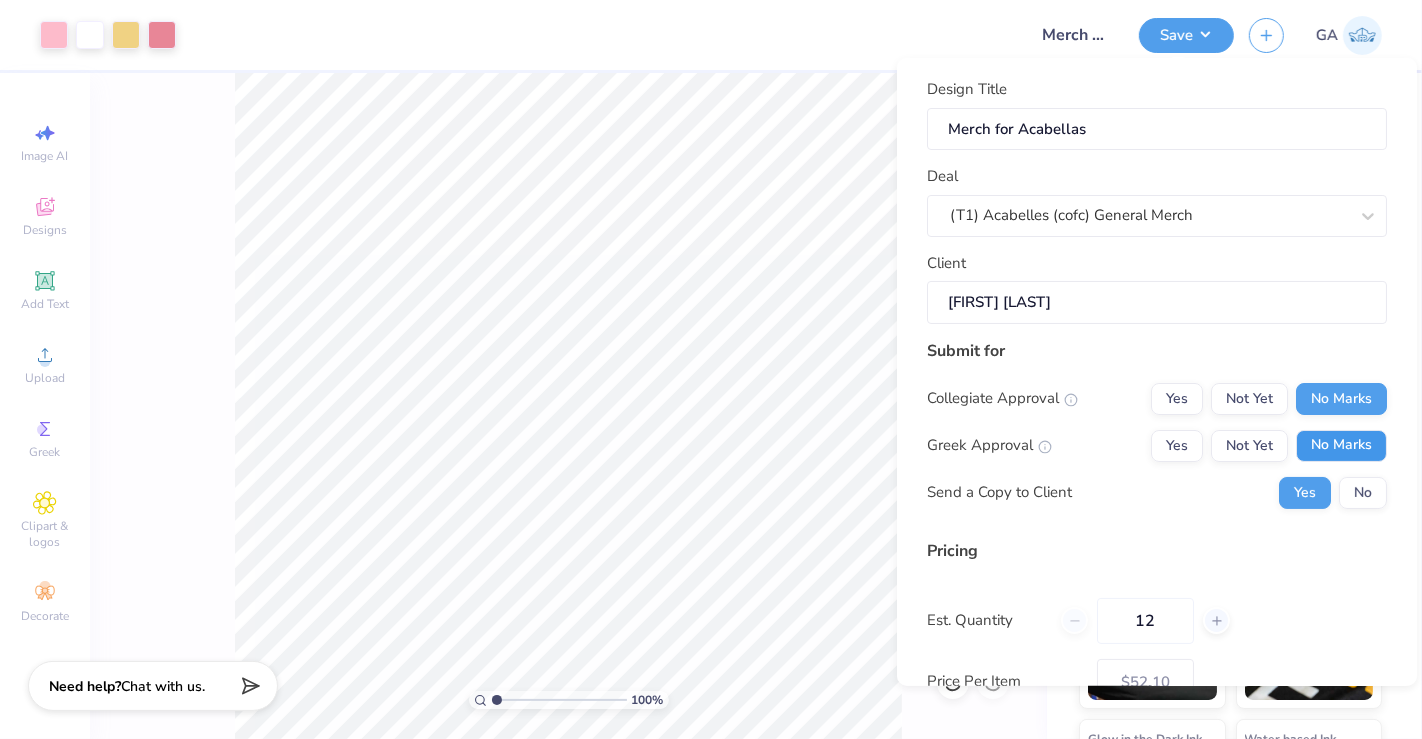 click on "No Marks" at bounding box center (1341, 445) 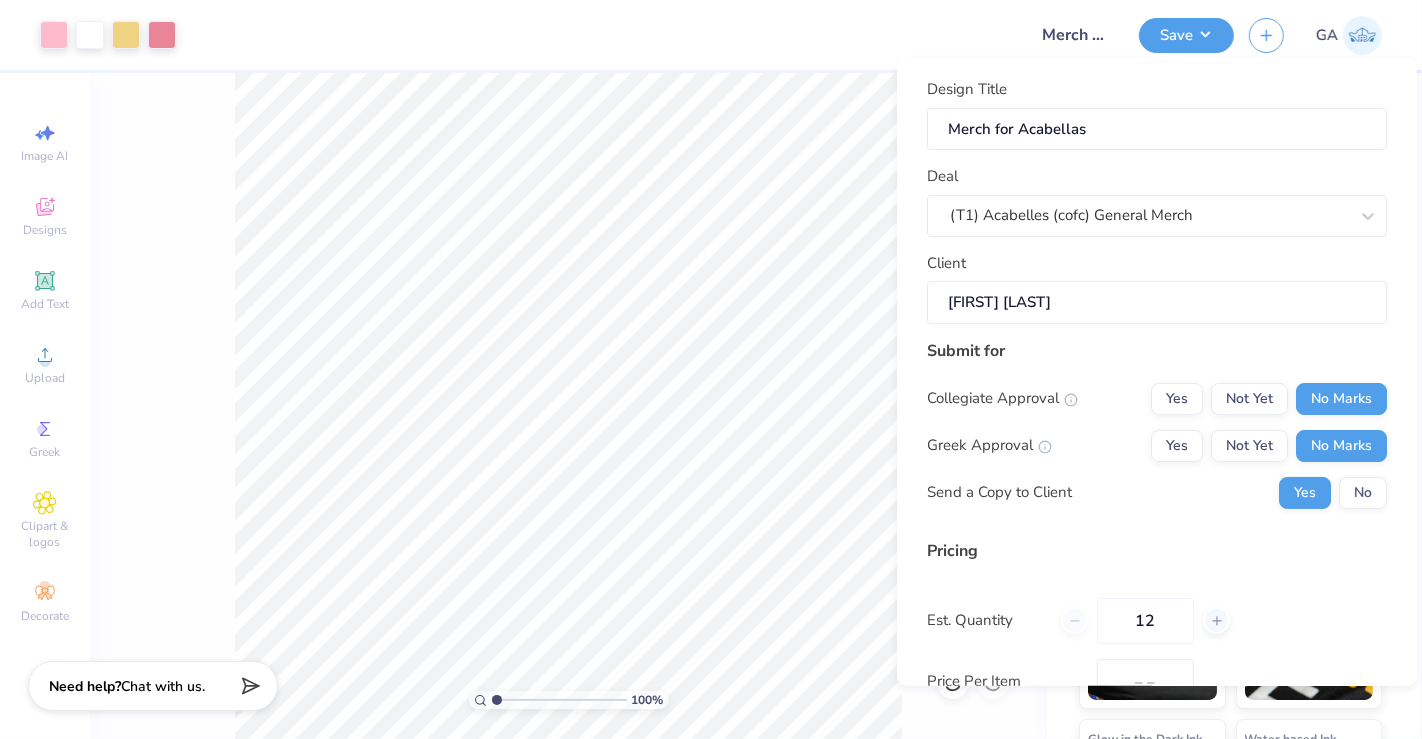 scroll, scrollTop: 84, scrollLeft: 0, axis: vertical 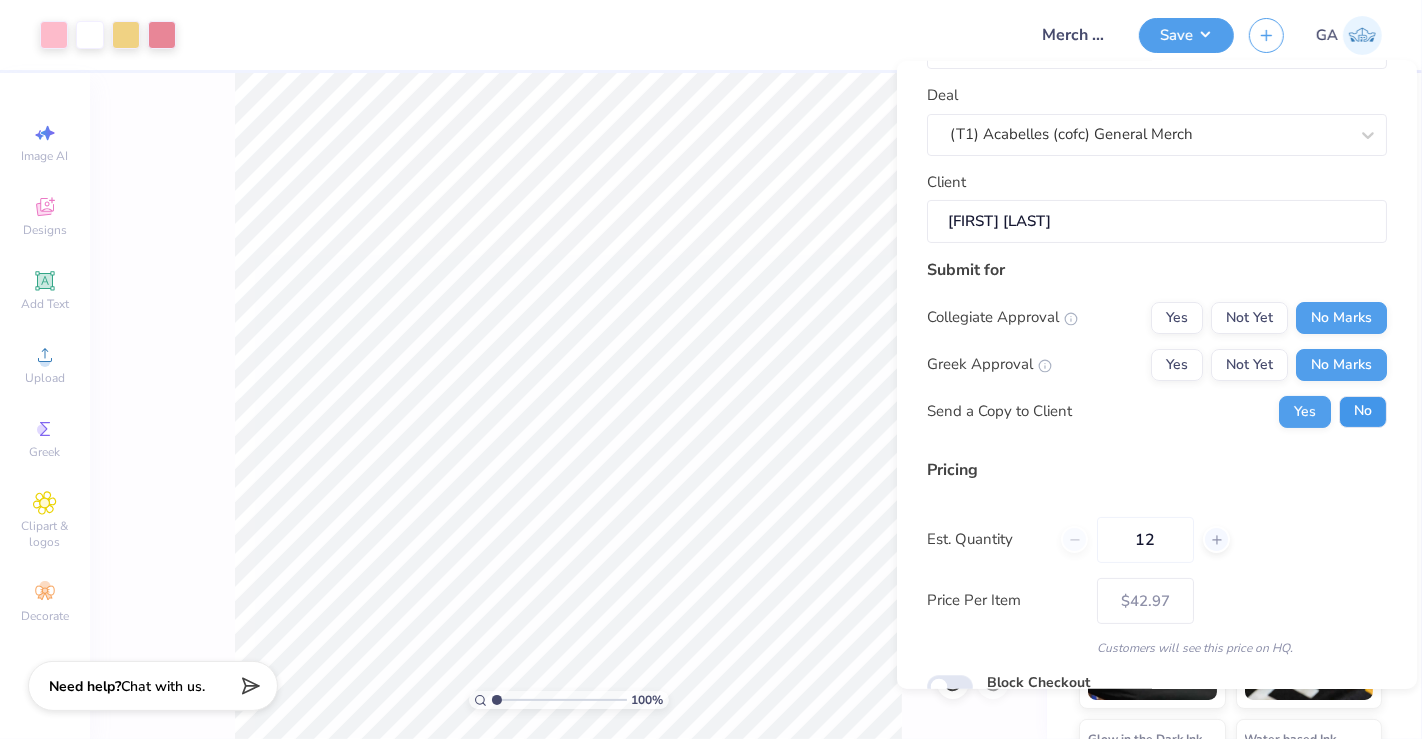 click on "No" at bounding box center (1363, 411) 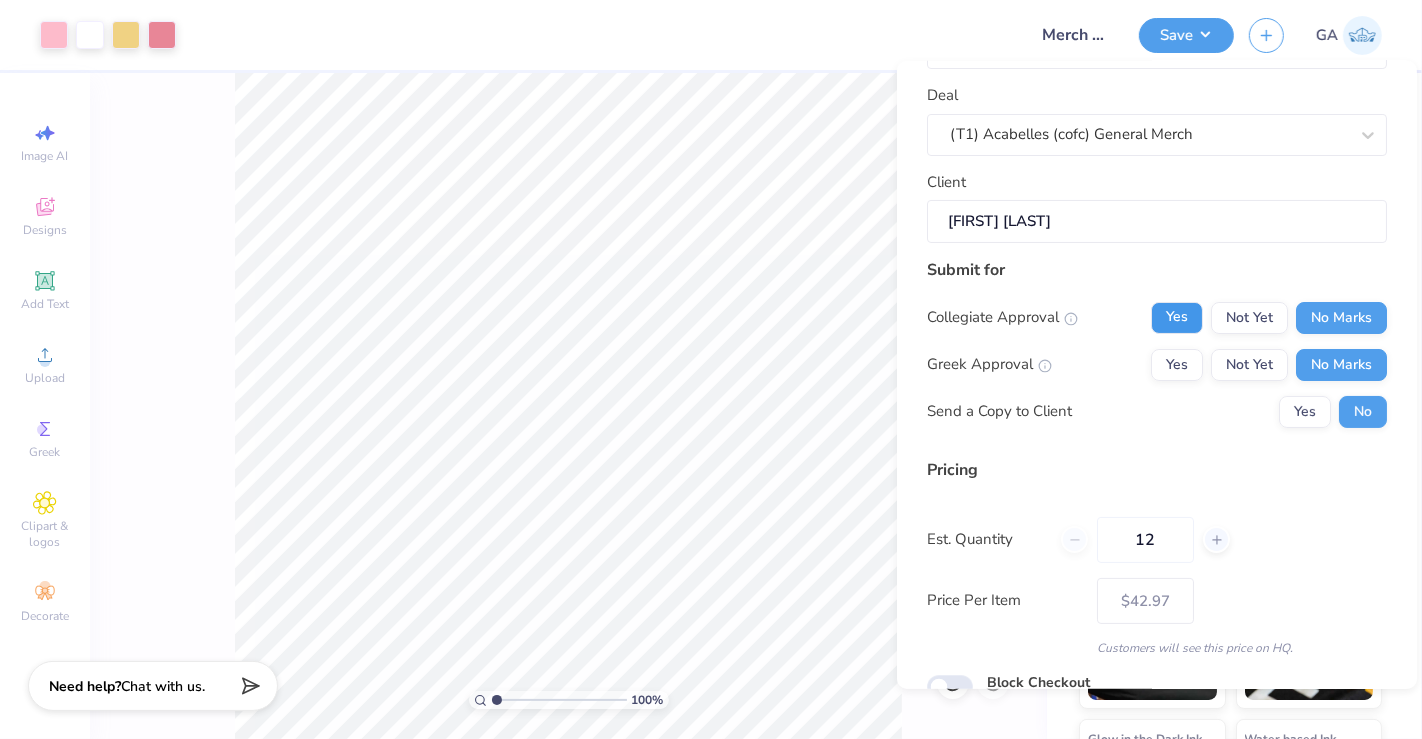 click on "Yes" at bounding box center (1177, 317) 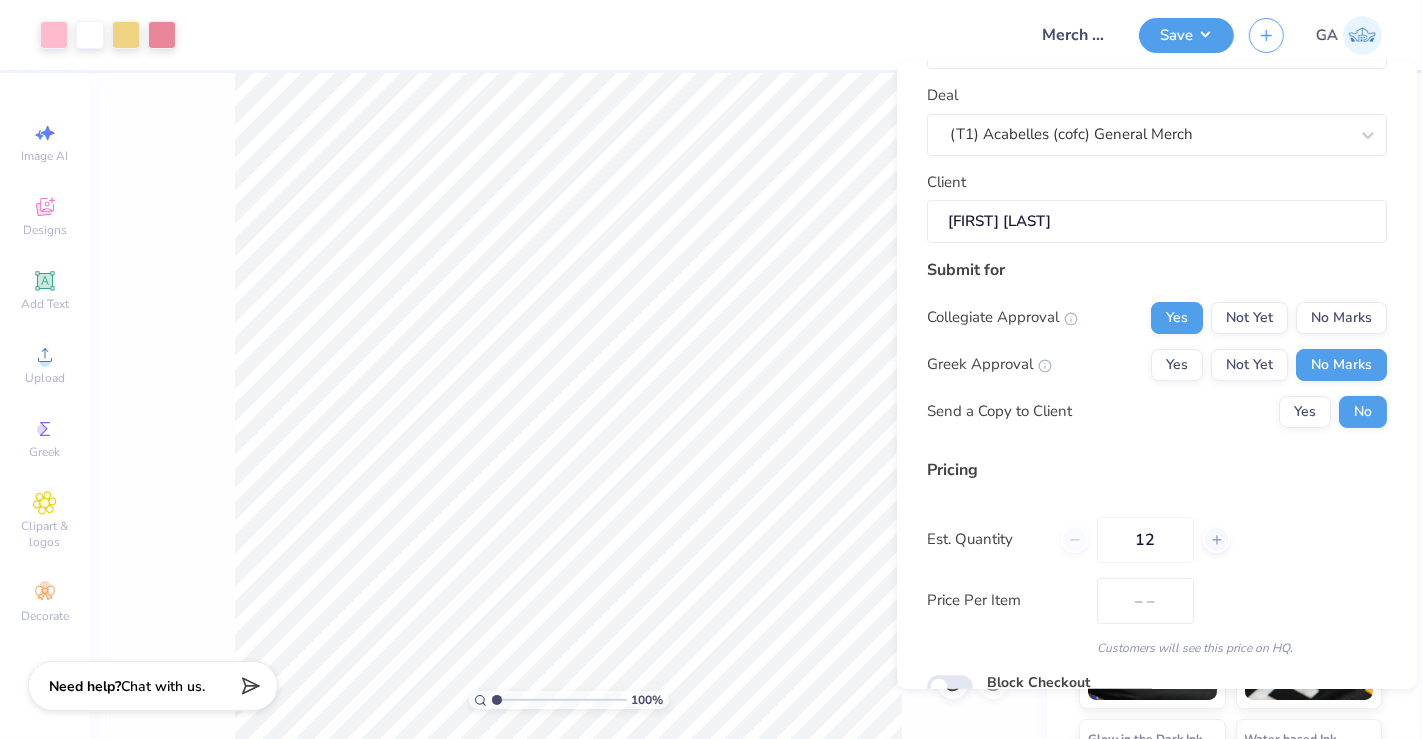 type on "$52.10" 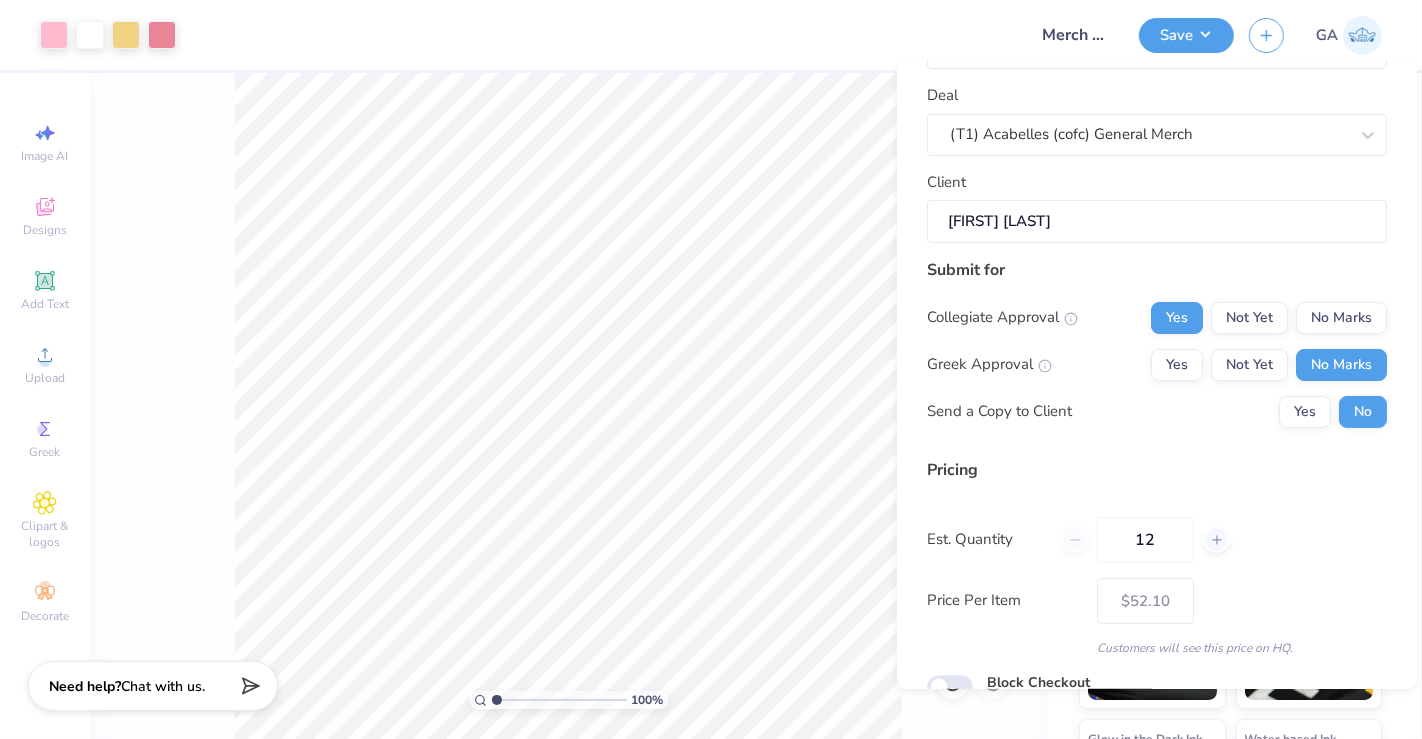 scroll, scrollTop: 174, scrollLeft: 0, axis: vertical 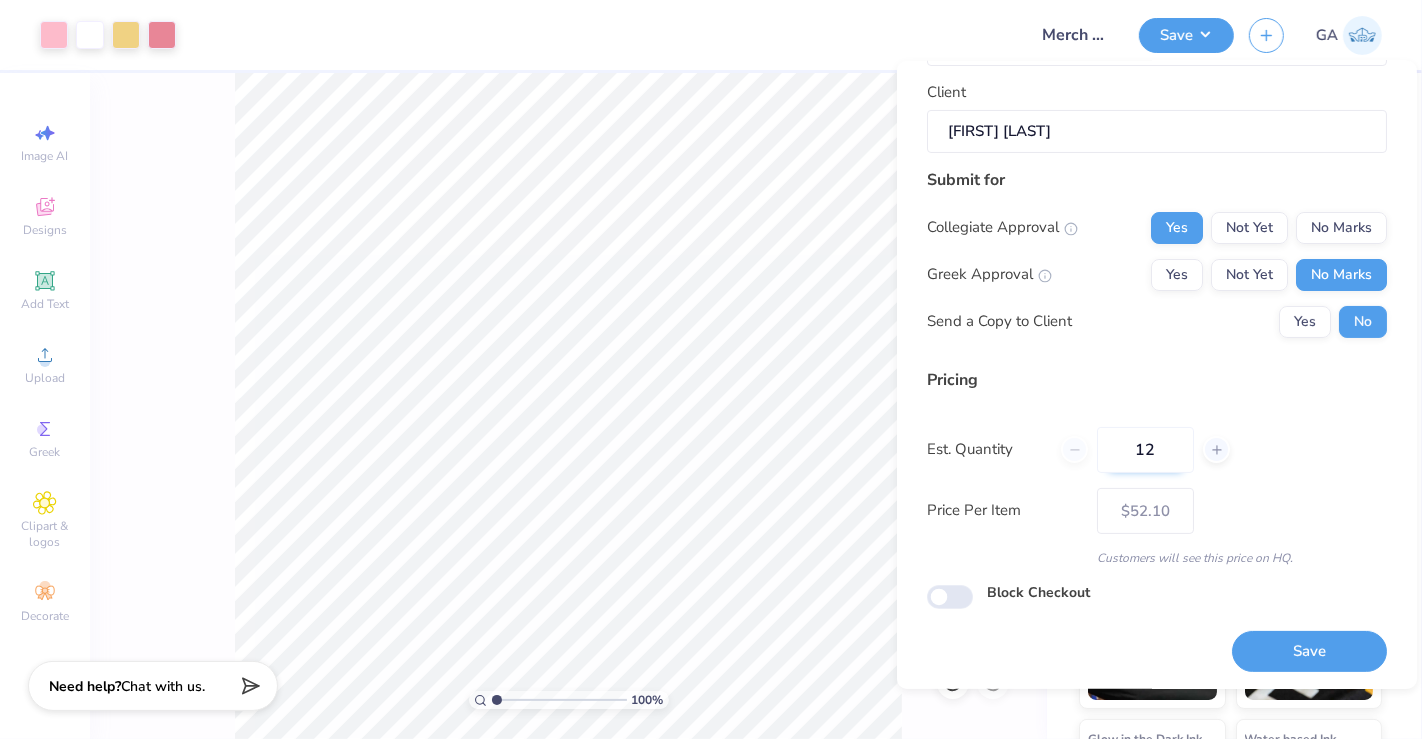 click on "12" at bounding box center (1145, 449) 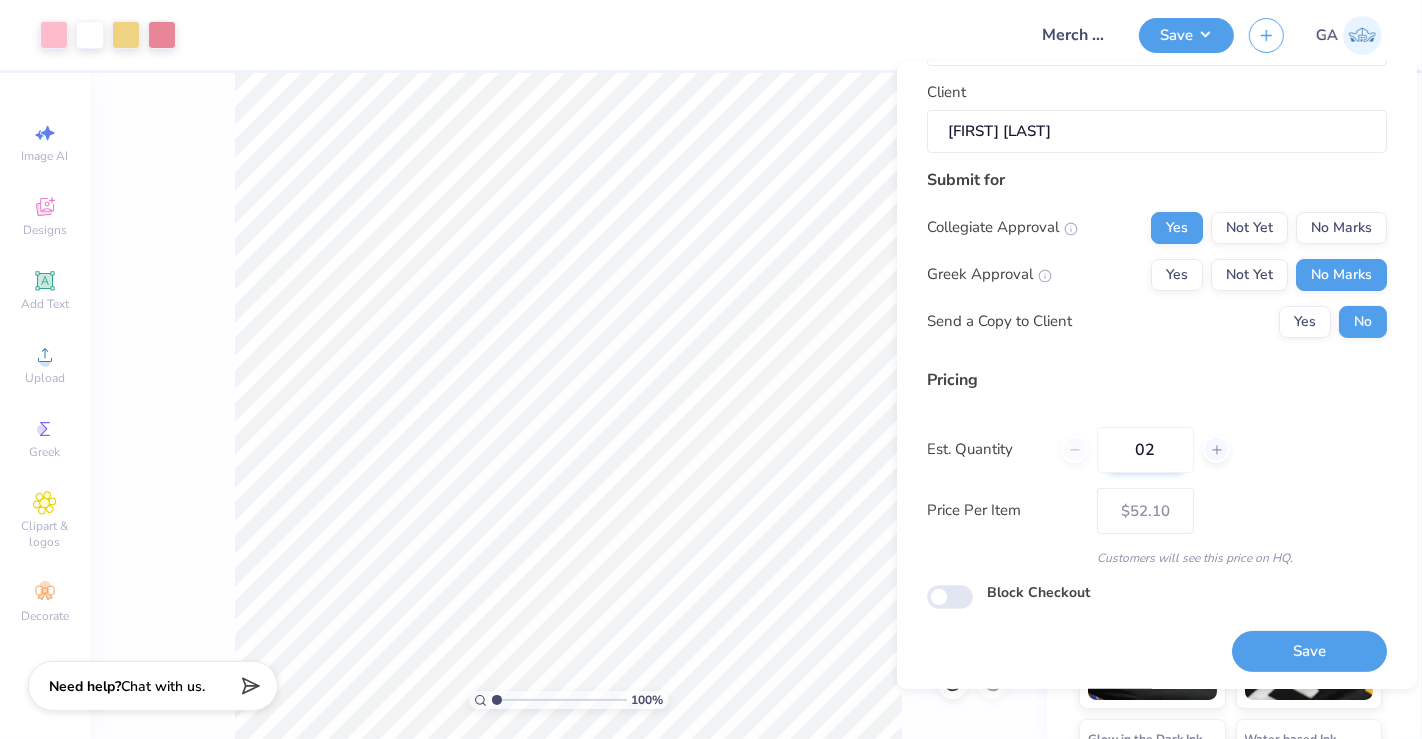 type on "025" 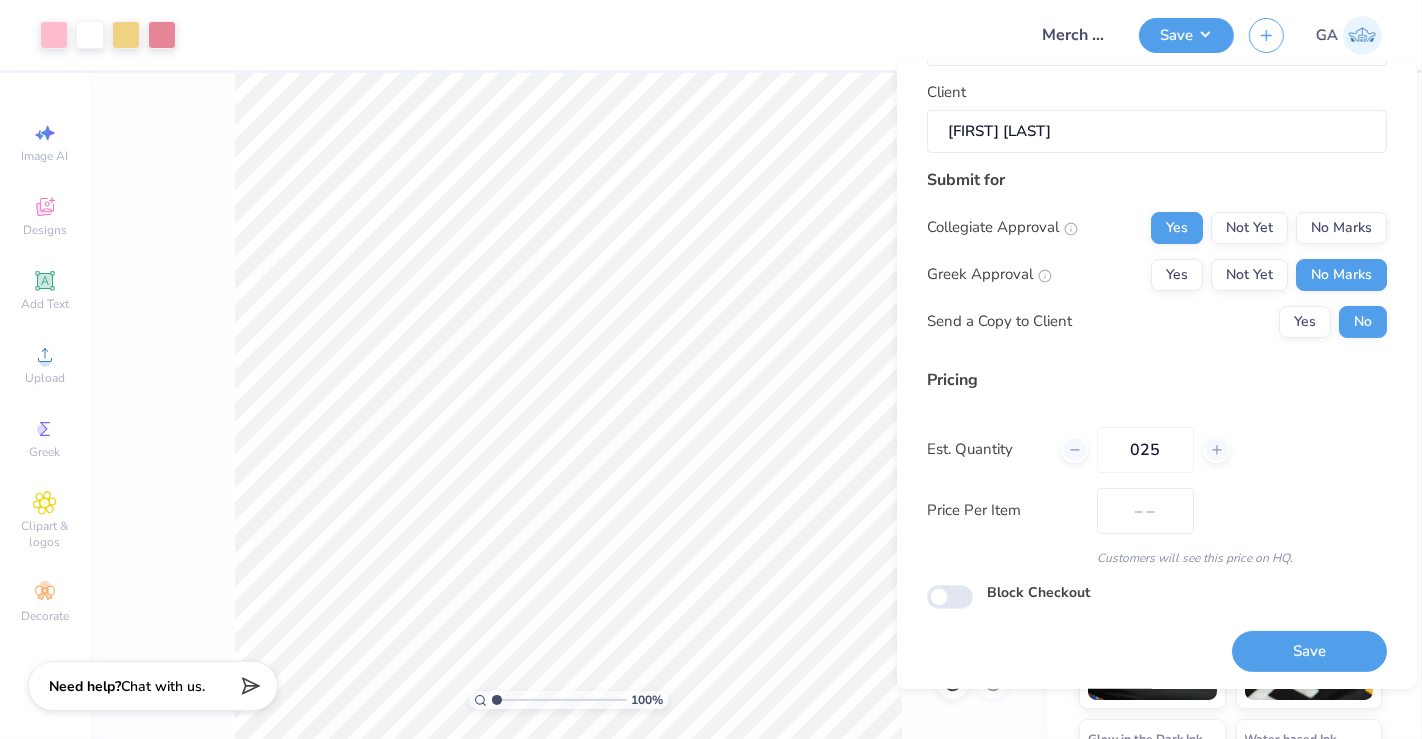 type on "$33.82" 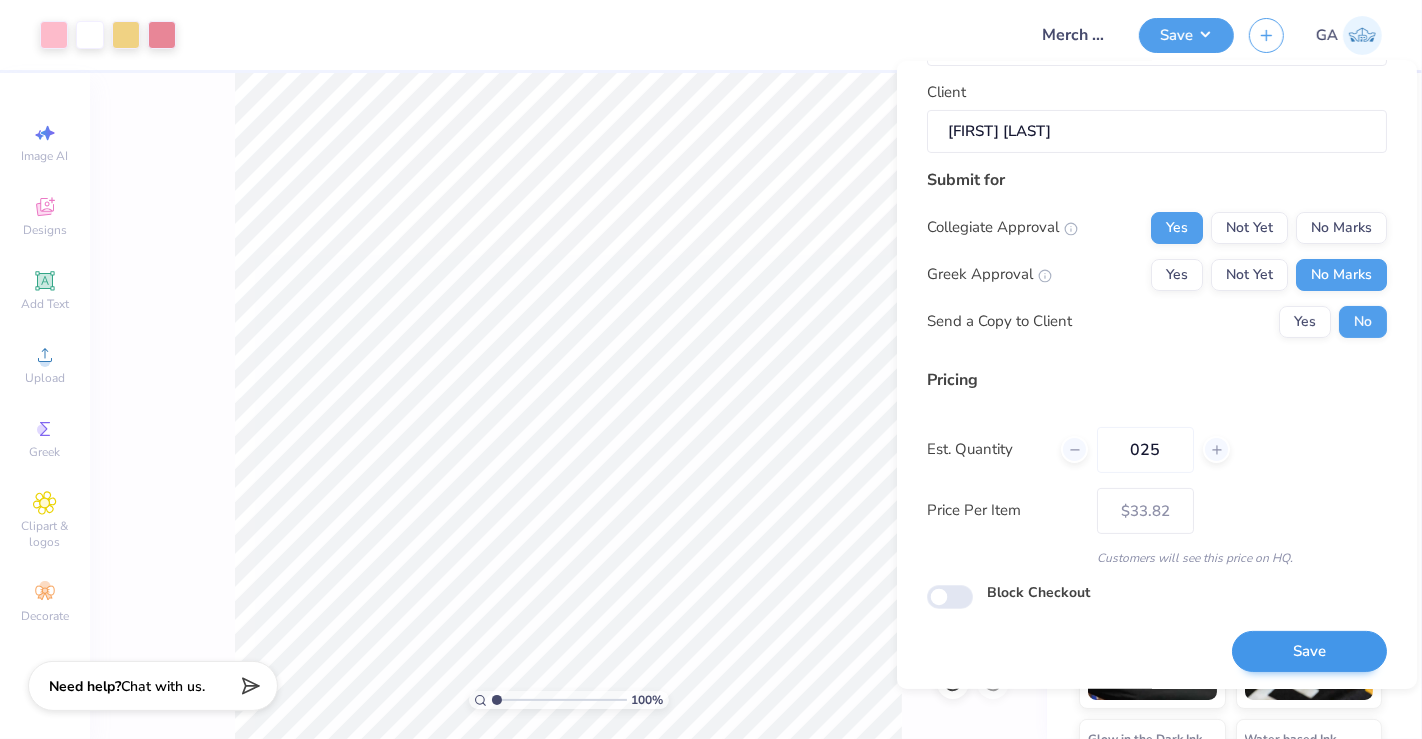 type on "025" 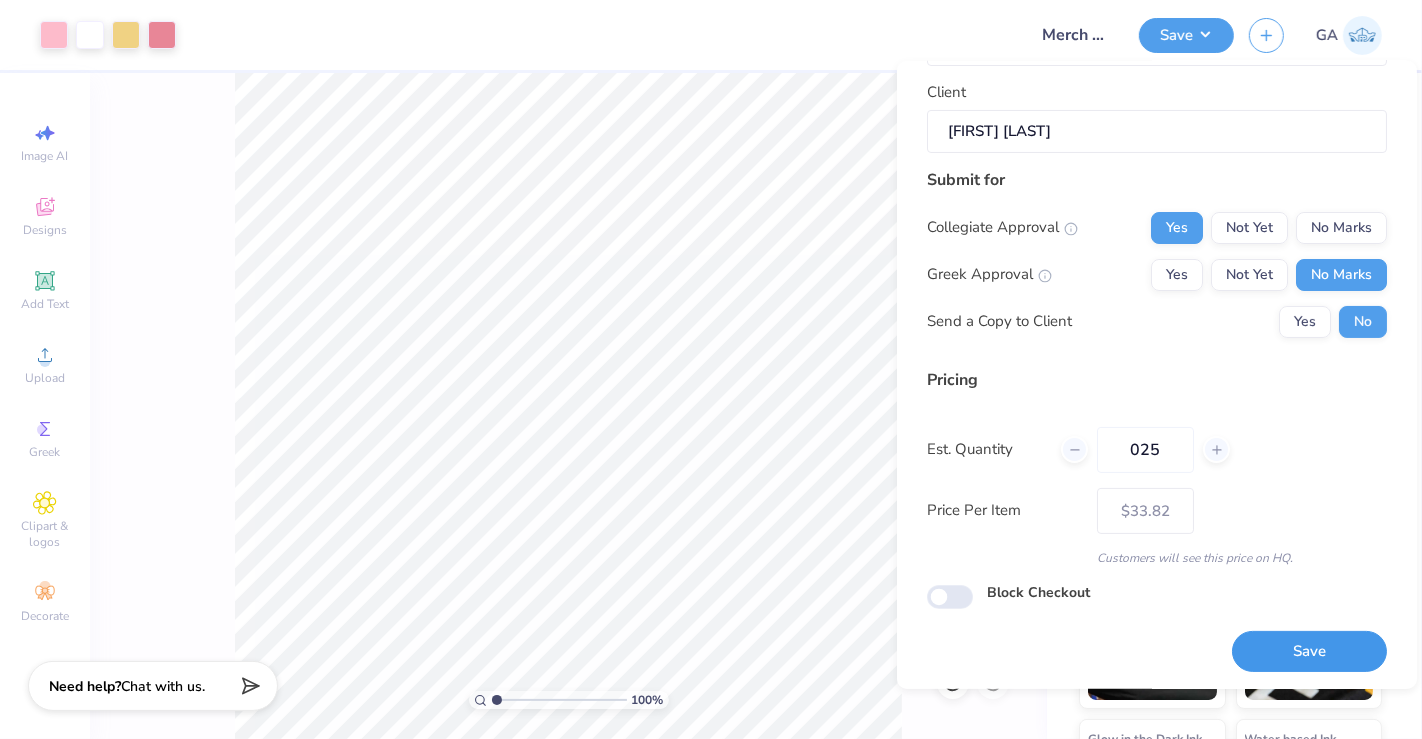 click on "Save" at bounding box center (1309, 651) 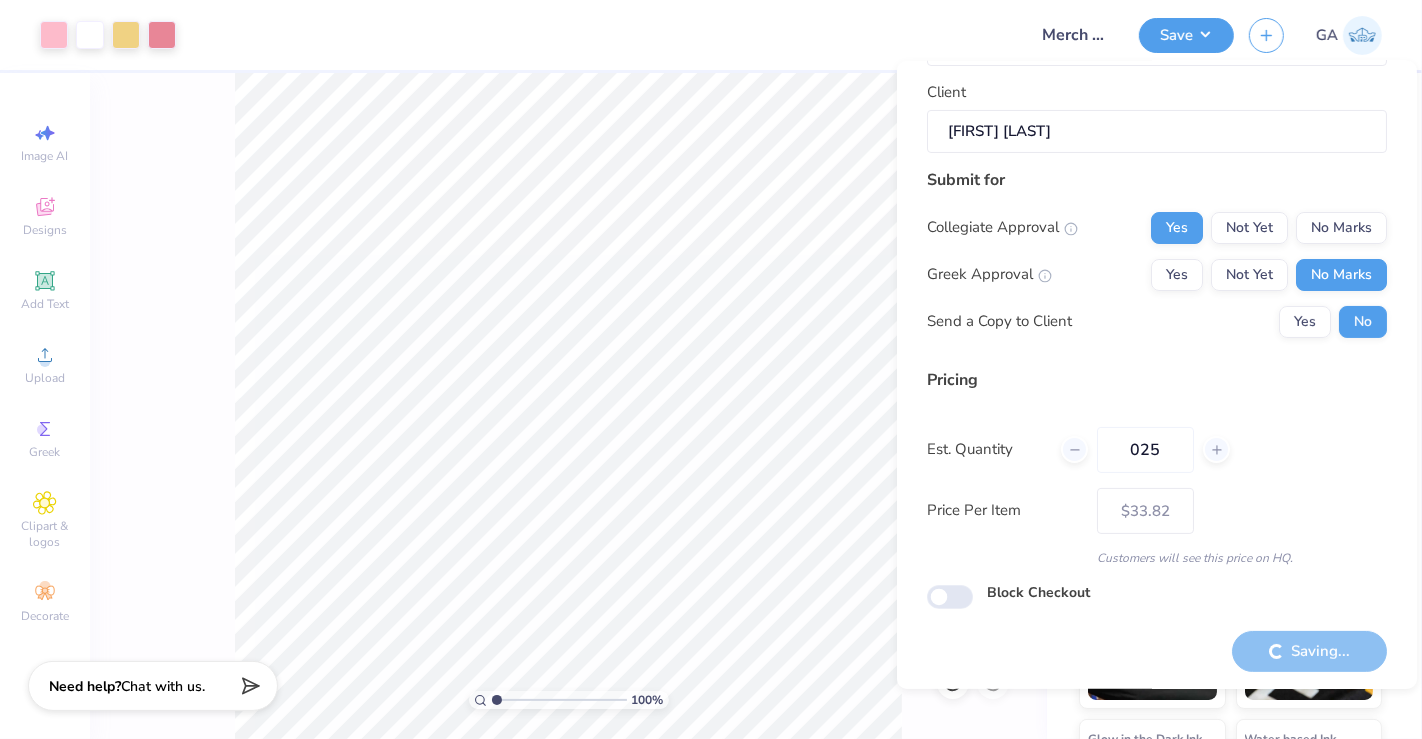 type on "– –" 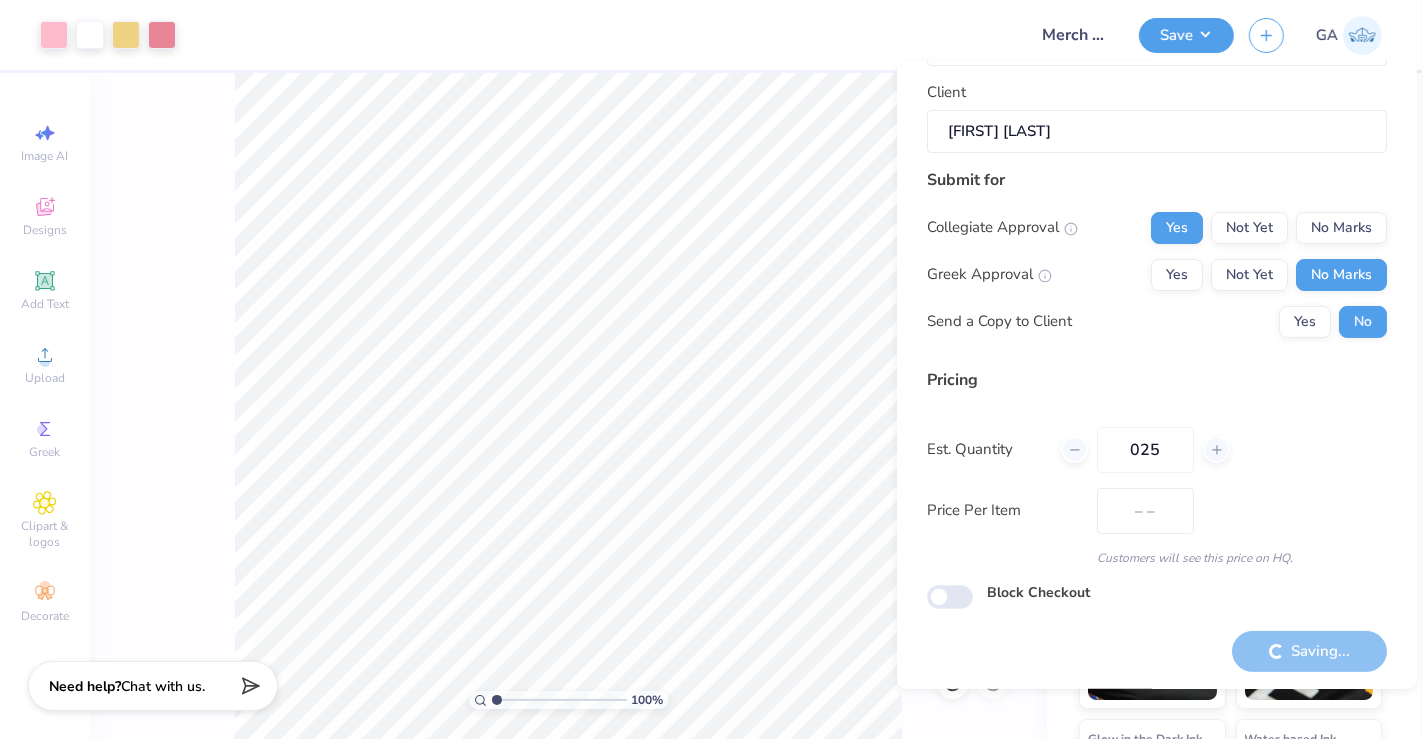 scroll, scrollTop: 0, scrollLeft: 0, axis: both 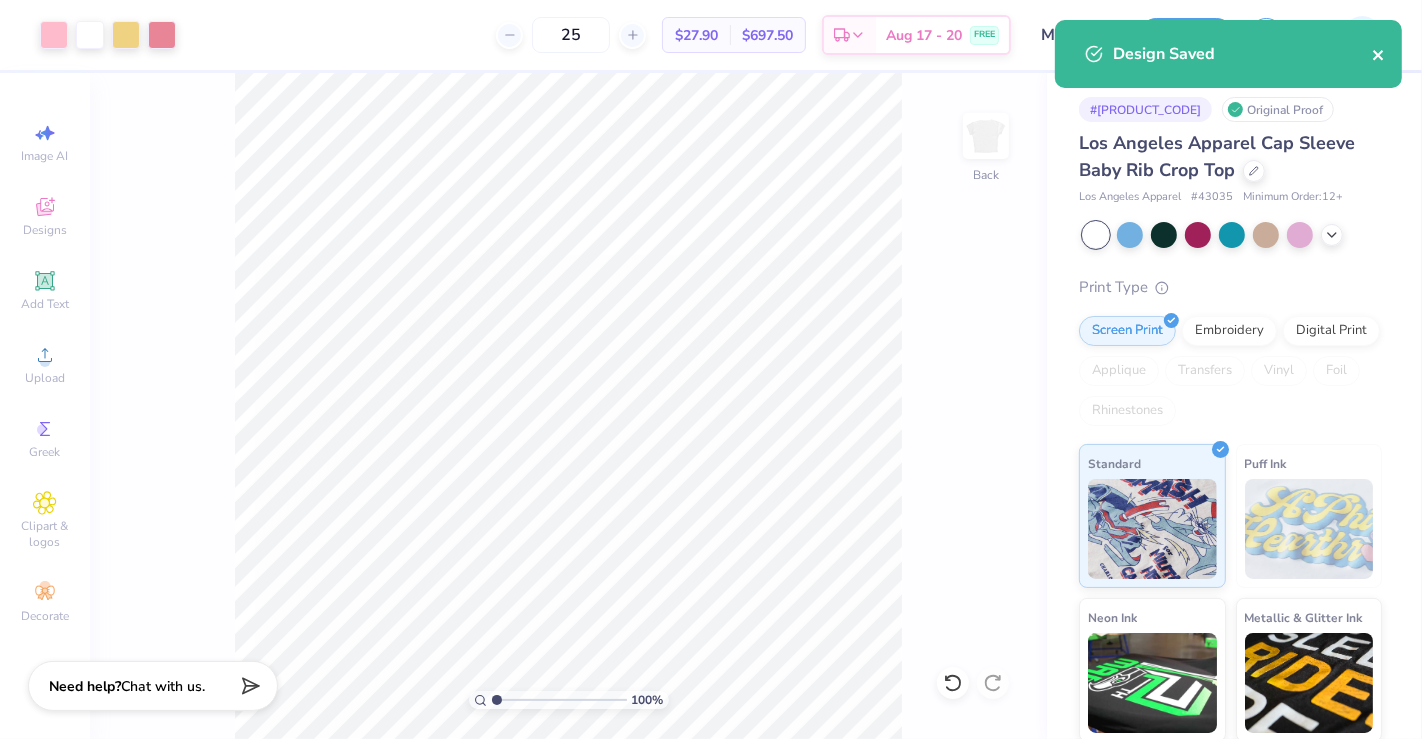 click 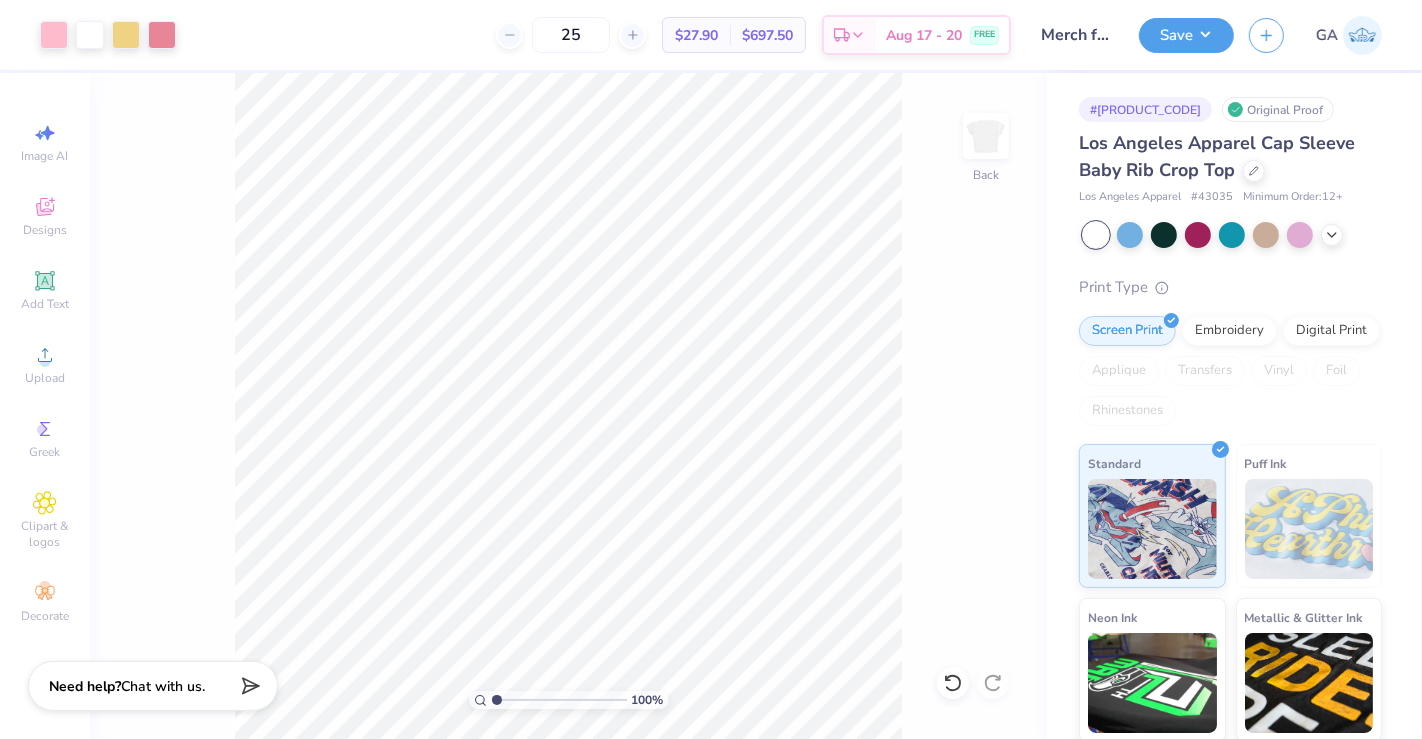 click 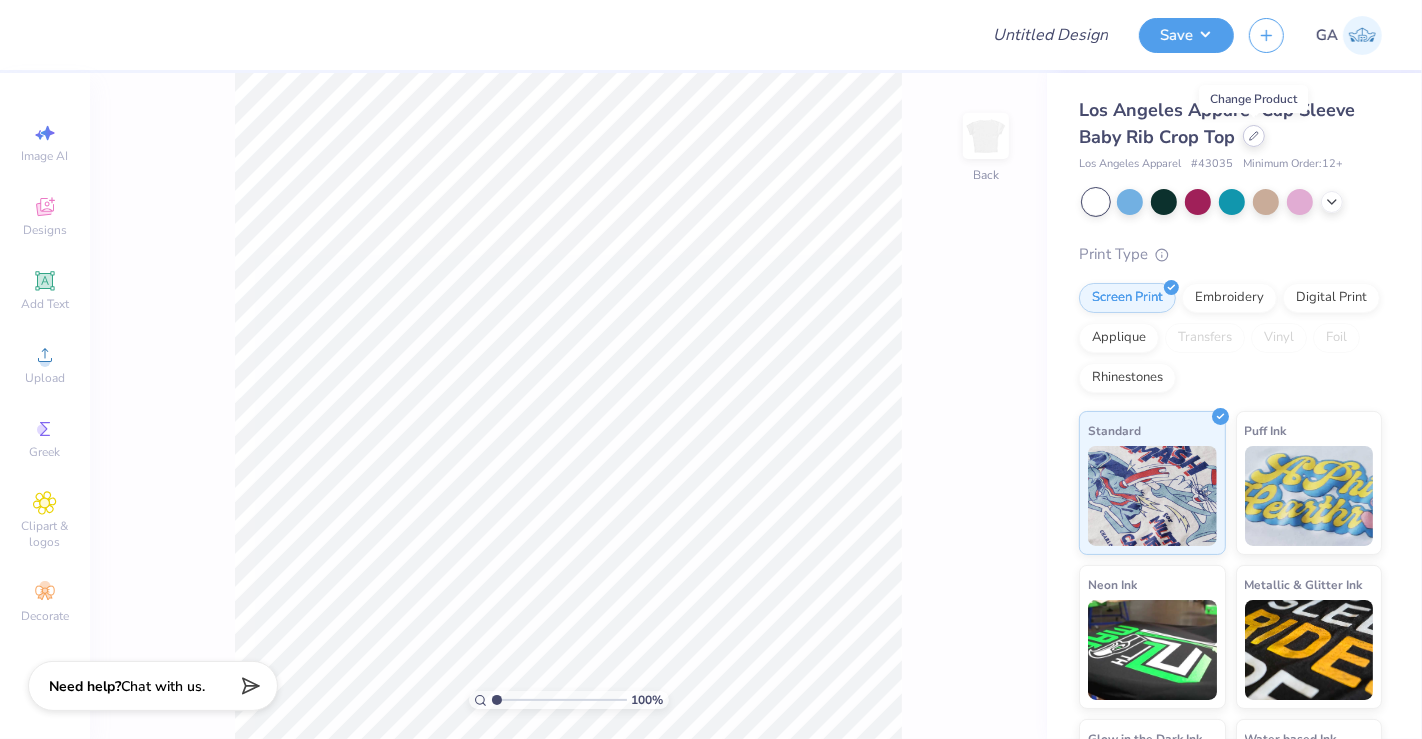 click 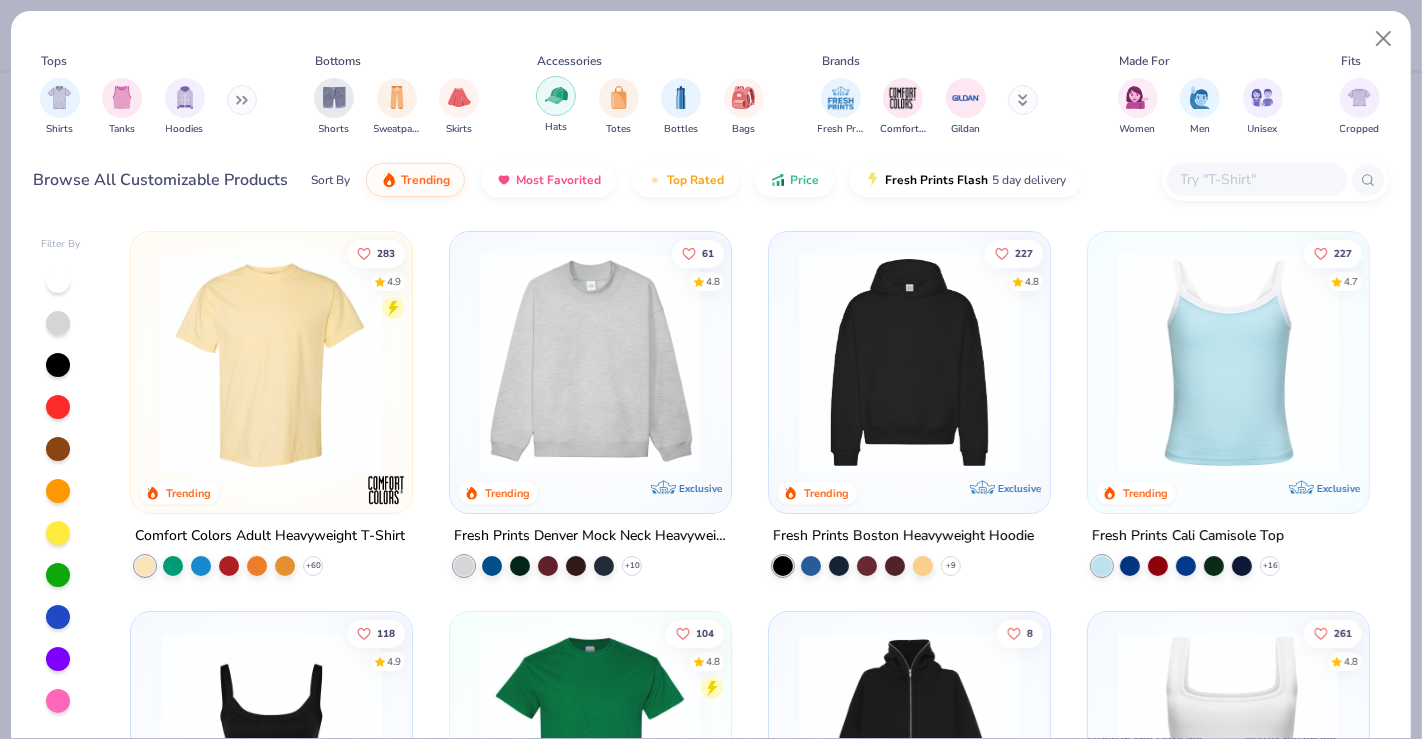 click at bounding box center [556, 95] 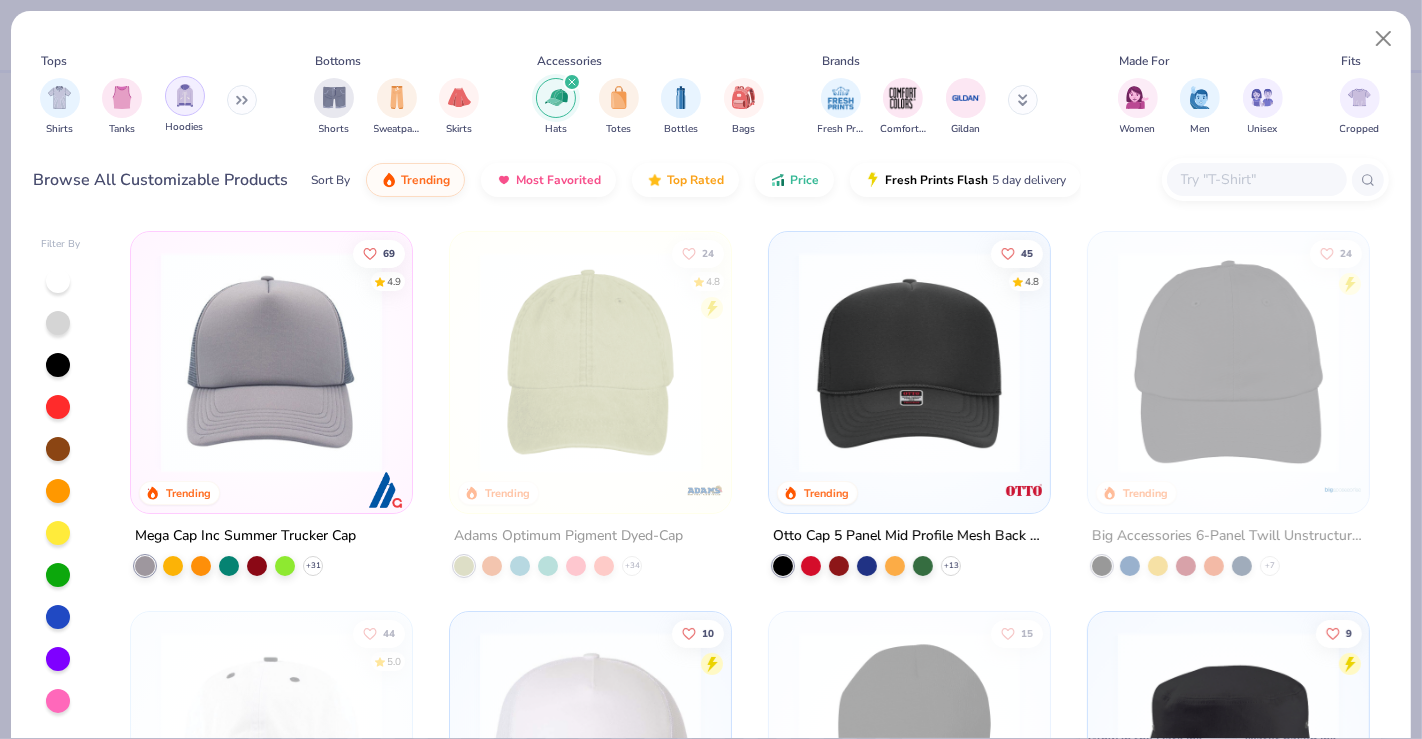 click at bounding box center [185, 95] 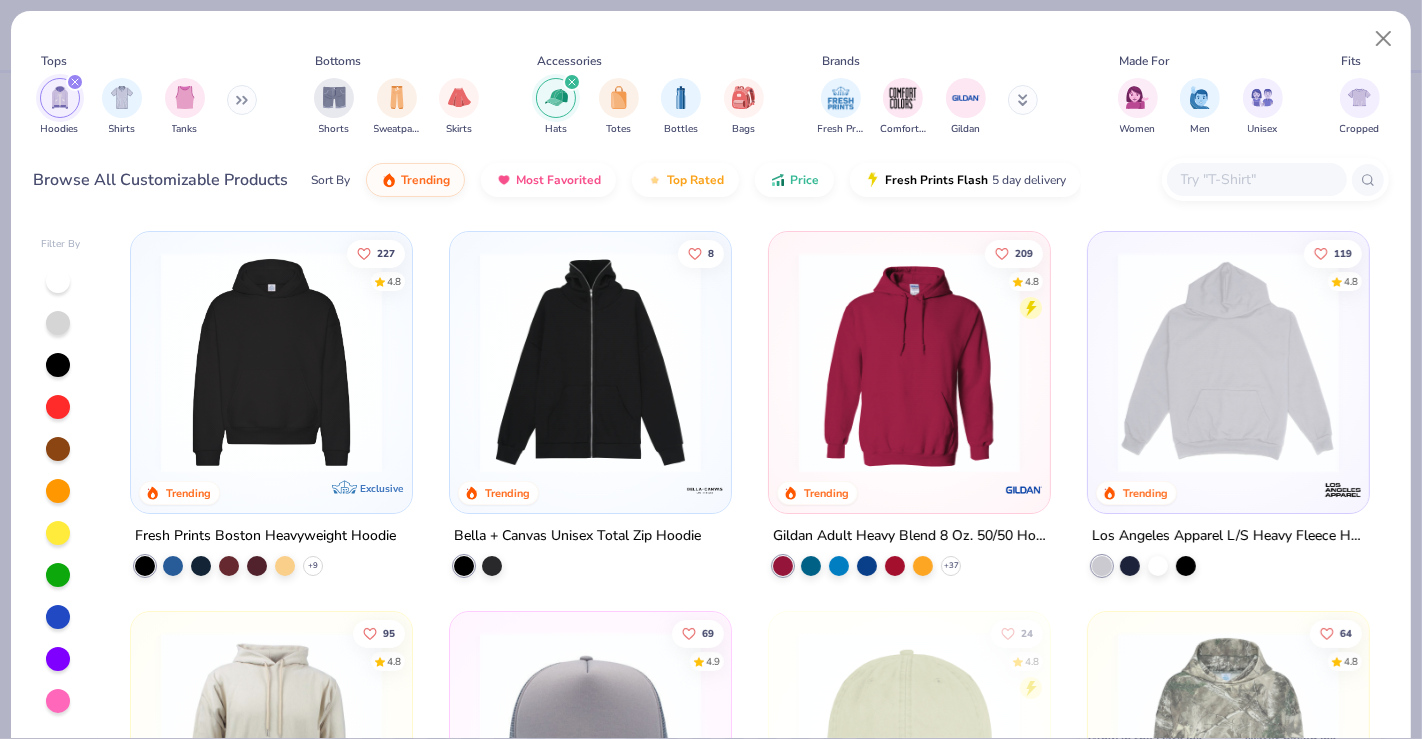 click at bounding box center [572, 82] 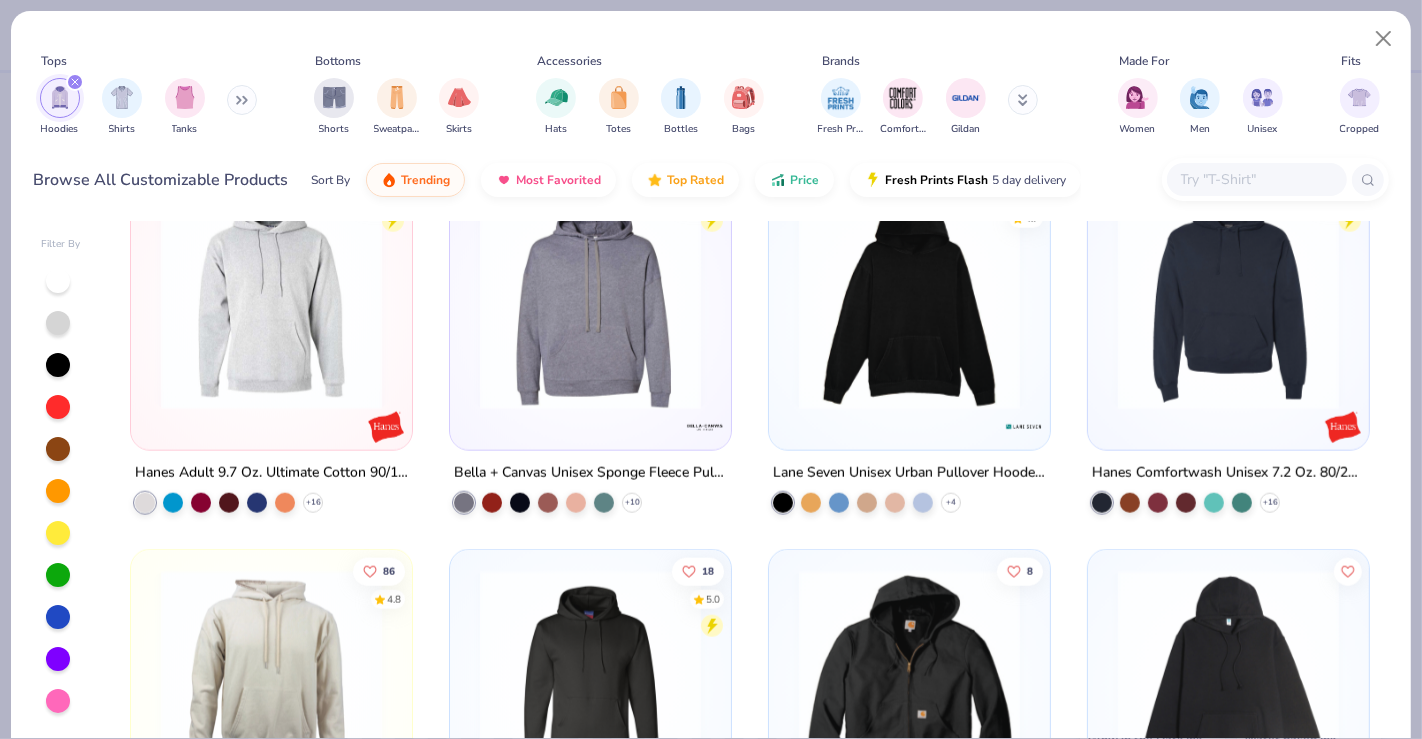scroll, scrollTop: 1959, scrollLeft: 0, axis: vertical 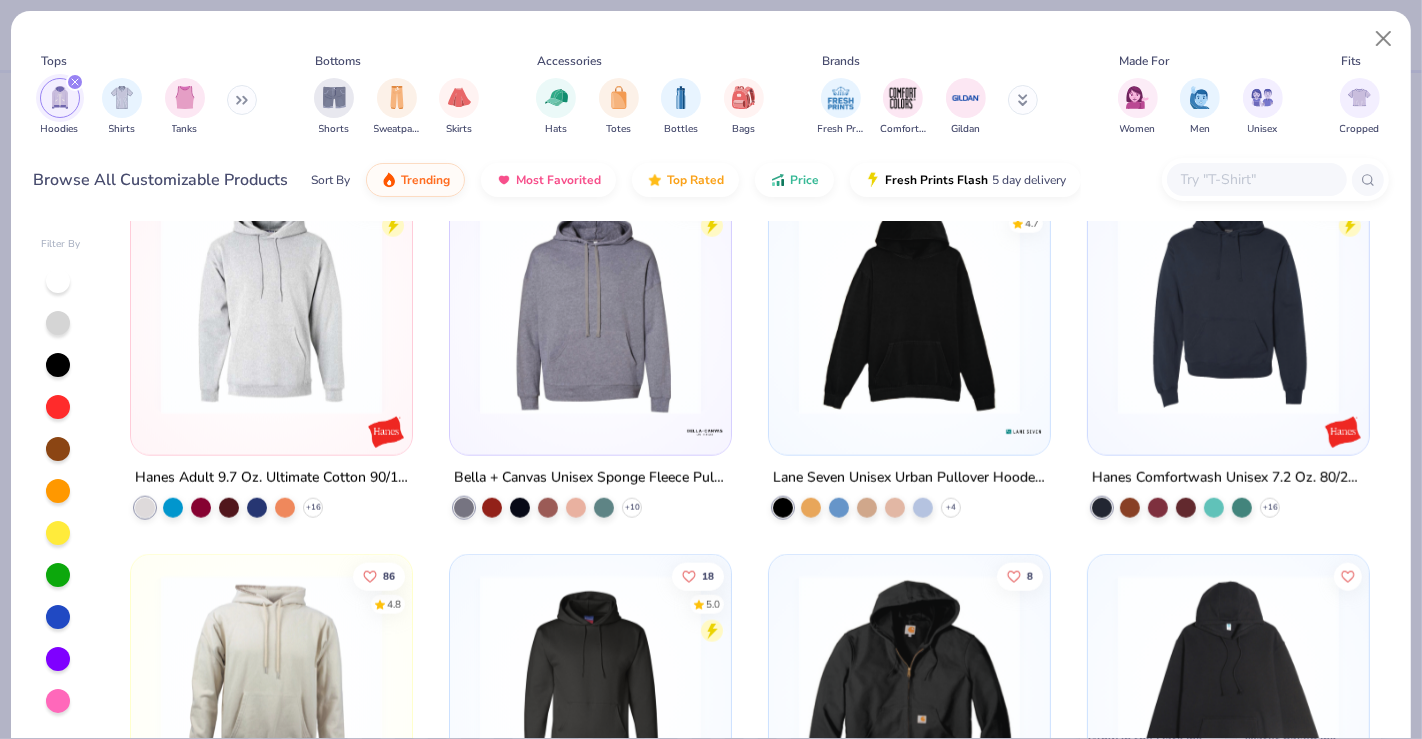 click at bounding box center [909, 304] 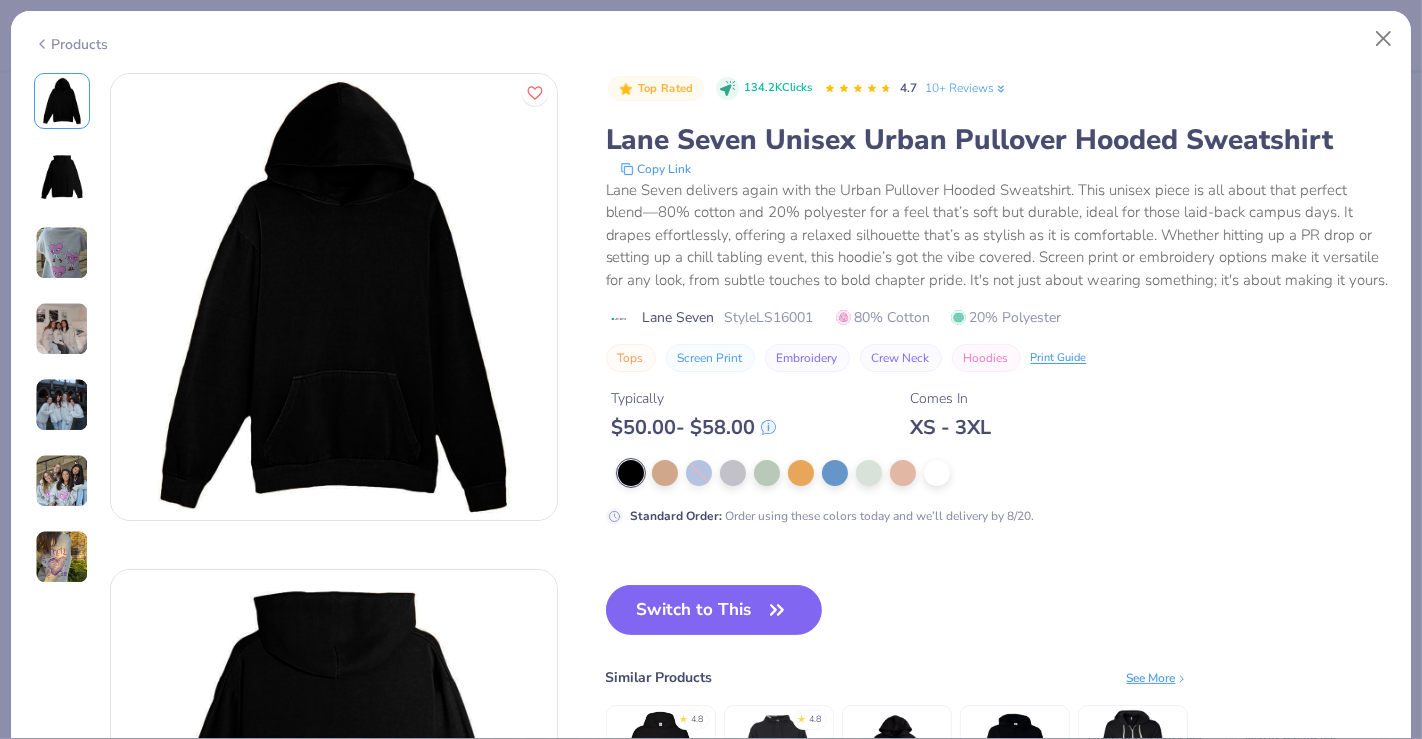 click on "Products" at bounding box center [71, 44] 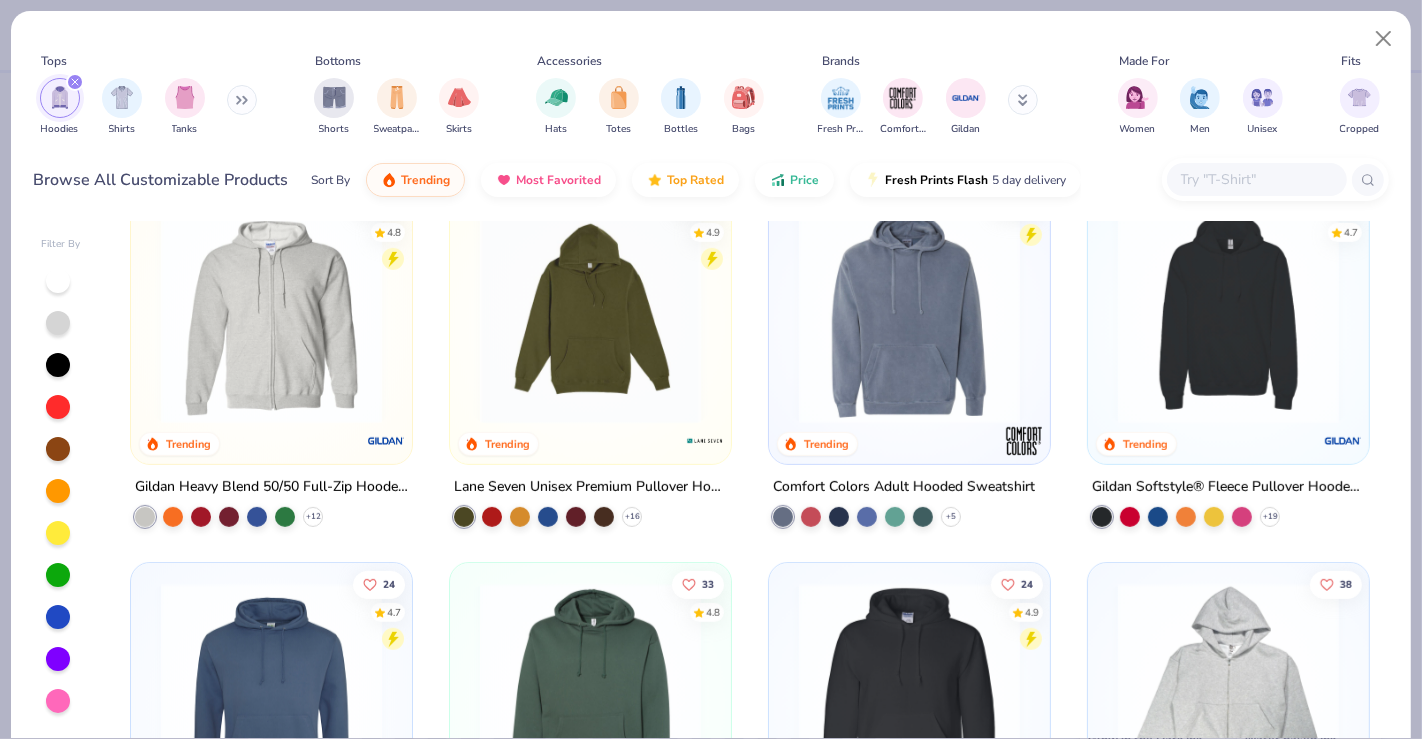 scroll, scrollTop: 754, scrollLeft: 0, axis: vertical 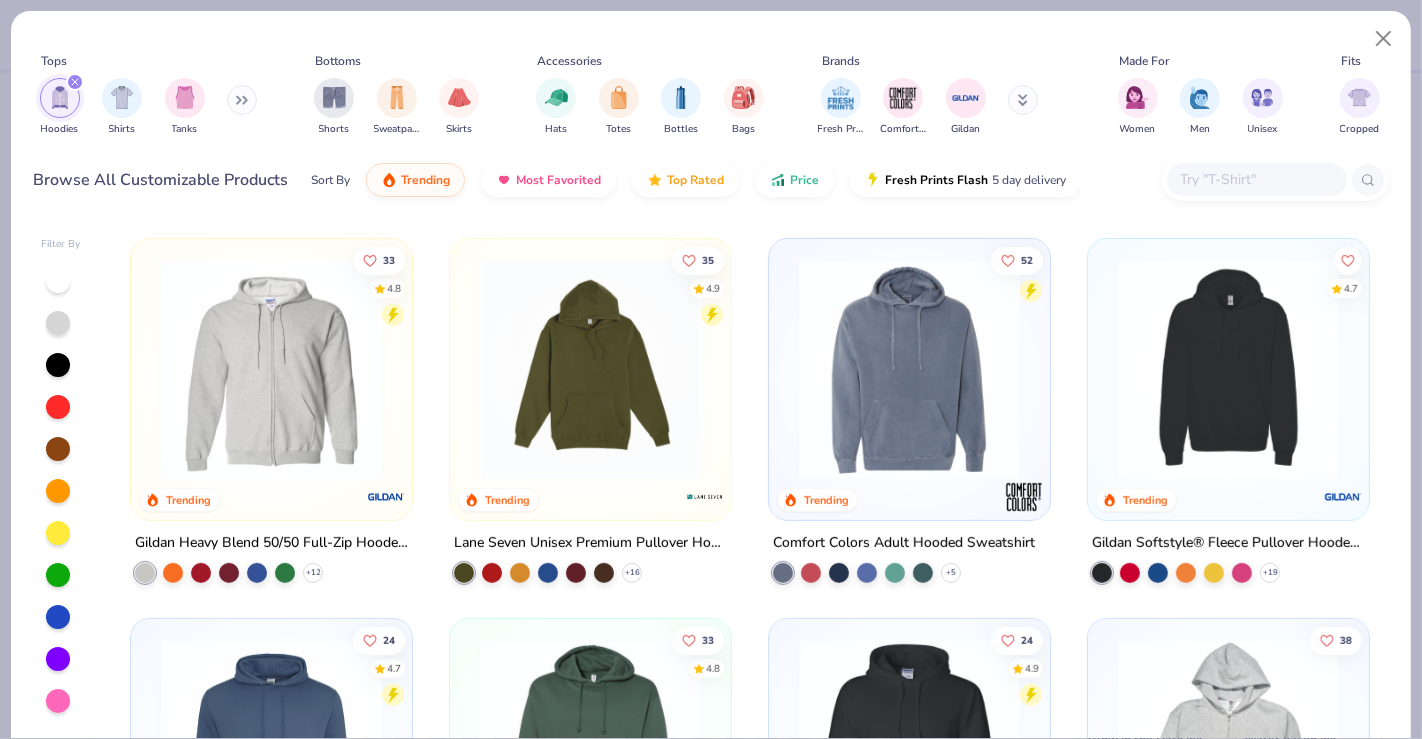 click at bounding box center [590, 368] 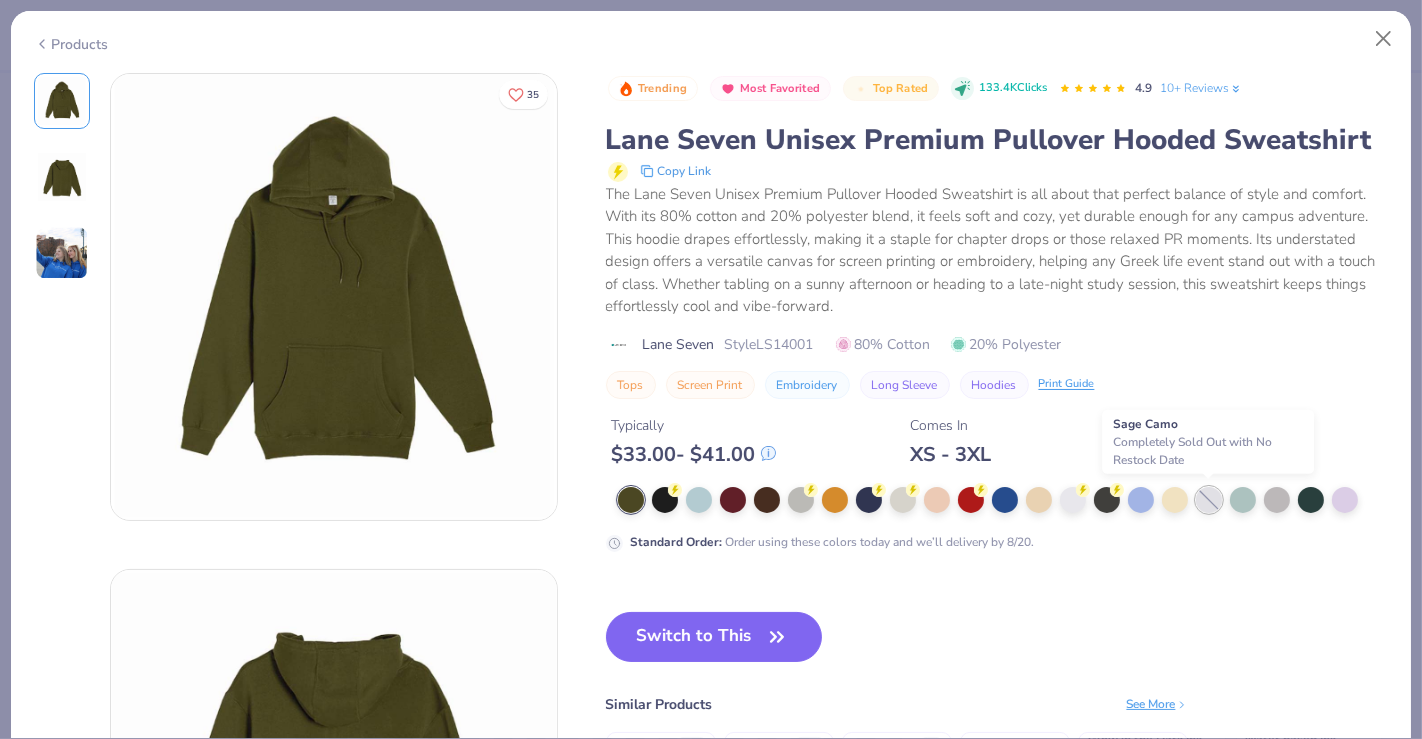 click at bounding box center (1209, 500) 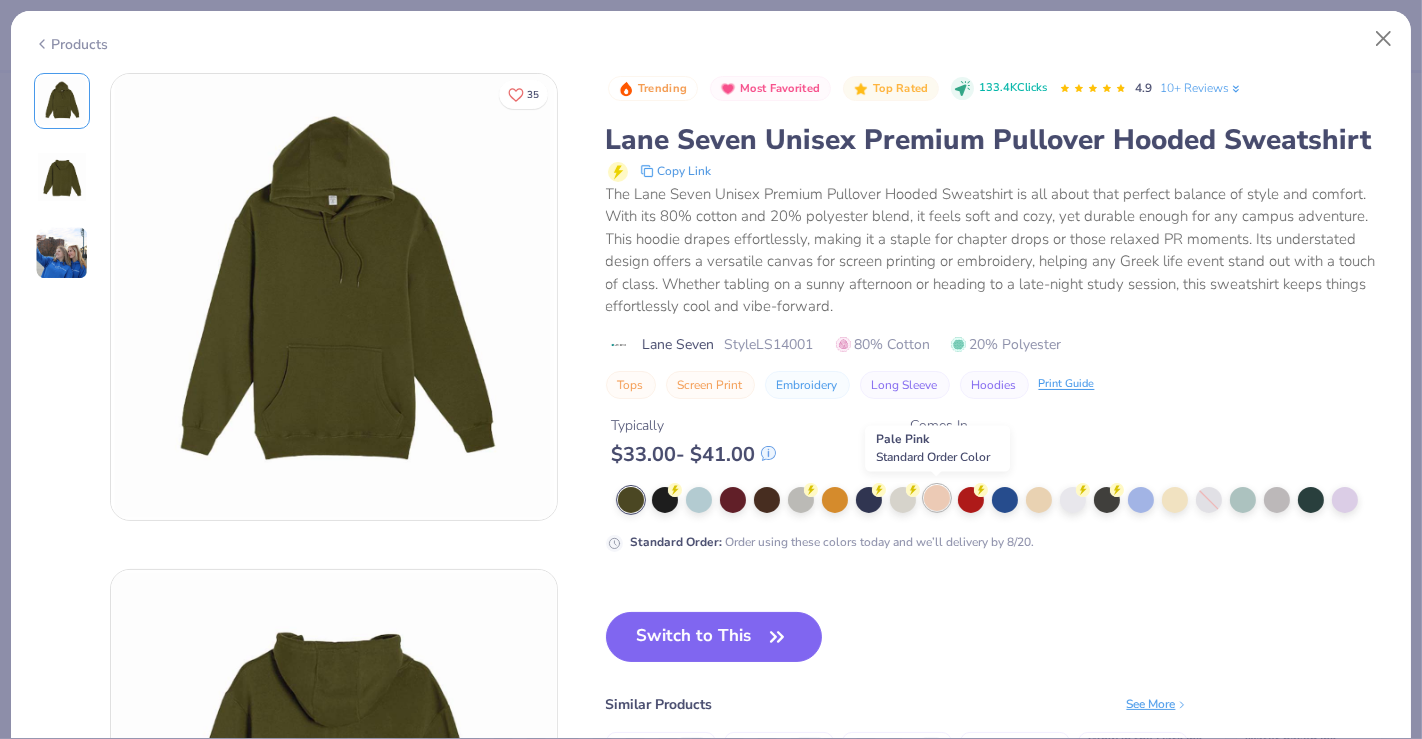 click at bounding box center (937, 498) 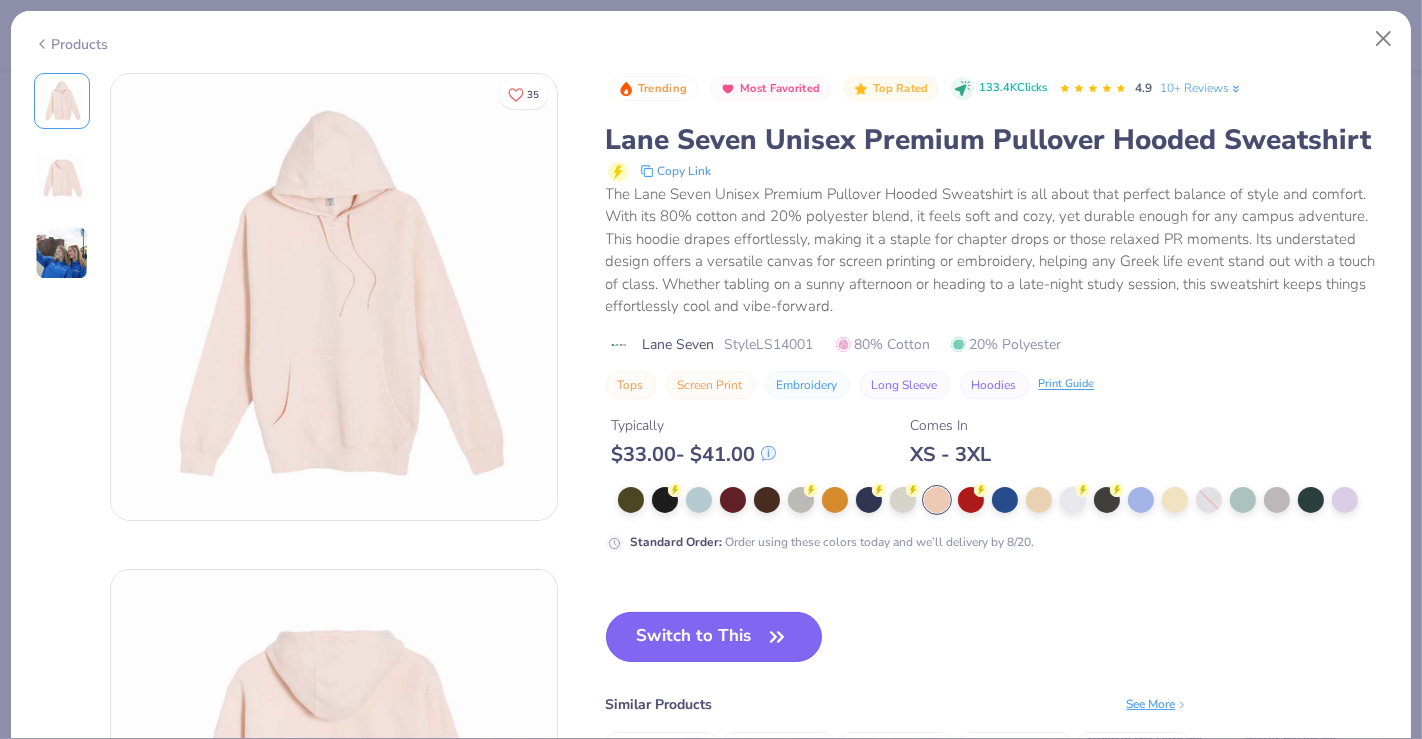click on "Switch to This" at bounding box center (714, 637) 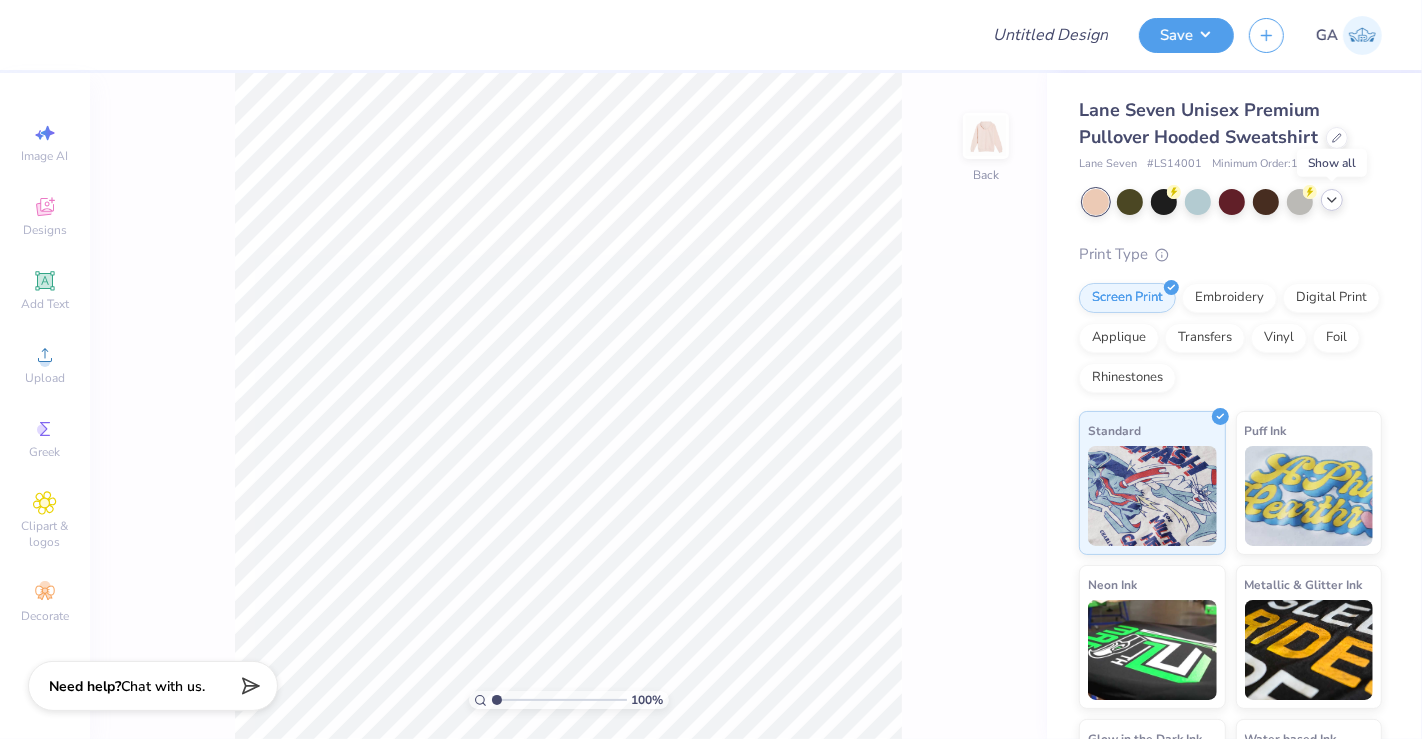 click 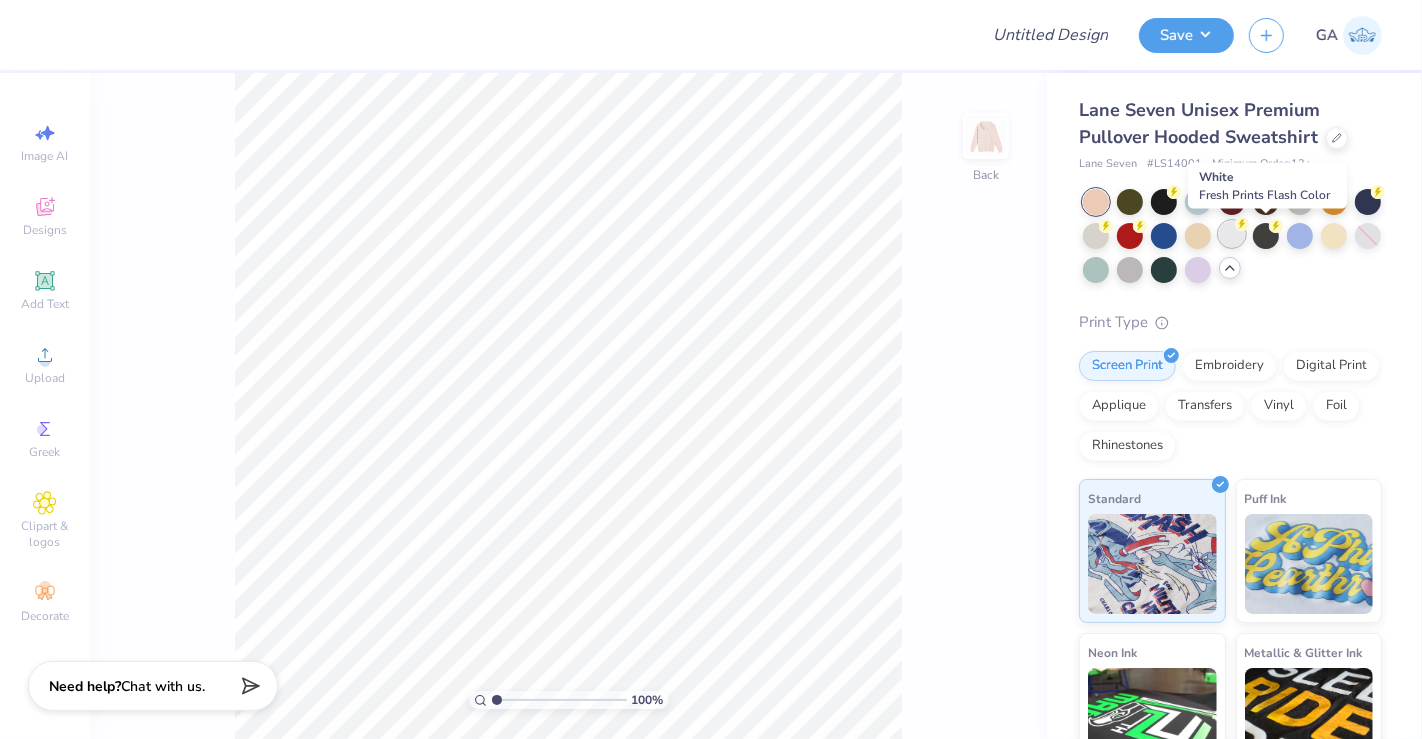 click at bounding box center (1232, 234) 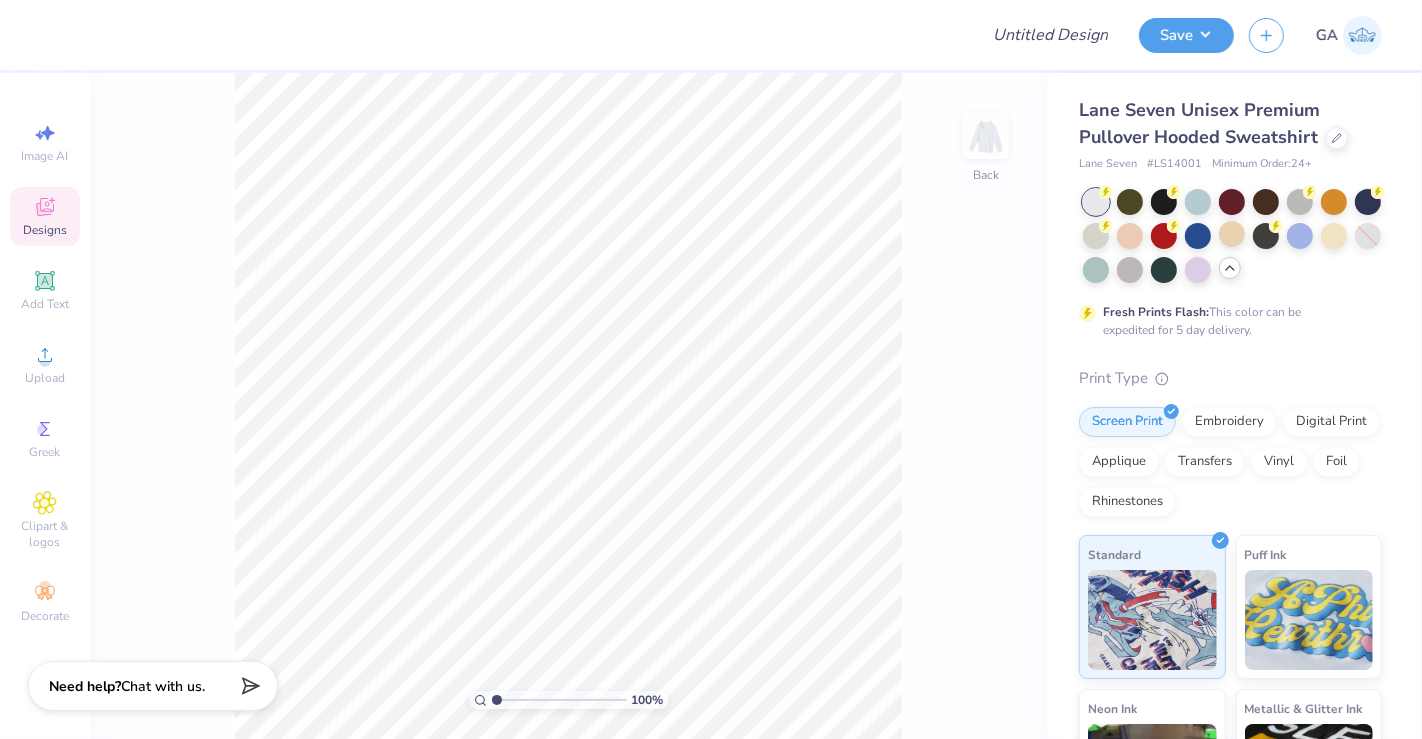 click on "Designs" at bounding box center [45, 230] 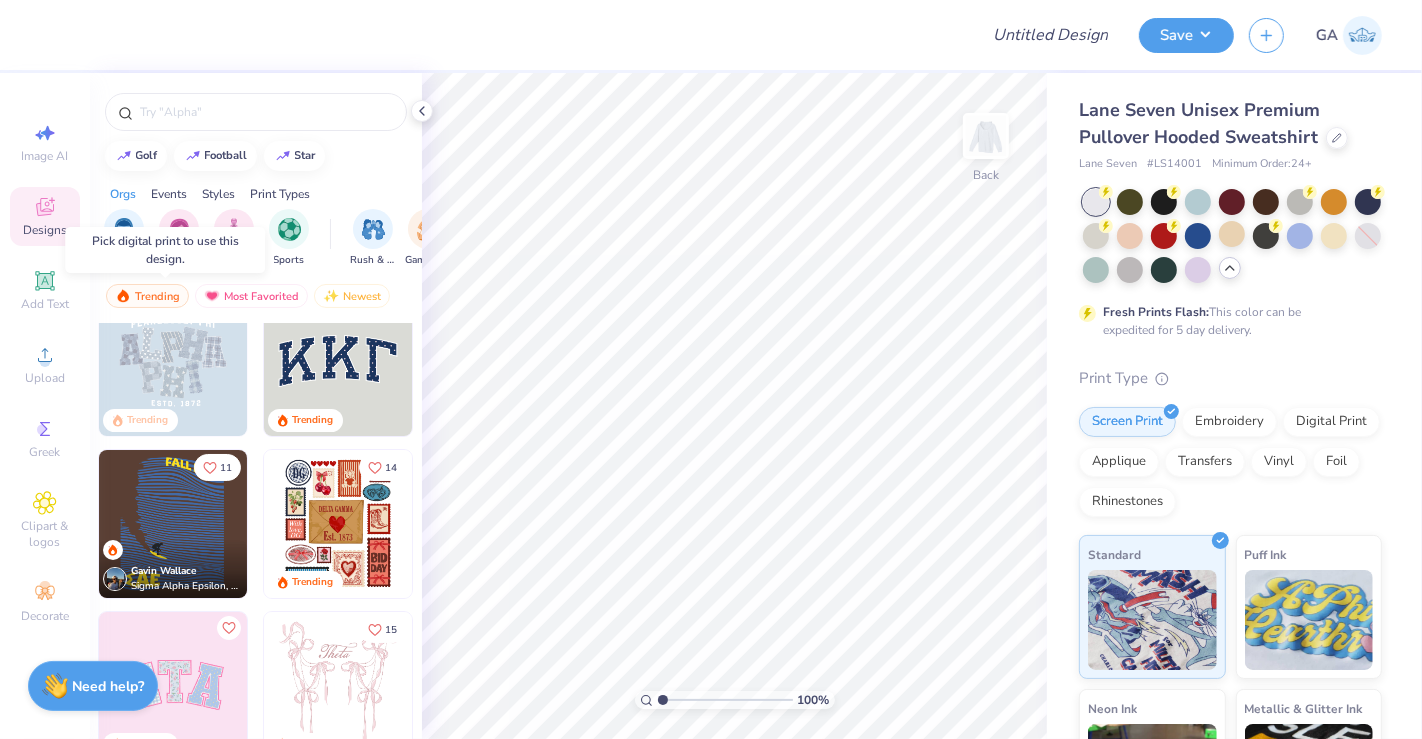 scroll, scrollTop: 0, scrollLeft: 0, axis: both 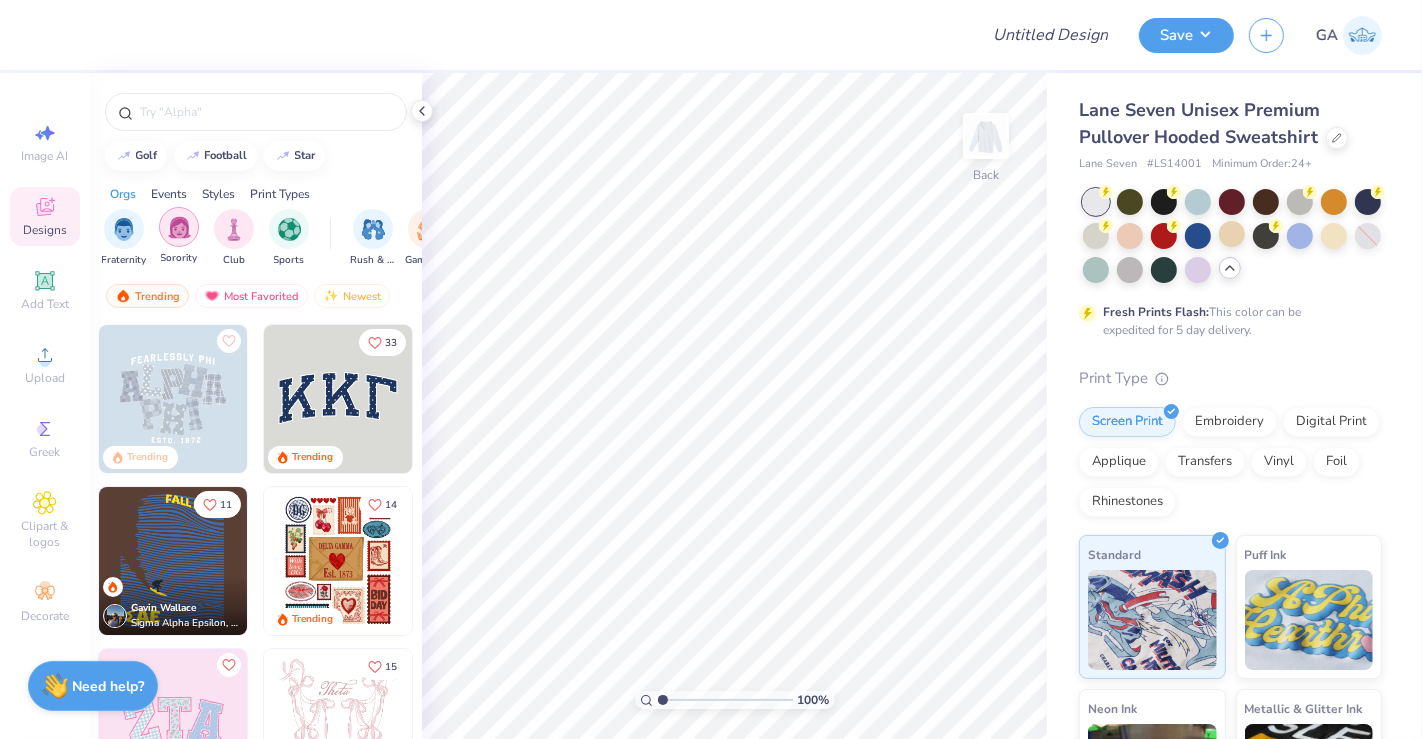 click at bounding box center (179, 227) 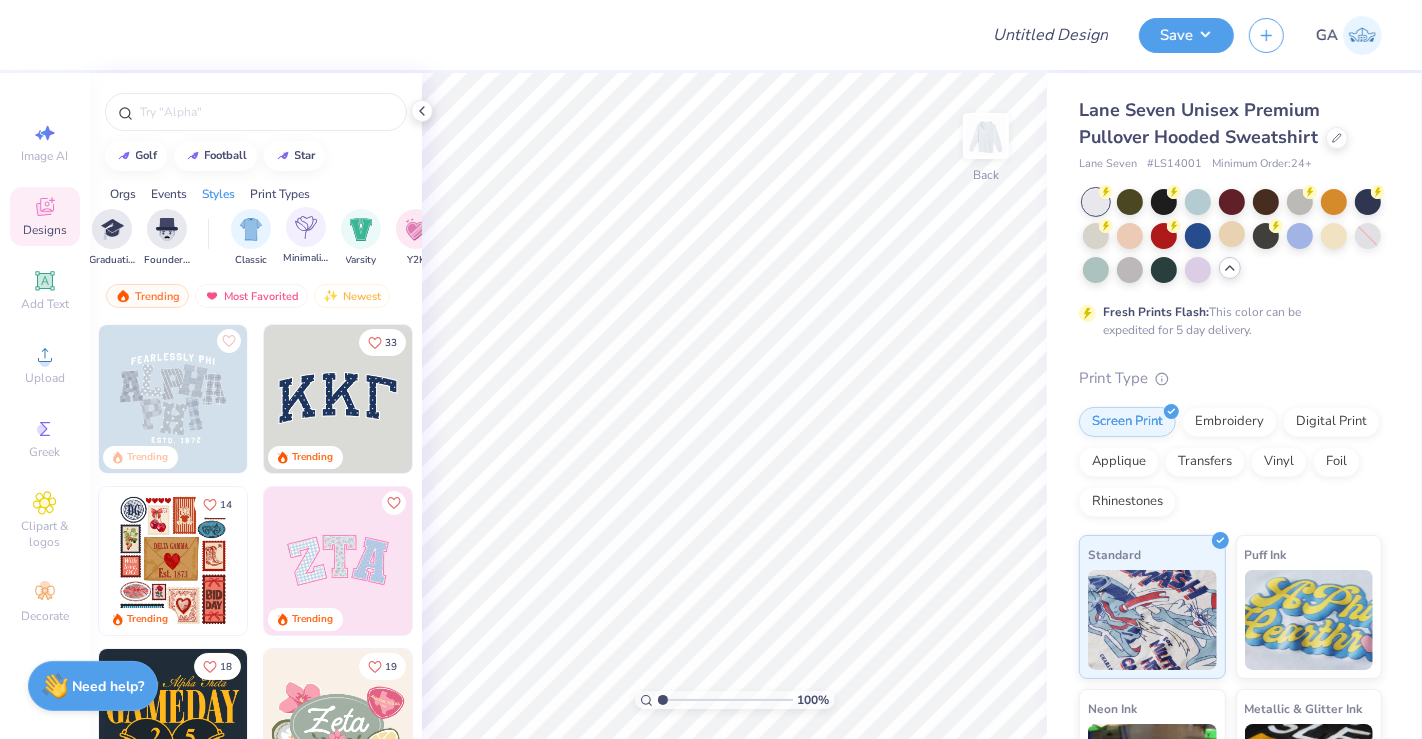 scroll, scrollTop: 0, scrollLeft: 922, axis: horizontal 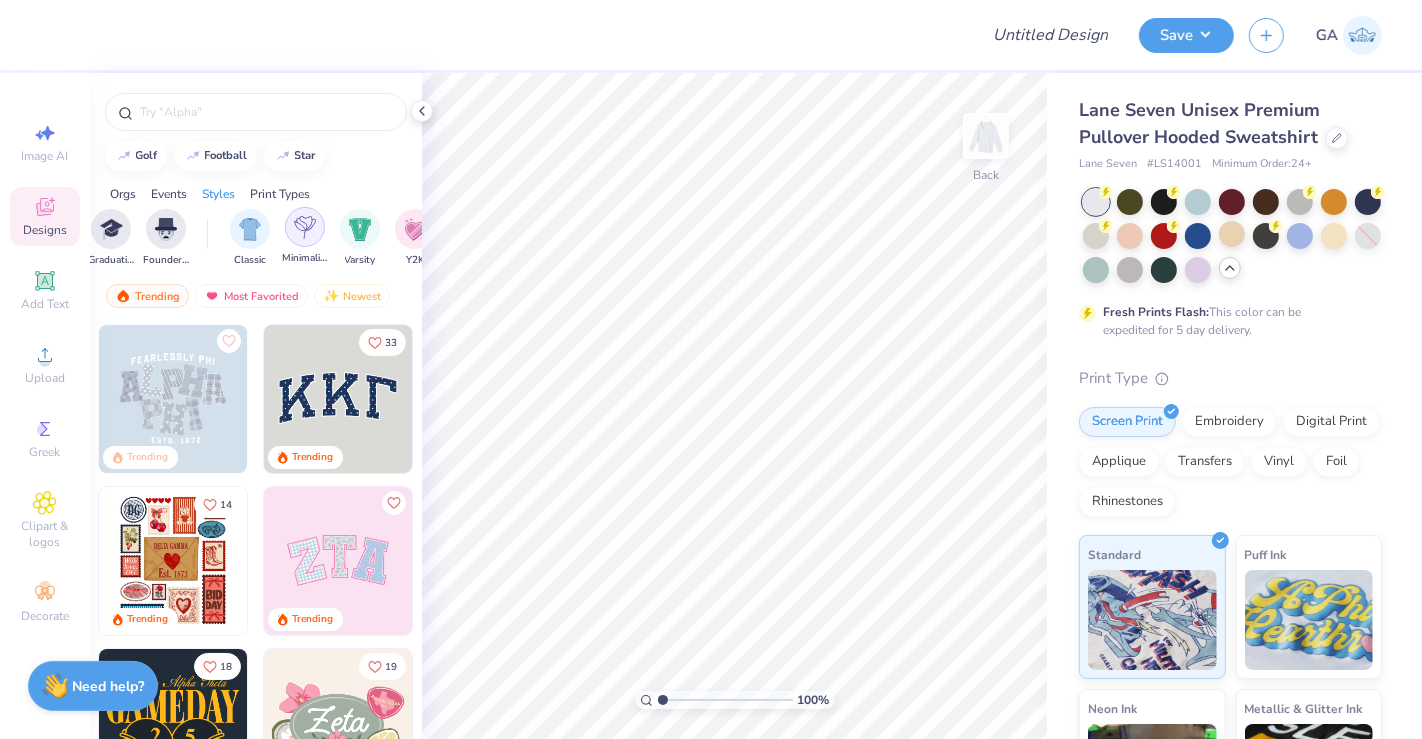 click at bounding box center (305, 227) 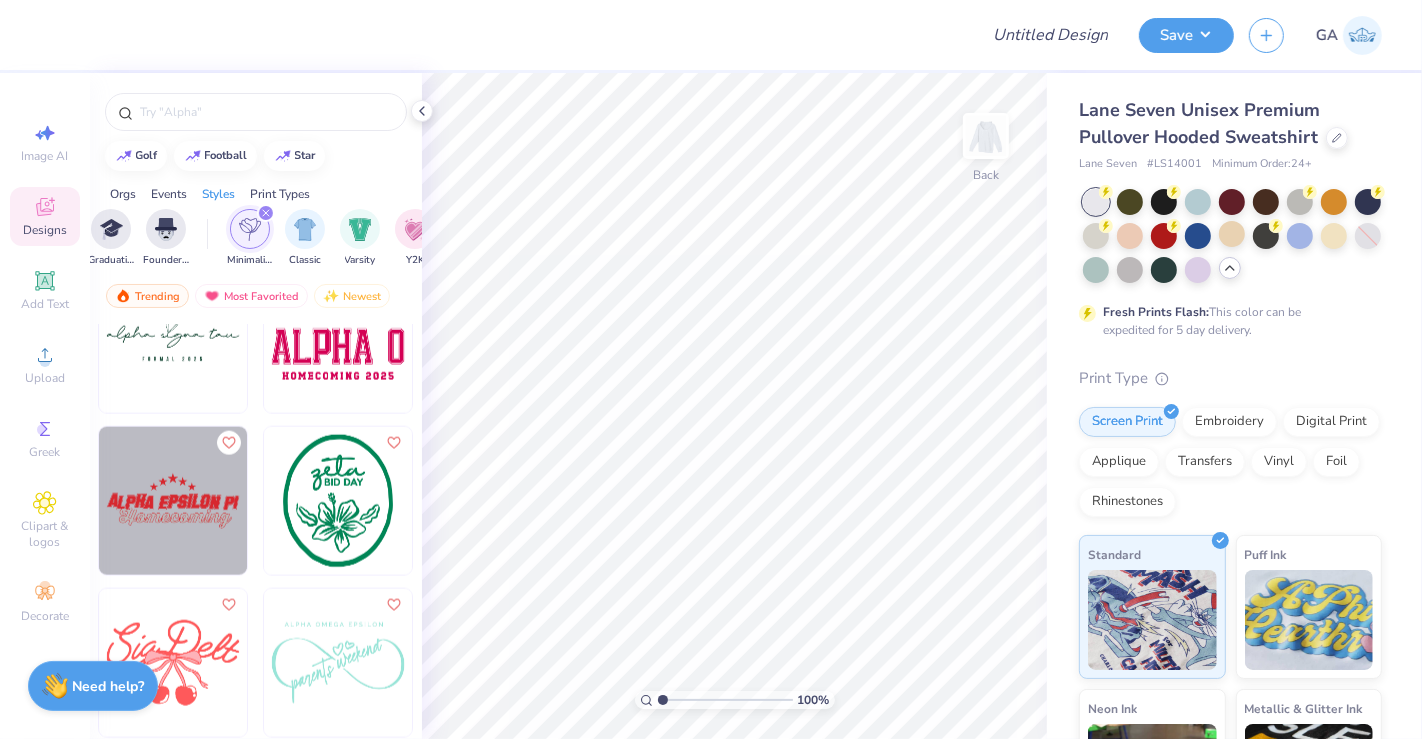 scroll, scrollTop: 8650, scrollLeft: 0, axis: vertical 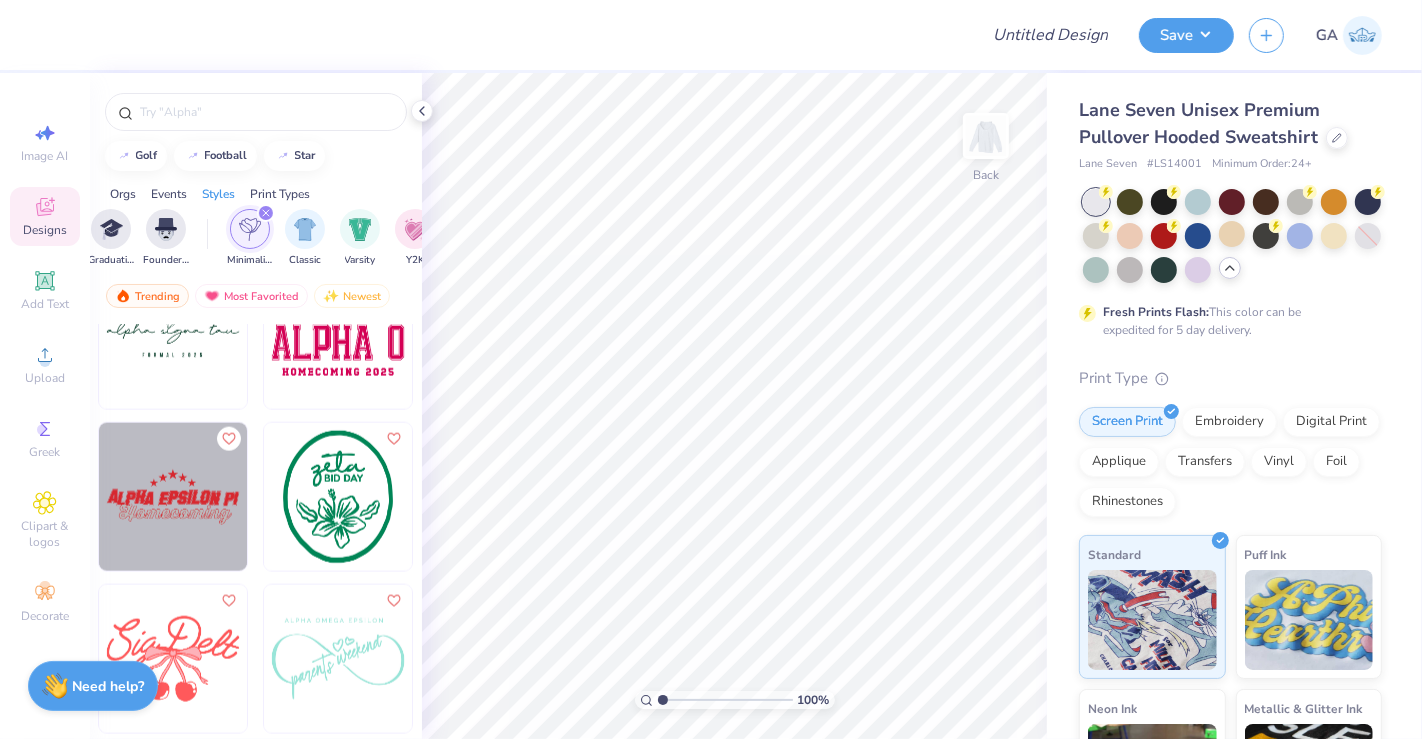 click on "# LS14001" at bounding box center (1174, 164) 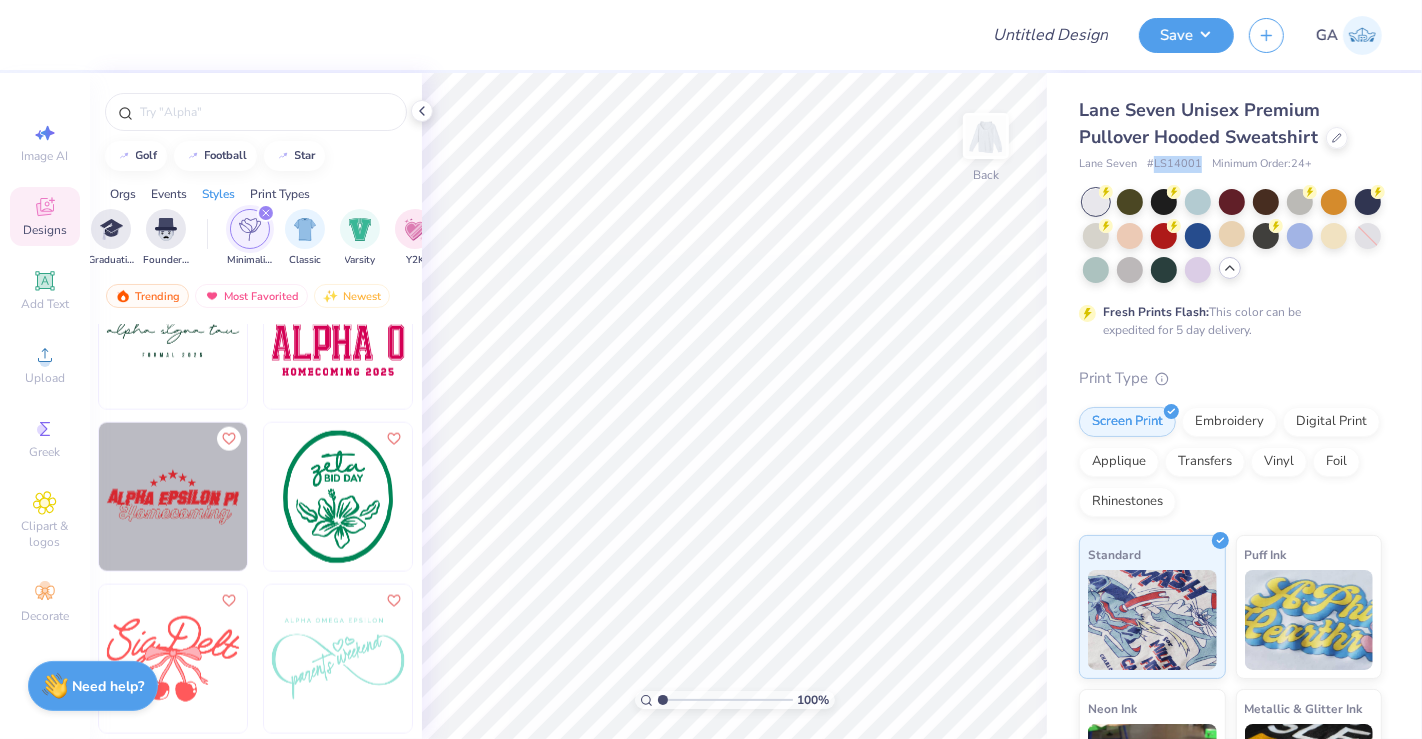 click on "# LS14001" at bounding box center (1174, 164) 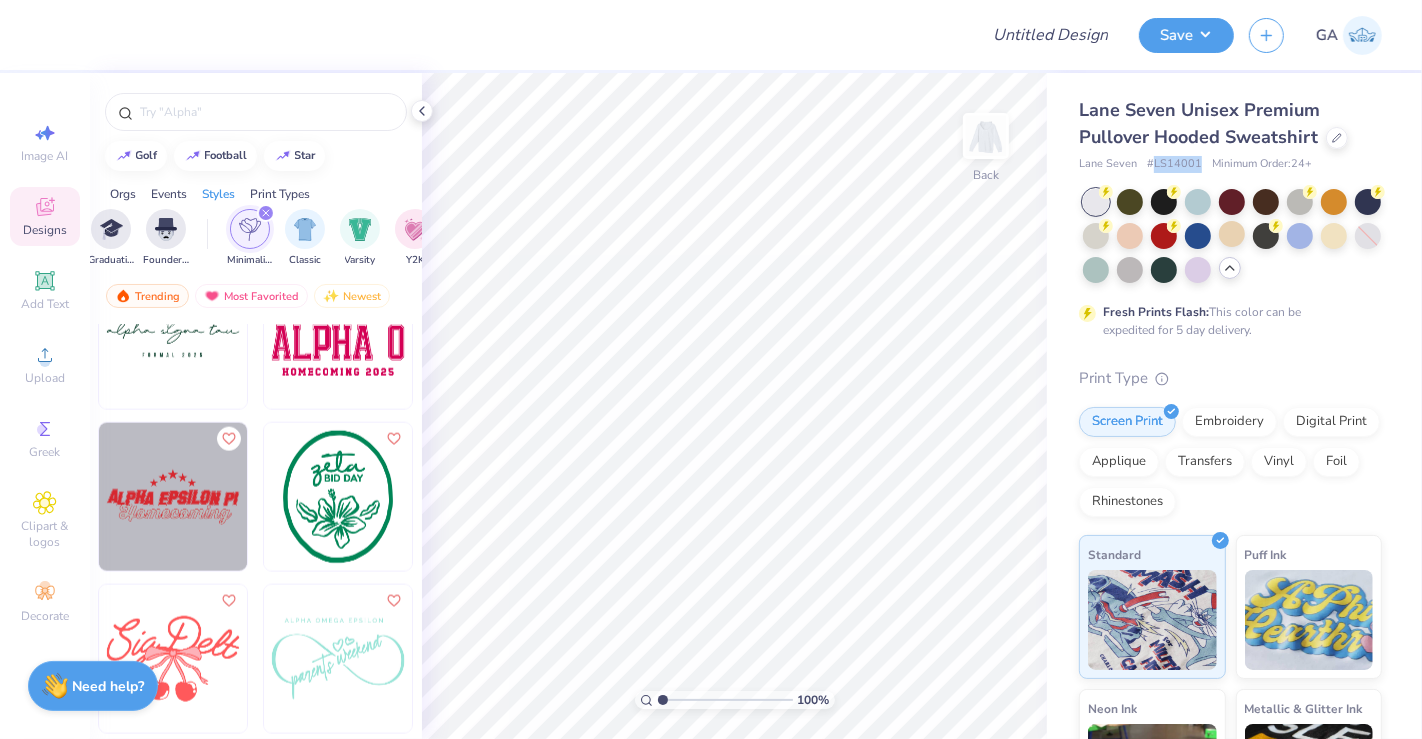 copy on "LS14001" 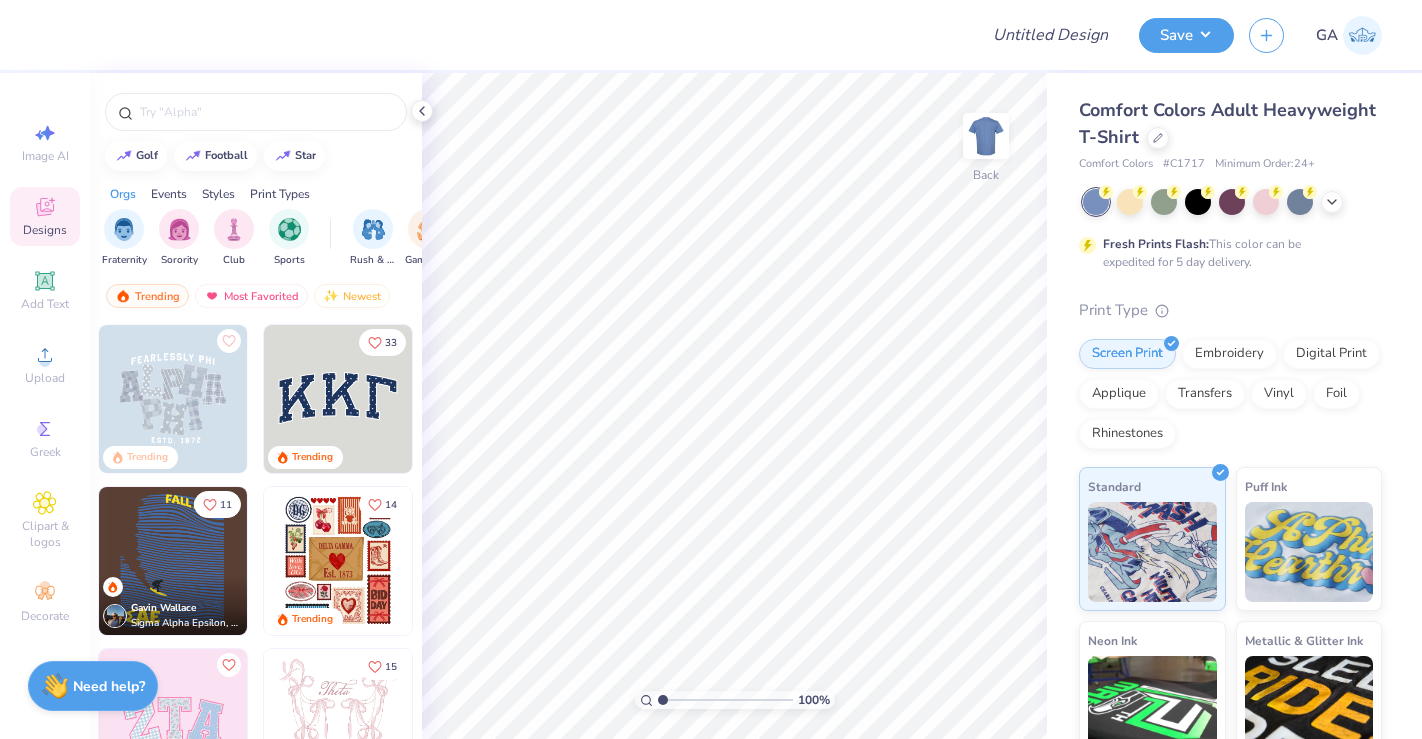 scroll, scrollTop: 0, scrollLeft: 0, axis: both 